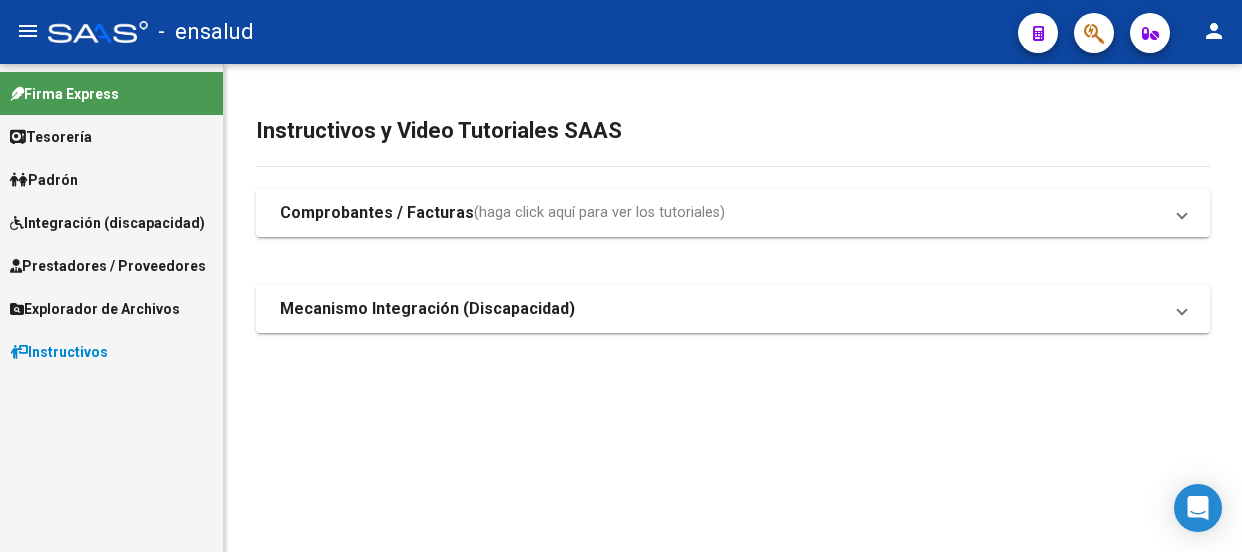scroll, scrollTop: 0, scrollLeft: 0, axis: both 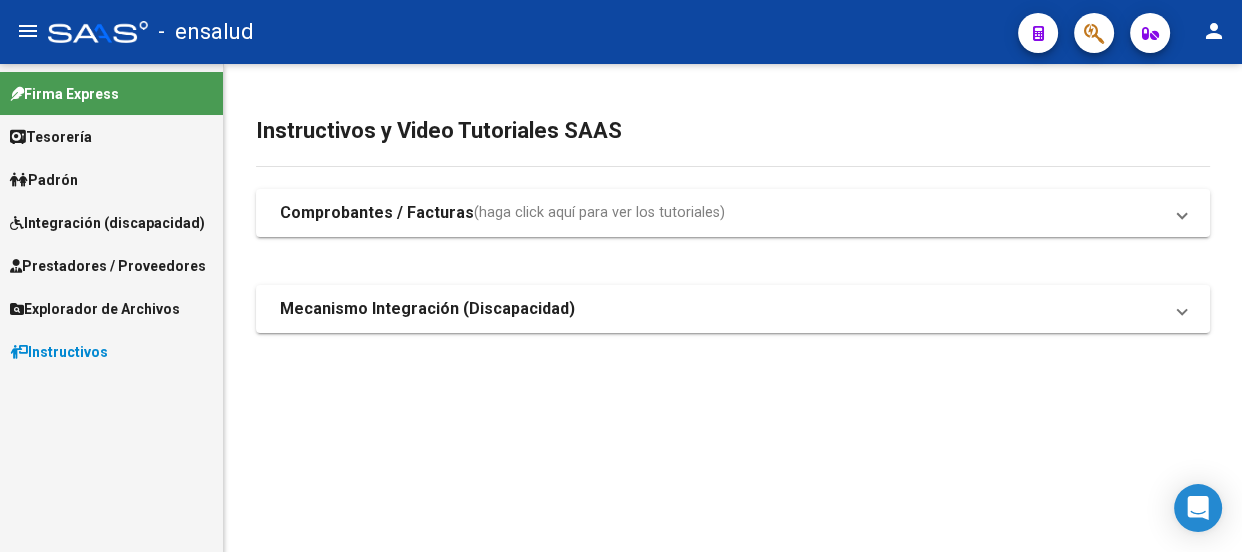 click on "Explorador de Archivos" at bounding box center [95, 309] 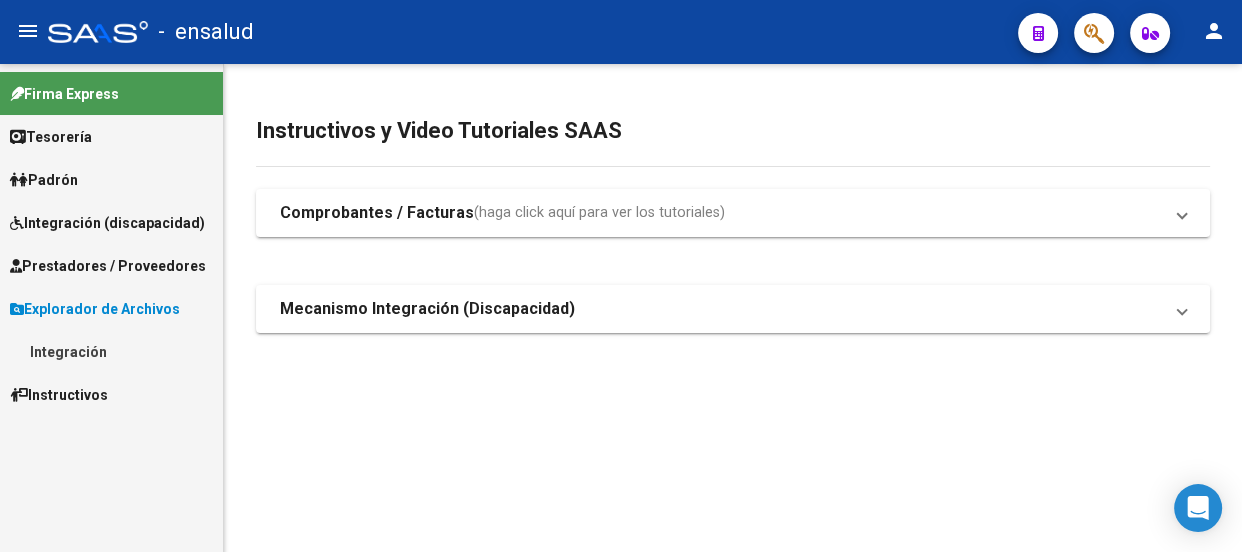 click on "Integración" at bounding box center [111, 351] 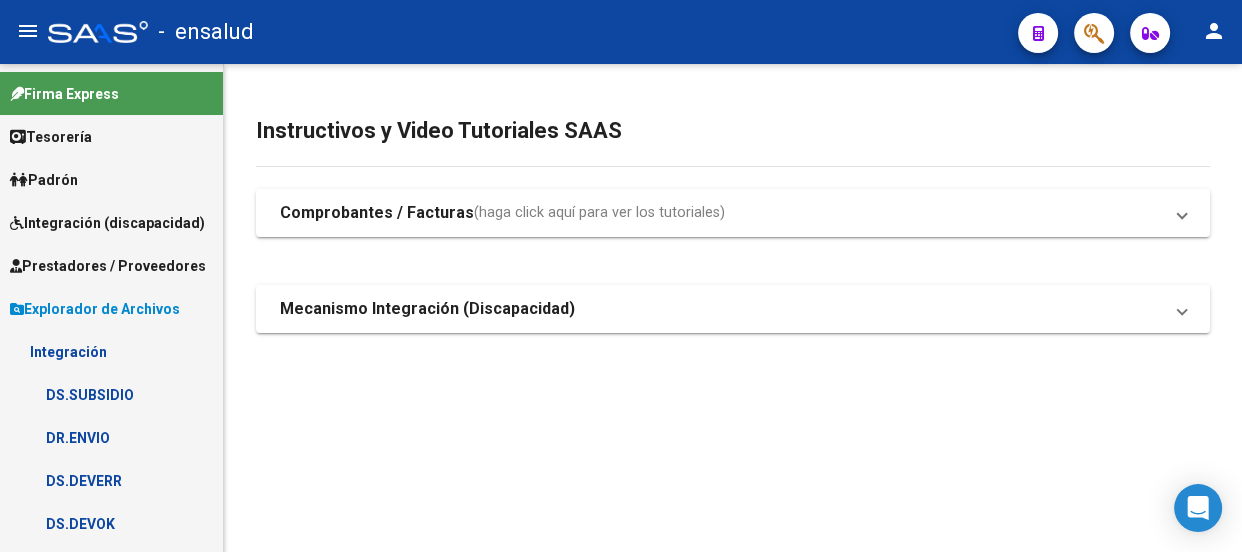 click on "DS.SUBSIDIO" at bounding box center [111, 394] 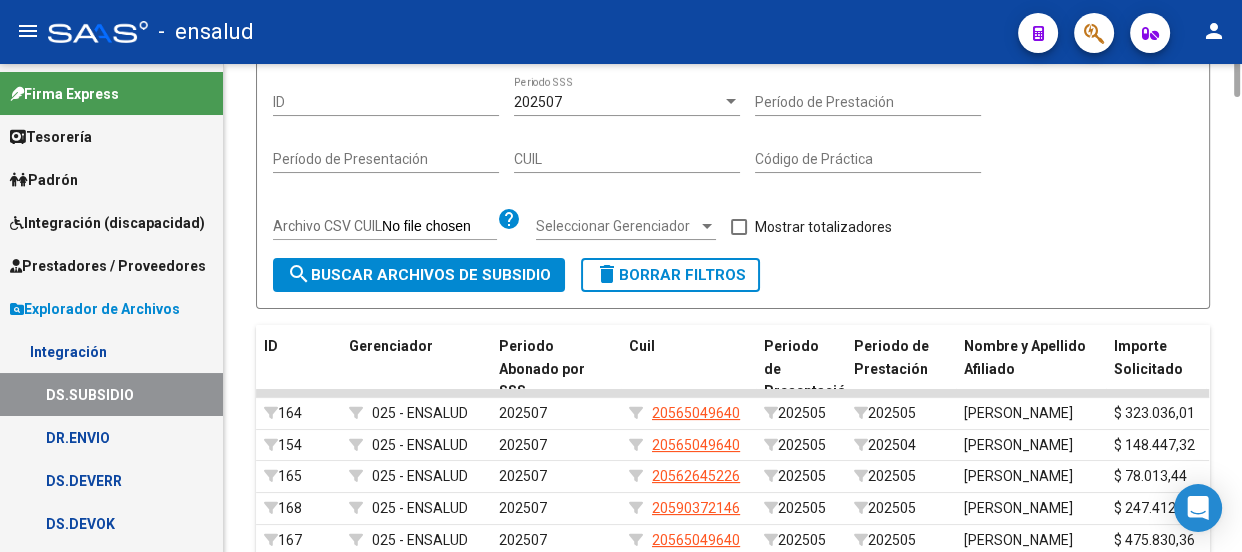 scroll, scrollTop: 0, scrollLeft: 0, axis: both 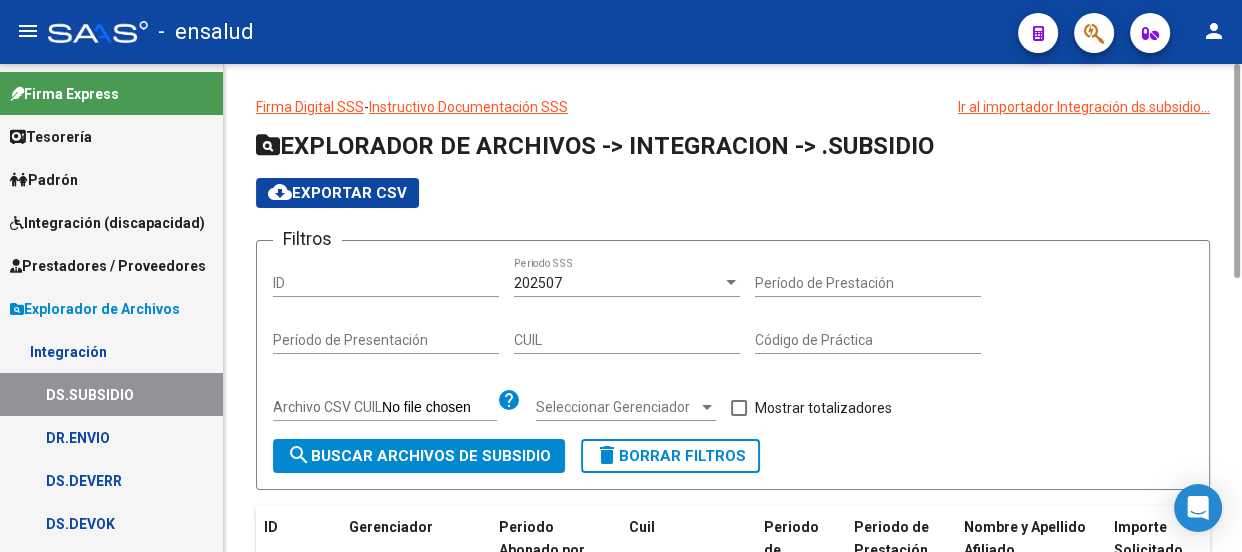 click on "202507" at bounding box center [618, 283] 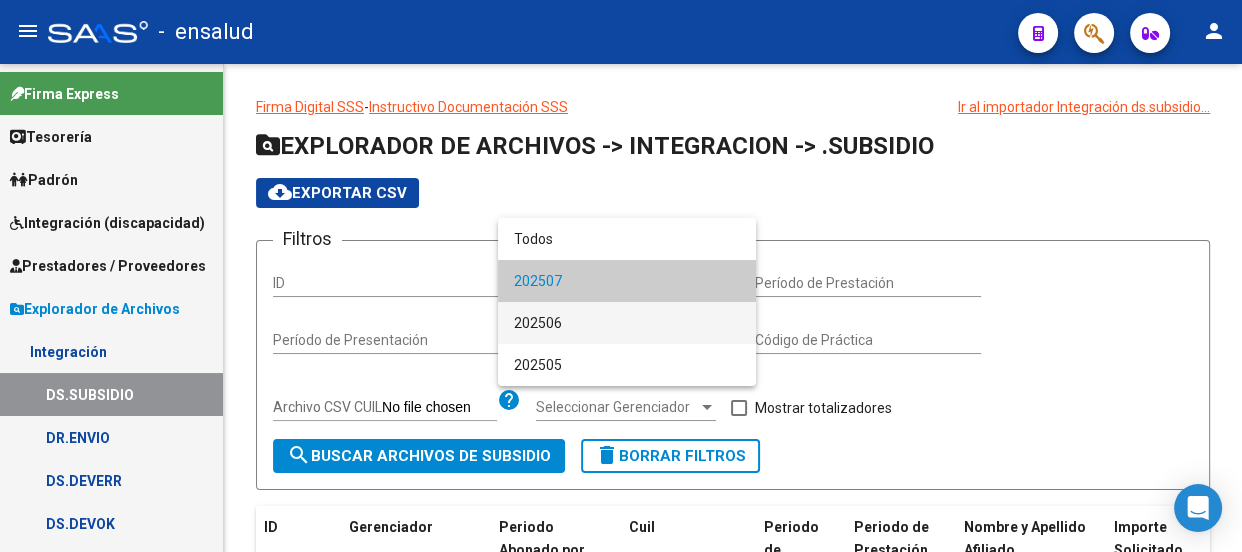 click on "202506" at bounding box center (627, 323) 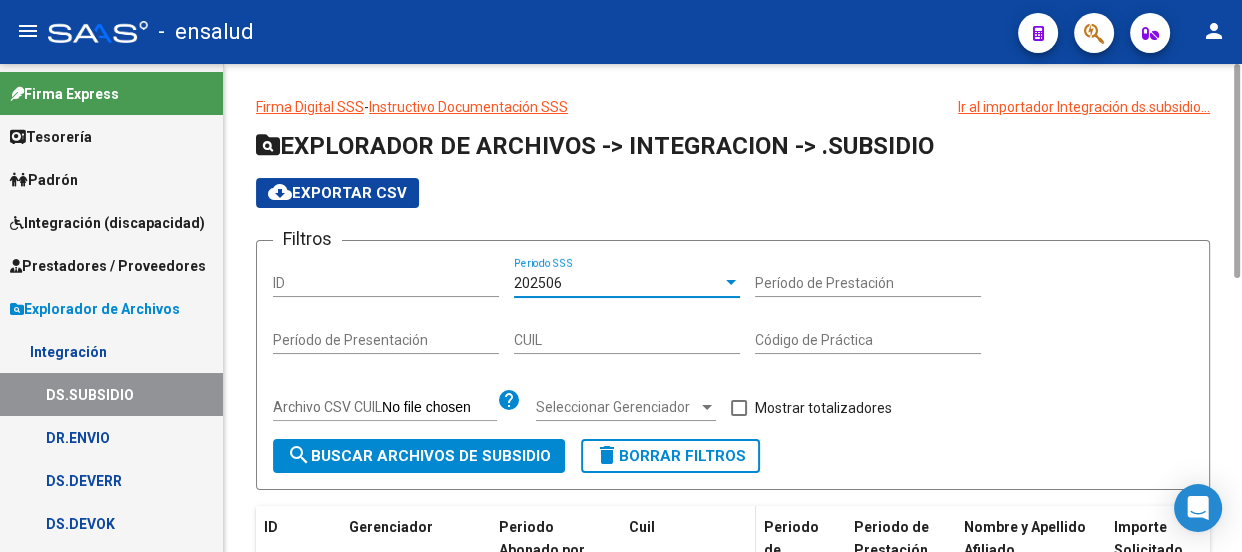 scroll, scrollTop: 181, scrollLeft: 0, axis: vertical 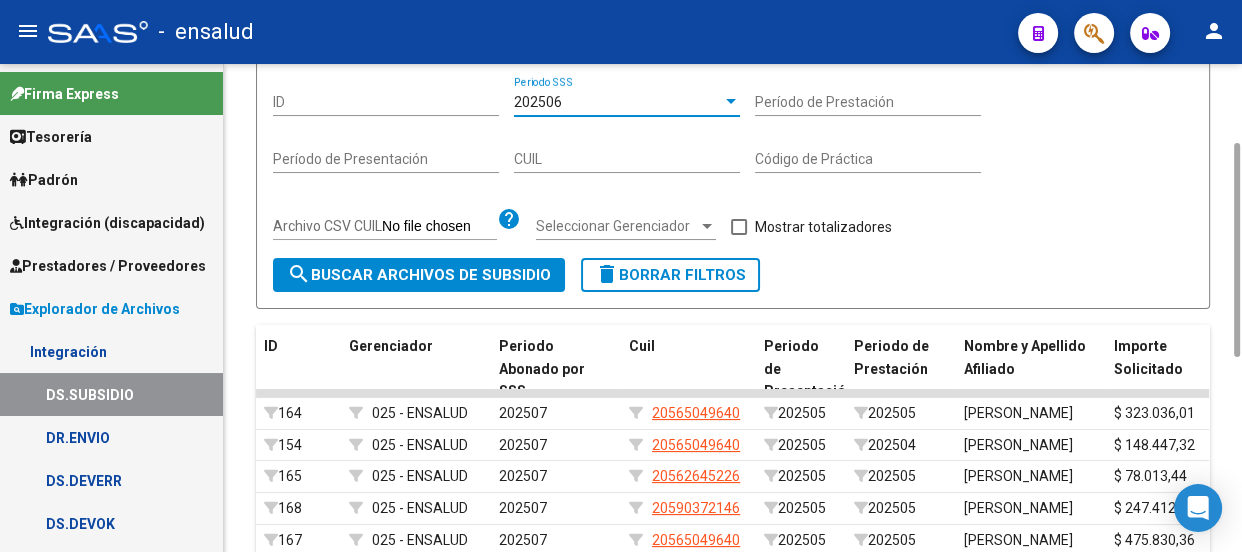 click at bounding box center (739, 227) 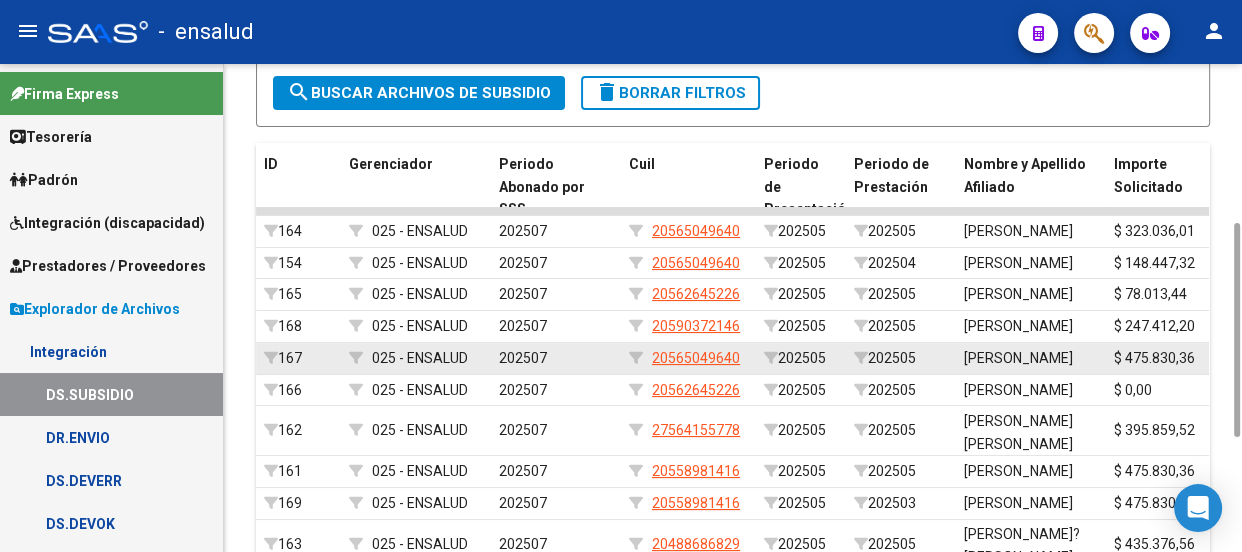 scroll, scrollTop: 545, scrollLeft: 0, axis: vertical 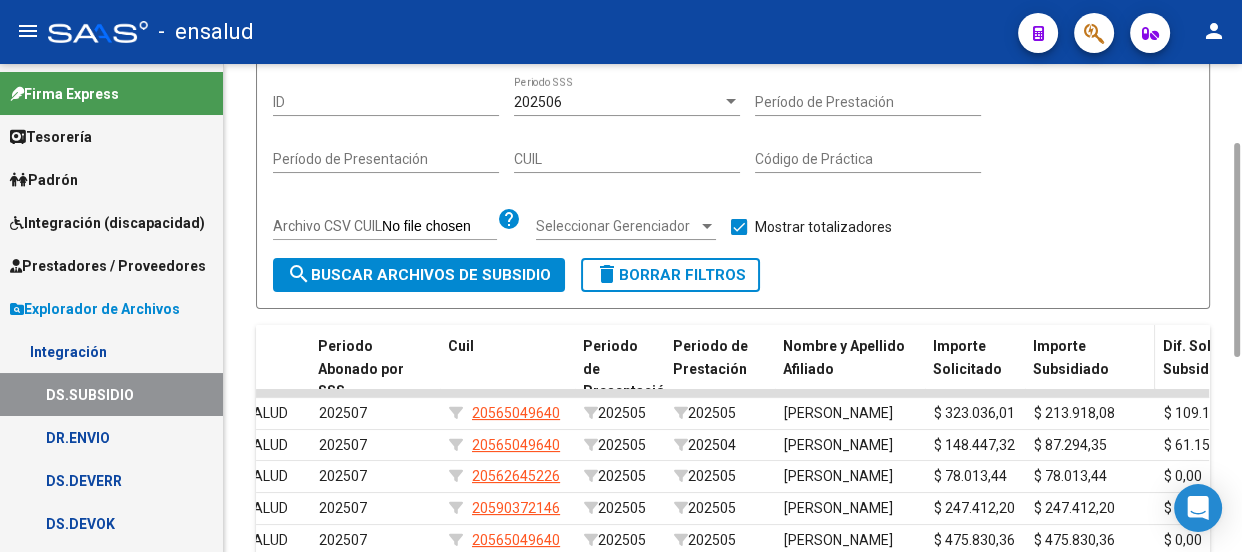click on "Importe Subsidiado" 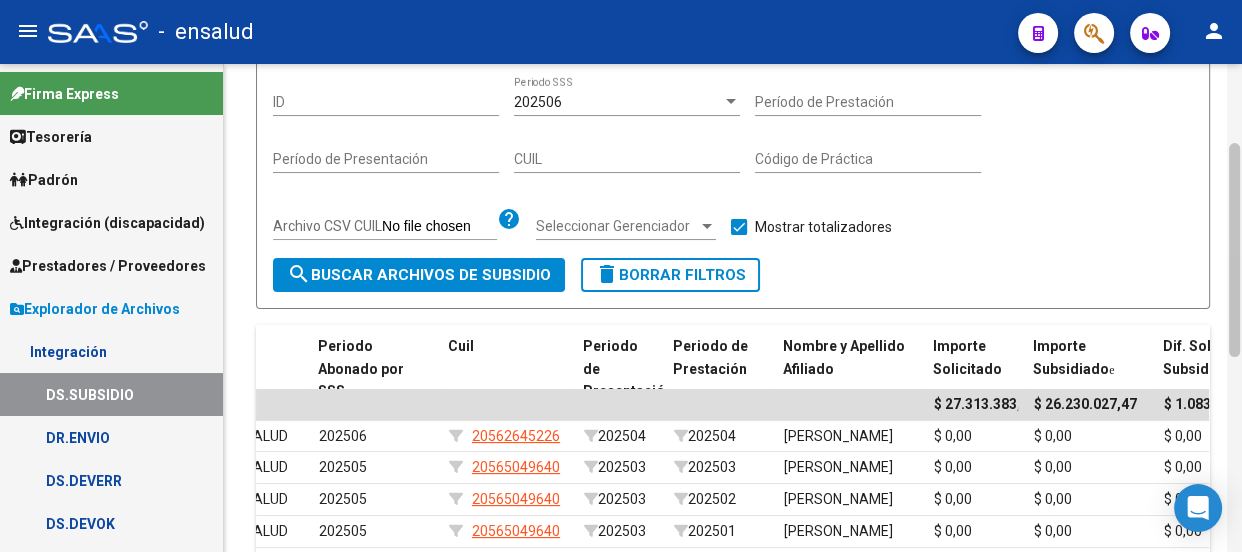 scroll, scrollTop: 645, scrollLeft: 0, axis: vertical 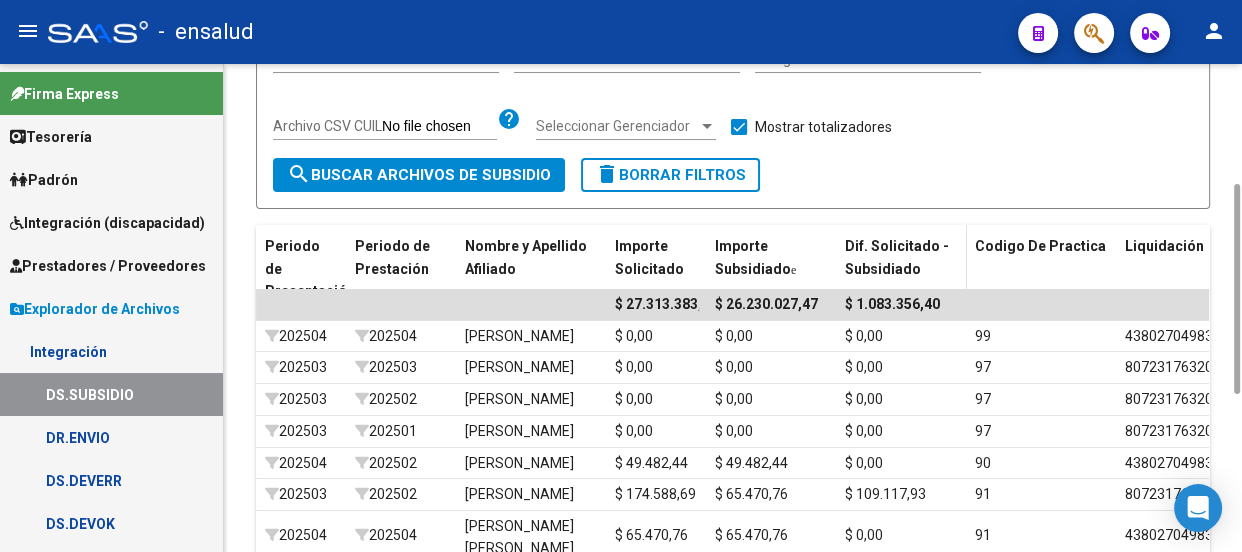 click on "Dif. Solicitado - Subsidiado" 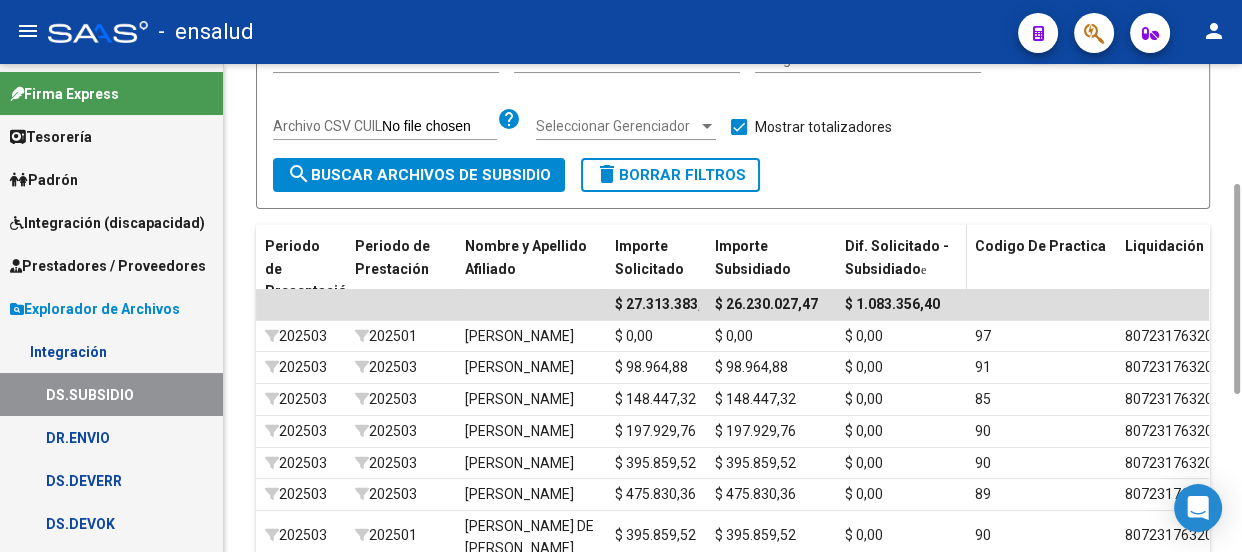 click on "Dif. Solicitado - Subsidiado" 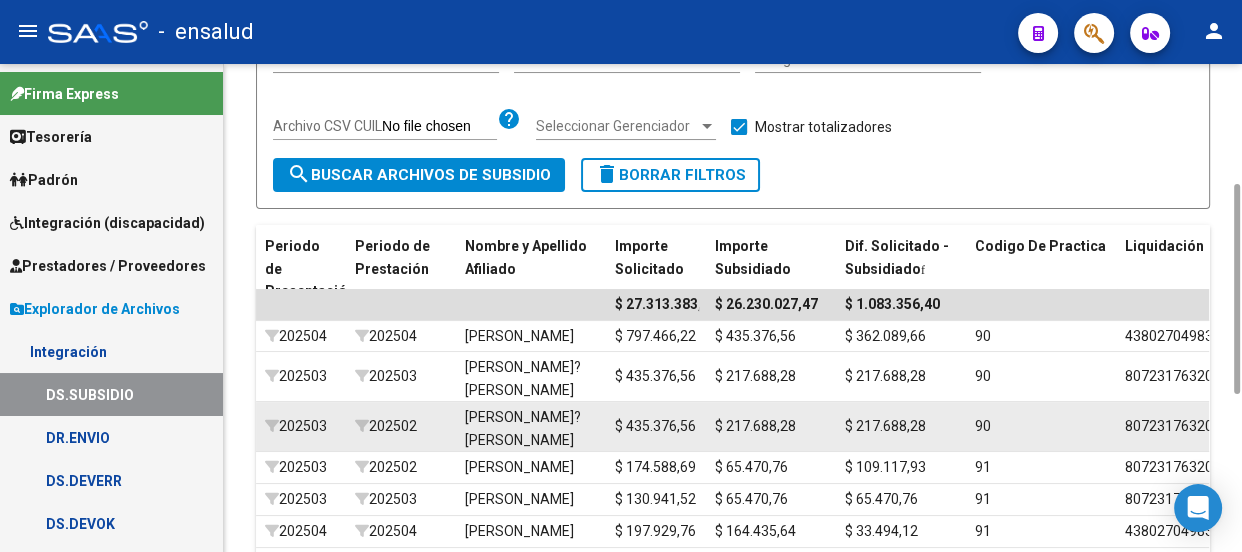 scroll, scrollTop: 463, scrollLeft: 0, axis: vertical 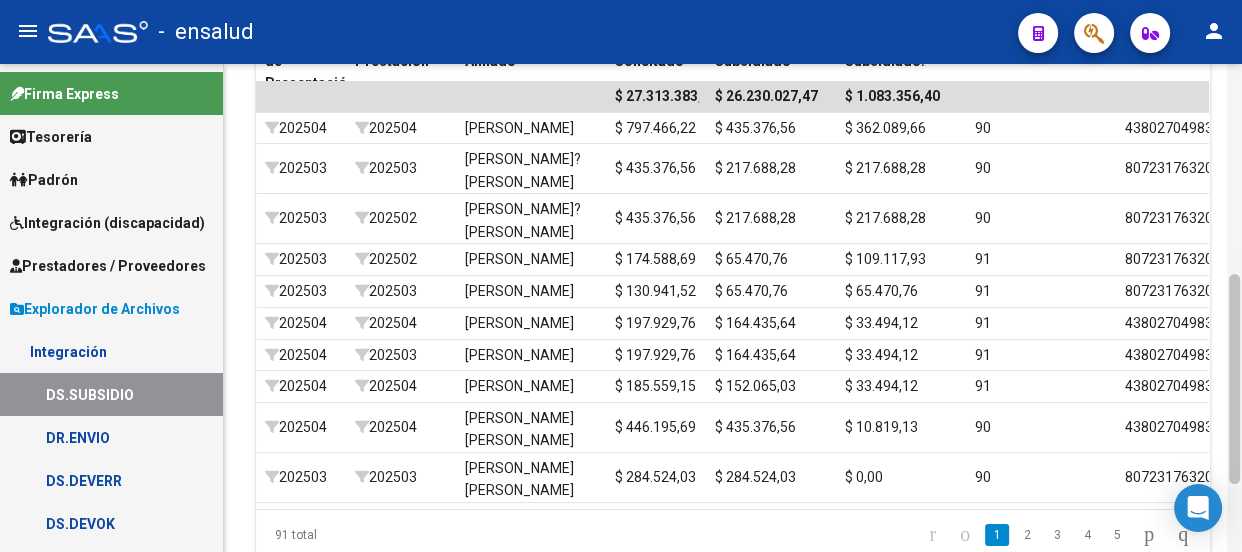 drag, startPoint x: 1238, startPoint y: 278, endPoint x: 1240, endPoint y: 289, distance: 11.18034 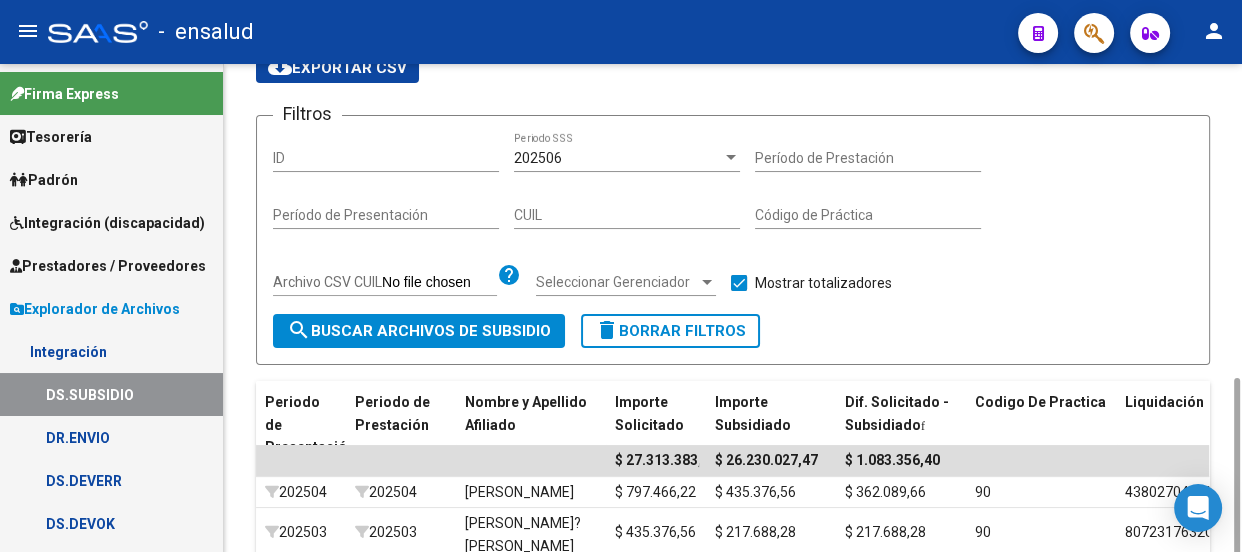 scroll, scrollTop: 307, scrollLeft: 0, axis: vertical 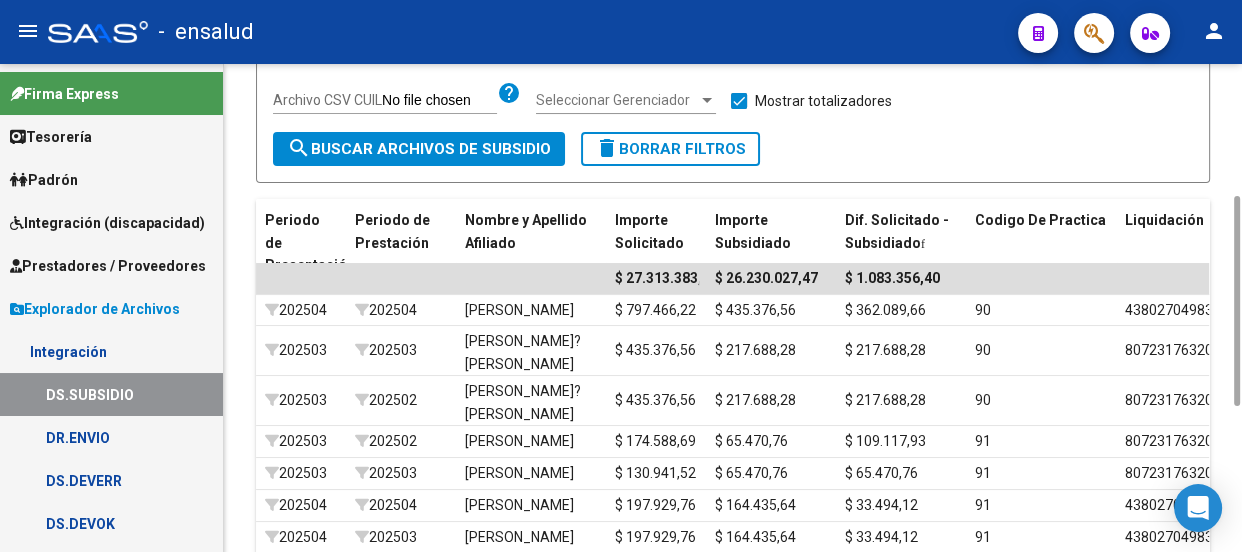 click on "Filtros ID 202506  Periodo SSS Período de Prestación Período de Presentación CUIL Código de Práctica Archivo CSV CUIL help Seleccionar Gerenciador Seleccionar Gerenciador   Mostrar totalizadores" 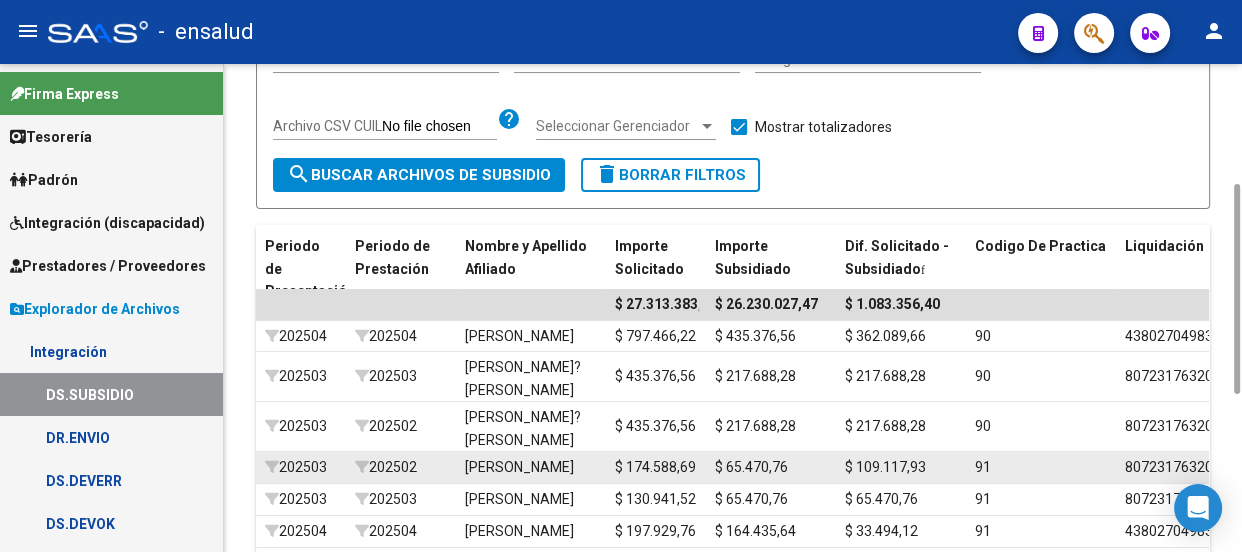 scroll, scrollTop: 0, scrollLeft: 0, axis: both 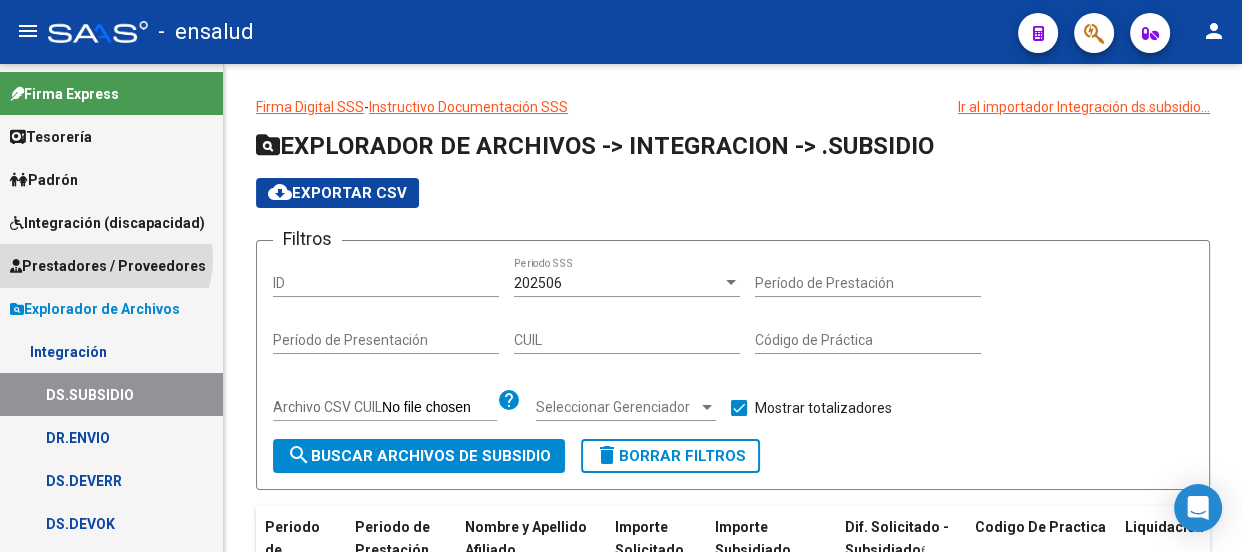 click on "Prestadores / Proveedores" at bounding box center [108, 266] 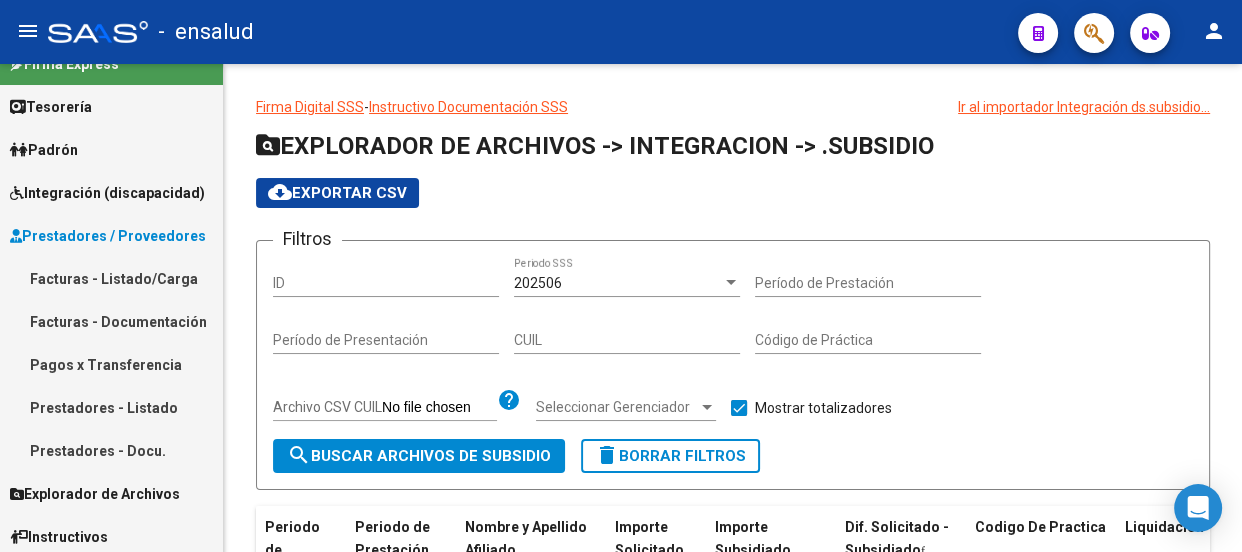scroll, scrollTop: 35, scrollLeft: 0, axis: vertical 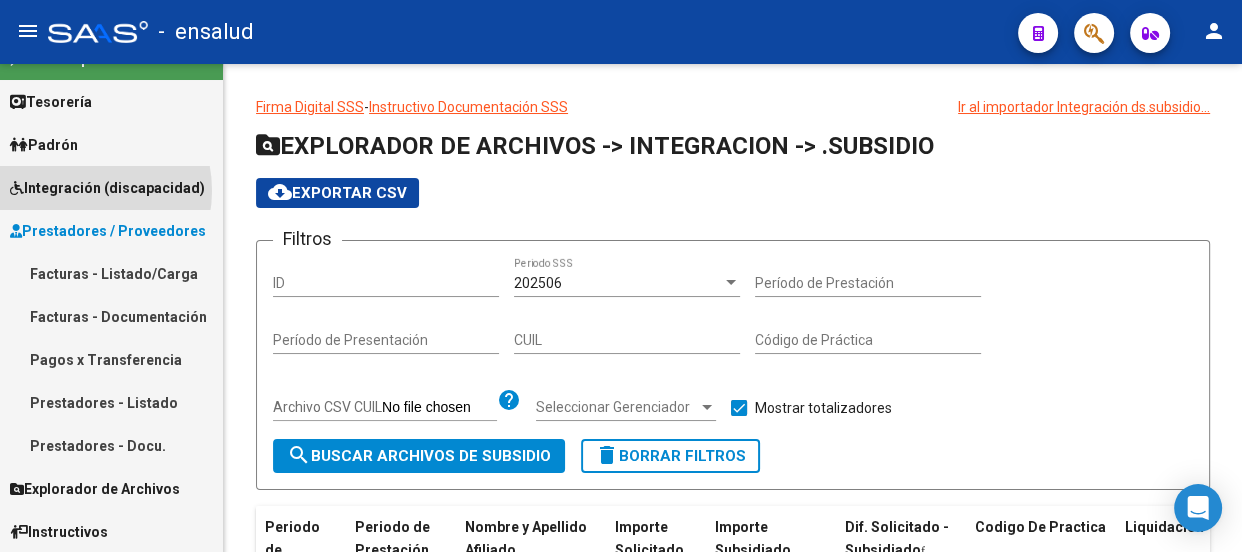 click on "Integración (discapacidad)" at bounding box center [107, 188] 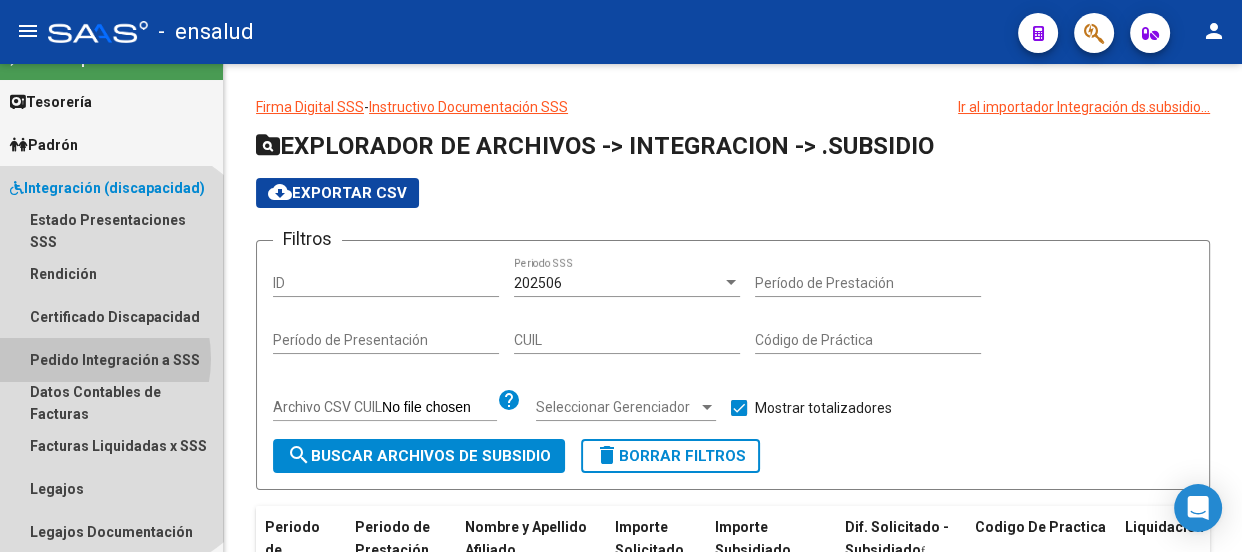 click on "Pedido Integración a SSS" at bounding box center (111, 359) 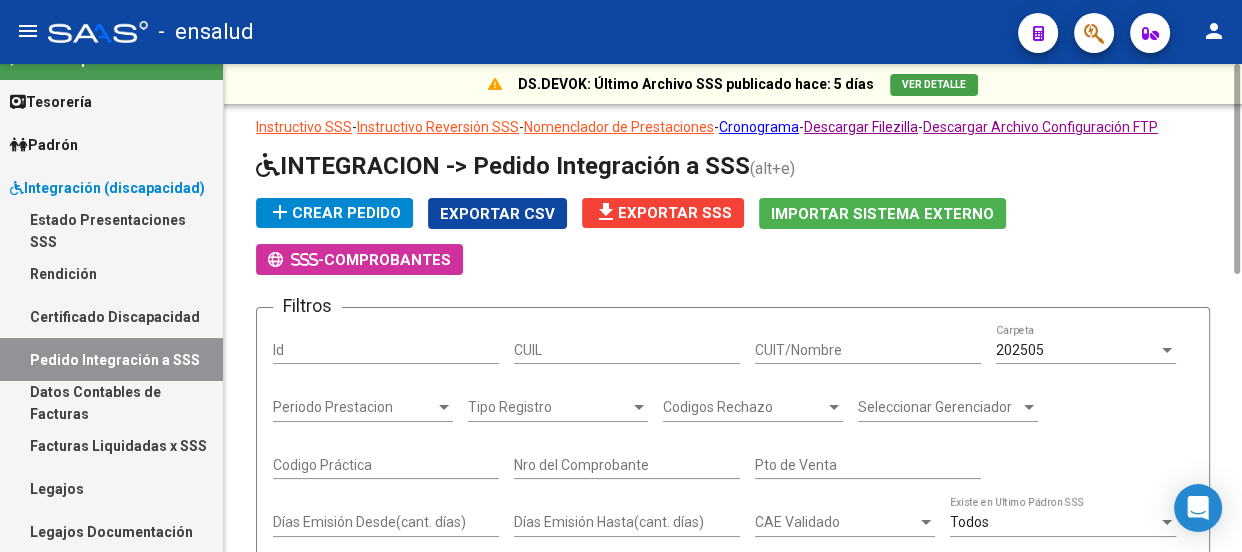 scroll, scrollTop: 164, scrollLeft: 0, axis: vertical 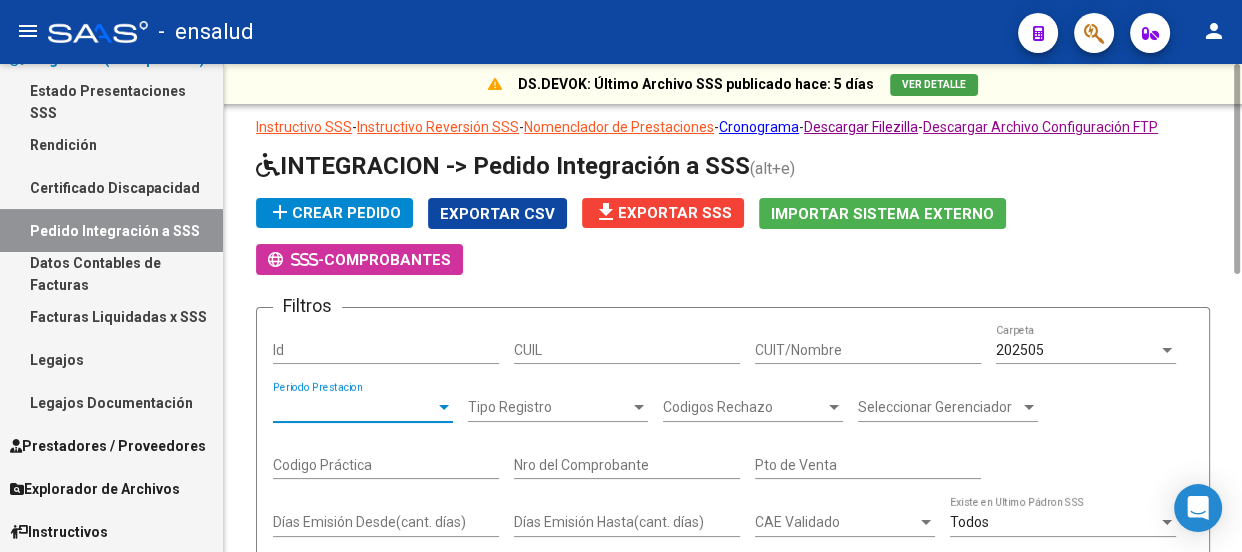 click at bounding box center [444, 408] 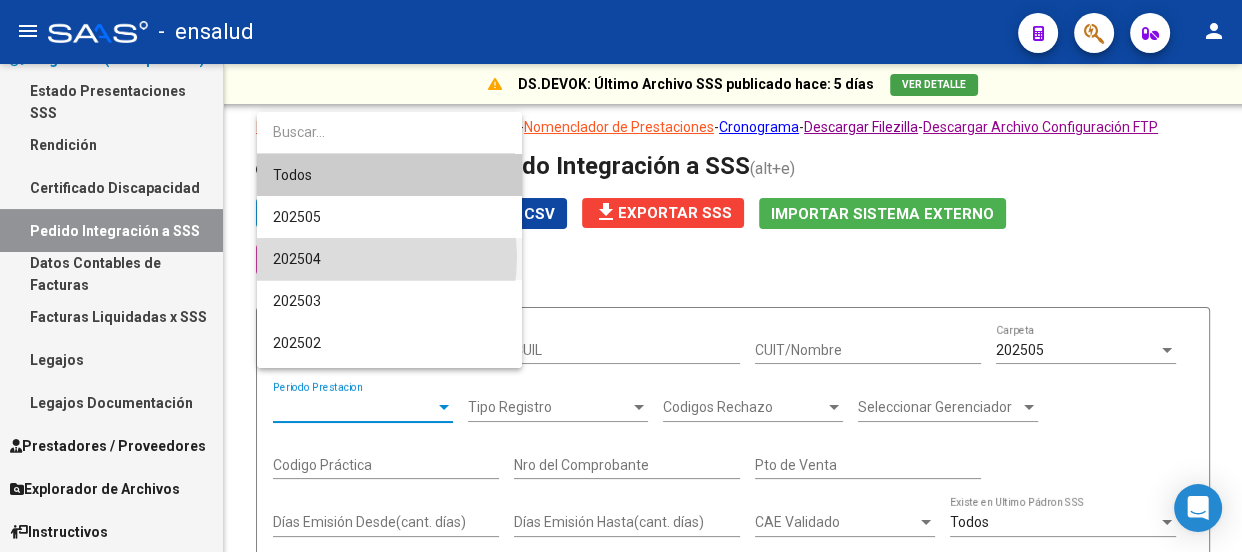 click on "202504" at bounding box center (389, 259) 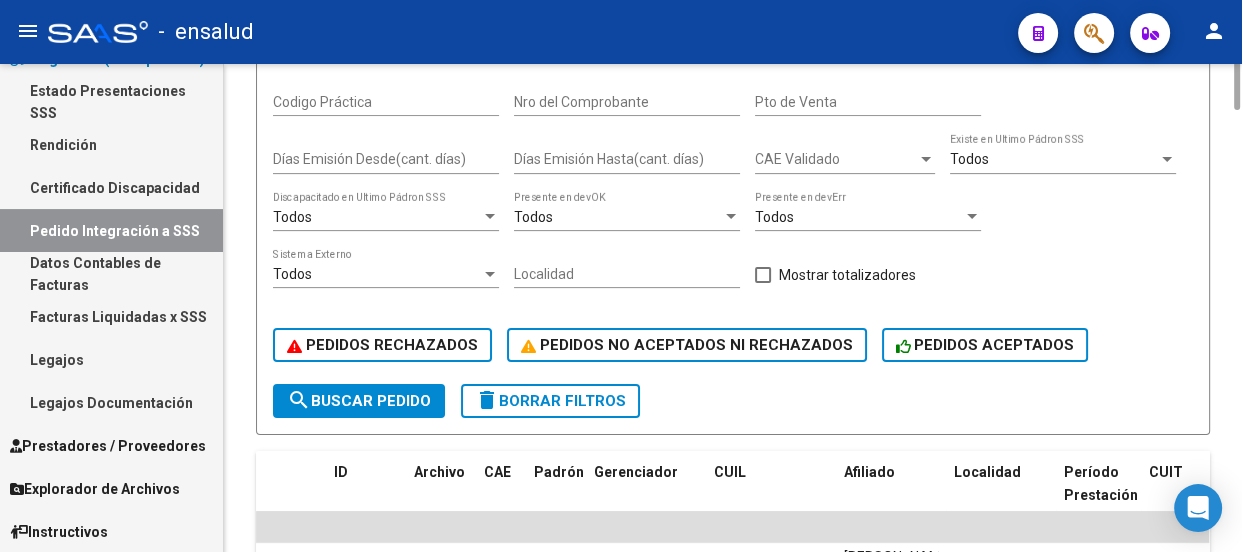scroll, scrollTop: 181, scrollLeft: 0, axis: vertical 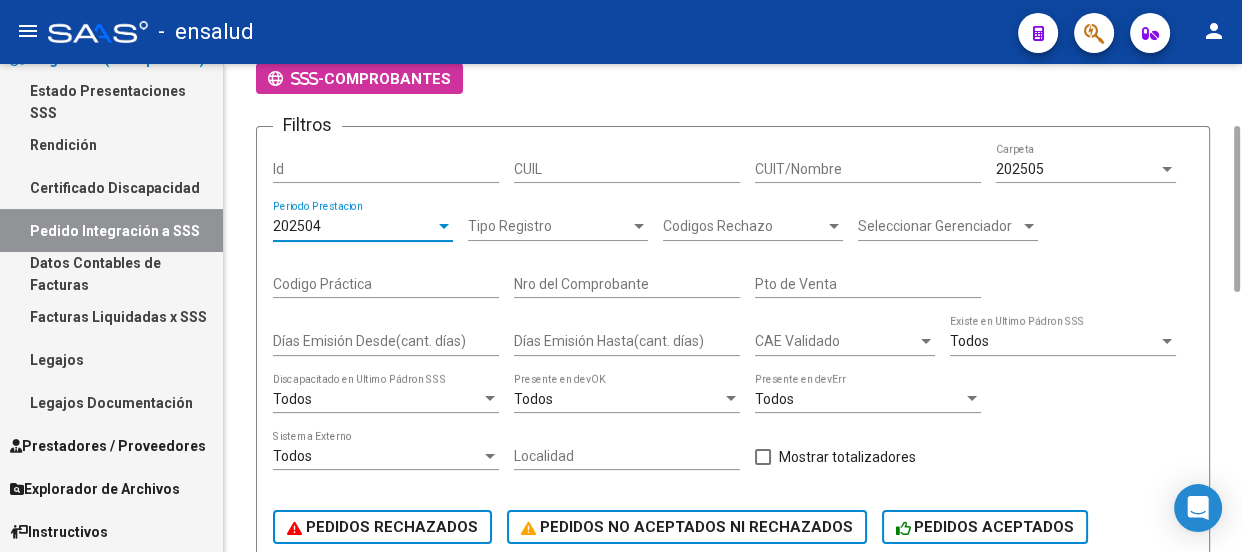 click on "CUIL" at bounding box center [627, 169] 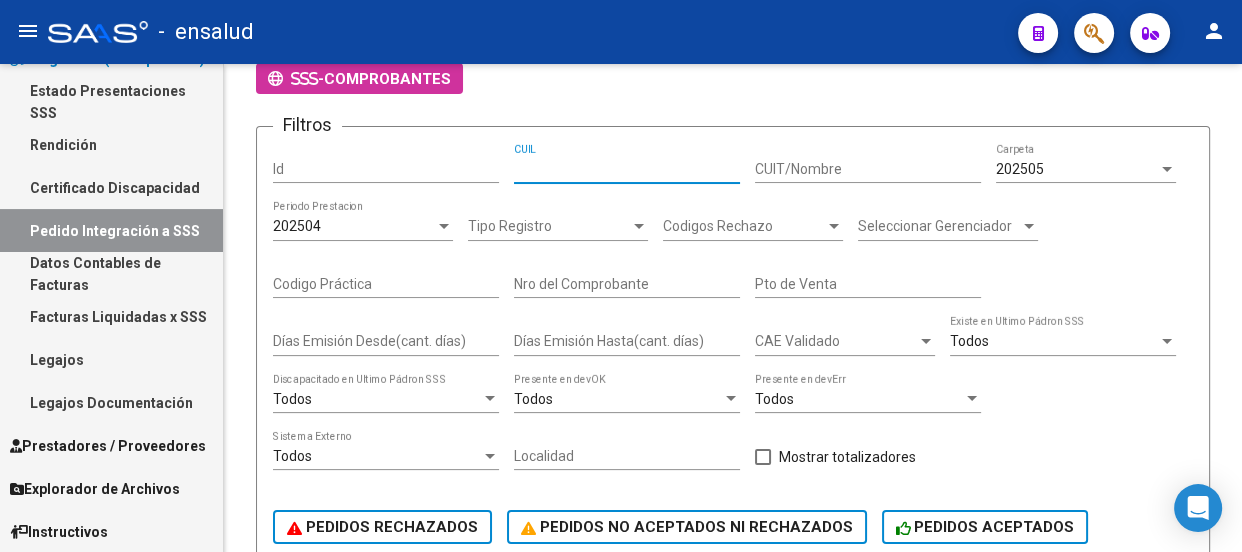 scroll, scrollTop: 909, scrollLeft: 0, axis: vertical 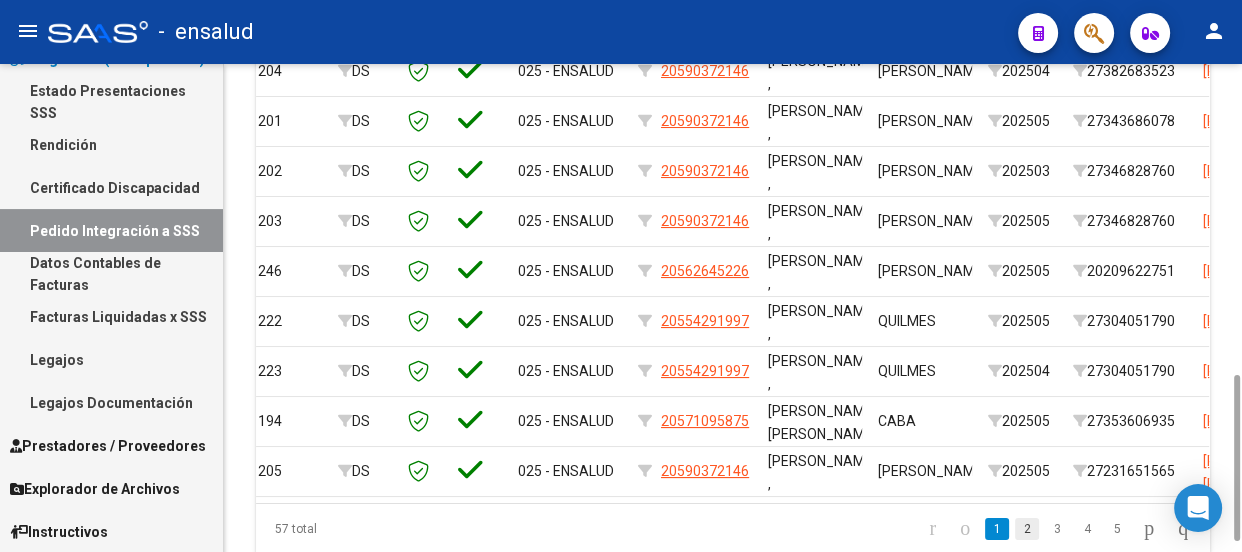 click on "2" 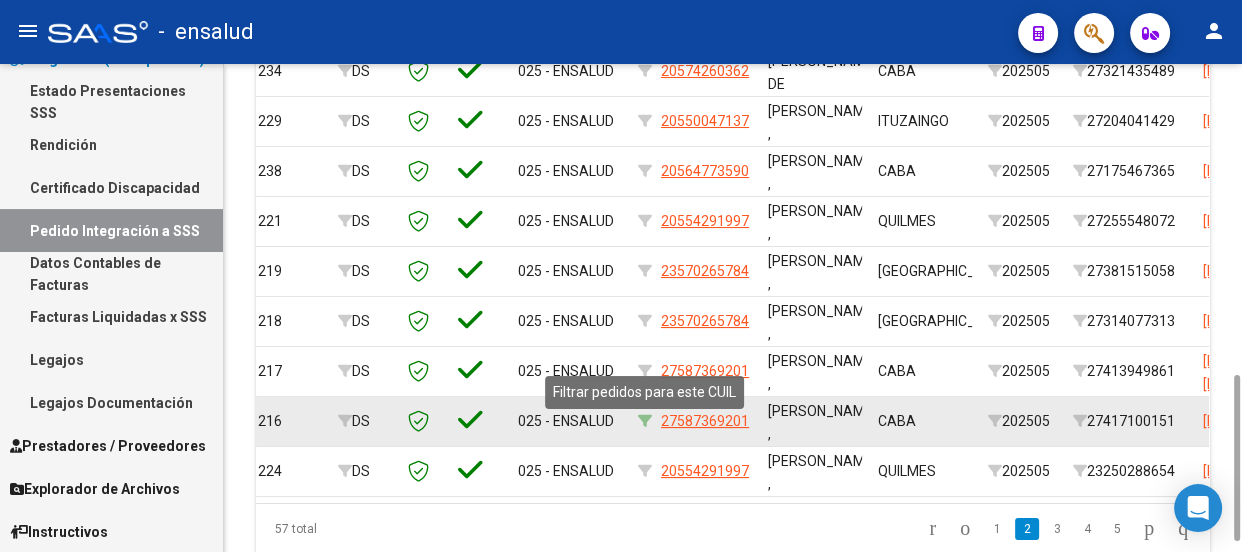 click 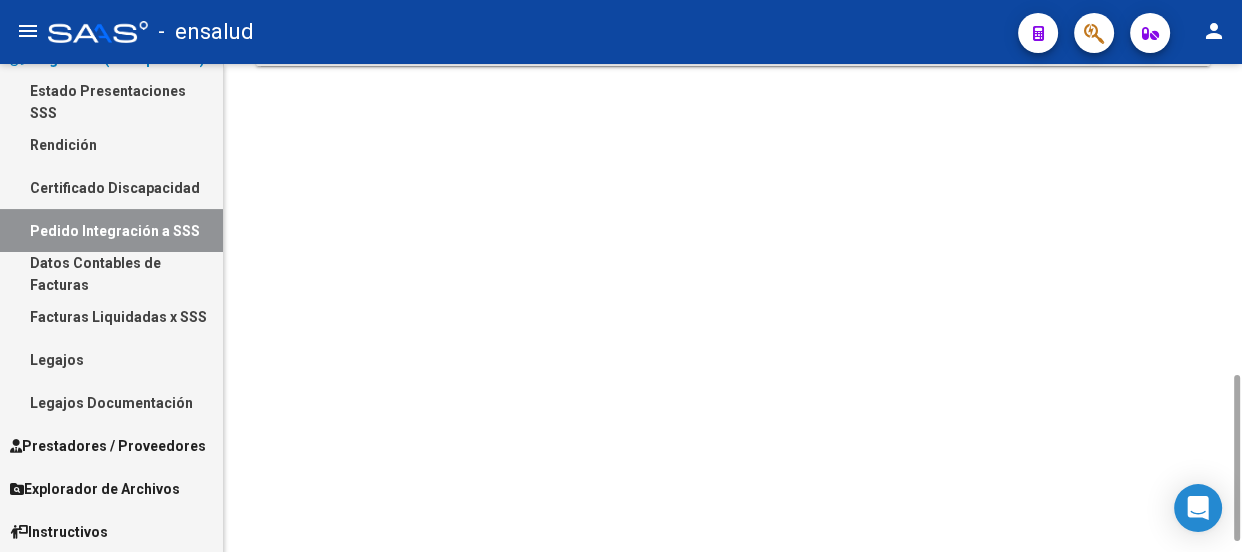 scroll, scrollTop: 0, scrollLeft: 0, axis: both 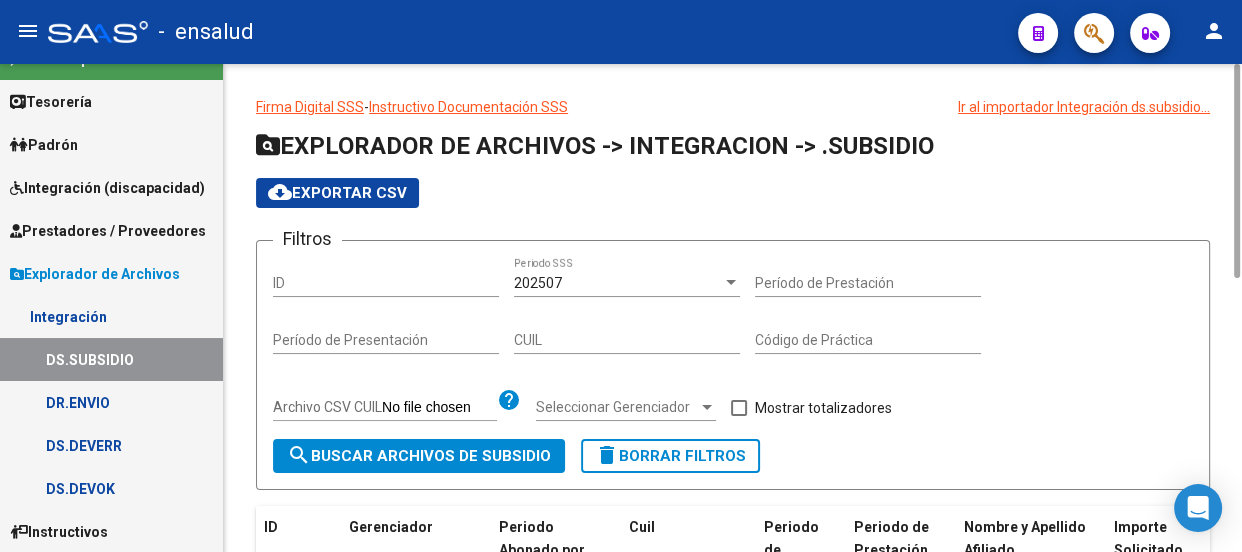 click at bounding box center [731, 282] 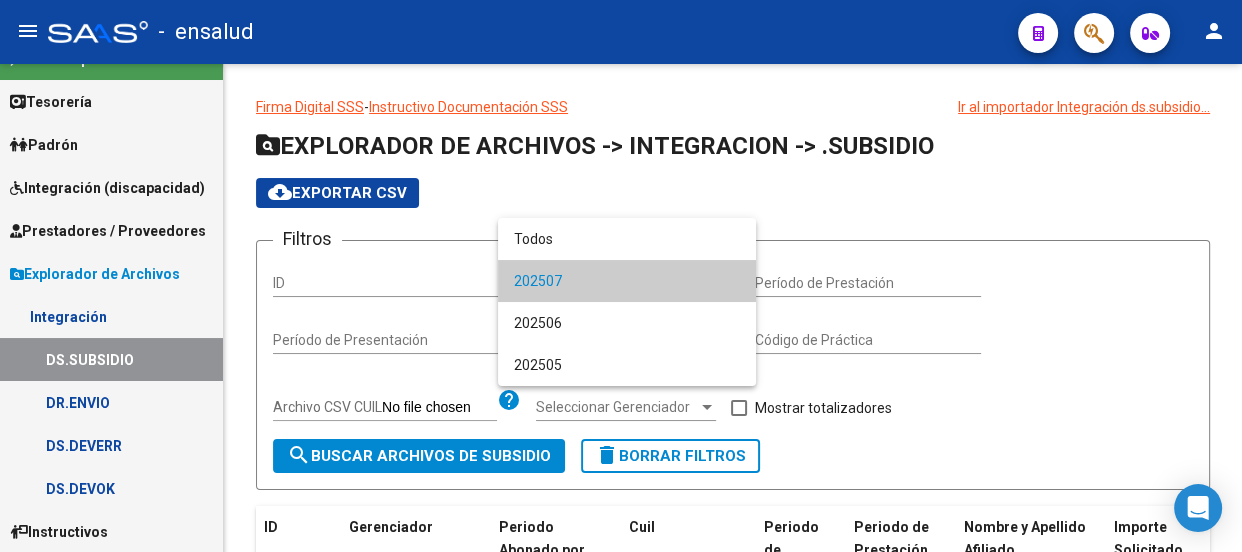 click at bounding box center [621, 276] 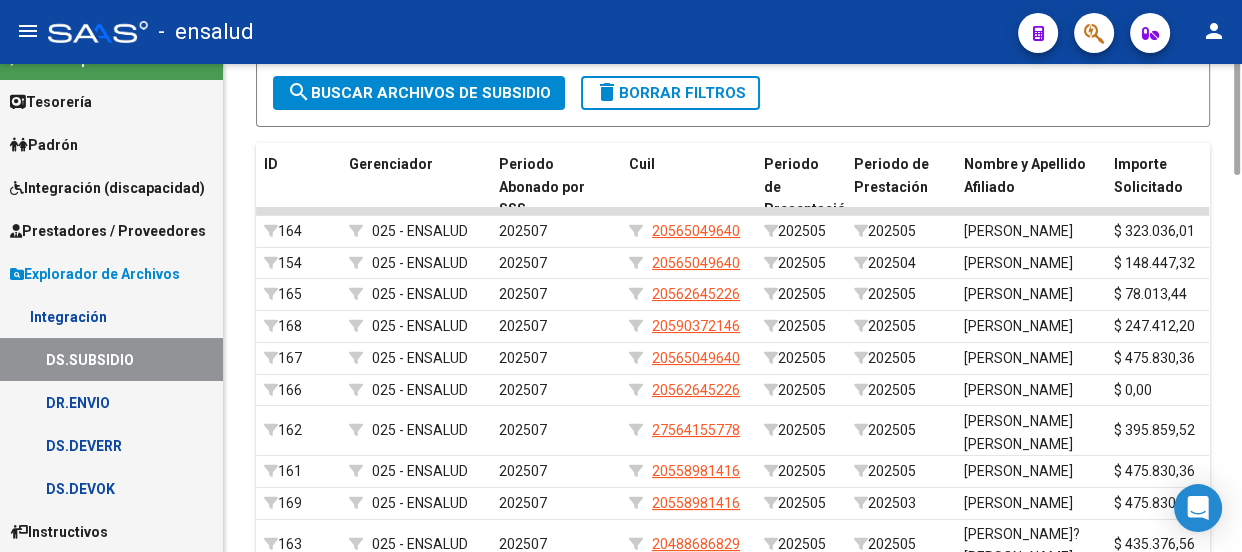 scroll, scrollTop: 181, scrollLeft: 0, axis: vertical 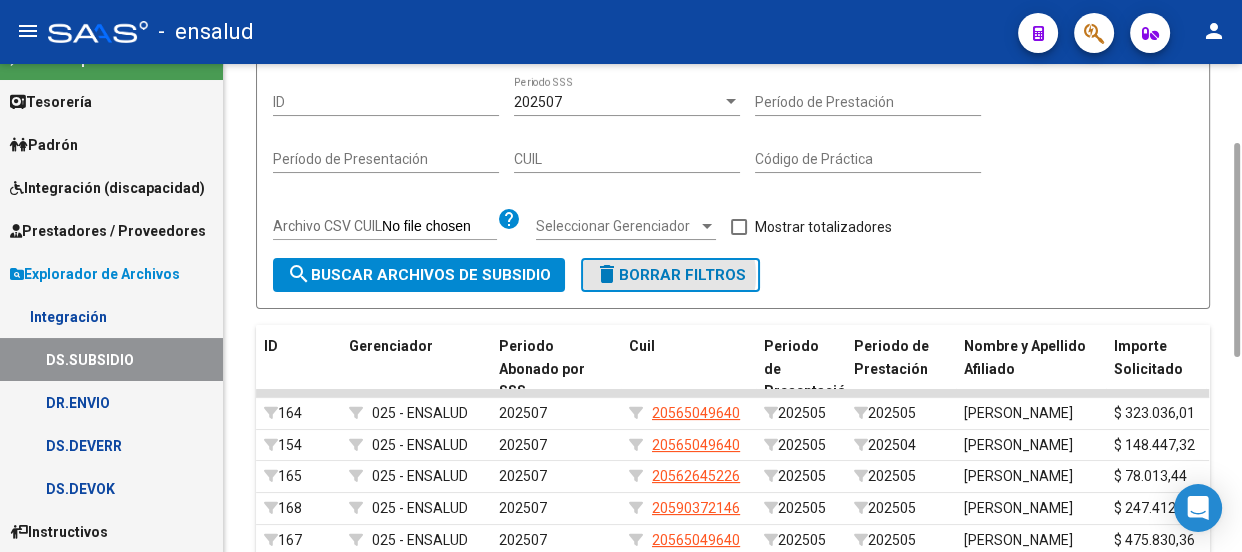 click on "delete  Borrar Filtros" 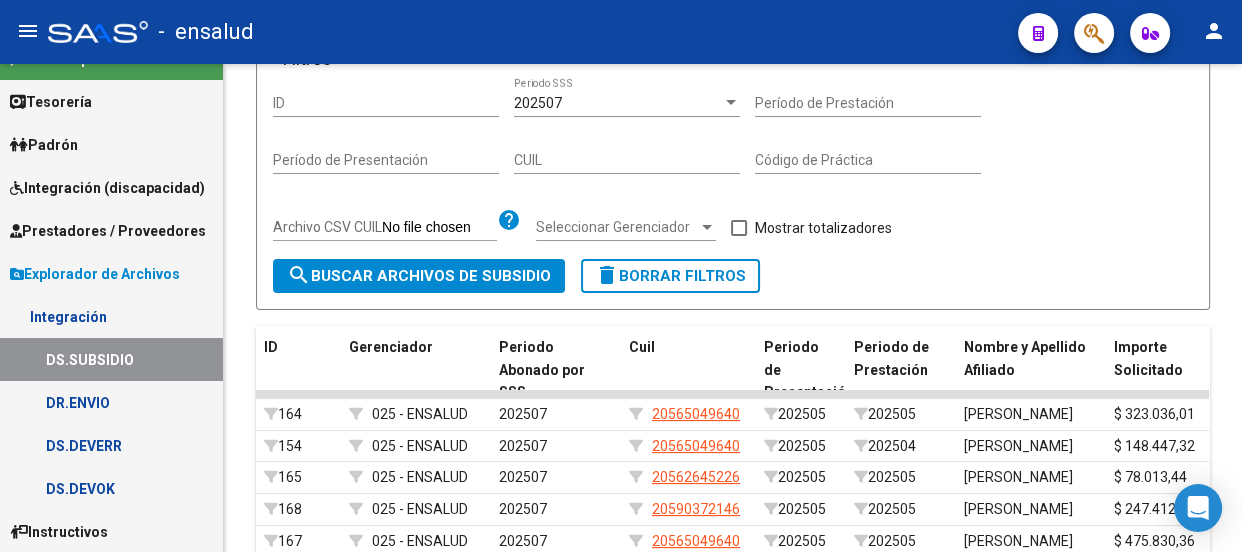 click on "Prestadores / Proveedores" at bounding box center [108, 231] 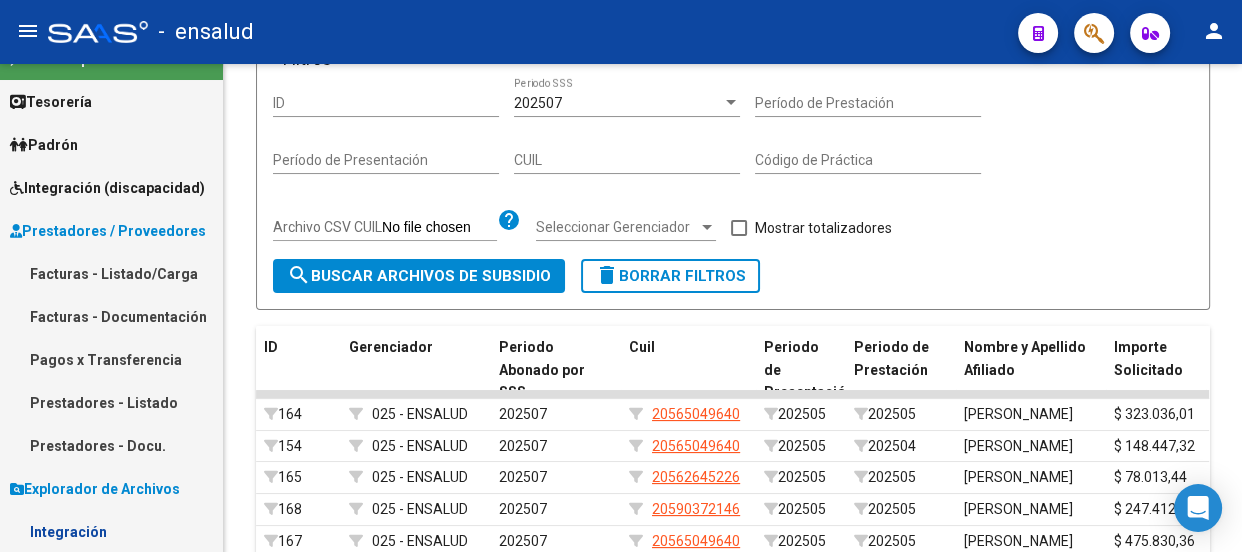 click on "Integración (discapacidad)" at bounding box center (107, 188) 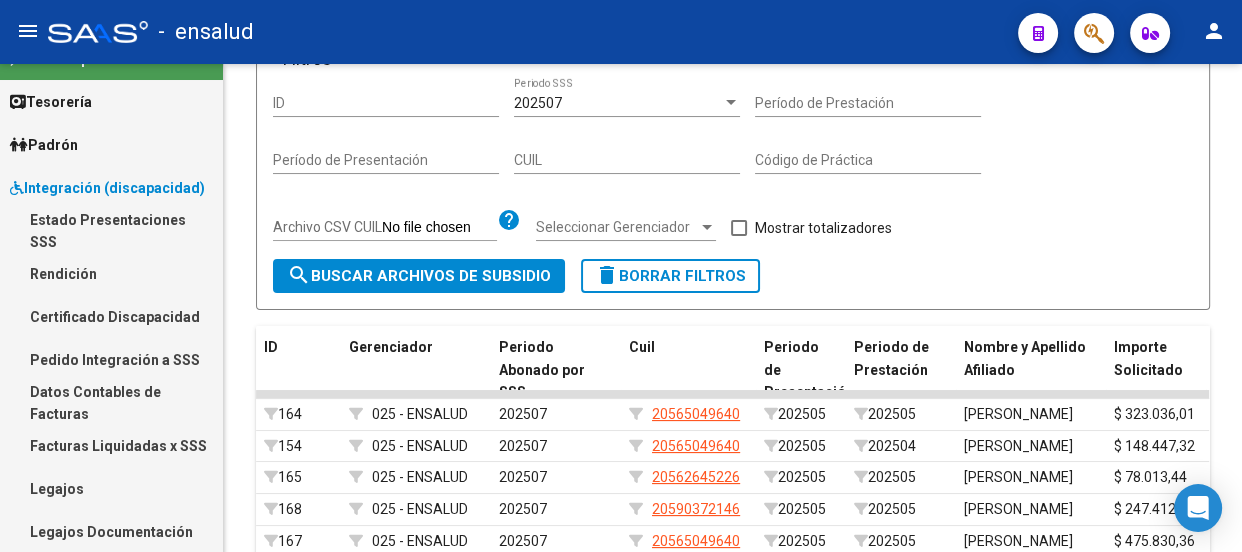 click on "Pedido Integración a SSS" at bounding box center [111, 359] 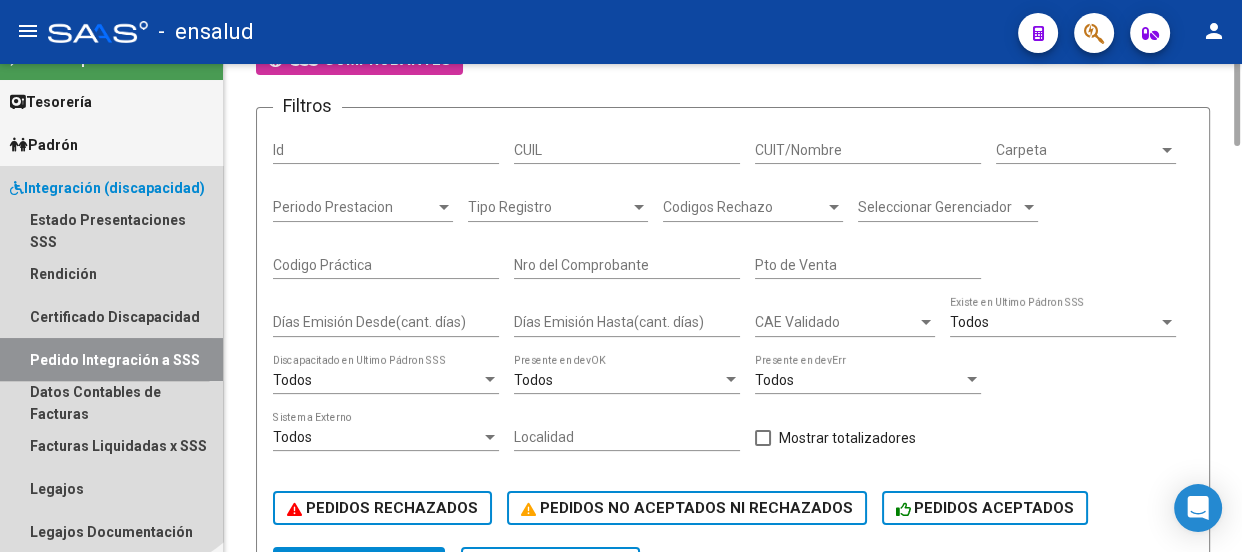 scroll, scrollTop: 0, scrollLeft: 0, axis: both 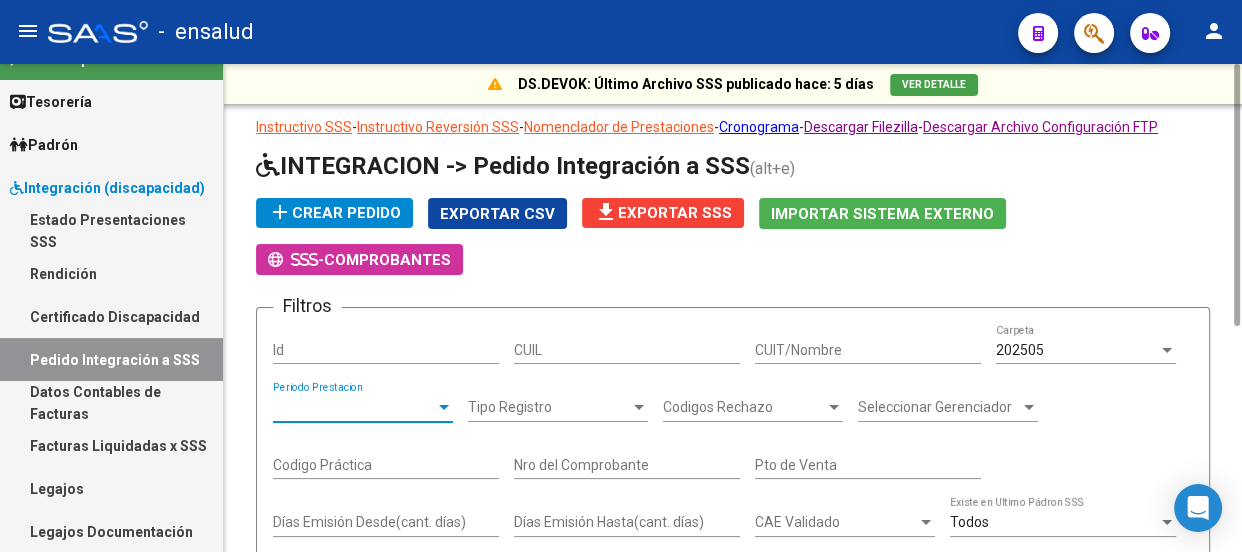 click on "Periodo Prestacion" at bounding box center (354, 407) 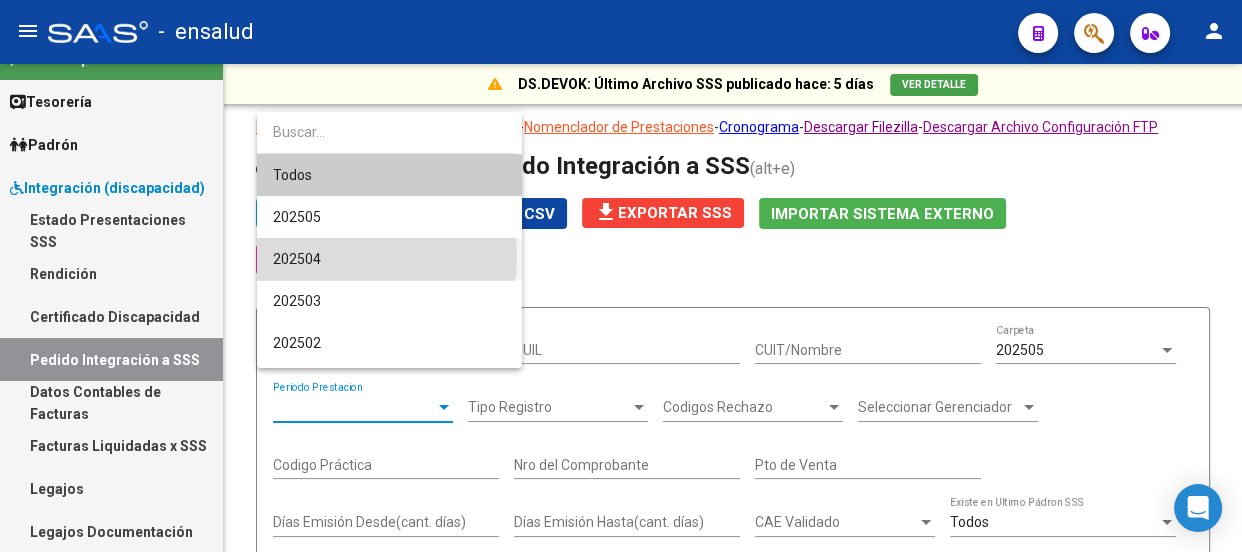 click on "202504" at bounding box center (389, 259) 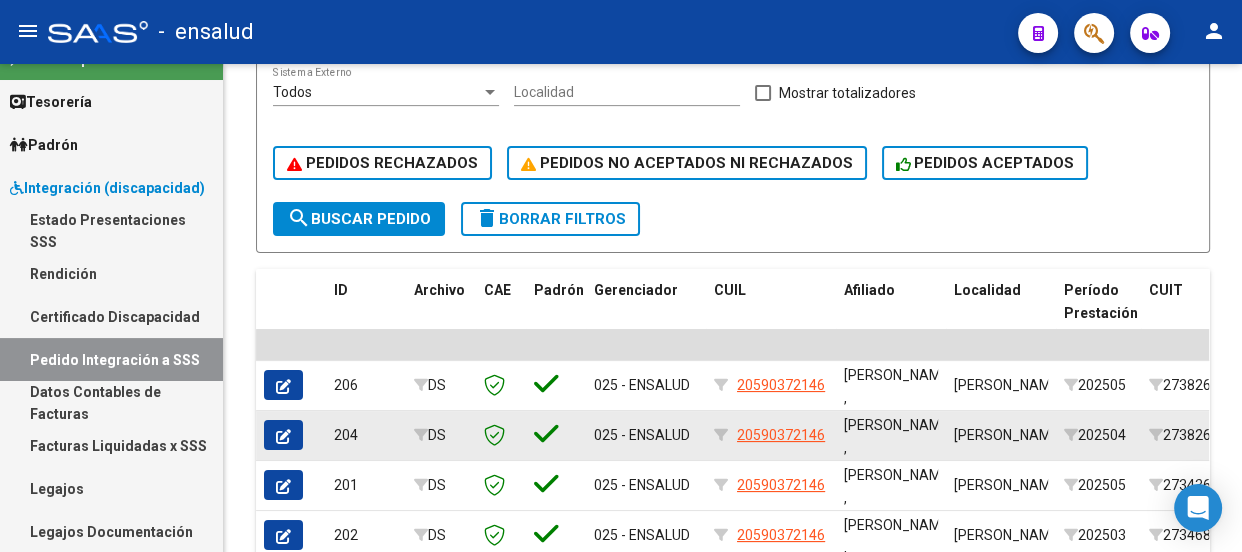 scroll, scrollTop: 939, scrollLeft: 0, axis: vertical 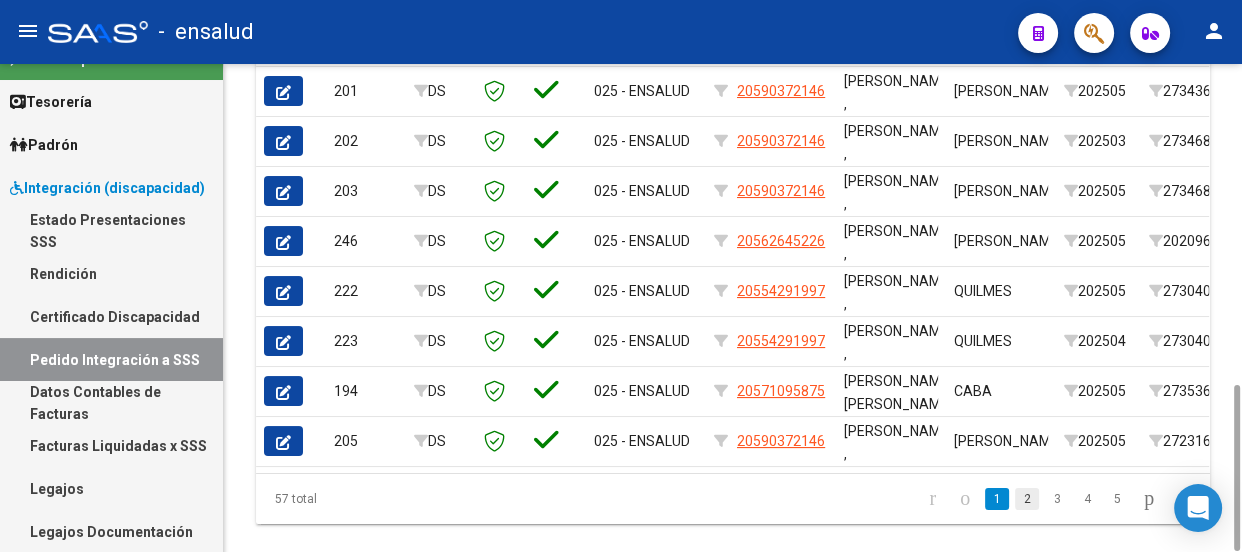 click on "2" 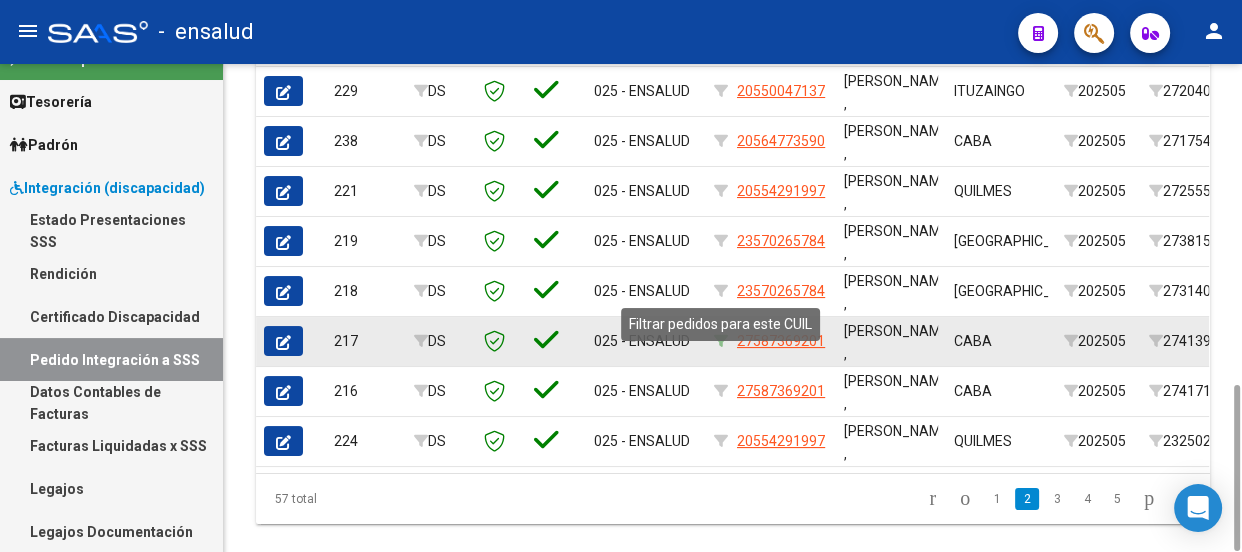 click 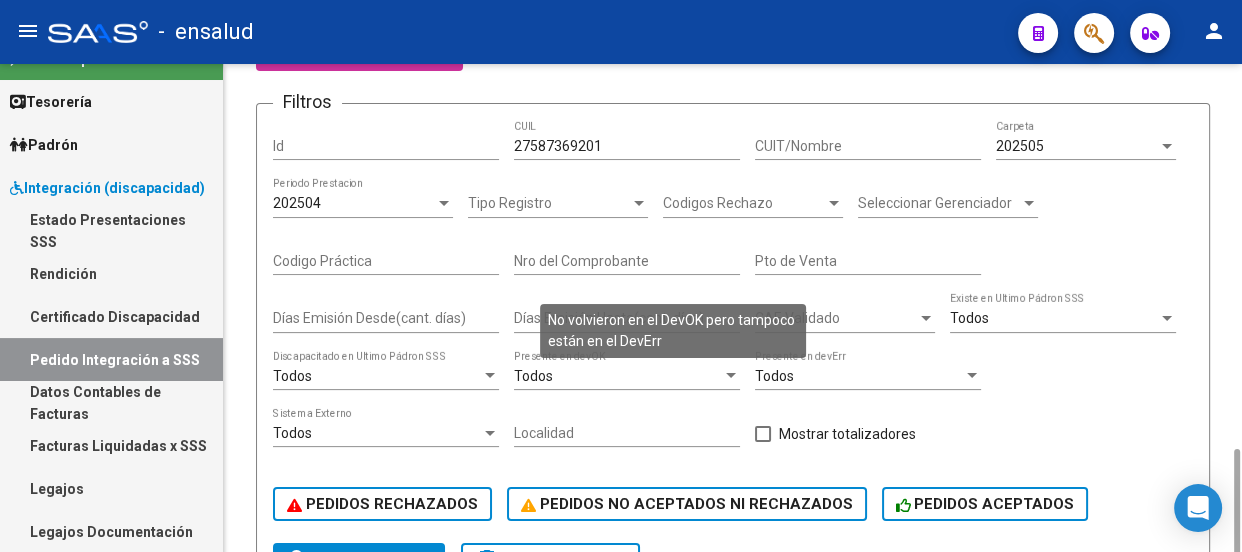 scroll, scrollTop: 386, scrollLeft: 0, axis: vertical 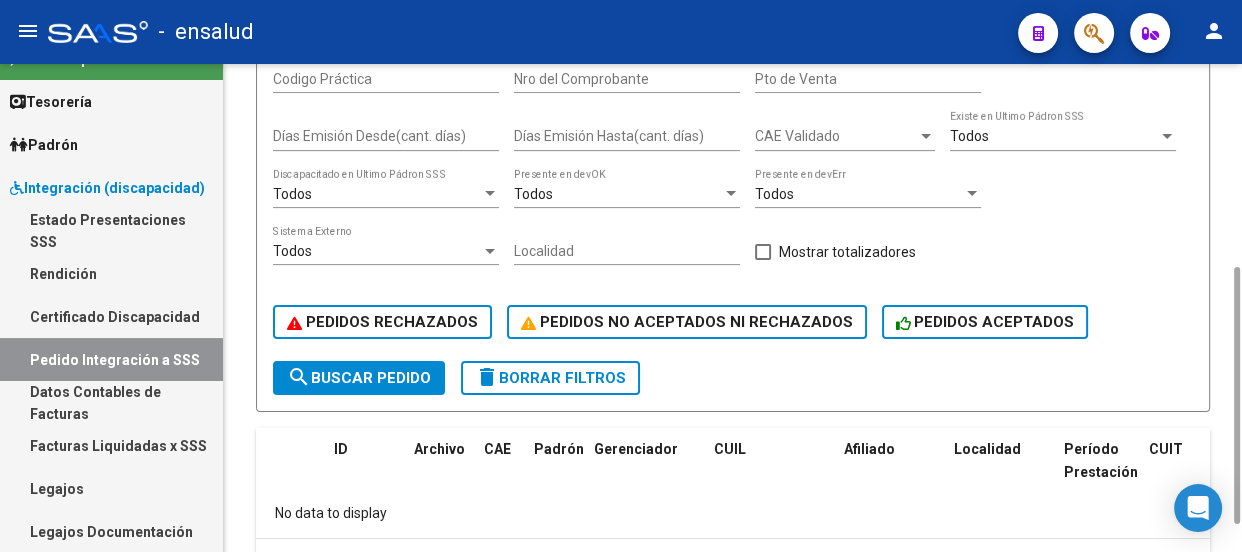click on "search  Buscar Pedido" 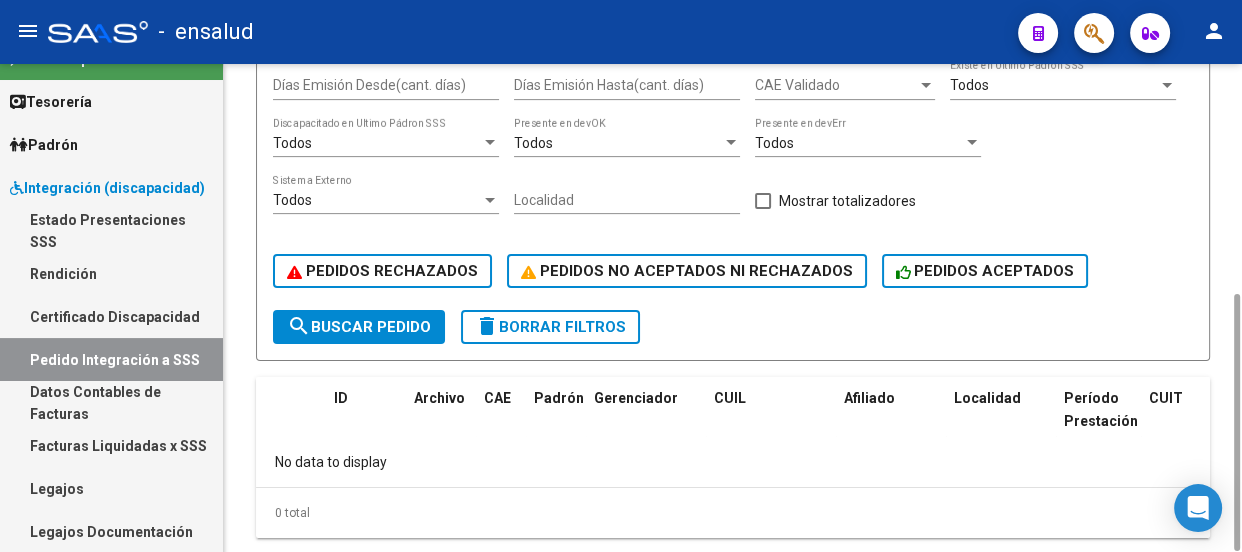 click on "delete  Borrar Filtros" 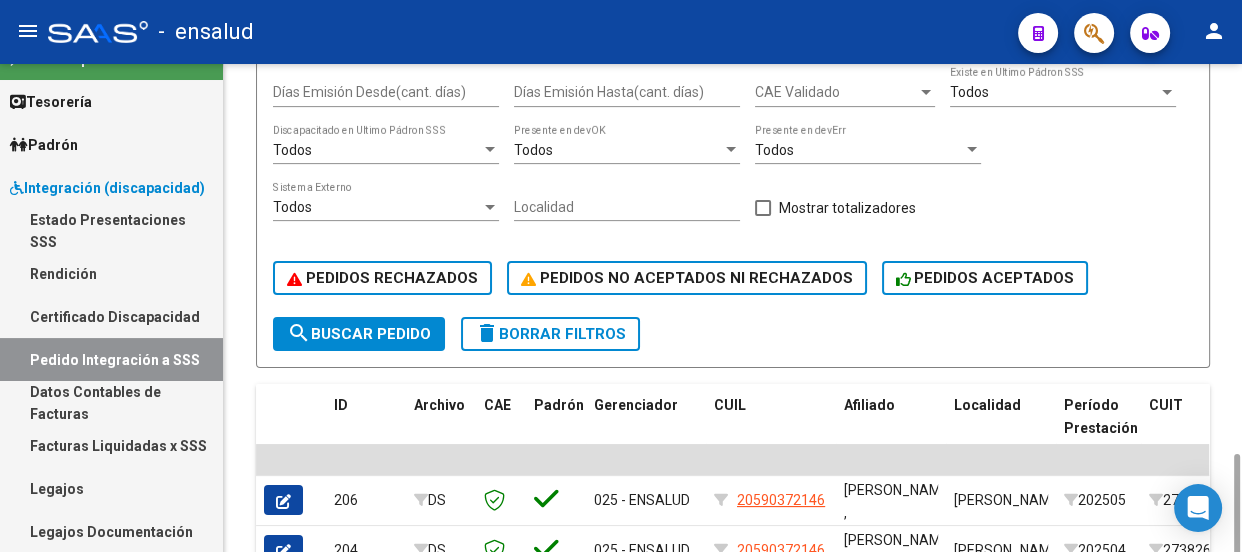 scroll, scrollTop: 611, scrollLeft: 0, axis: vertical 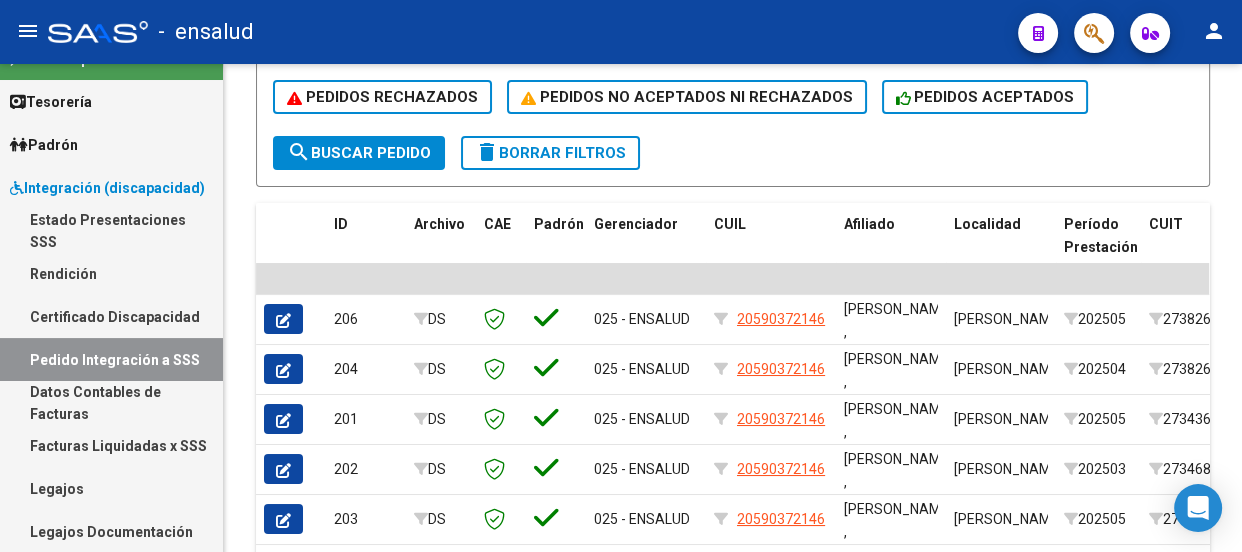 click on "Integración (discapacidad)" at bounding box center [107, 188] 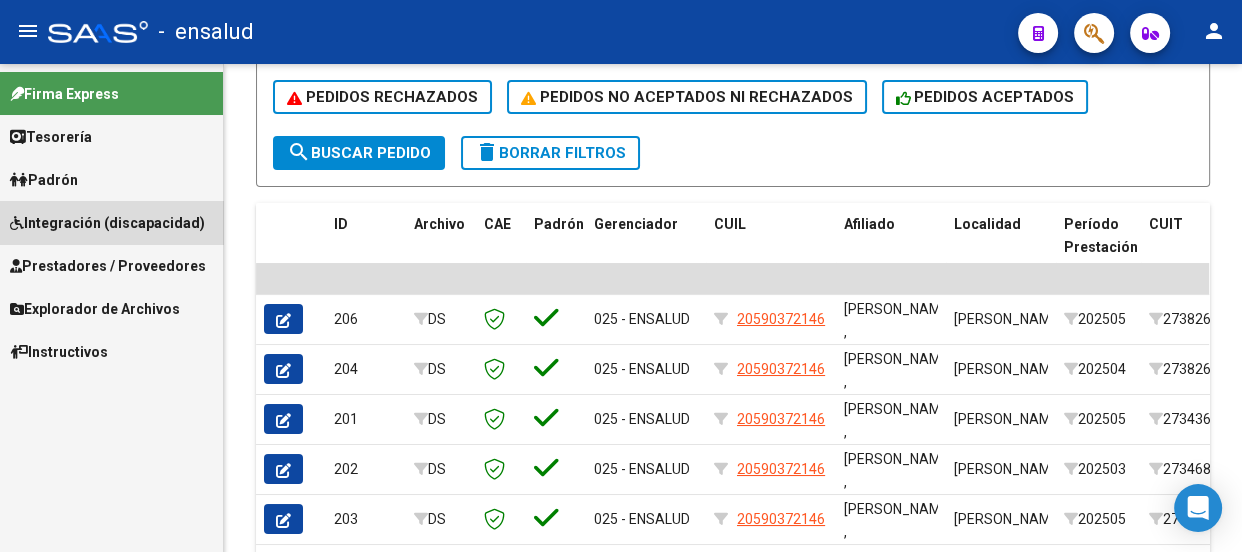scroll, scrollTop: 0, scrollLeft: 0, axis: both 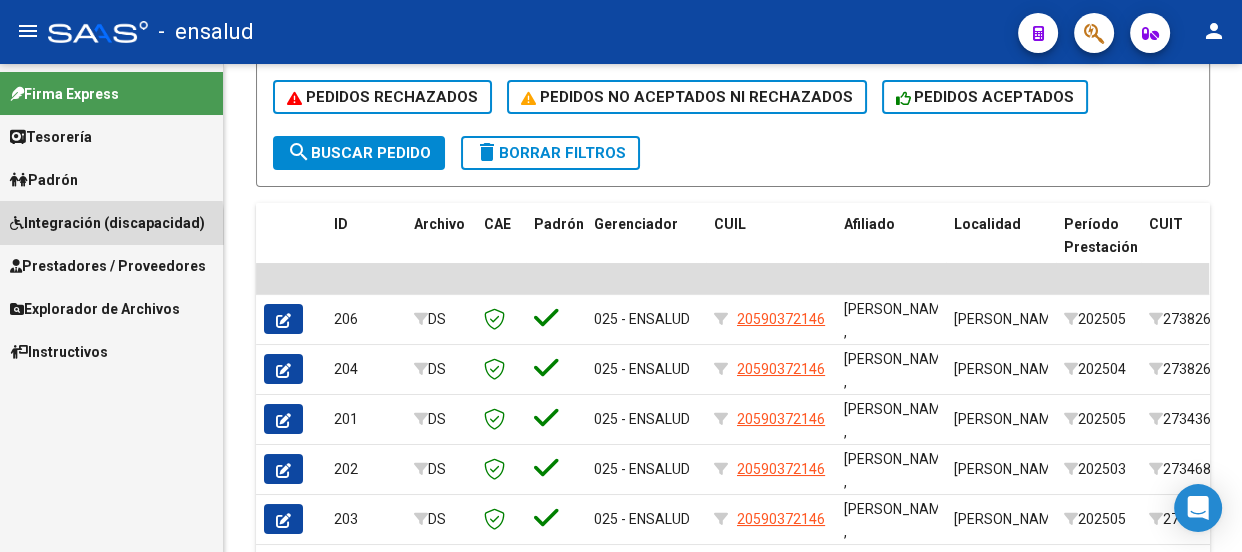 click on "Integración (discapacidad)" at bounding box center [107, 223] 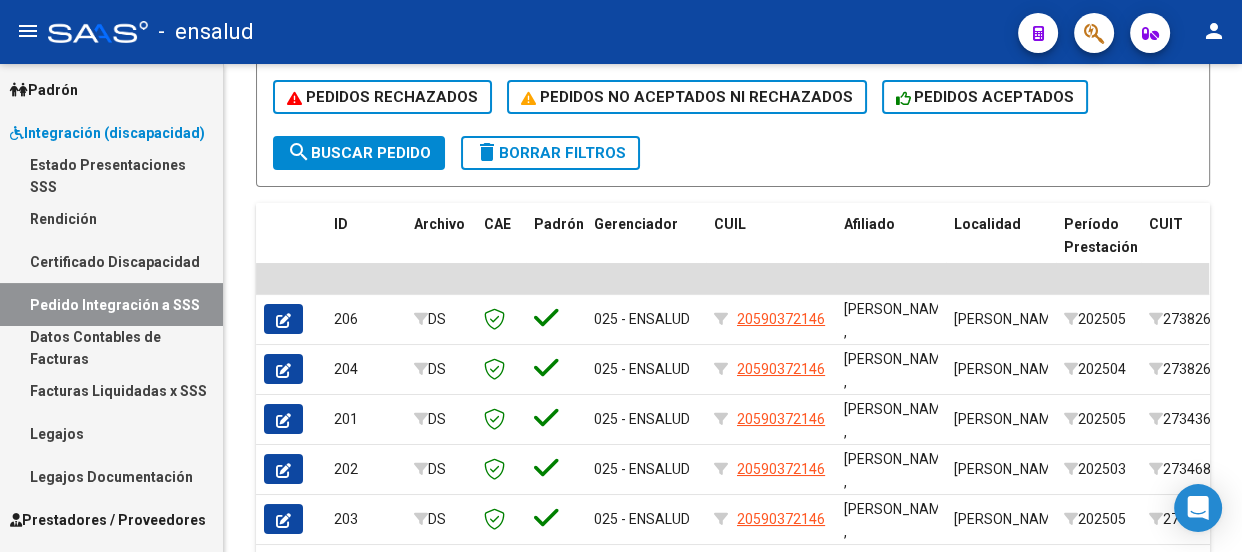 scroll, scrollTop: 164, scrollLeft: 0, axis: vertical 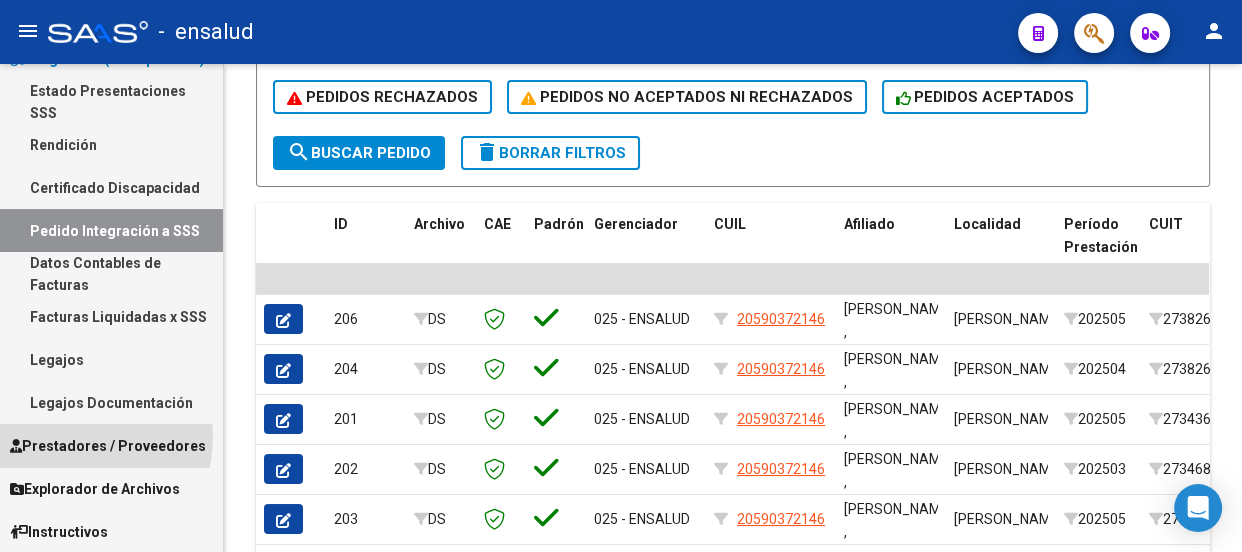 click on "Prestadores / Proveedores" at bounding box center [108, 446] 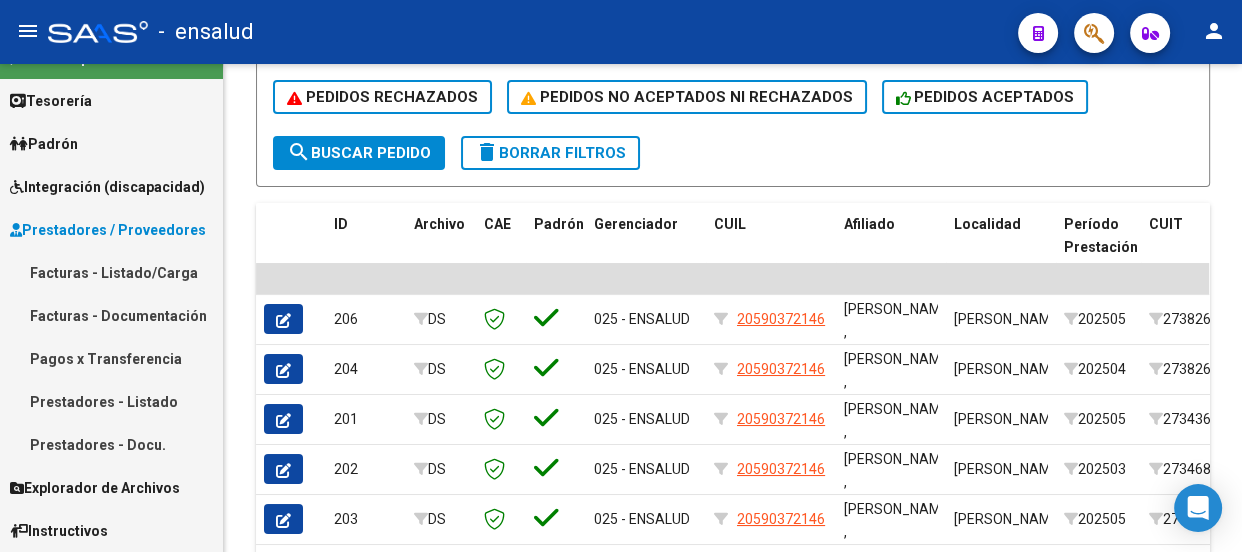 scroll, scrollTop: 35, scrollLeft: 0, axis: vertical 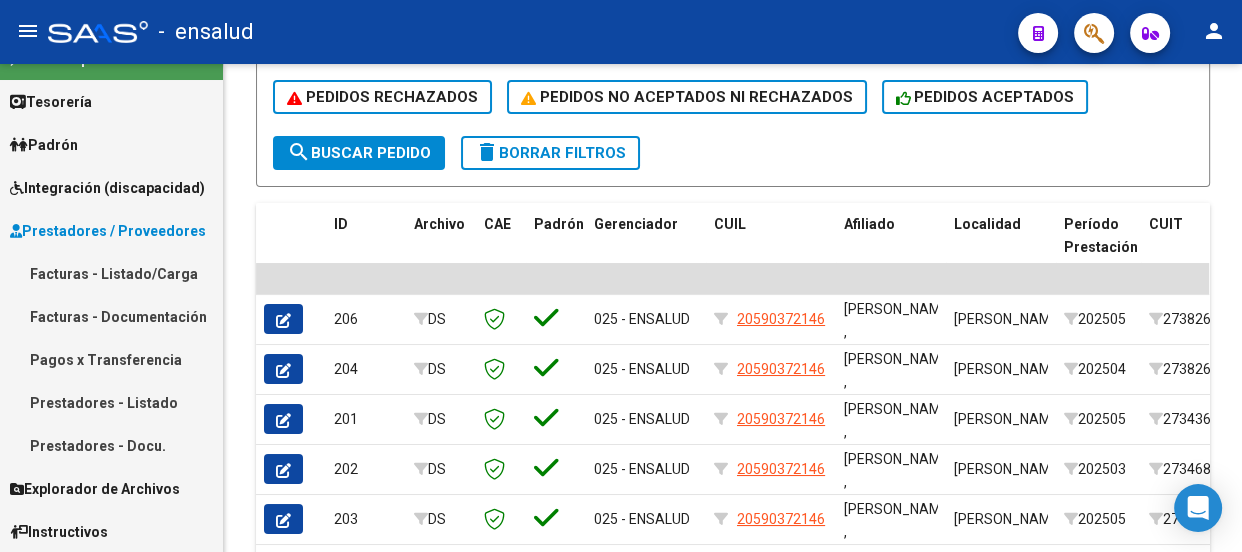 click on "Facturas - Documentación" at bounding box center [111, 316] 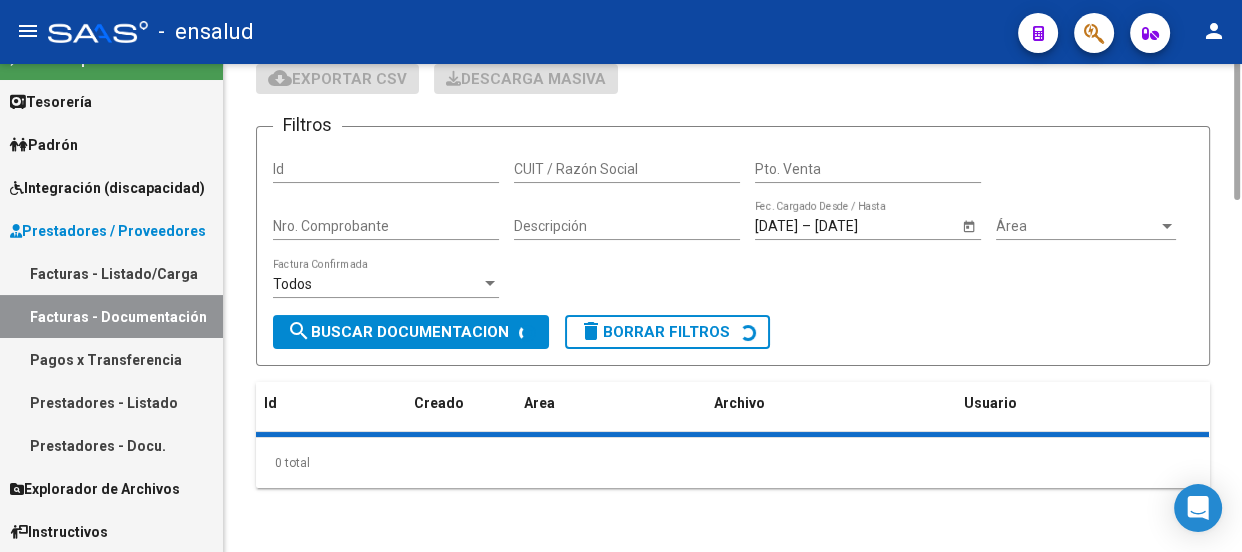 scroll, scrollTop: 0, scrollLeft: 0, axis: both 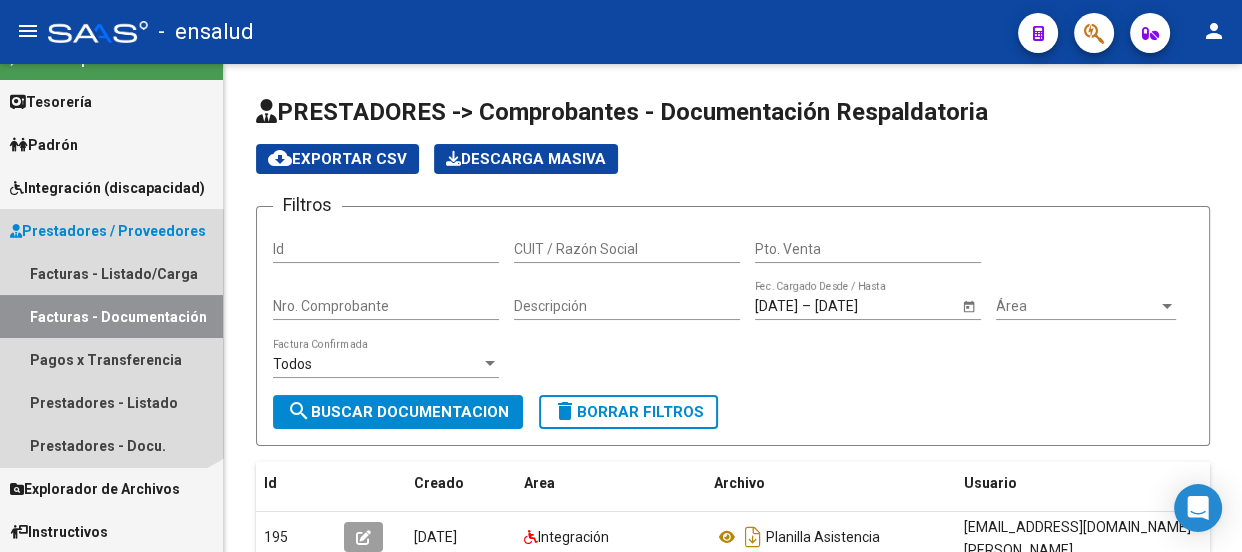 click on "Prestadores / Proveedores" at bounding box center [108, 231] 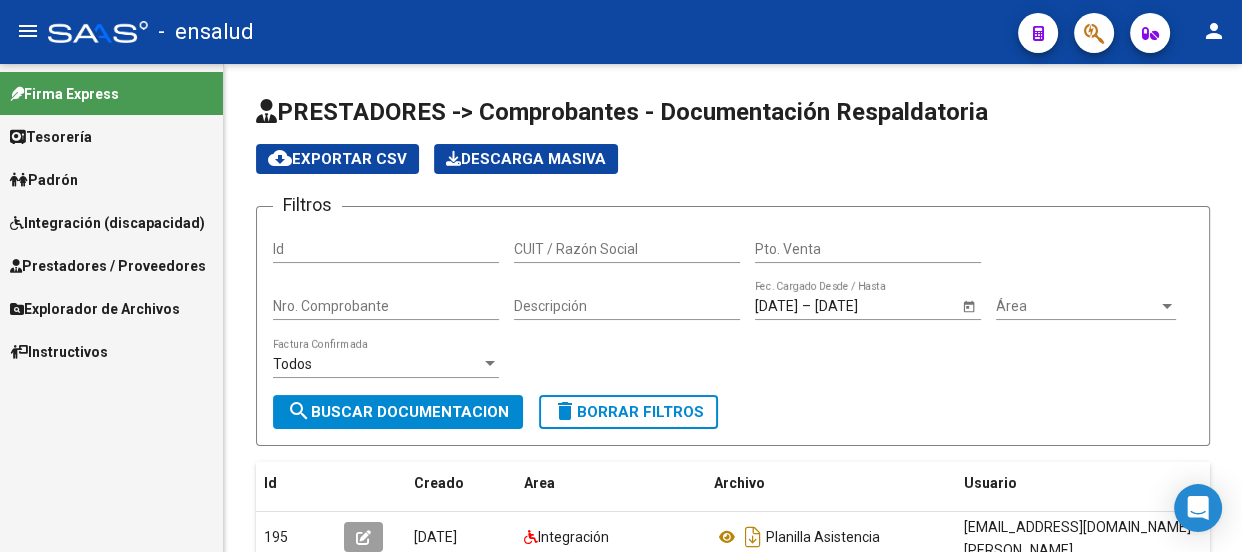 scroll, scrollTop: 0, scrollLeft: 0, axis: both 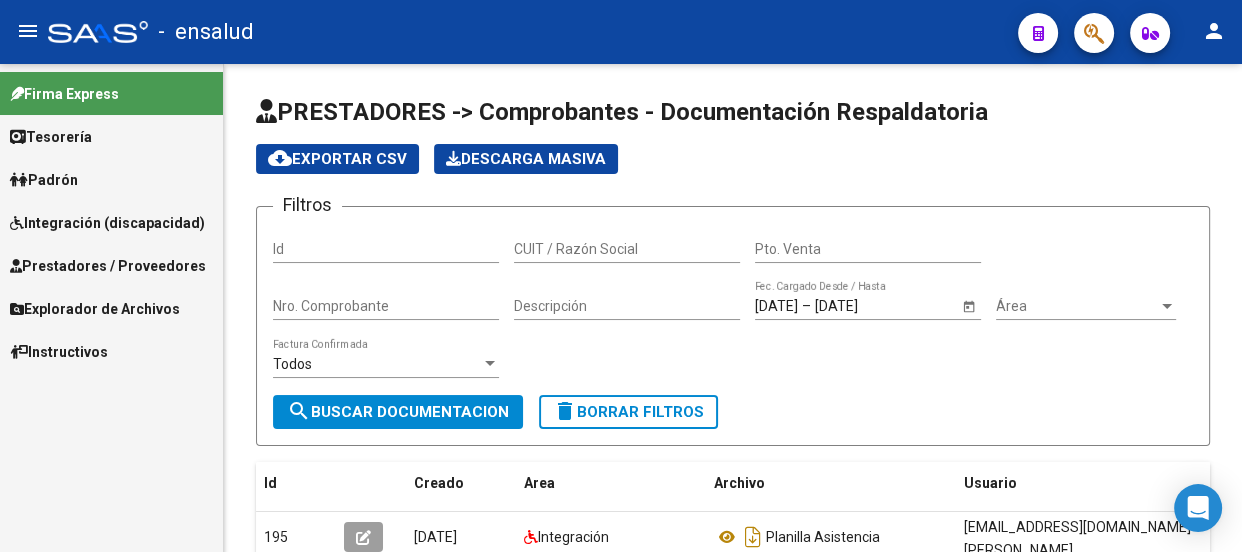 click on "Integración (discapacidad)" at bounding box center [107, 223] 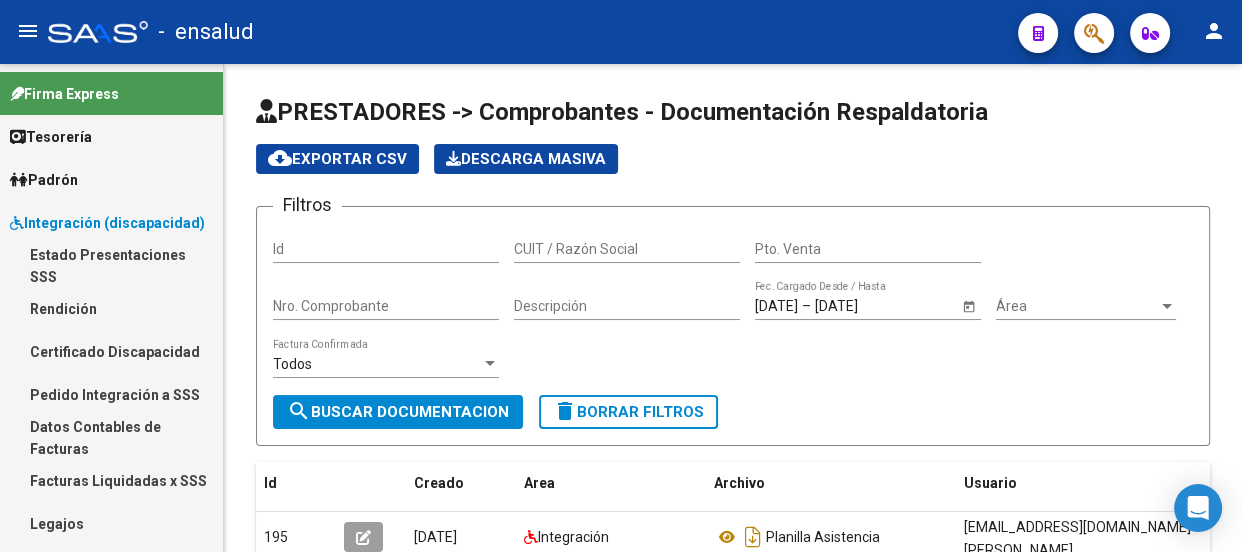 click on "Facturas Liquidadas x SSS" at bounding box center (111, 480) 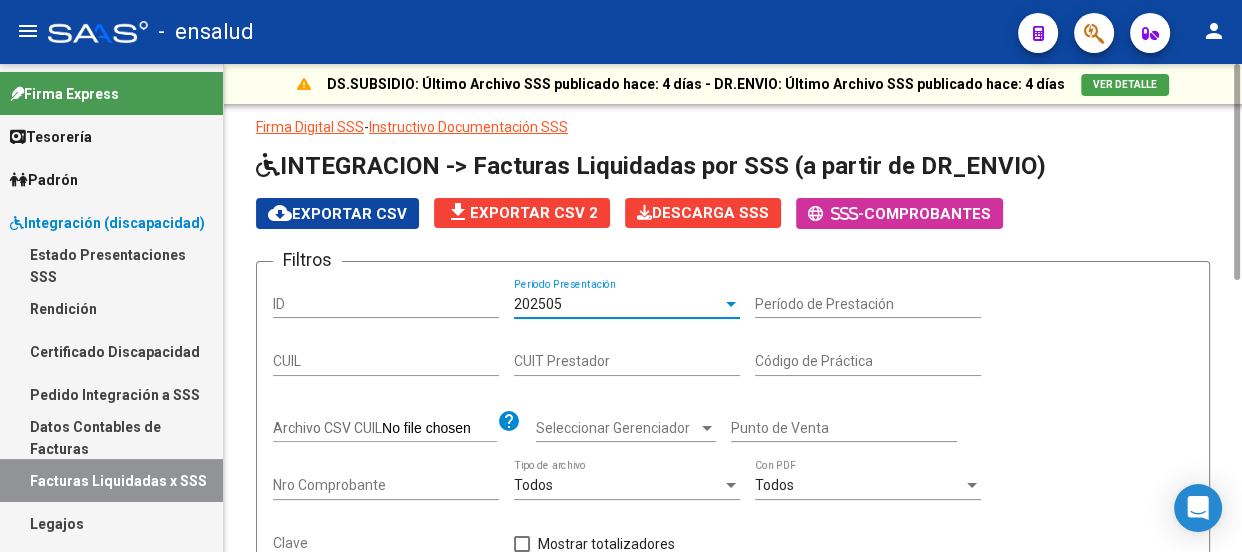 click at bounding box center (731, 304) 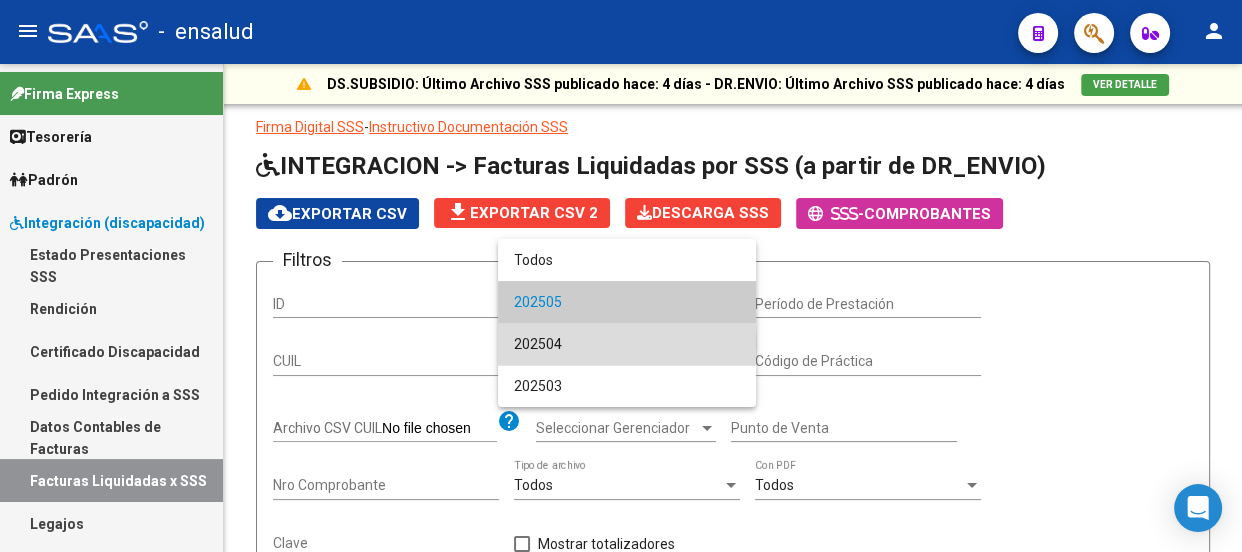 click on "202504" at bounding box center (627, 344) 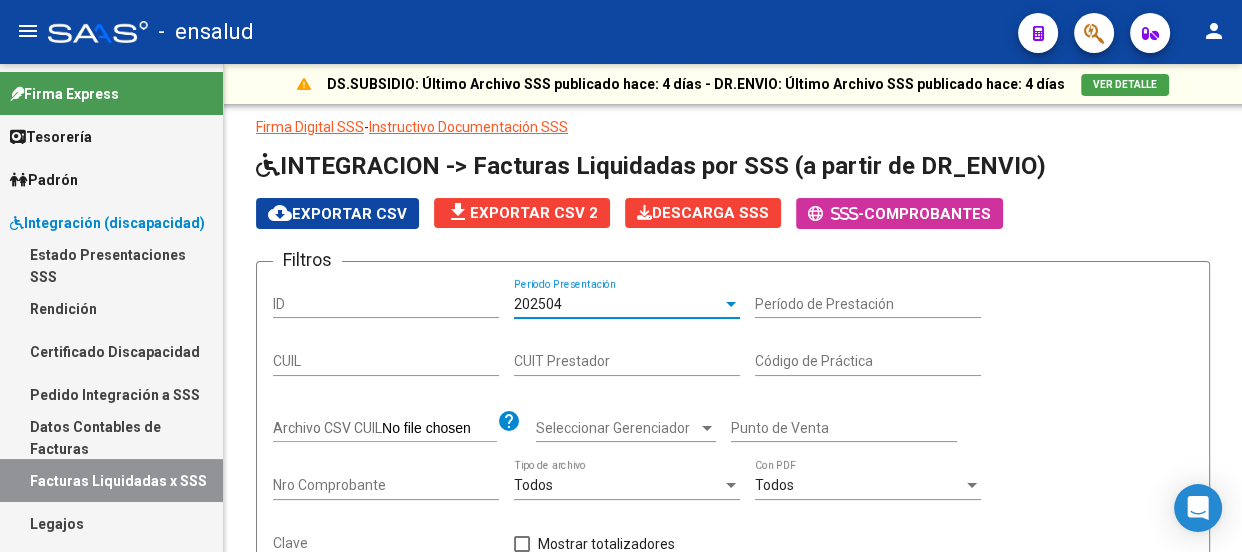 scroll, scrollTop: 727, scrollLeft: 0, axis: vertical 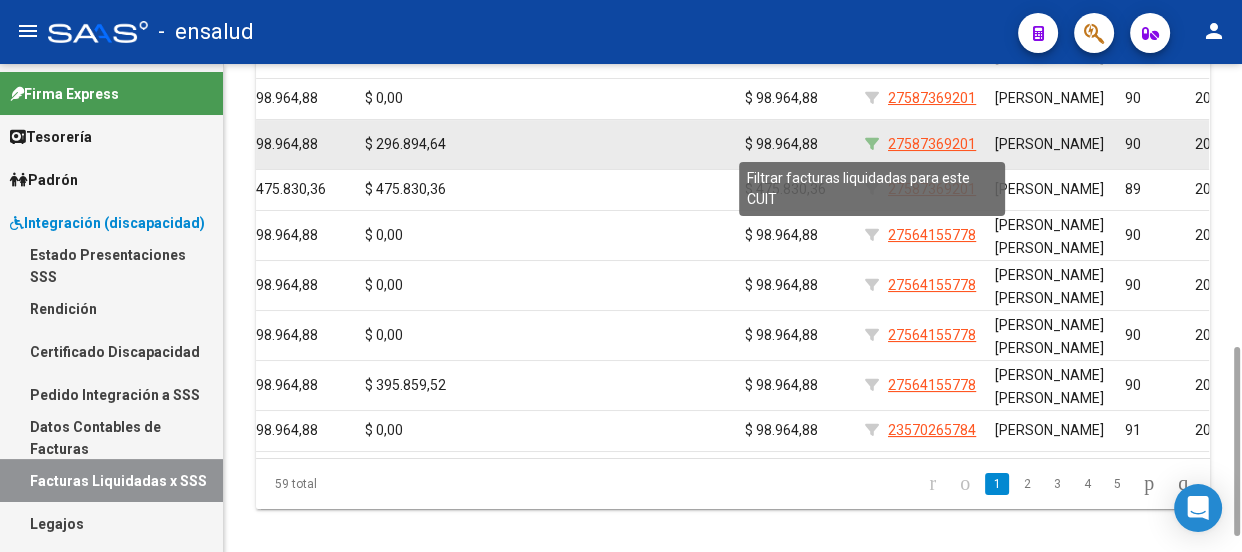 click 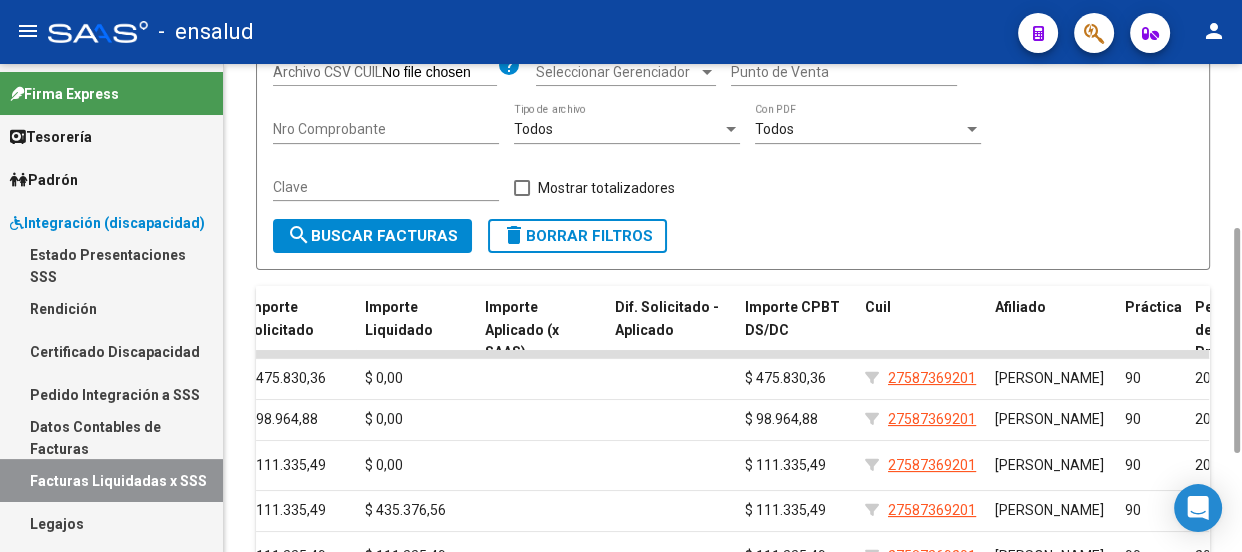 scroll, scrollTop: 567, scrollLeft: 0, axis: vertical 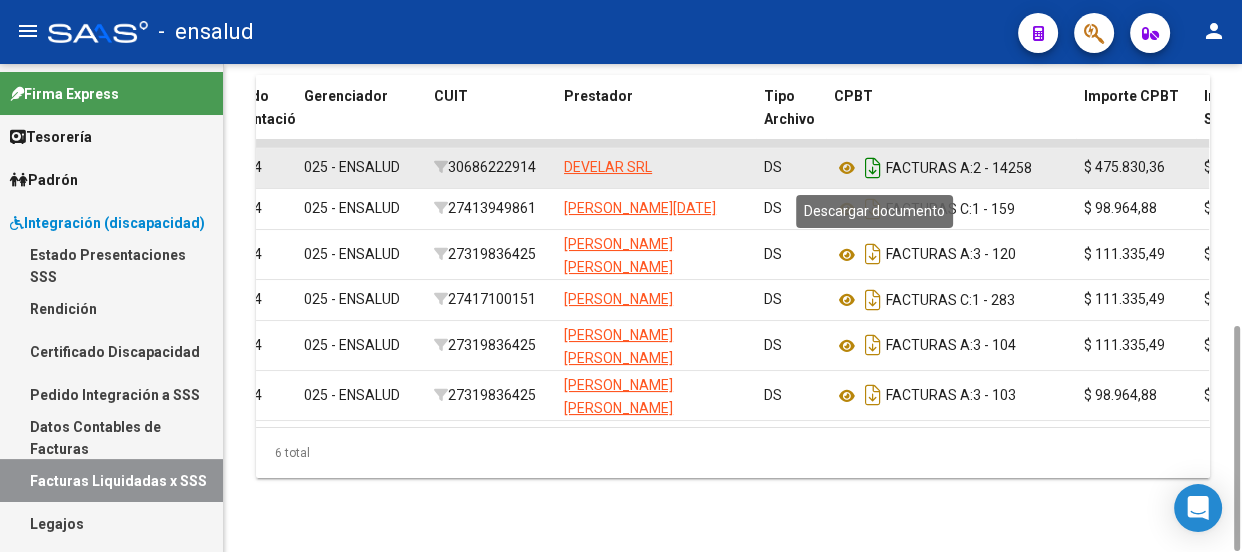 click 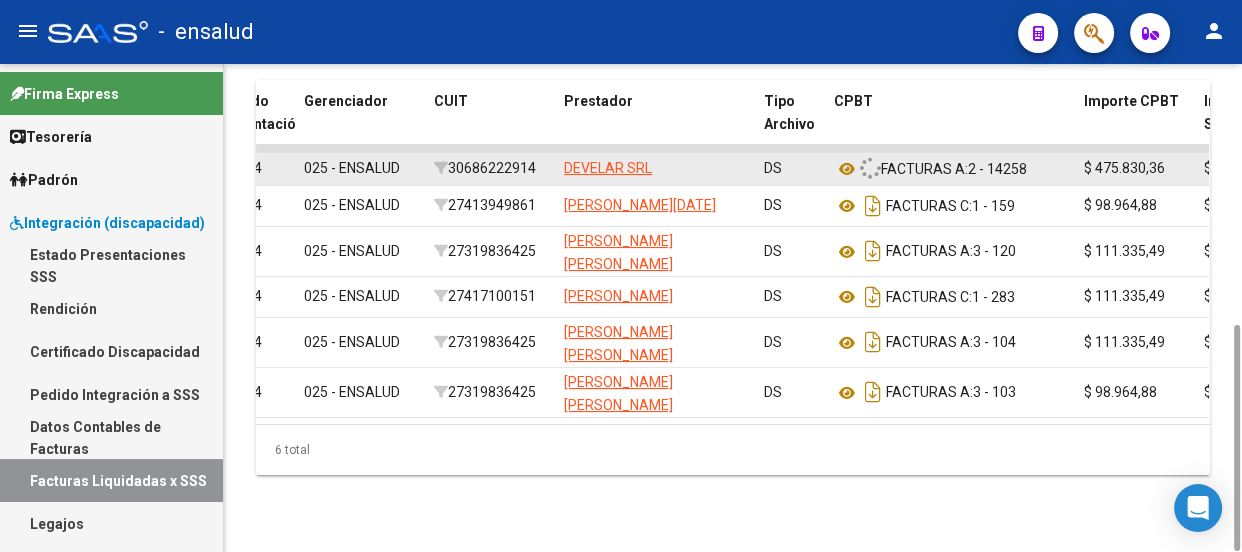 scroll, scrollTop: 560, scrollLeft: 0, axis: vertical 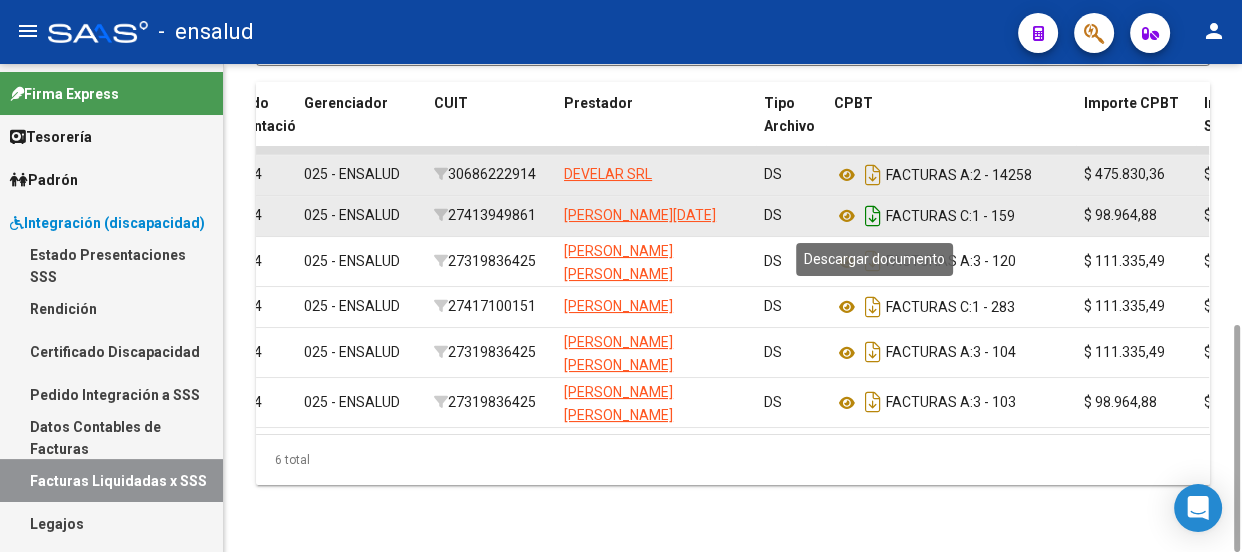 click 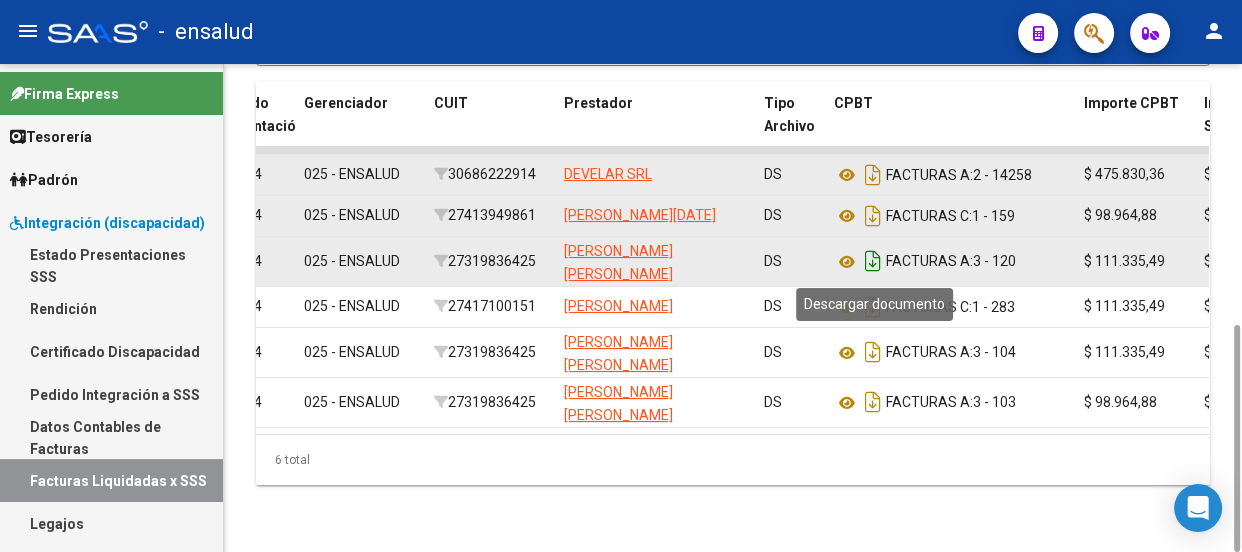 click 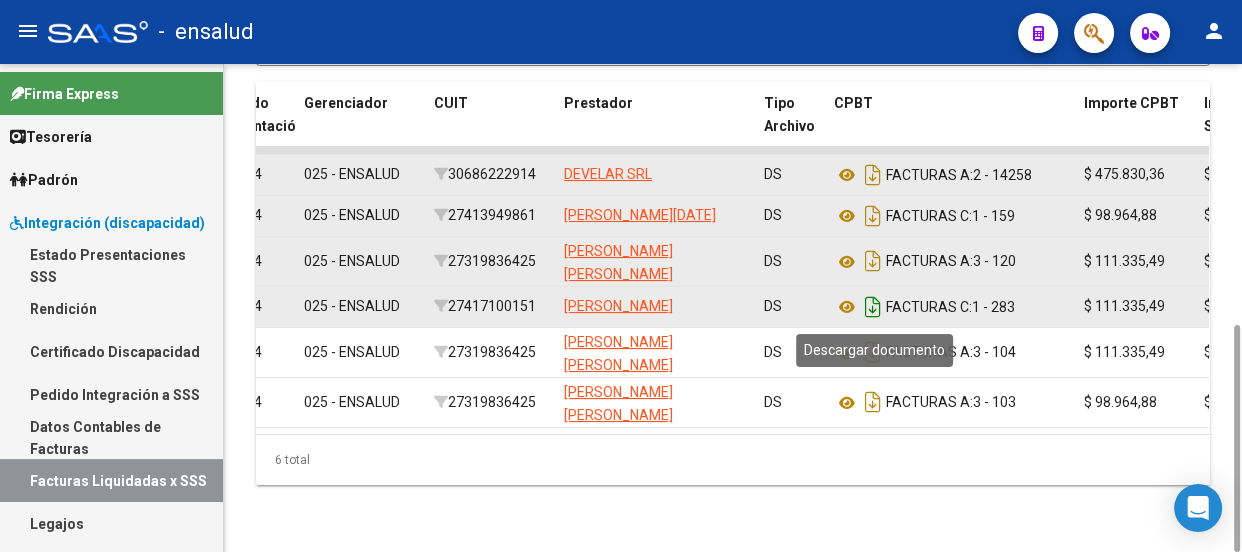 click 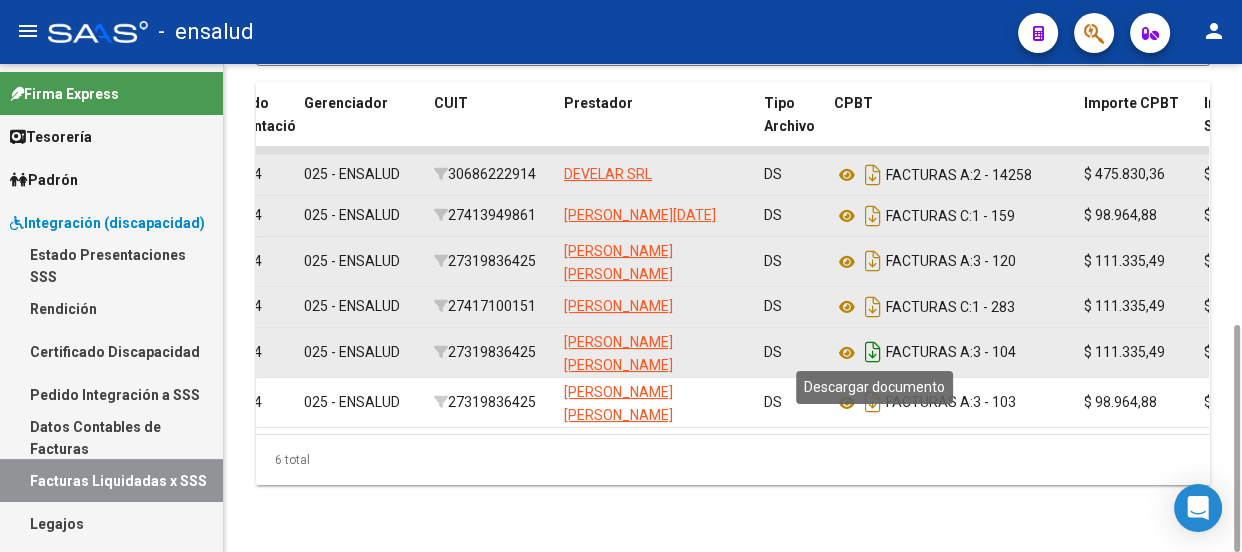 click 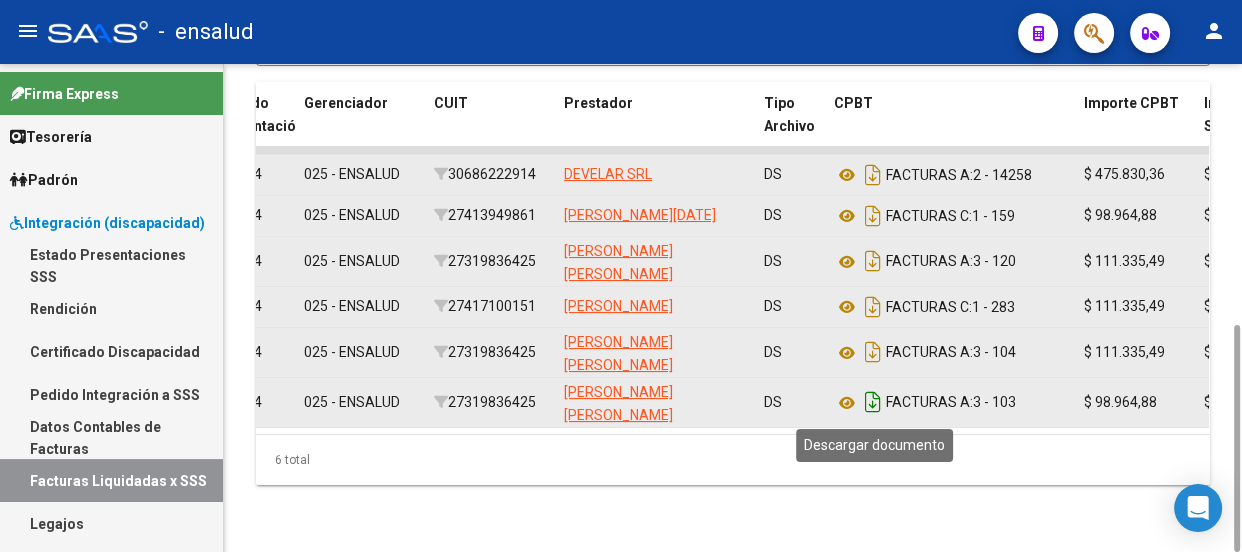 click 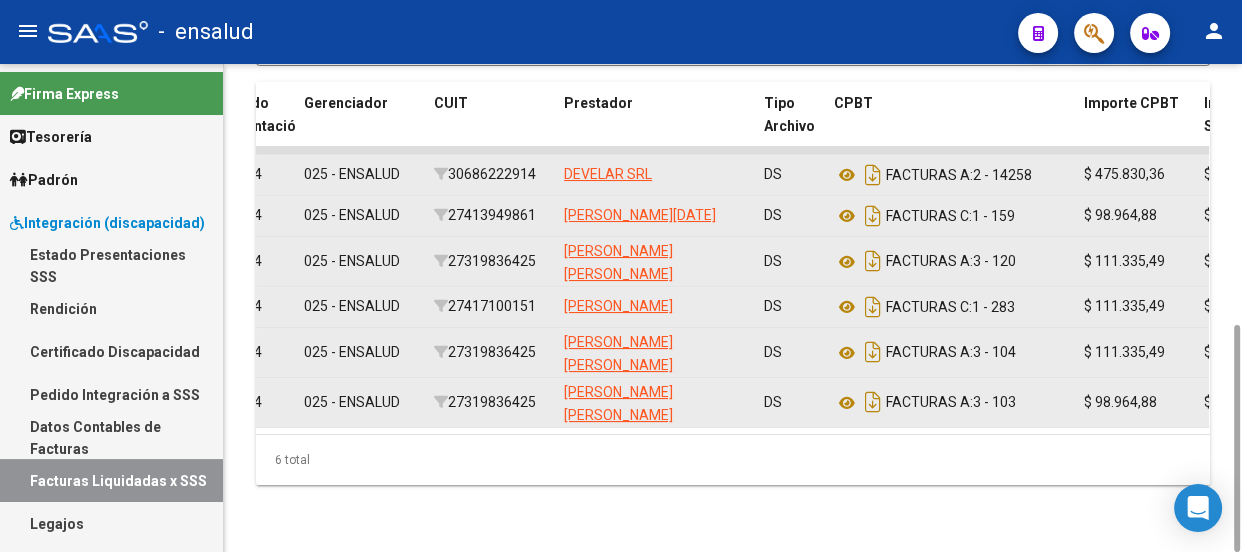 drag, startPoint x: 1188, startPoint y: 506, endPoint x: 0, endPoint y: 238, distance: 1217.8539 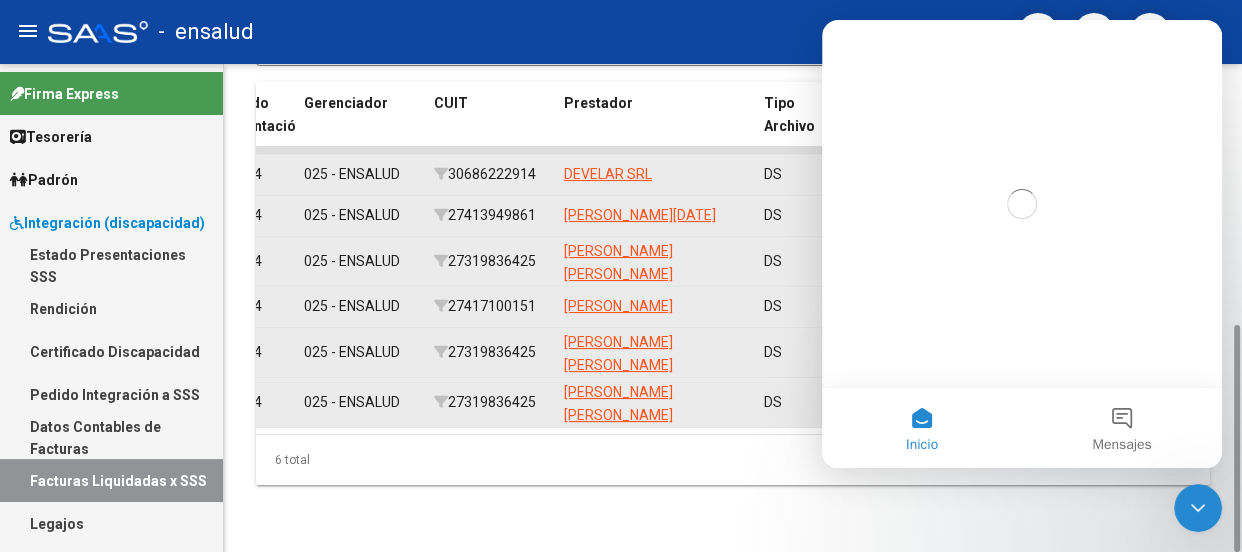 scroll, scrollTop: 0, scrollLeft: 0, axis: both 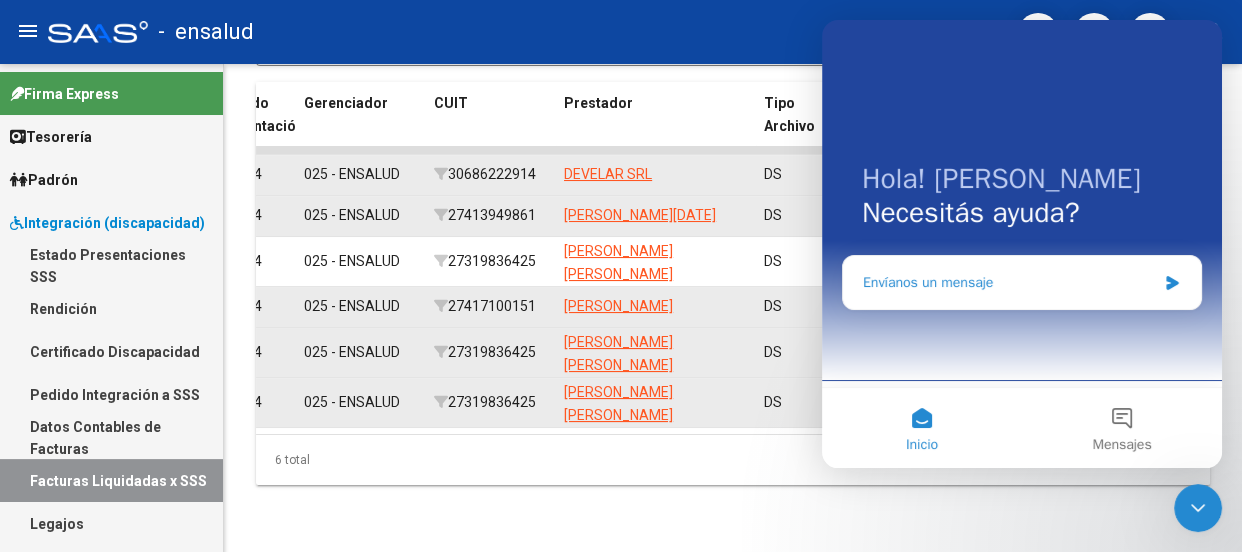 click on "Envíanos un mensaje" at bounding box center (1009, 282) 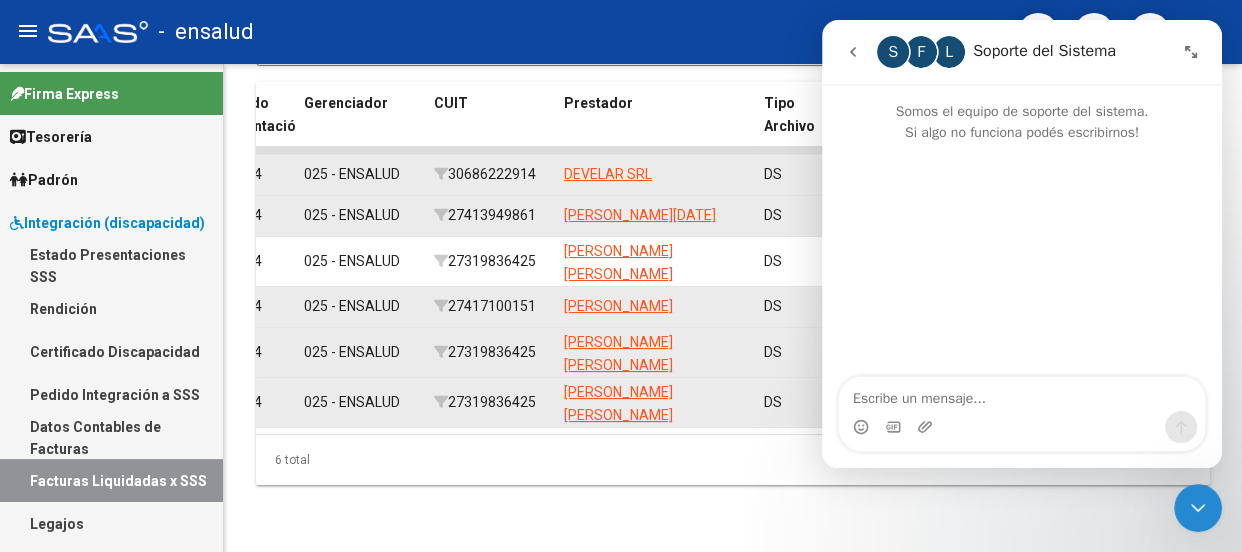 click at bounding box center (1022, 427) 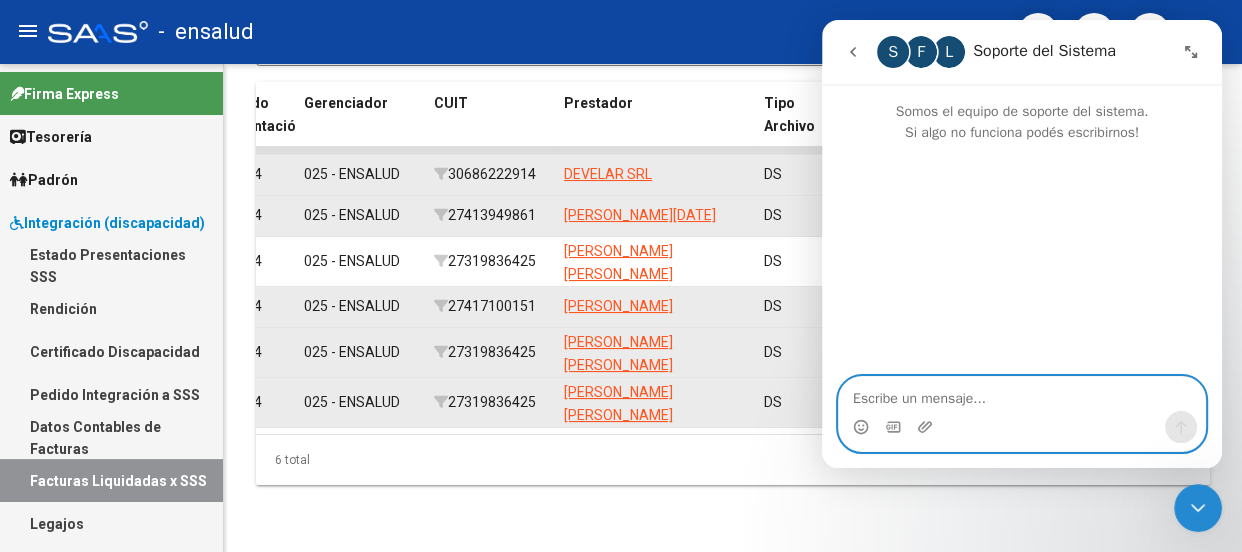 click at bounding box center [1022, 394] 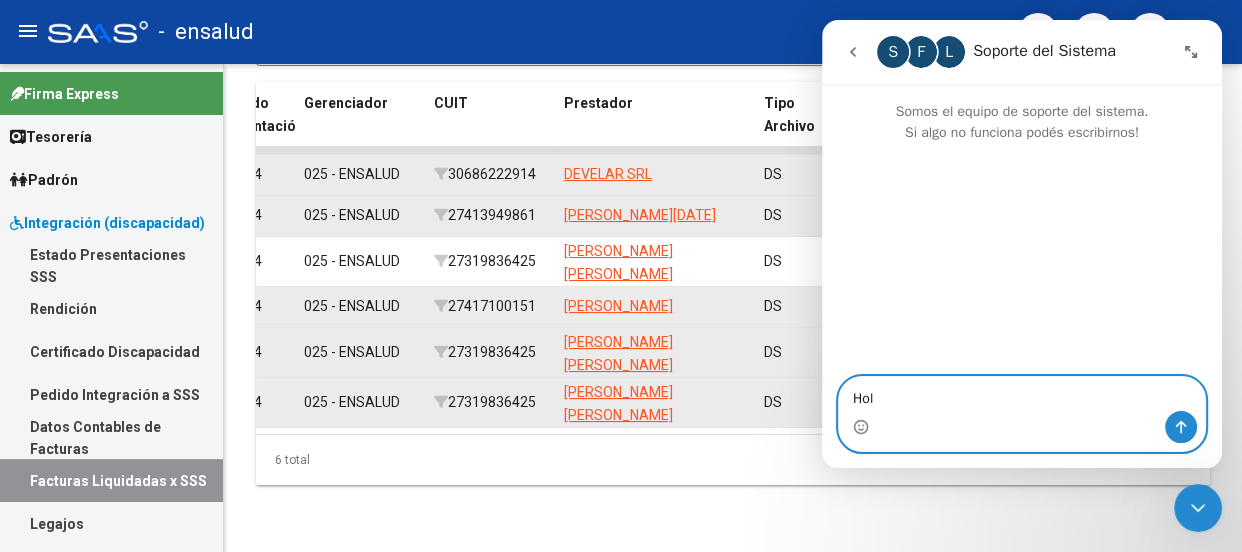 type on "Hola" 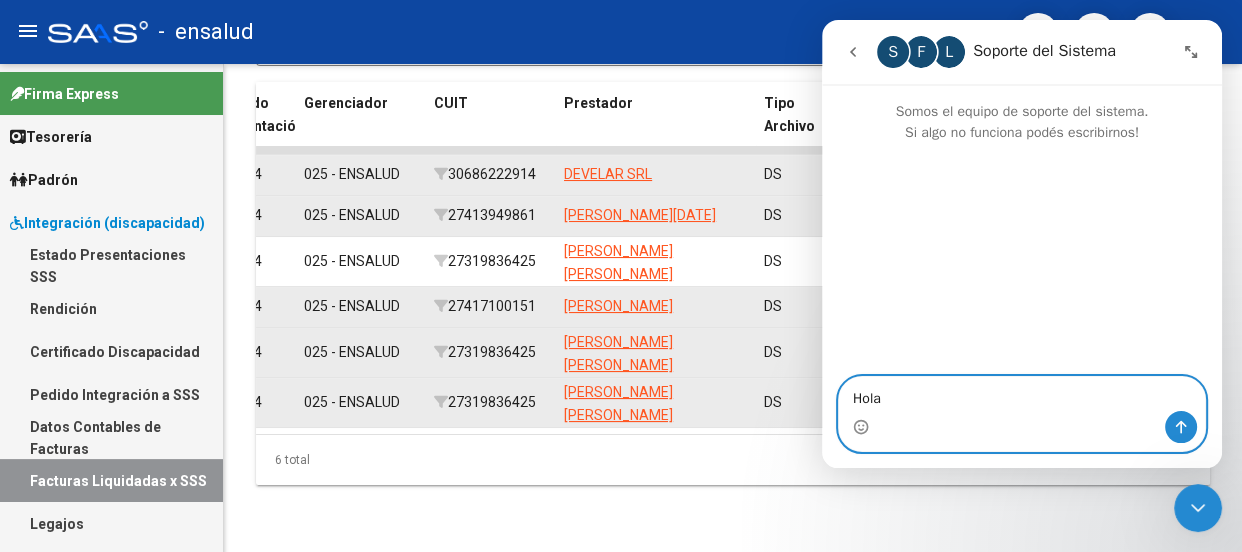 type 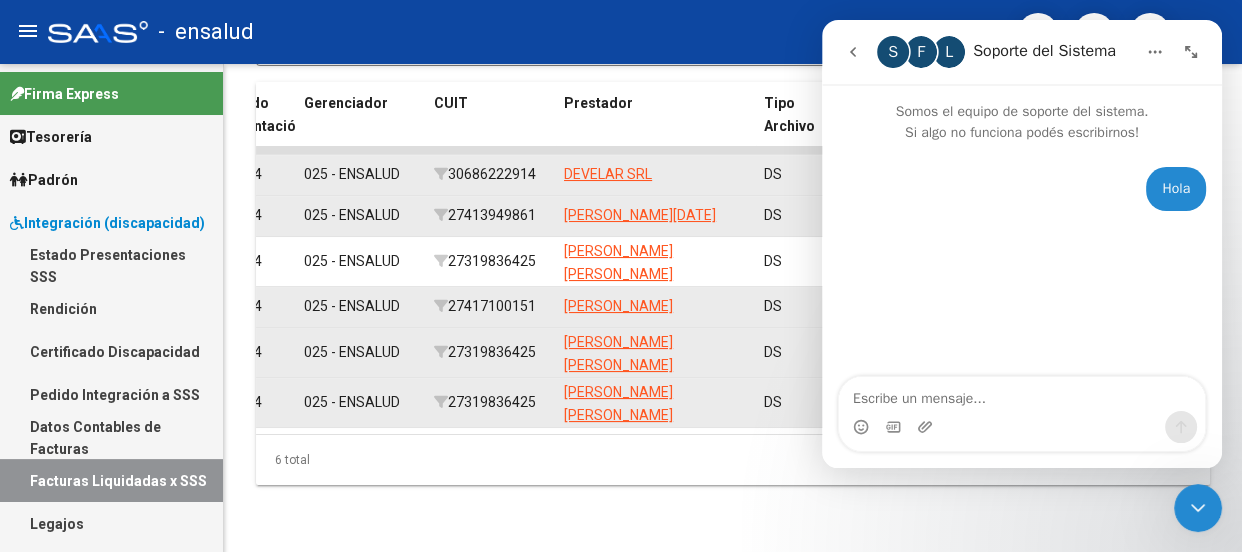 click 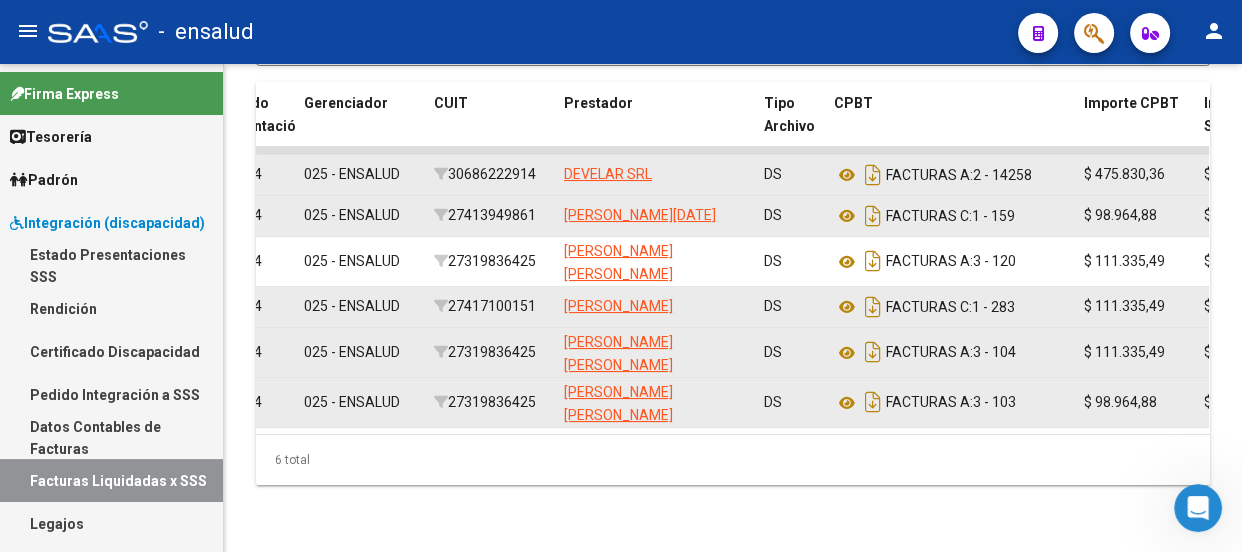 scroll, scrollTop: 0, scrollLeft: 0, axis: both 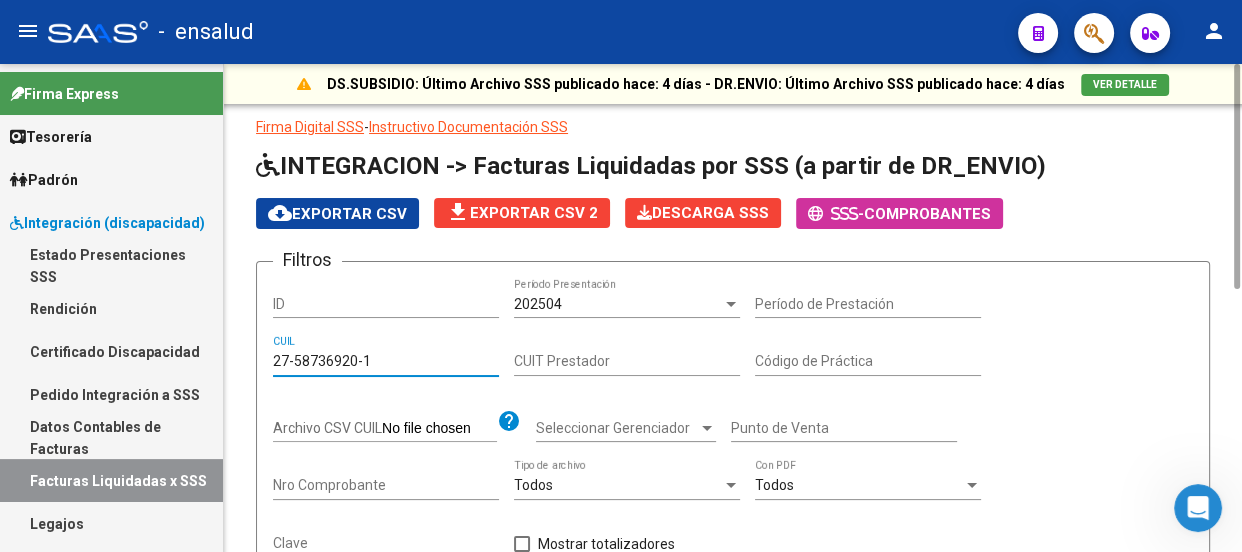 drag, startPoint x: 272, startPoint y: 356, endPoint x: 383, endPoint y: 356, distance: 111 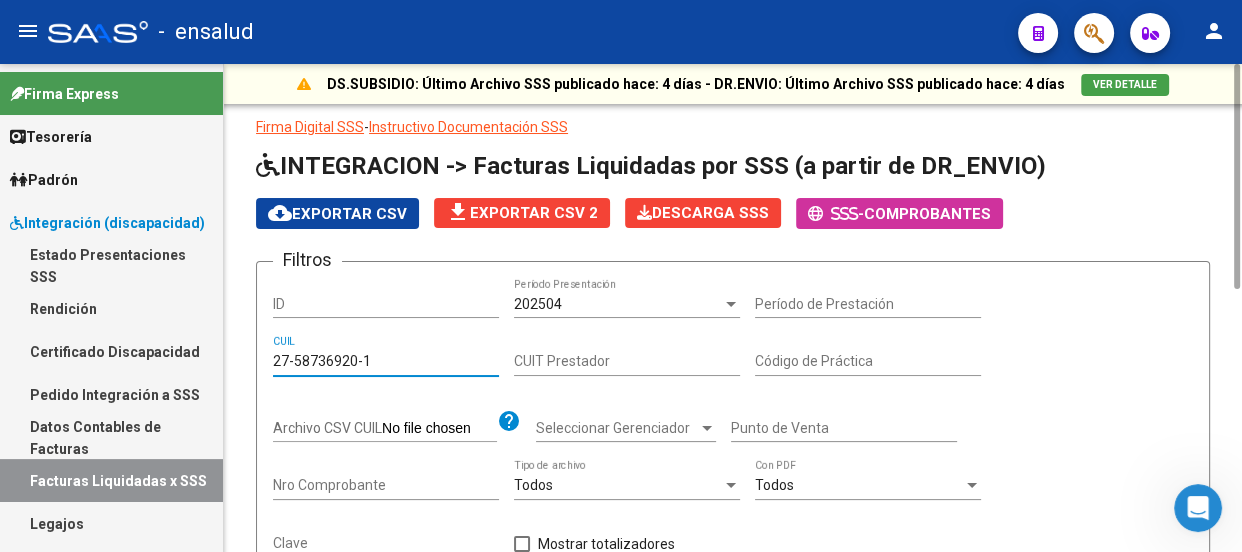 click on "202504" at bounding box center [618, 304] 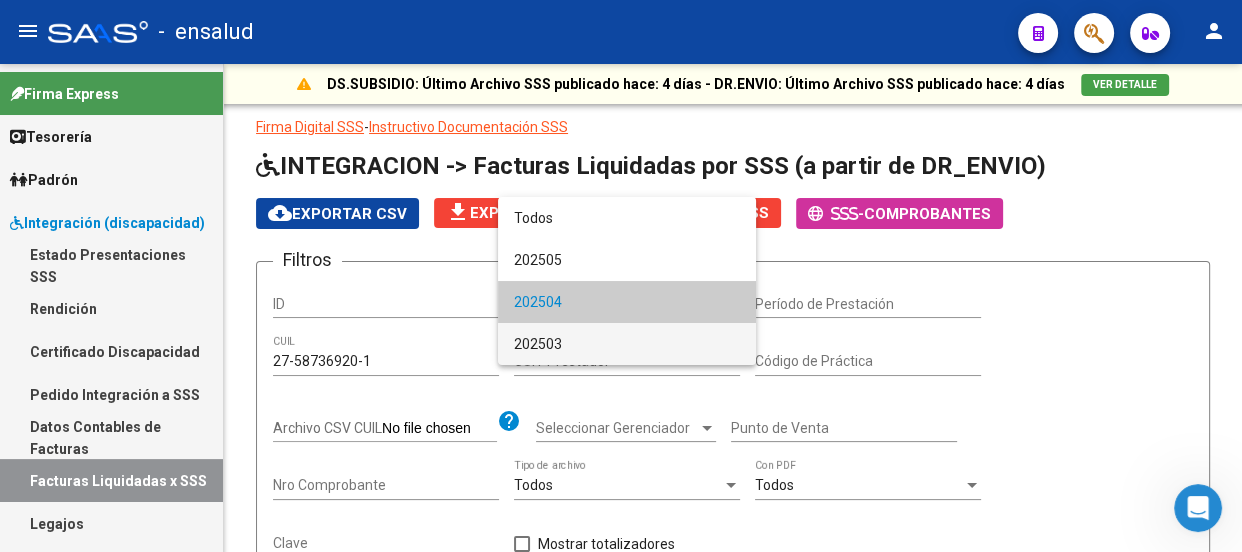 click on "202503" at bounding box center [627, 344] 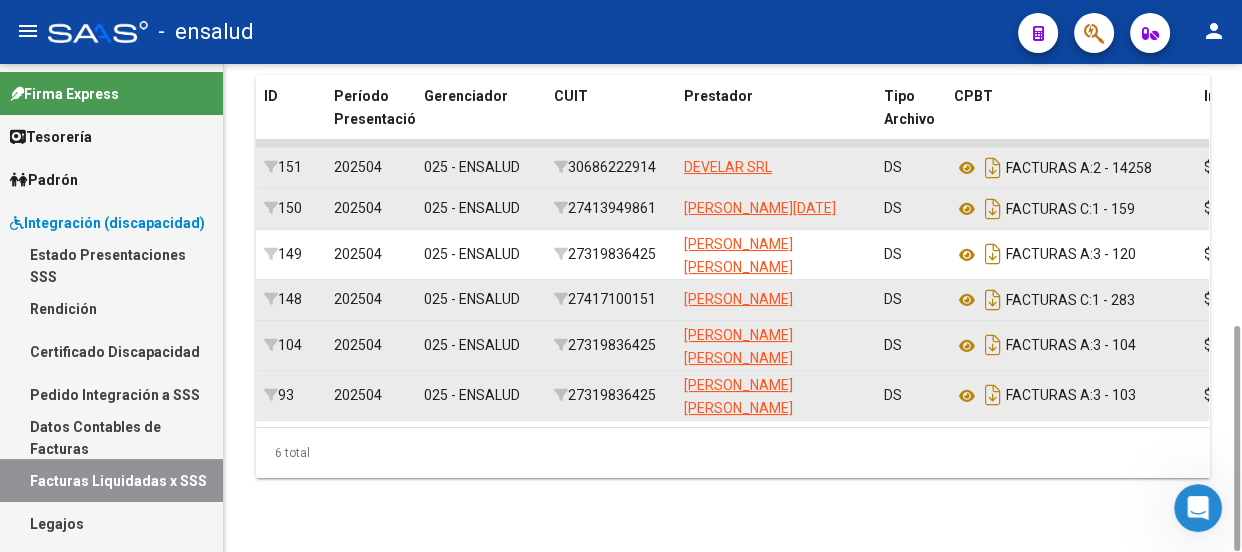 scroll, scrollTop: 203, scrollLeft: 0, axis: vertical 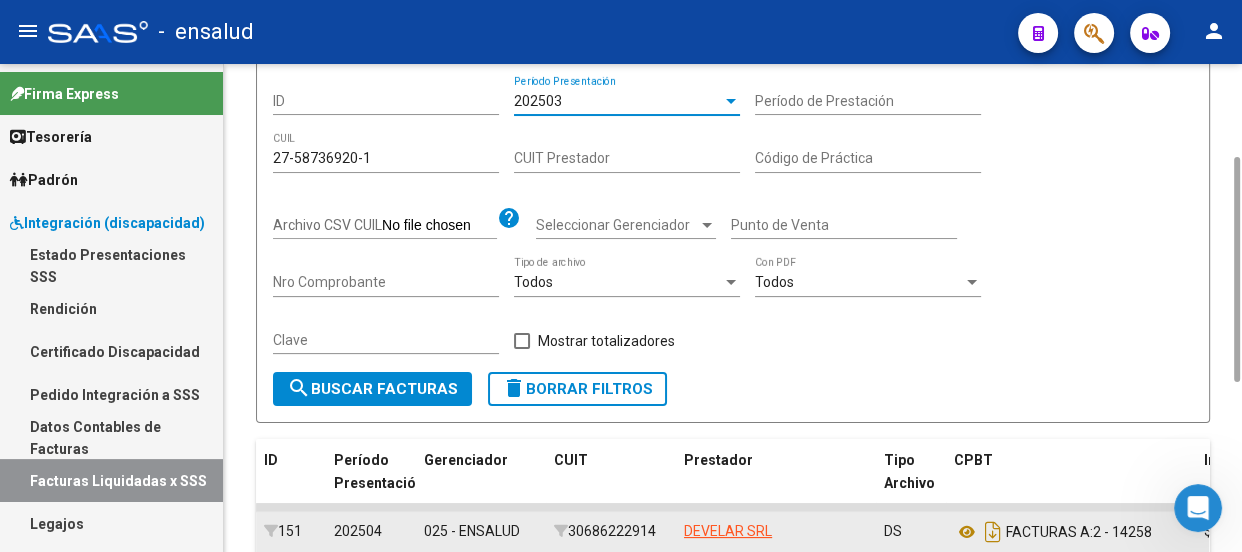 click on "delete  Borrar Filtros" 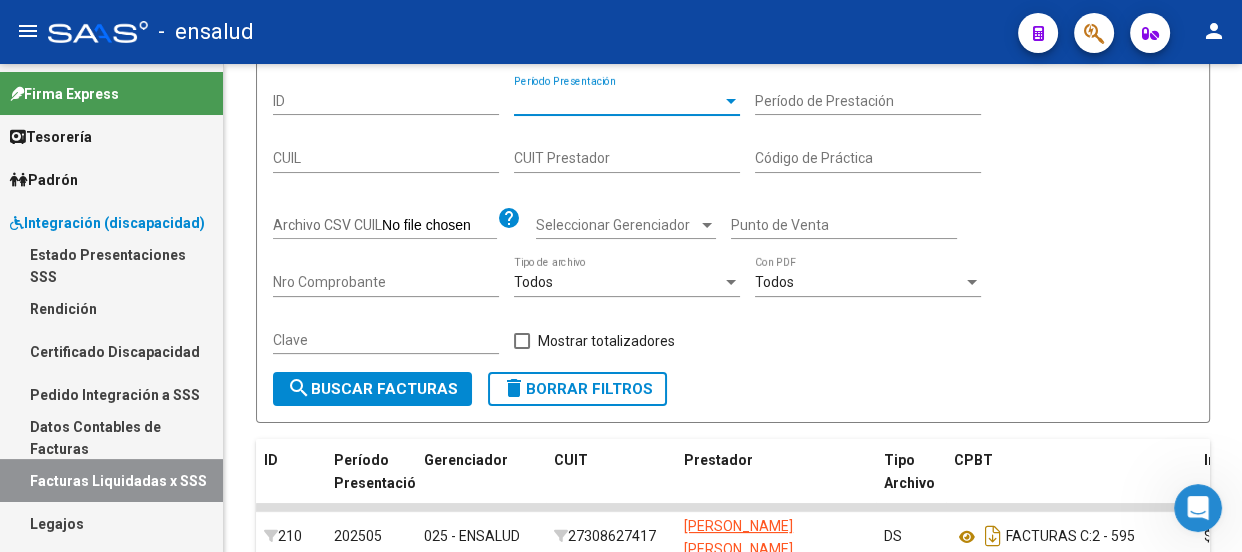 click on "Período Presentación" at bounding box center [618, 101] 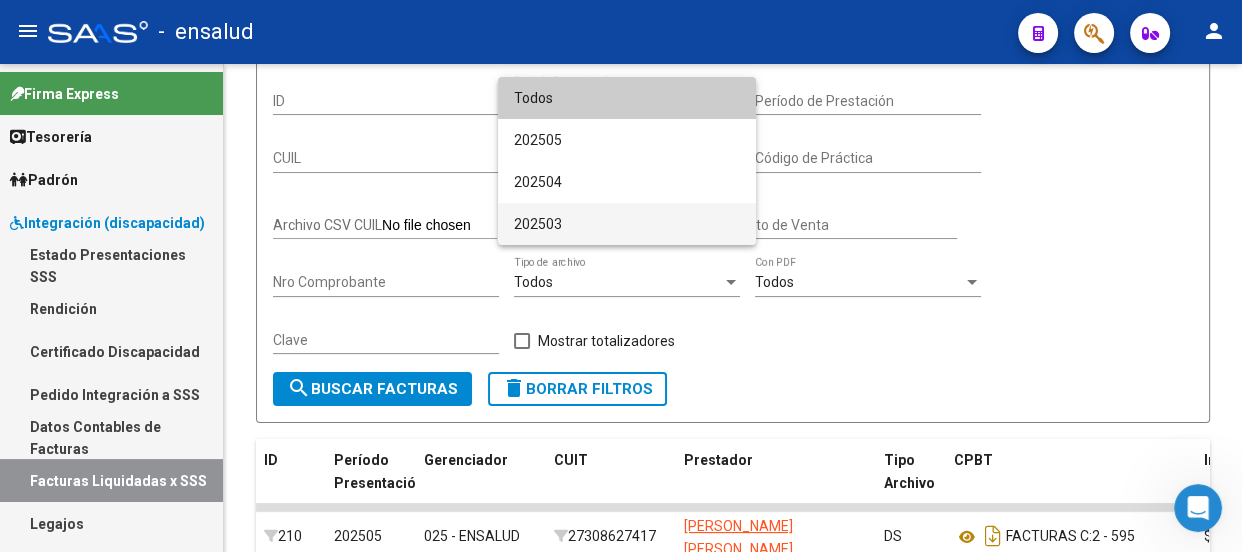 click on "202503" at bounding box center (627, 224) 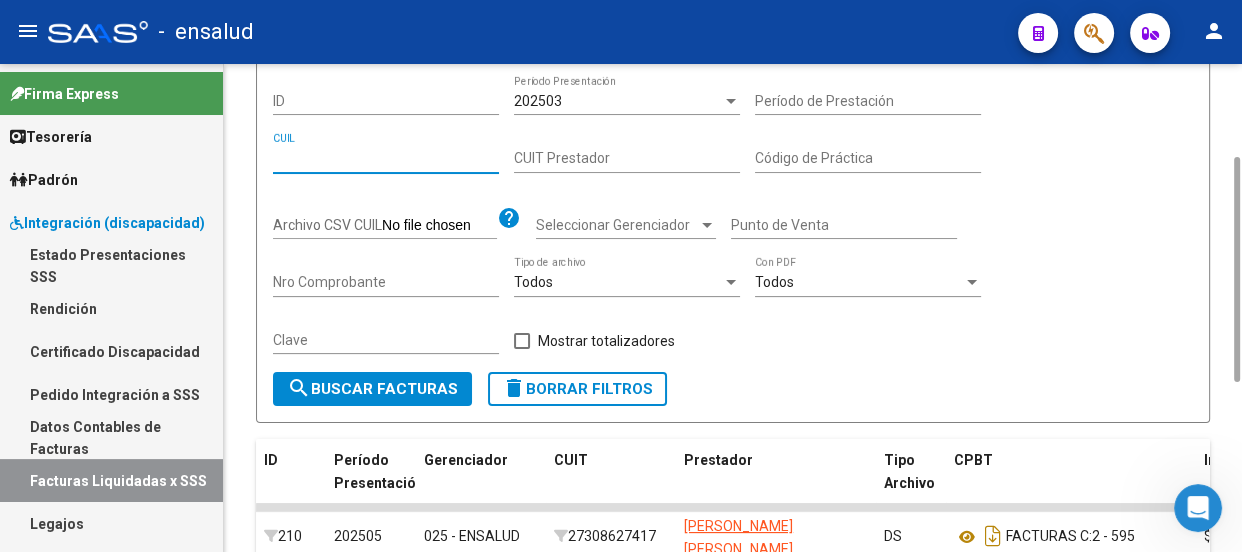 paste on "27-58736920-1" 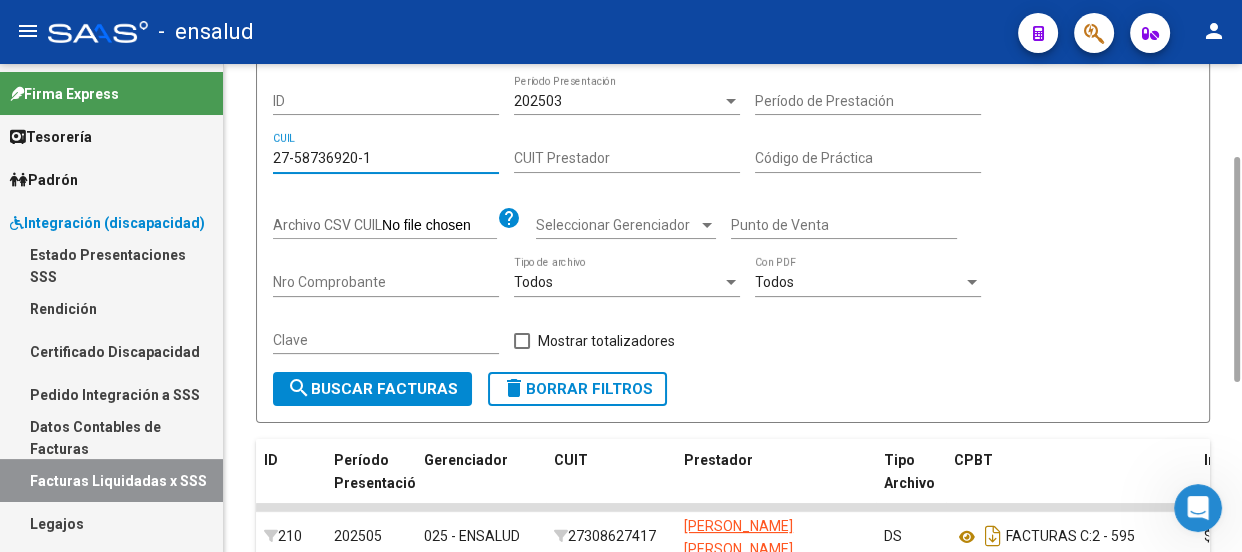 type on "27-58736920-1" 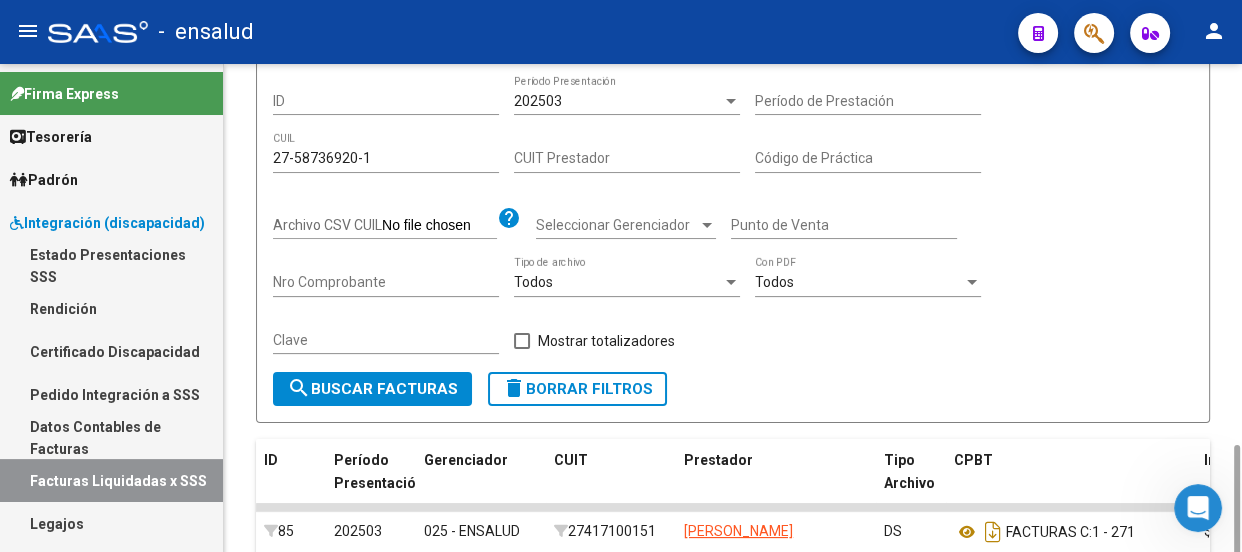 scroll, scrollTop: 458, scrollLeft: 0, axis: vertical 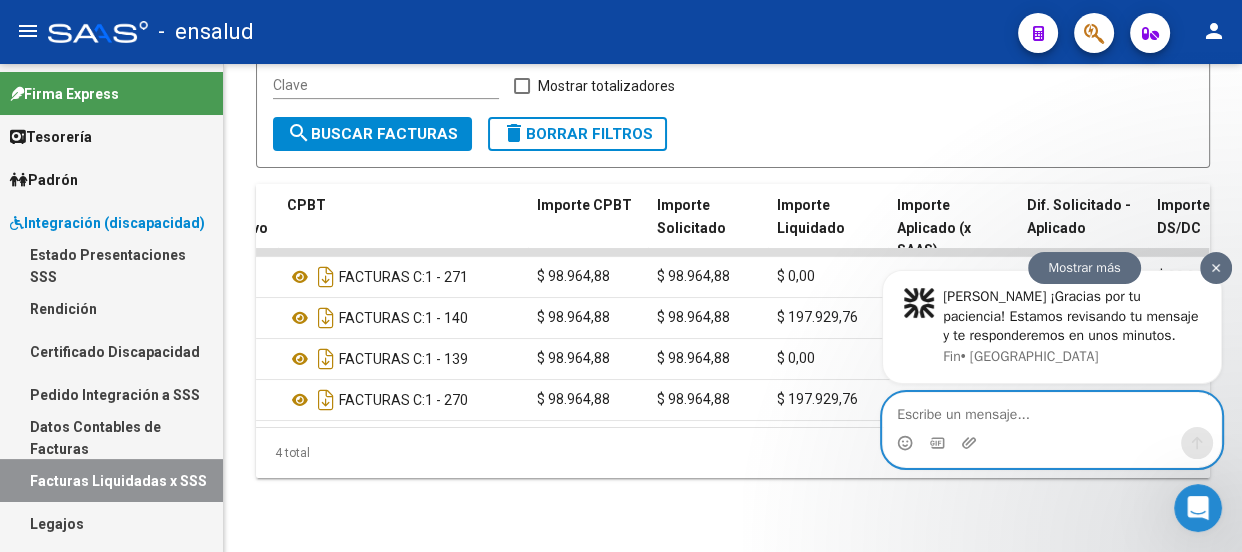 click at bounding box center [1052, 410] 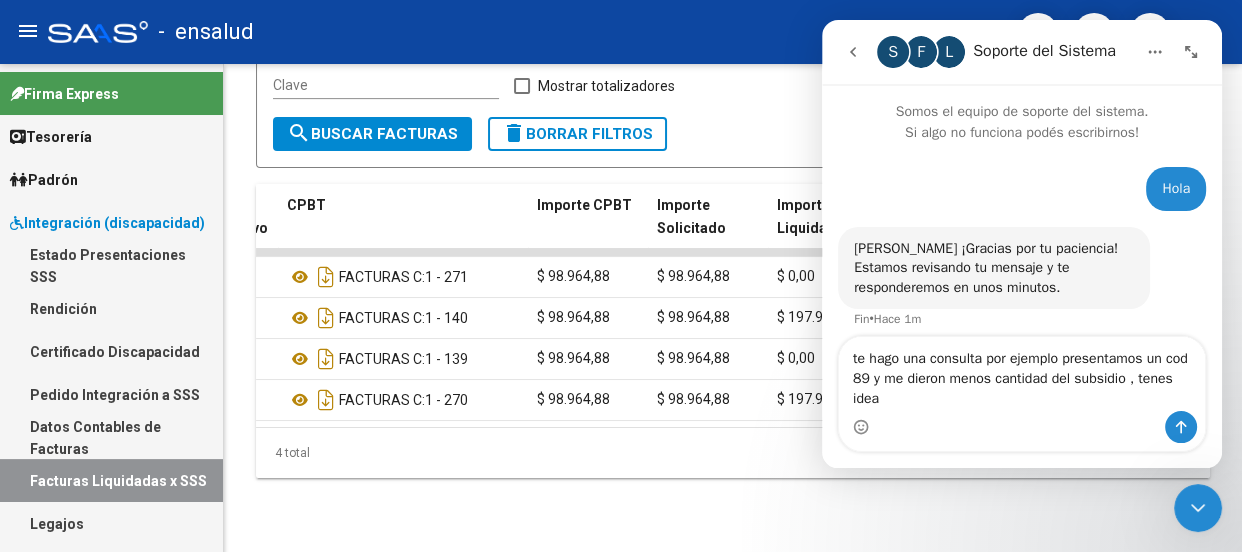 scroll, scrollTop: 13, scrollLeft: 0, axis: vertical 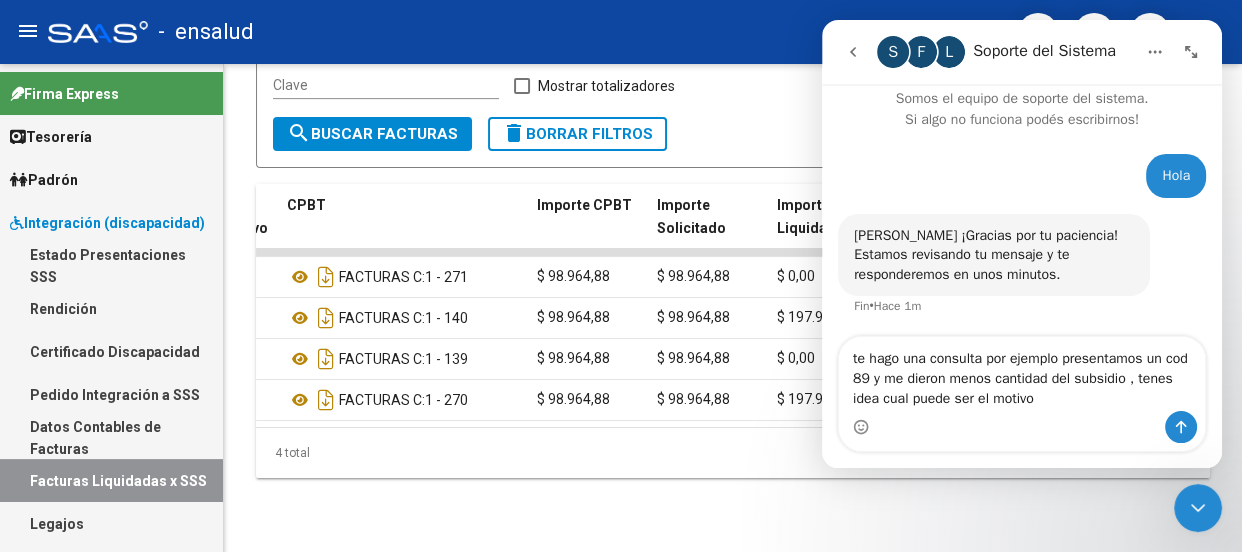 type on "te hago una consulta por ejemplo presentamos un cod 89 y me dieron menos cantidad del subsidio , tenes idea cual puede ser el motivo?" 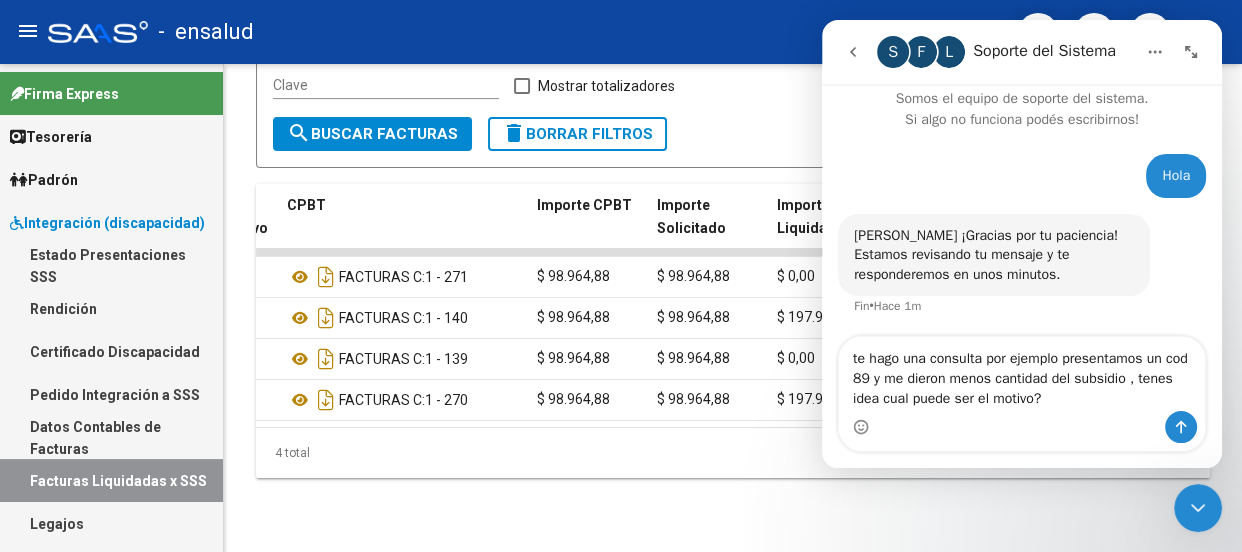 type 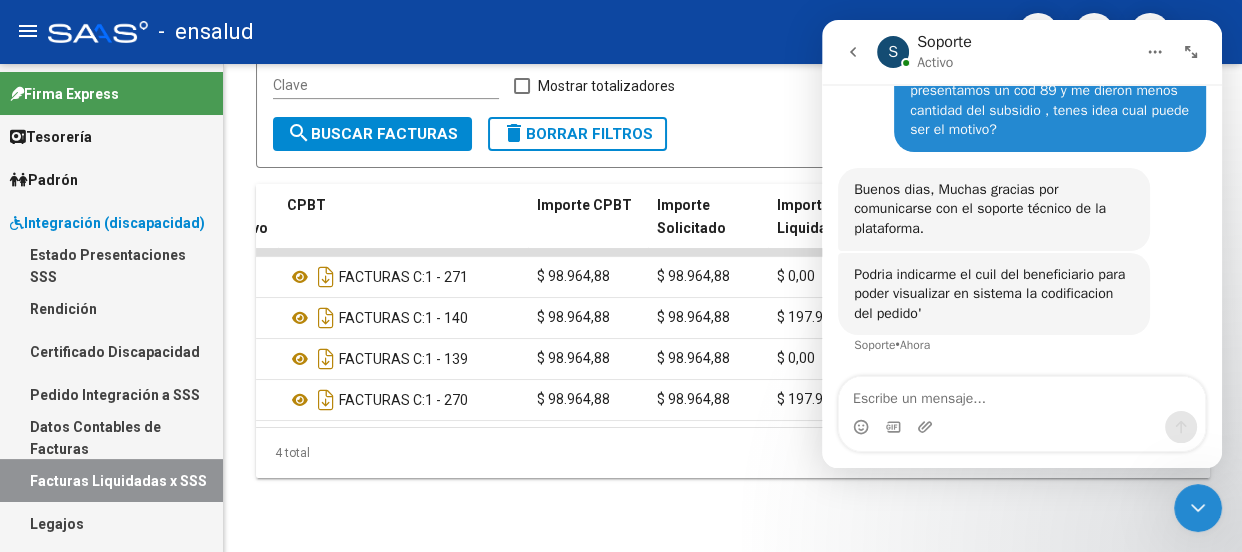 scroll, scrollTop: 275, scrollLeft: 0, axis: vertical 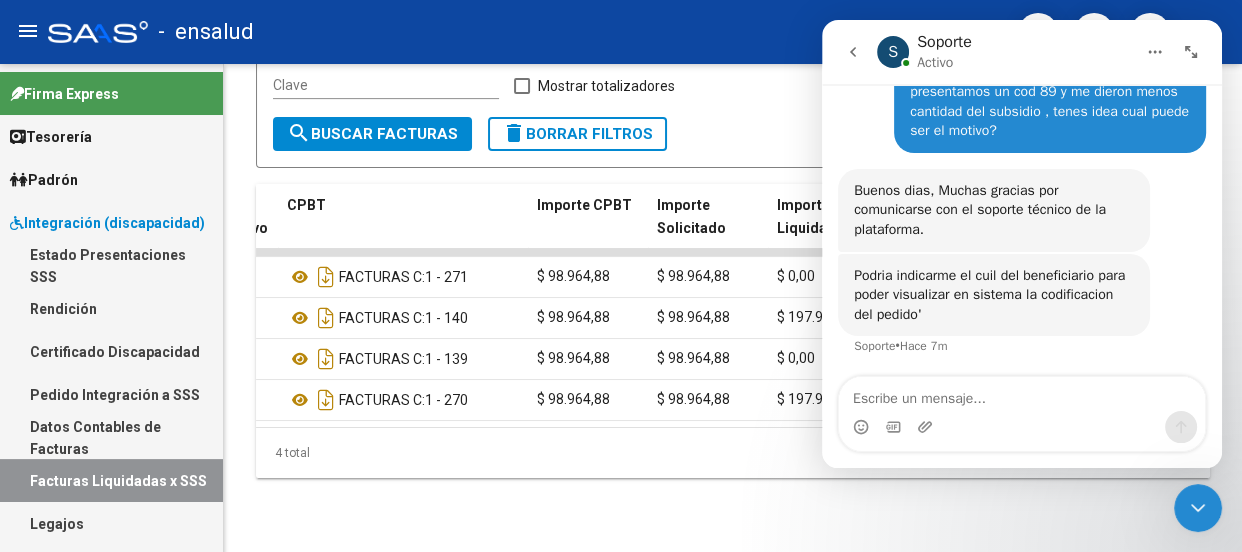 click 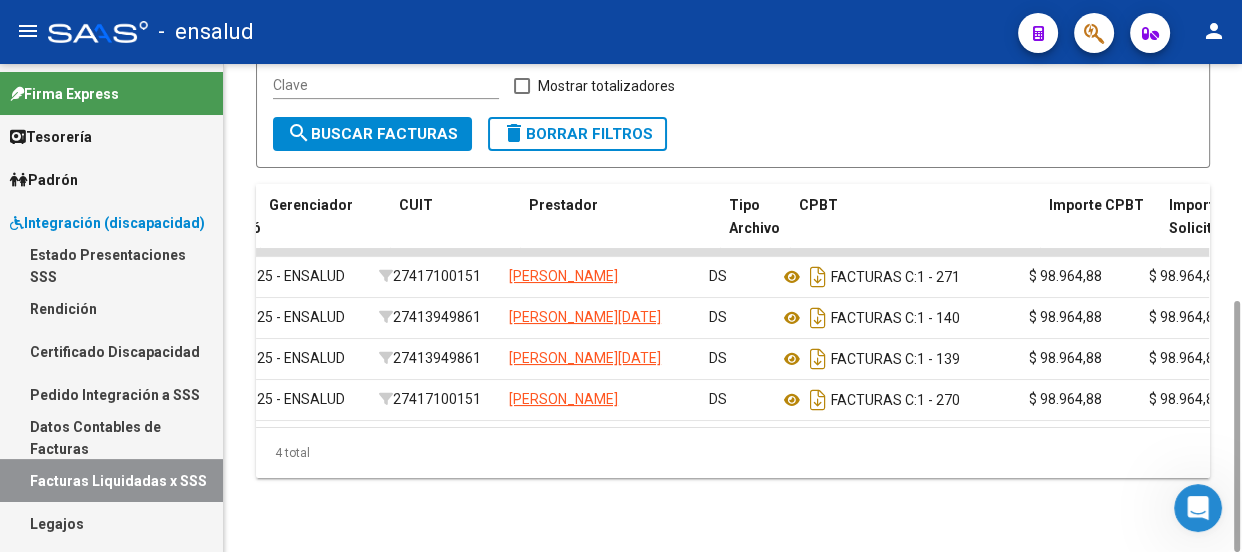 scroll, scrollTop: 0, scrollLeft: 150, axis: horizontal 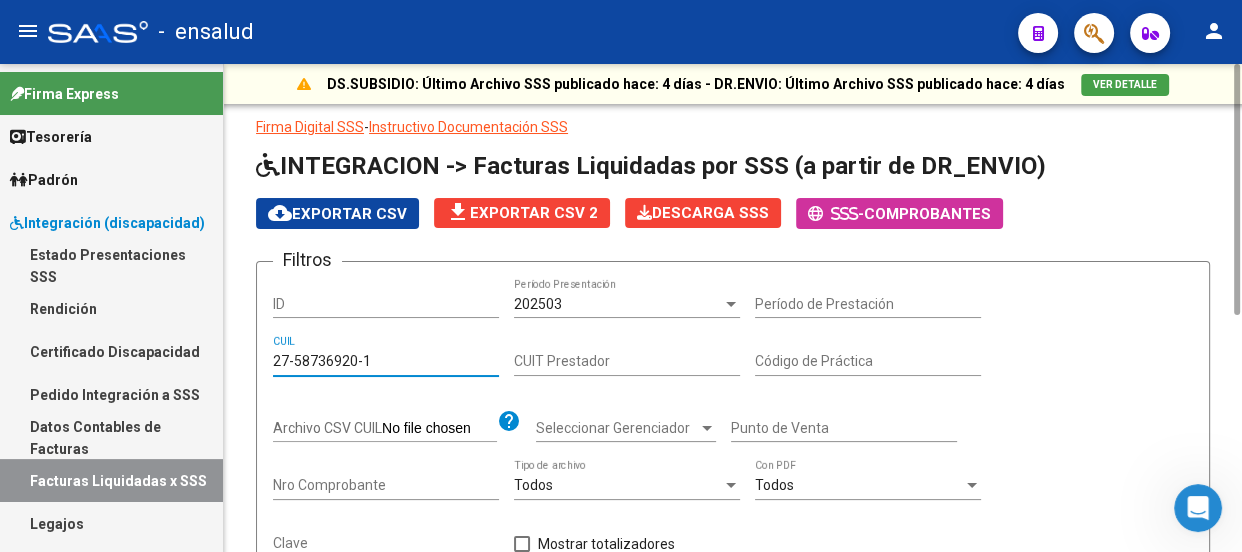 drag, startPoint x: 374, startPoint y: 359, endPoint x: 266, endPoint y: 355, distance: 108.07405 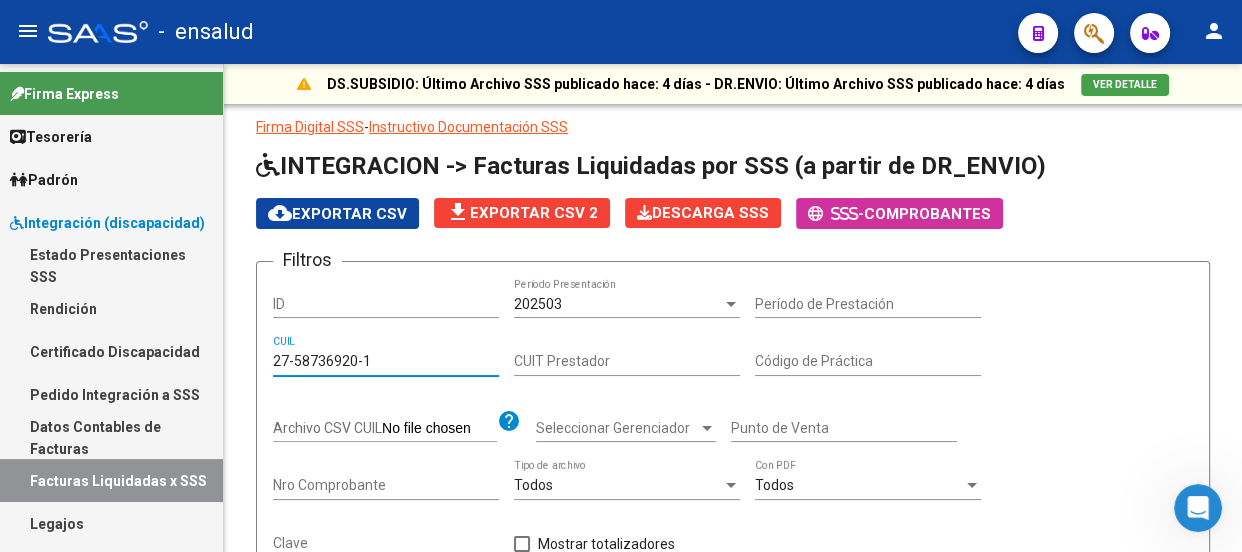 scroll, scrollTop: 458, scrollLeft: 0, axis: vertical 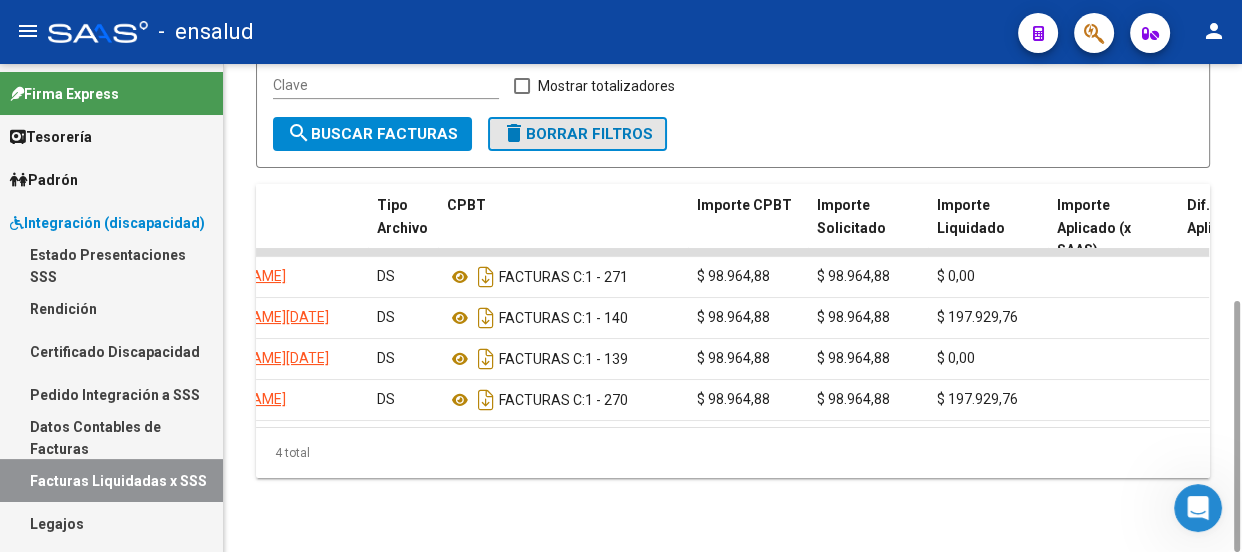 click on "delete  Borrar Filtros" 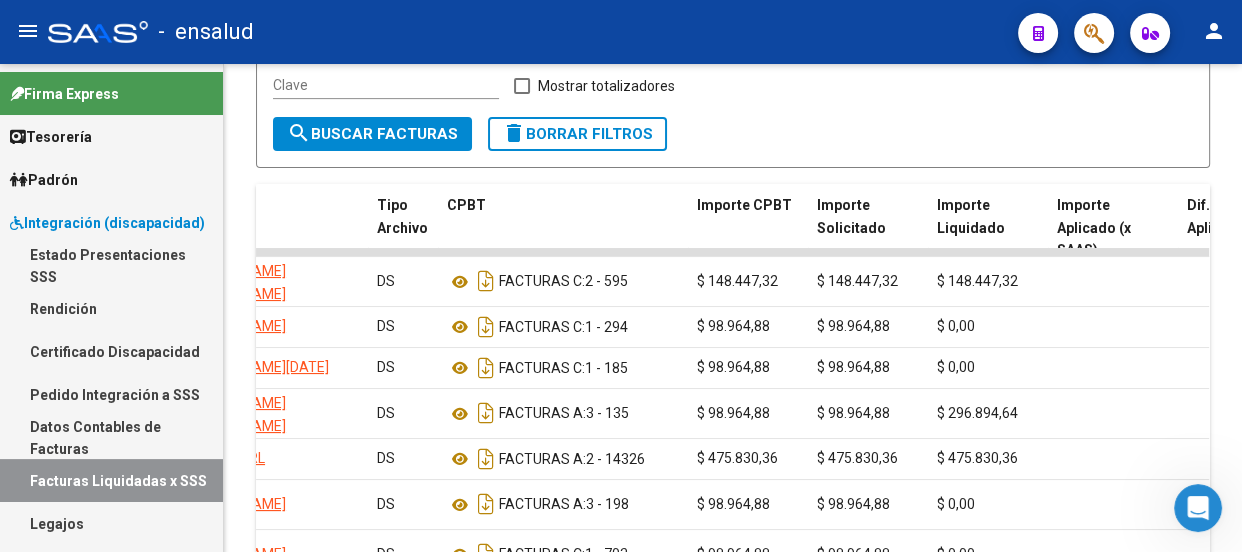 scroll, scrollTop: 94, scrollLeft: 0, axis: vertical 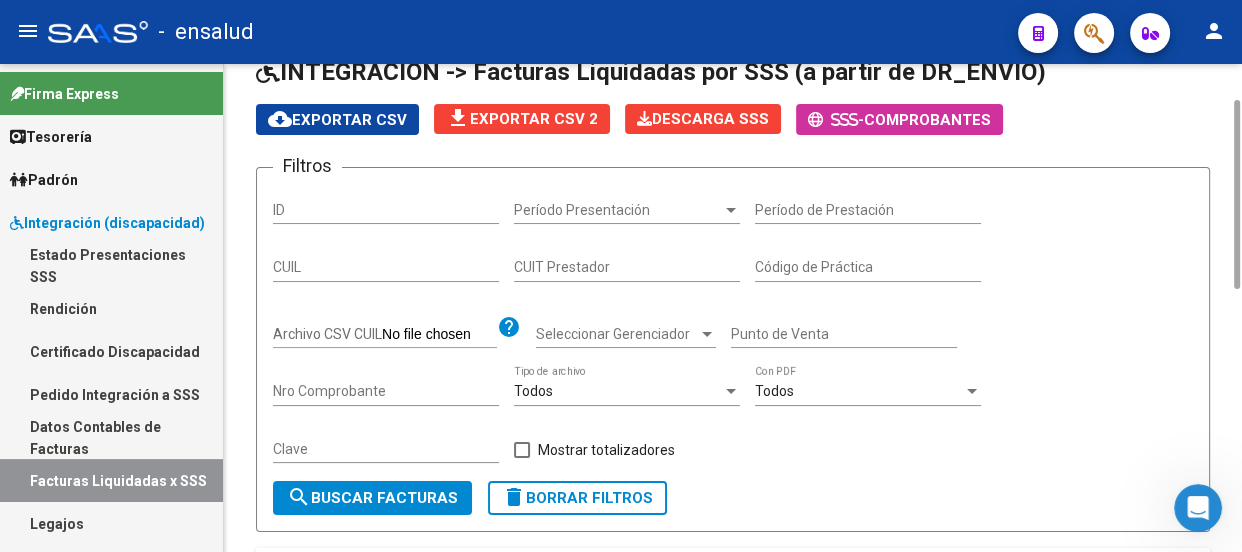 click on "Período Presentación" at bounding box center [618, 210] 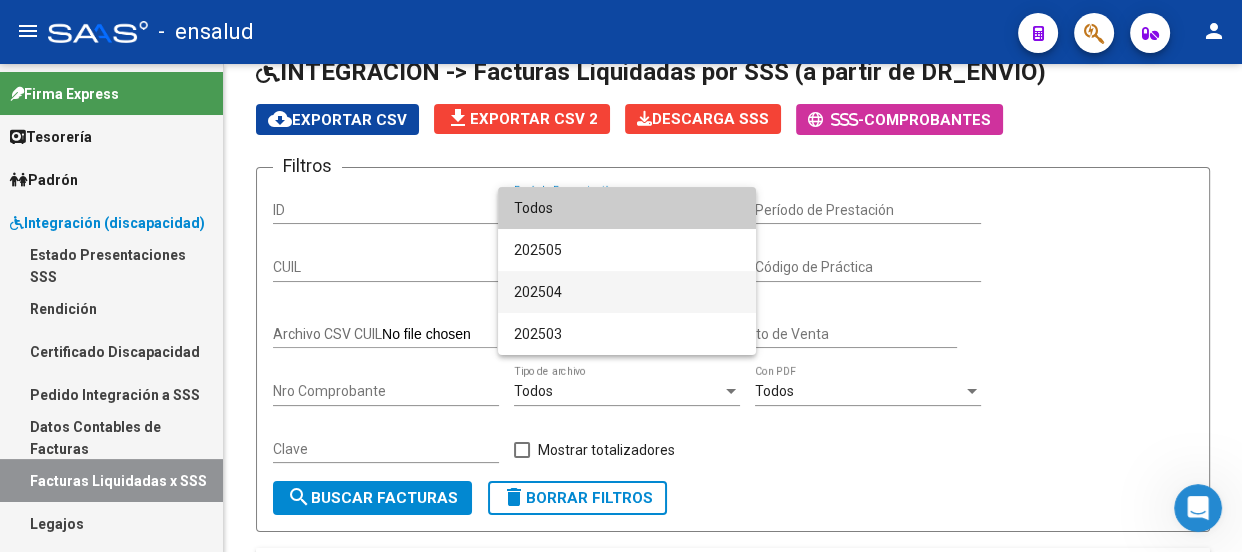 click on "202504" at bounding box center [627, 292] 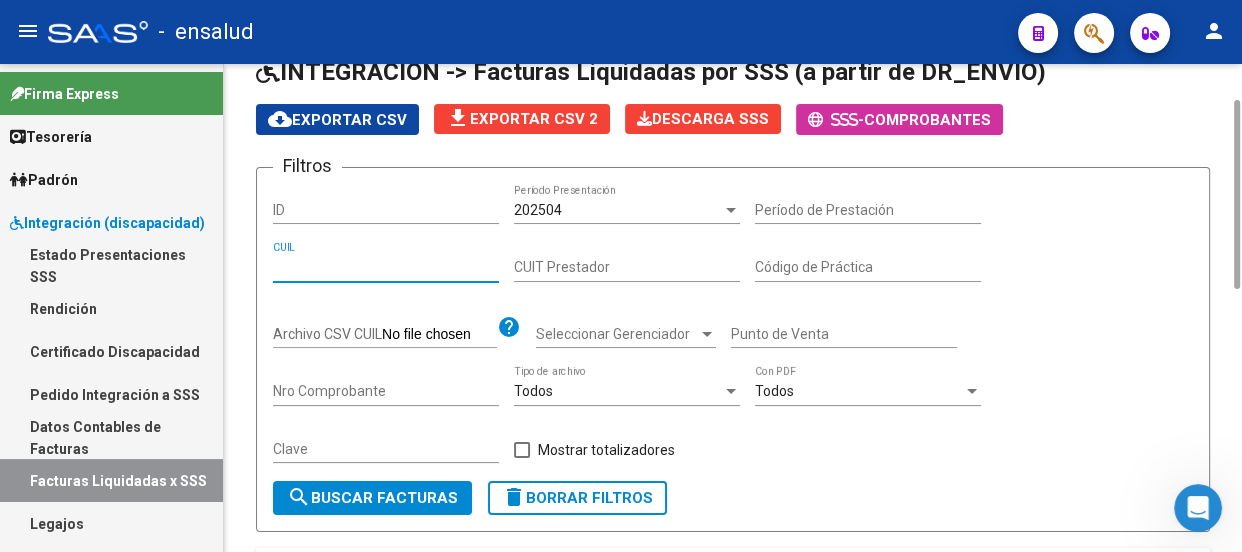 paste on "27-58736920-1" 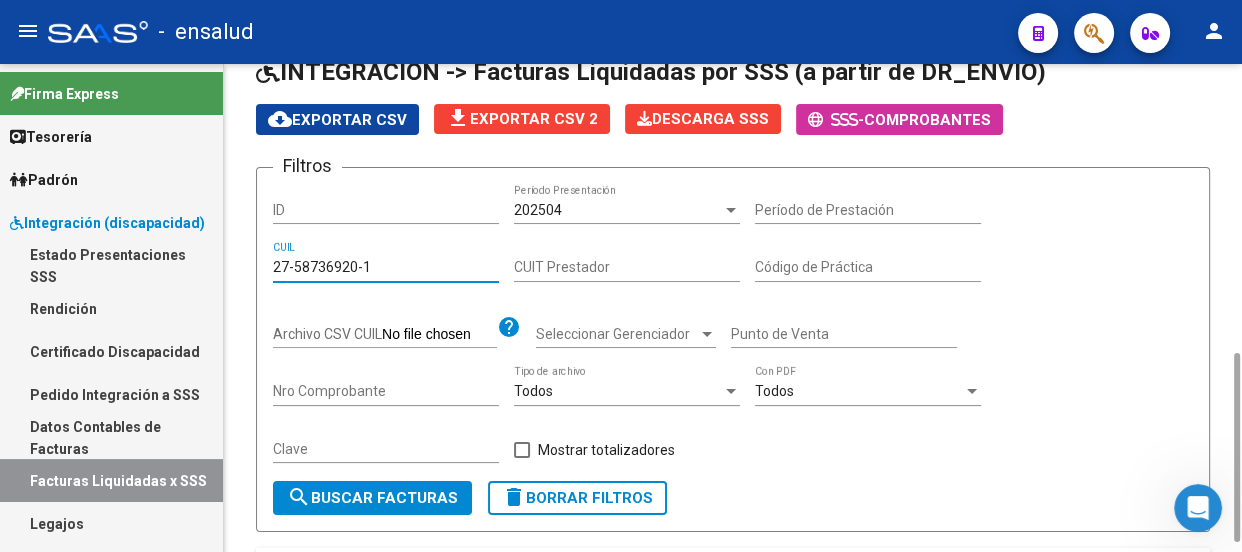 scroll, scrollTop: 458, scrollLeft: 0, axis: vertical 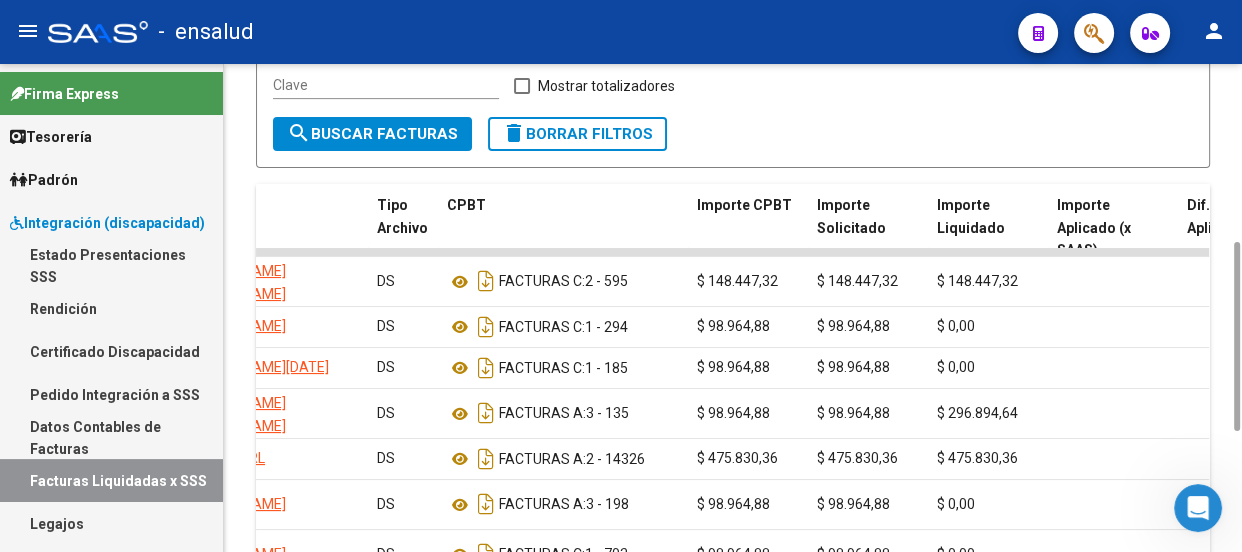 type on "27-58736920-1" 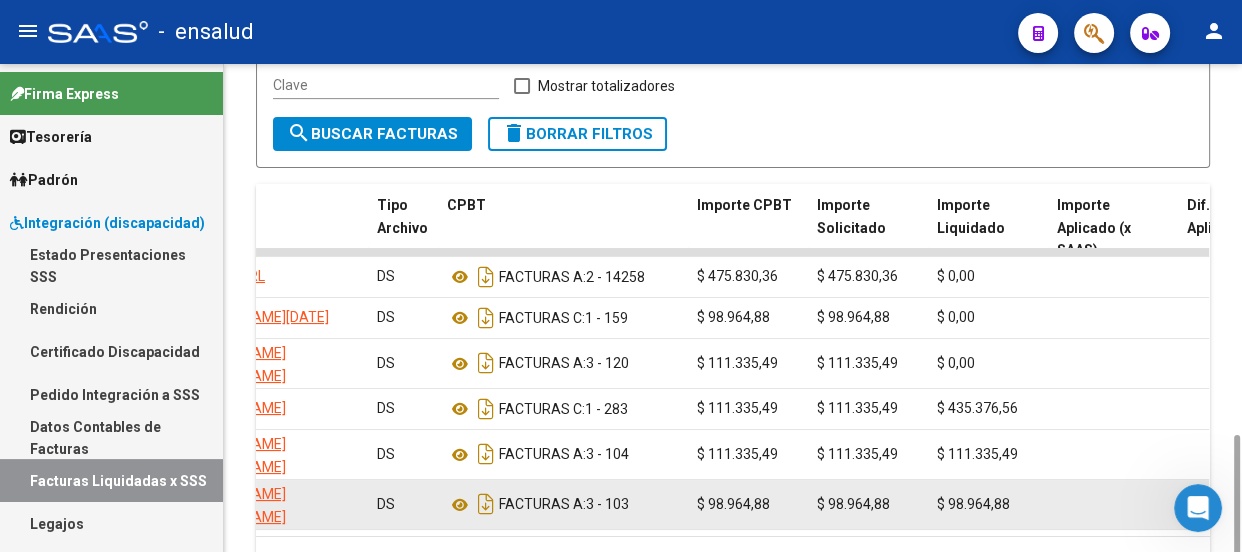 scroll, scrollTop: 567, scrollLeft: 0, axis: vertical 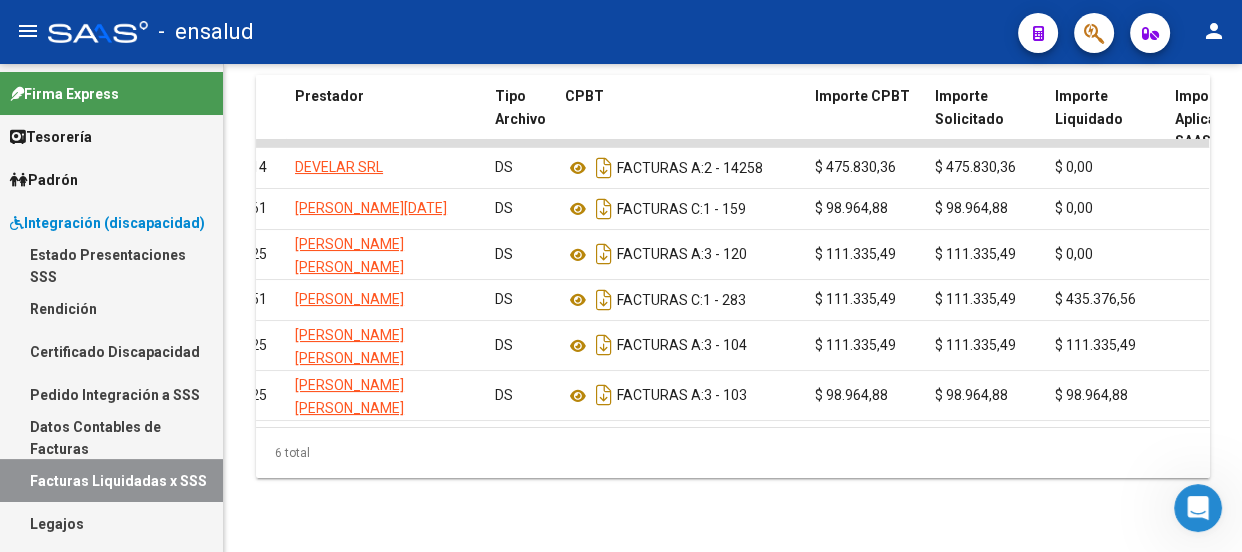 click 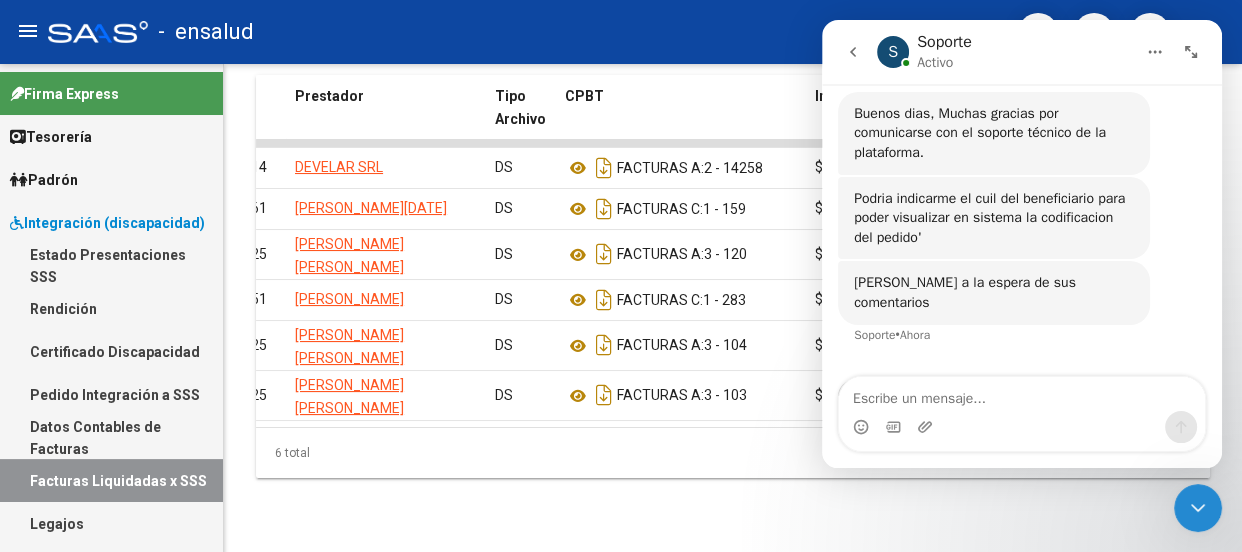 scroll, scrollTop: 398, scrollLeft: 0, axis: vertical 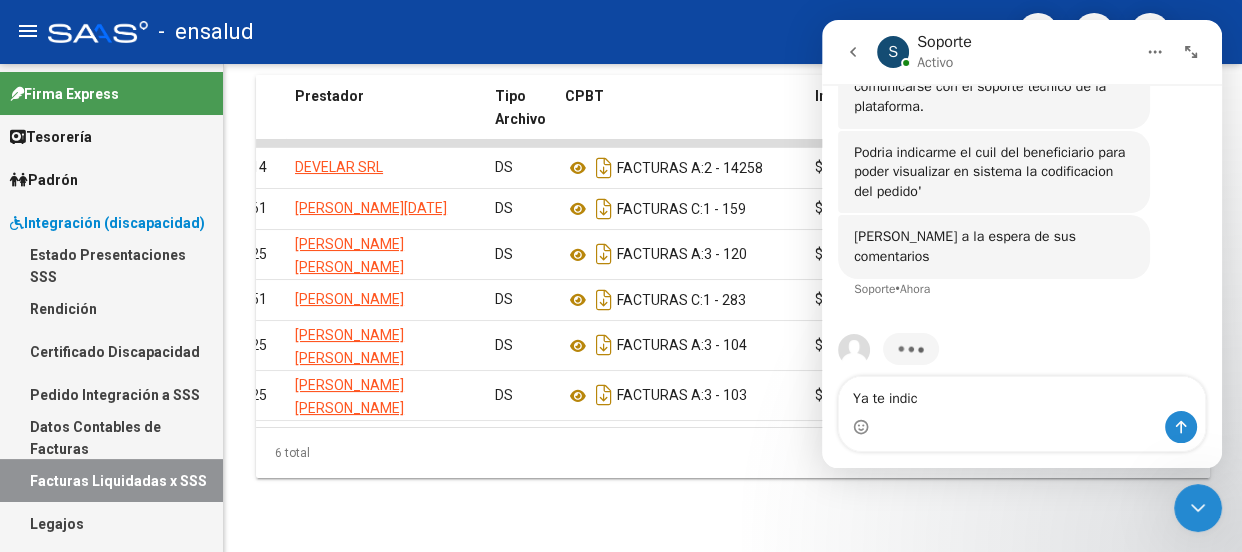 type on "Ya te indico" 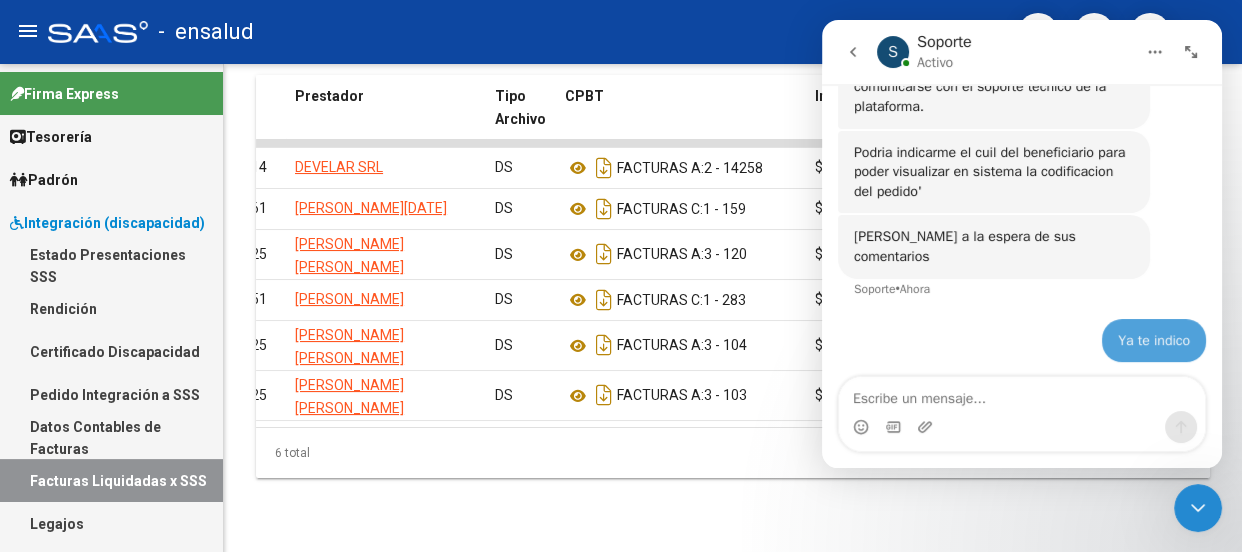 scroll, scrollTop: 457, scrollLeft: 0, axis: vertical 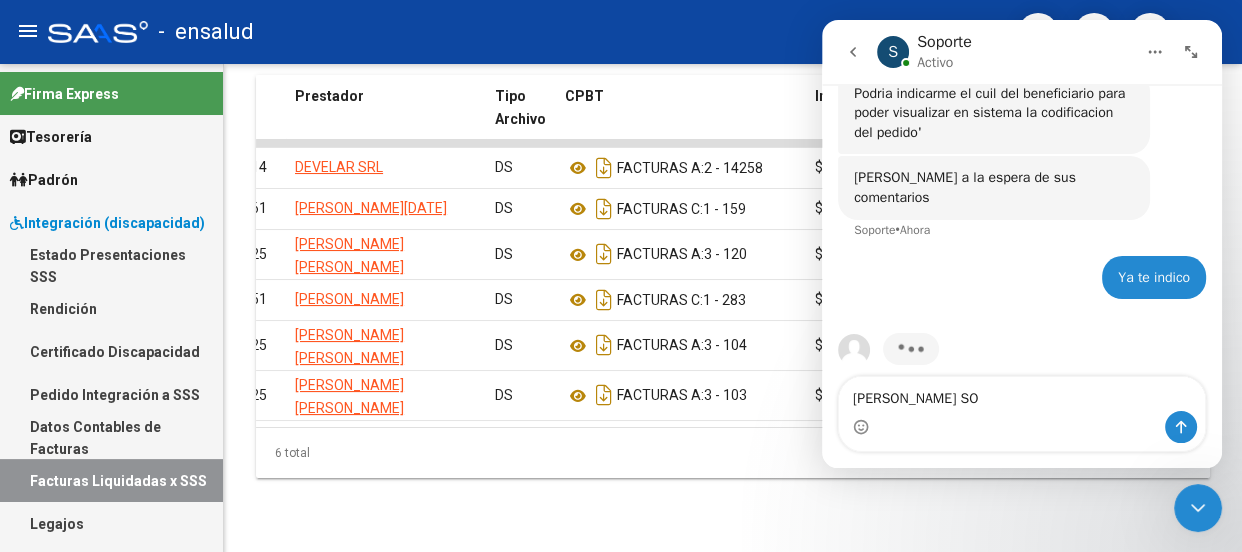 type on "[PERSON_NAME]" 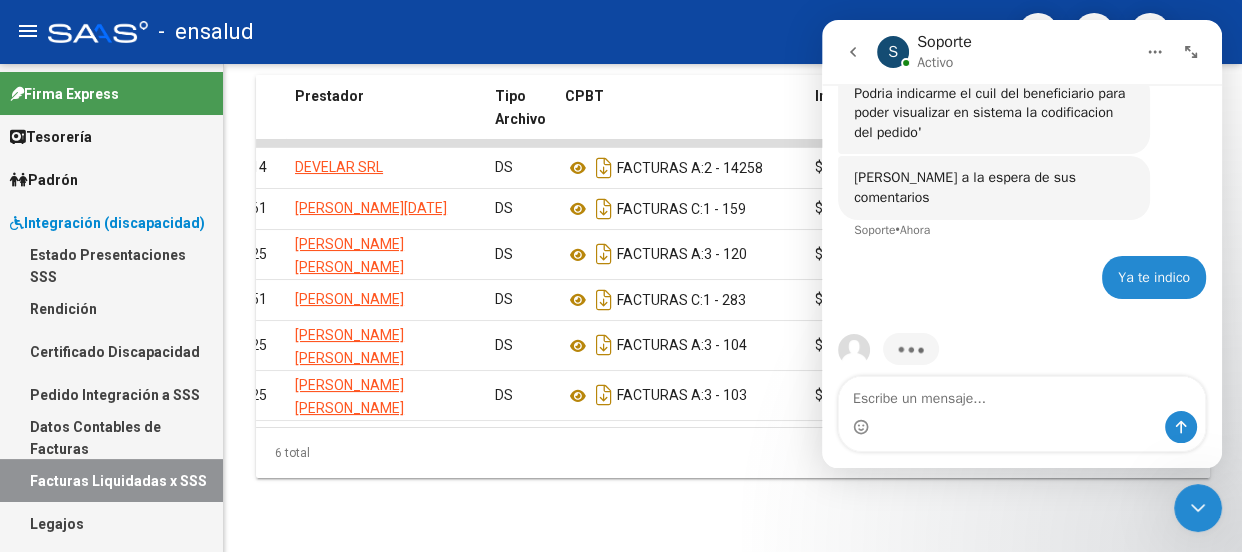 scroll, scrollTop: 426, scrollLeft: 0, axis: vertical 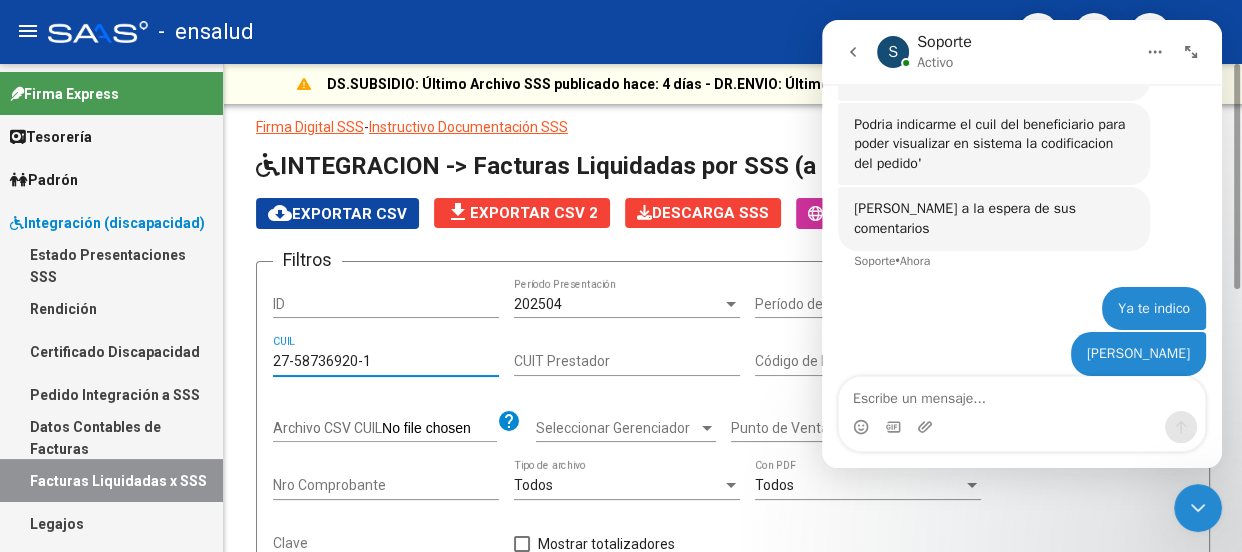 drag, startPoint x: 275, startPoint y: 357, endPoint x: 380, endPoint y: 362, distance: 105.11898 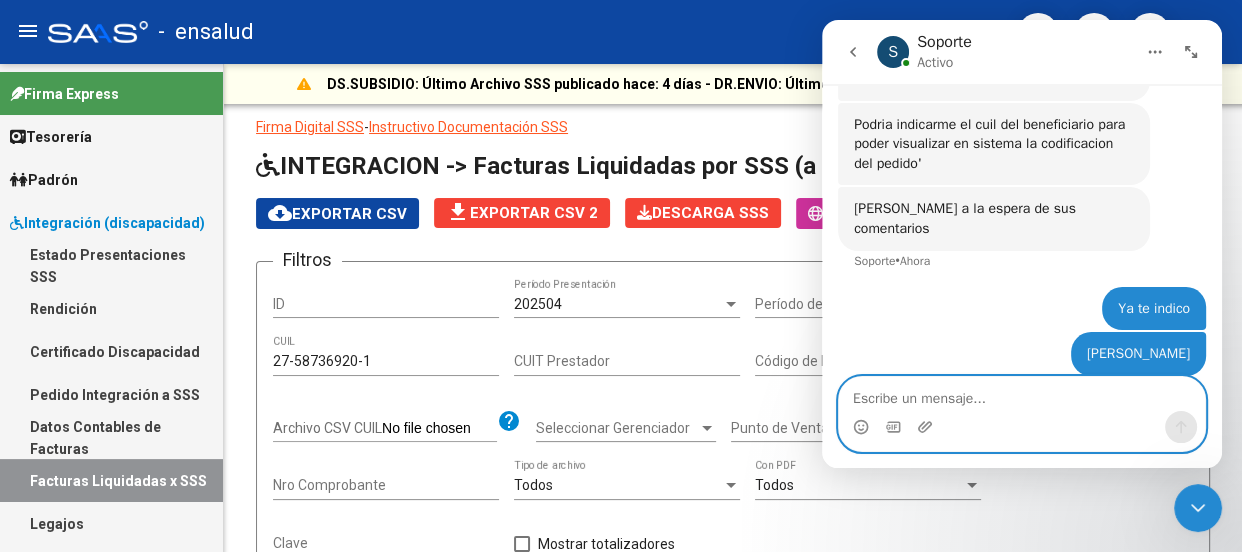 paste on "27-58736920-1" 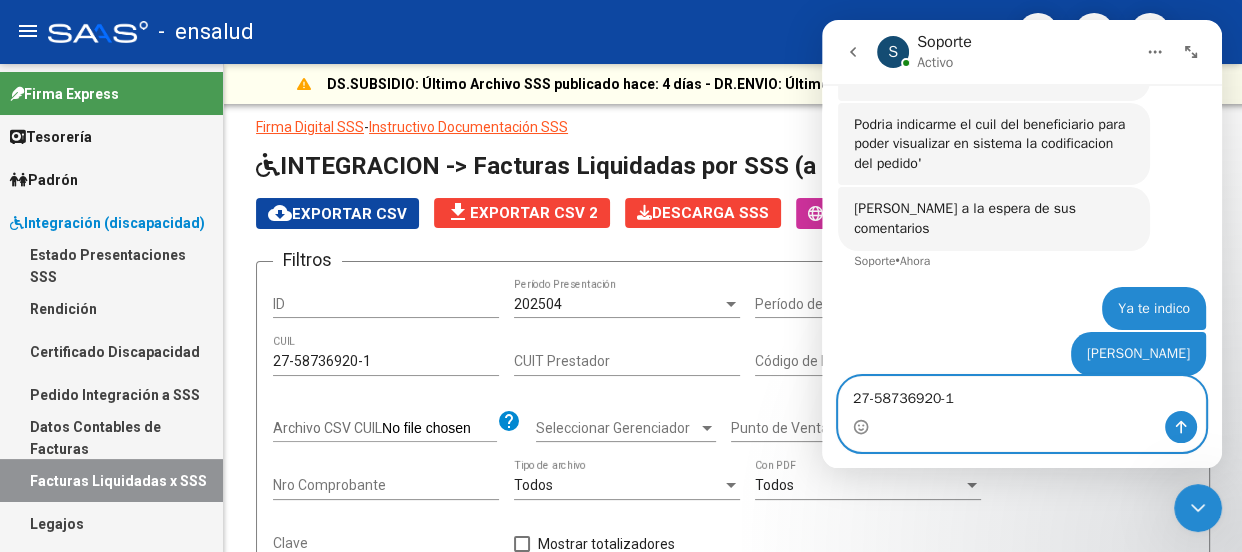 type on "27-58736920-1" 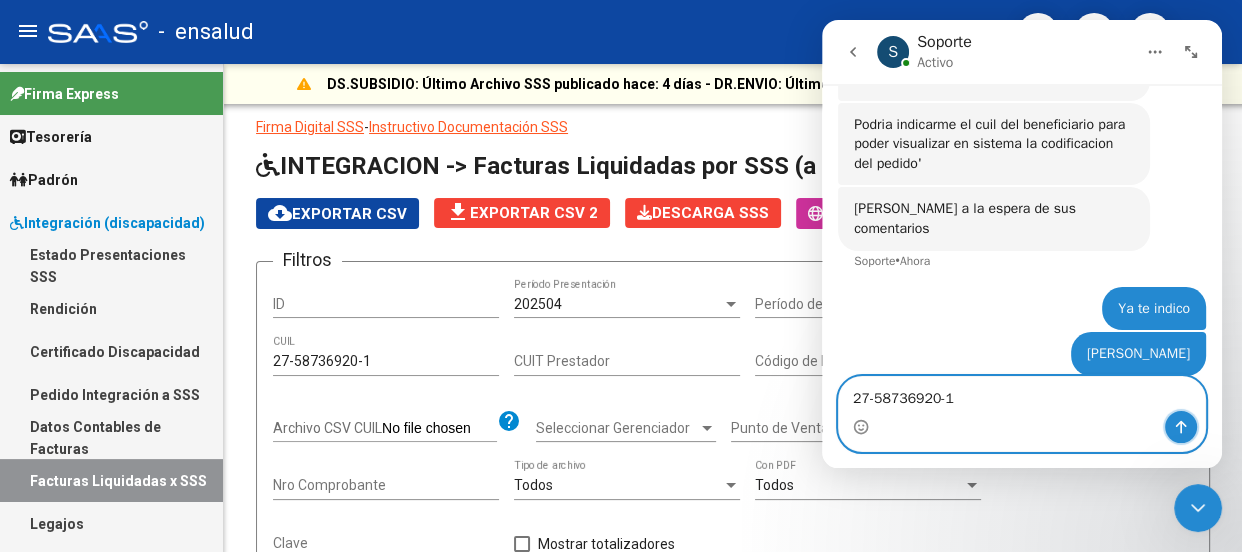 click 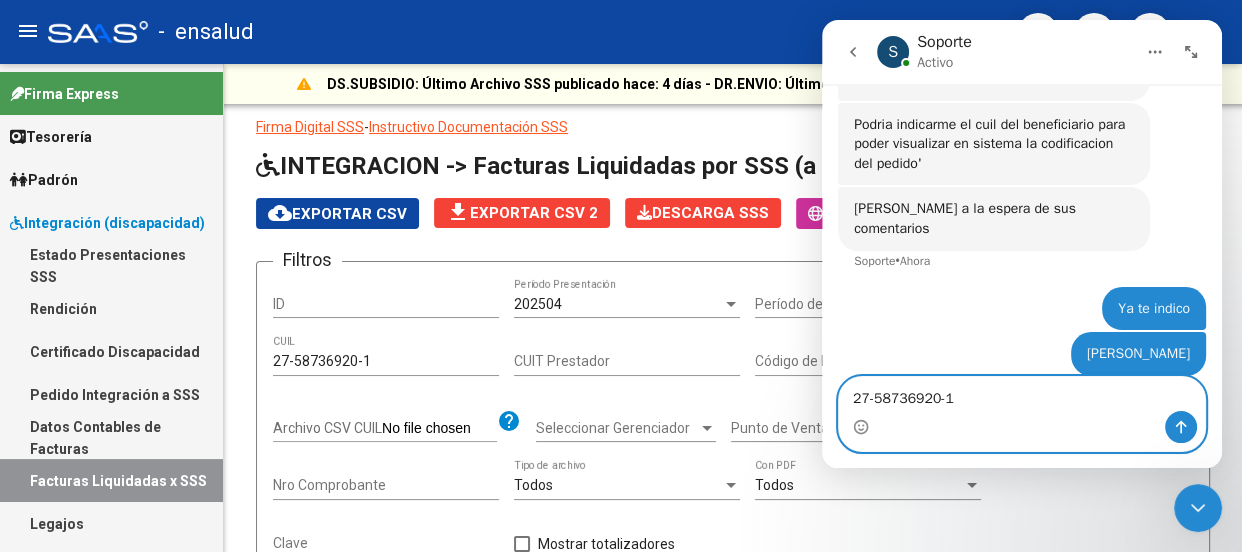 type 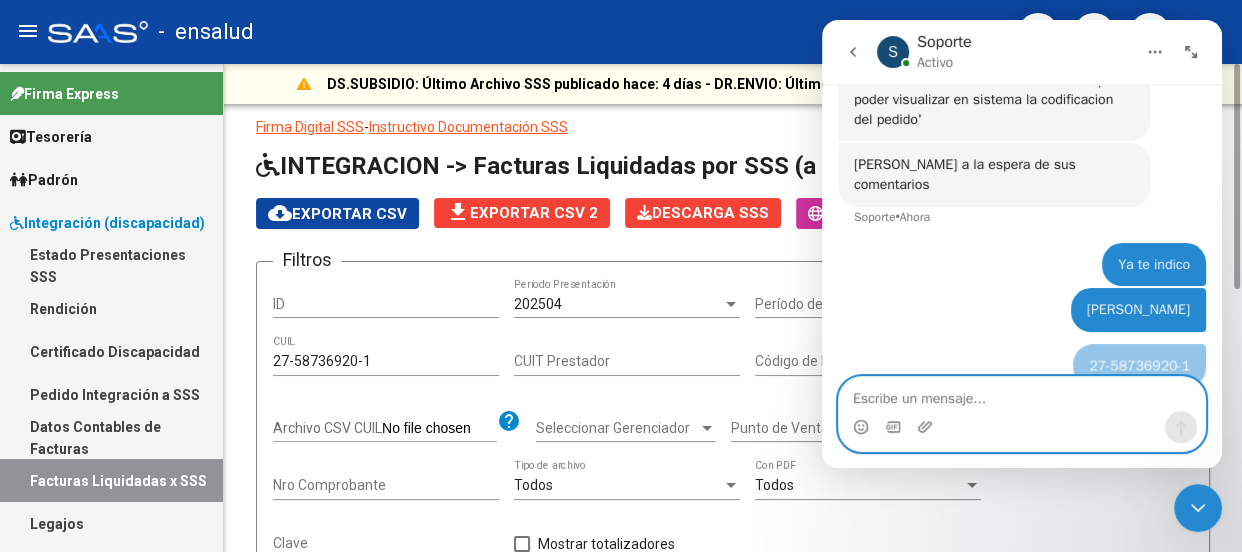 scroll, scrollTop: 471, scrollLeft: 0, axis: vertical 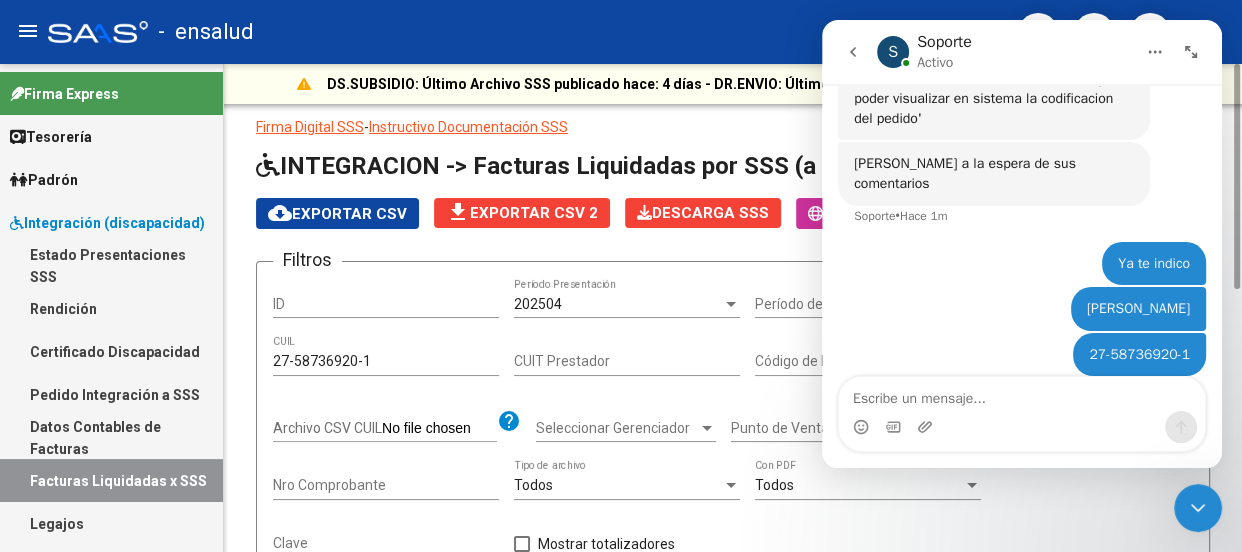 click on "DS.SUBSIDIO: Último Archivo SSS publicado hace: 4 días - DR.ENVIO: Último Archivo SSS publicado hace: 4 días  VER DETALLE  Firma Digital SSS  -  Instructivo Documentación SSS  INTEGRACION -> Facturas Liquidadas por SSS (a partir de DR_ENVIO) cloud_download  Exportar CSV  file_download  Exportar CSV 2
Descarga SSS
-  Comprobantes Filtros ID 202504  Período Presentación Período de Prestación 27-58736920-1 CUIL CUIT Prestador Código de Práctica Archivo CSV CUIL help Seleccionar Gerenciador Seleccionar Gerenciador Punto de Venta Nro Comprobante Todos  Tipo de archivo Todos  Con PDF Clave   Mostrar totalizadores  search  Buscar Facturas  delete  Borrar Filtros  ID Período Presentación Gerenciador CUIT Prestador Tipo Archivo CPBT Importe CPBT Importe Solicitado Importe Liquidado Importe Aplicado (x SAAS) Dif. Solicitado - Aplicado Importe CPBT DS/DC Cuil Afiliado Práctica Período de Prestación Clave    151  202504 025 - ENSALUD    30686222914  DEVELAR SRL DS FACTURAS A:    2 - 14258  90" 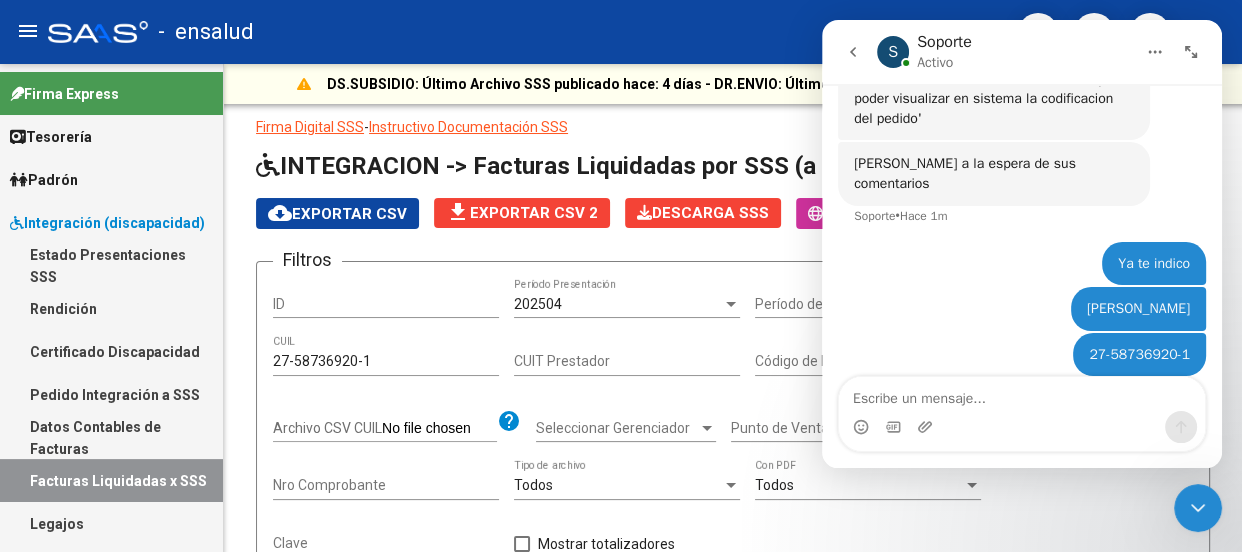 click 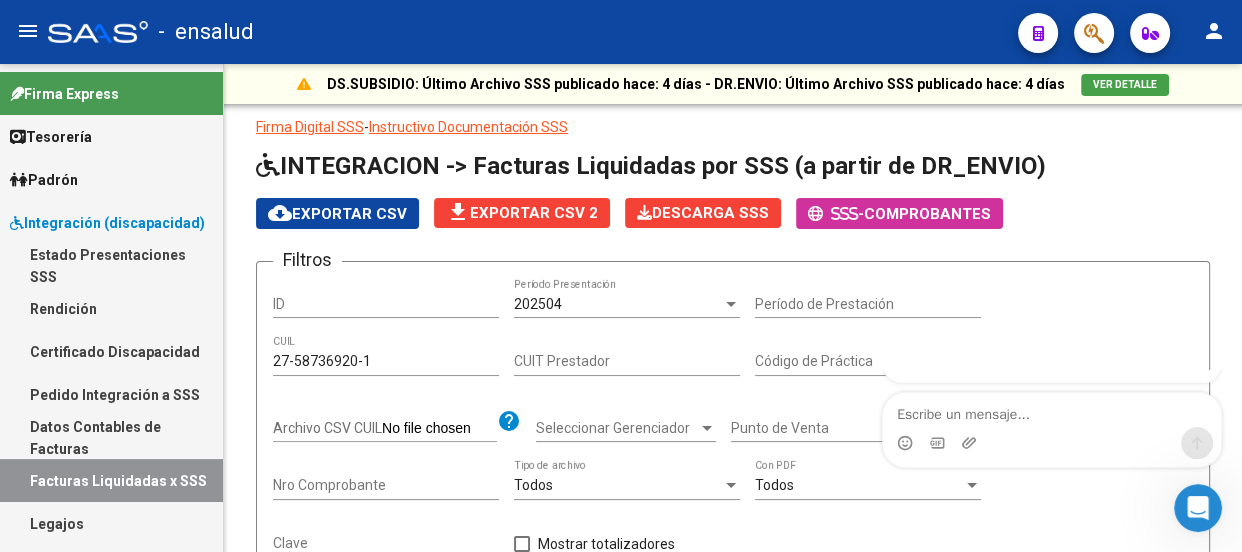 scroll, scrollTop: 0, scrollLeft: 0, axis: both 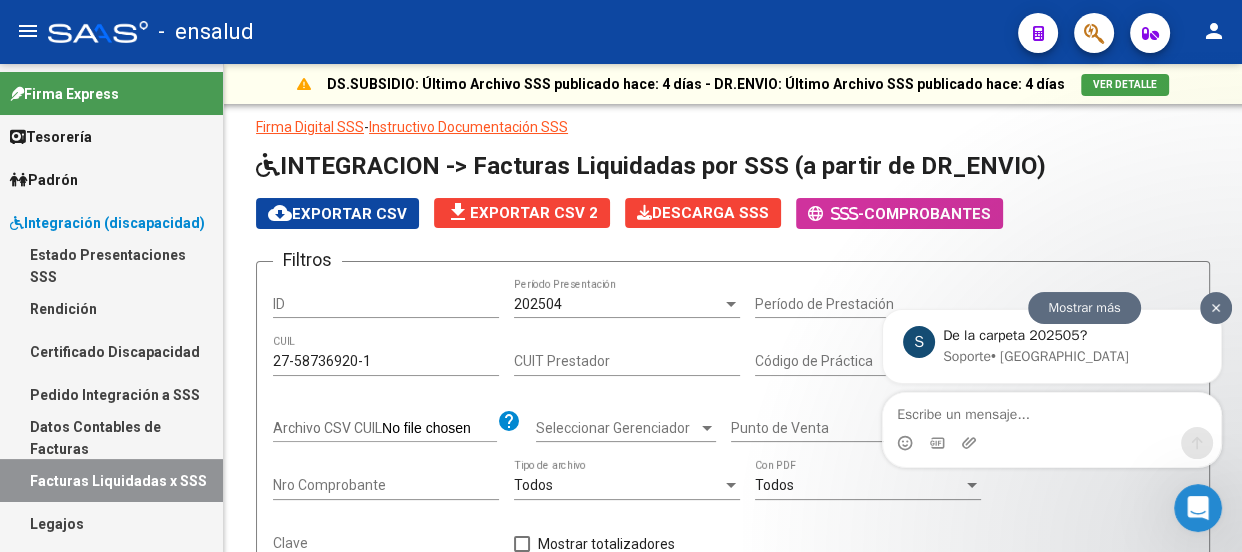 click on "S De la carpeta 202505? Soporte  • [GEOGRAPHIC_DATA]" at bounding box center (1052, 345) 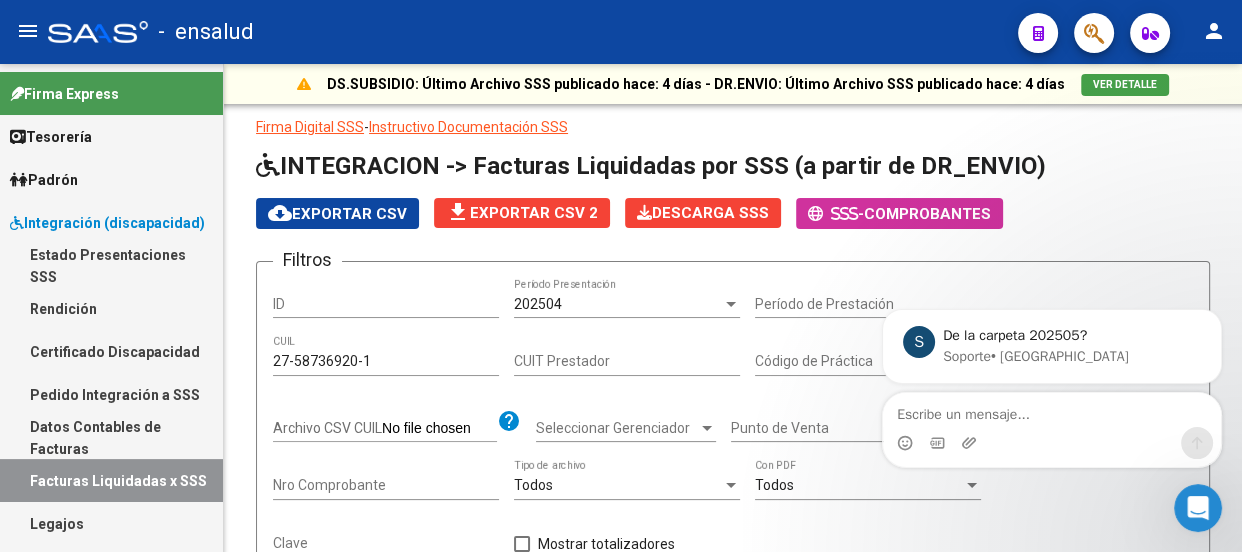 click 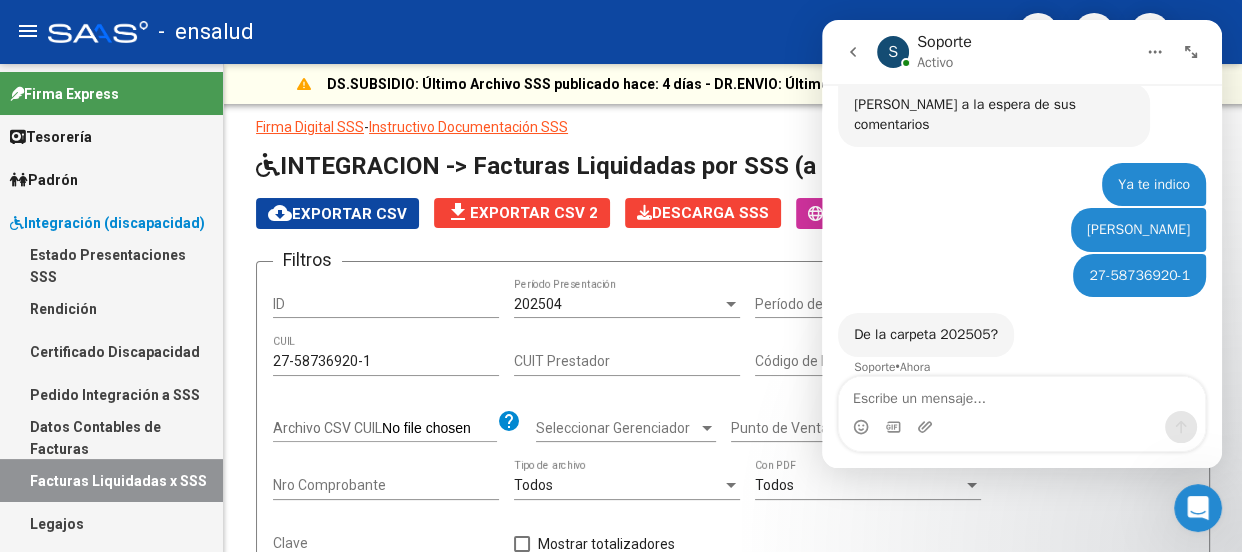 scroll, scrollTop: 0, scrollLeft: 0, axis: both 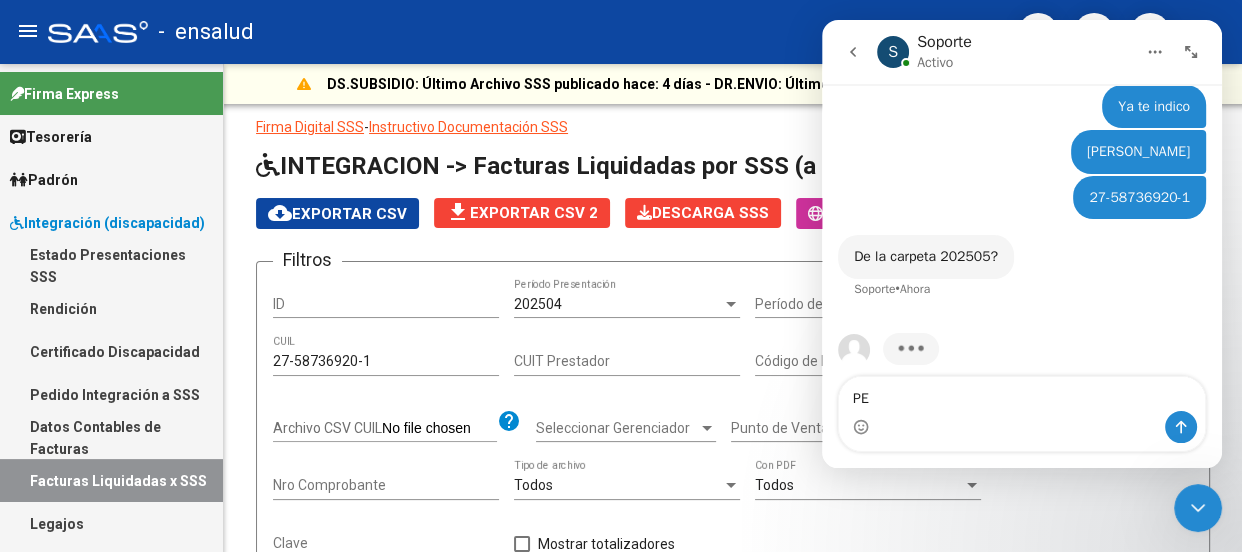 type on "P" 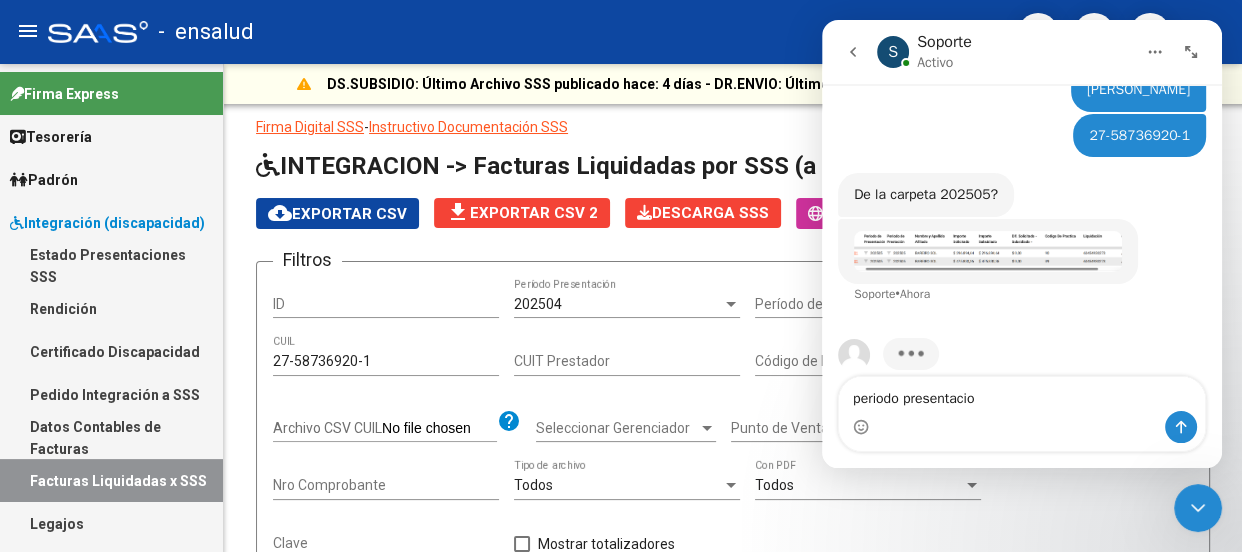 scroll, scrollTop: 675, scrollLeft: 0, axis: vertical 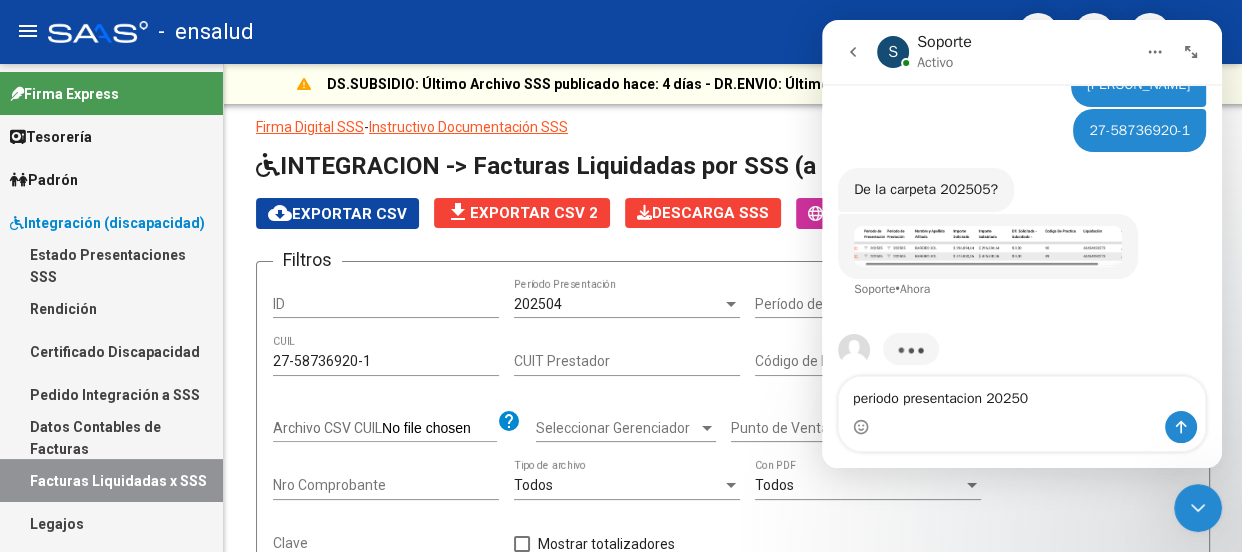 type on "periodo presentacion 202504" 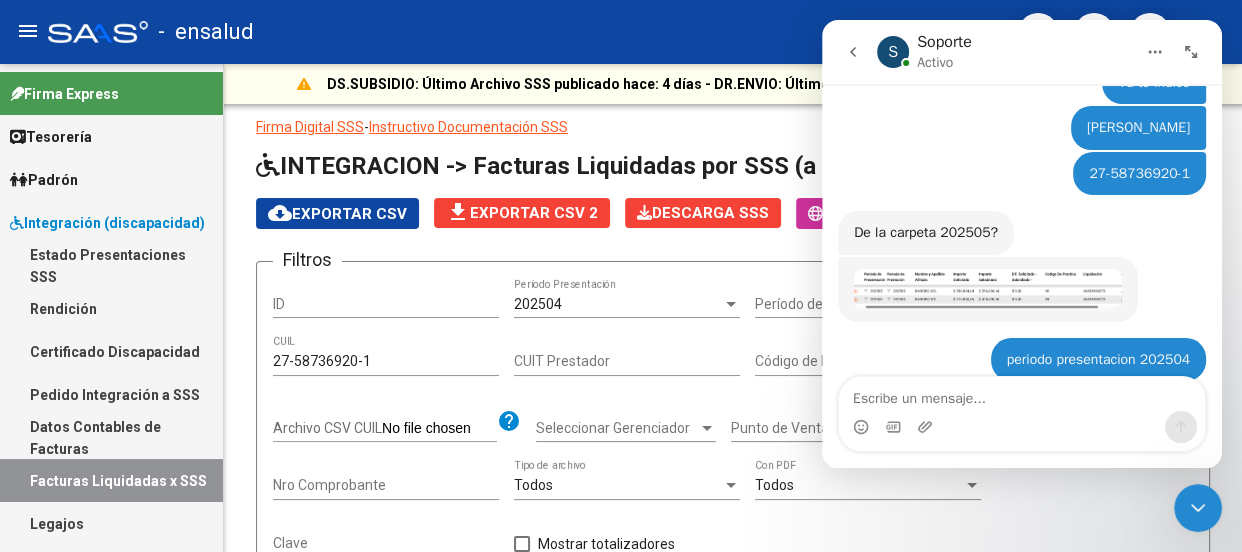 scroll, scrollTop: 631, scrollLeft: 0, axis: vertical 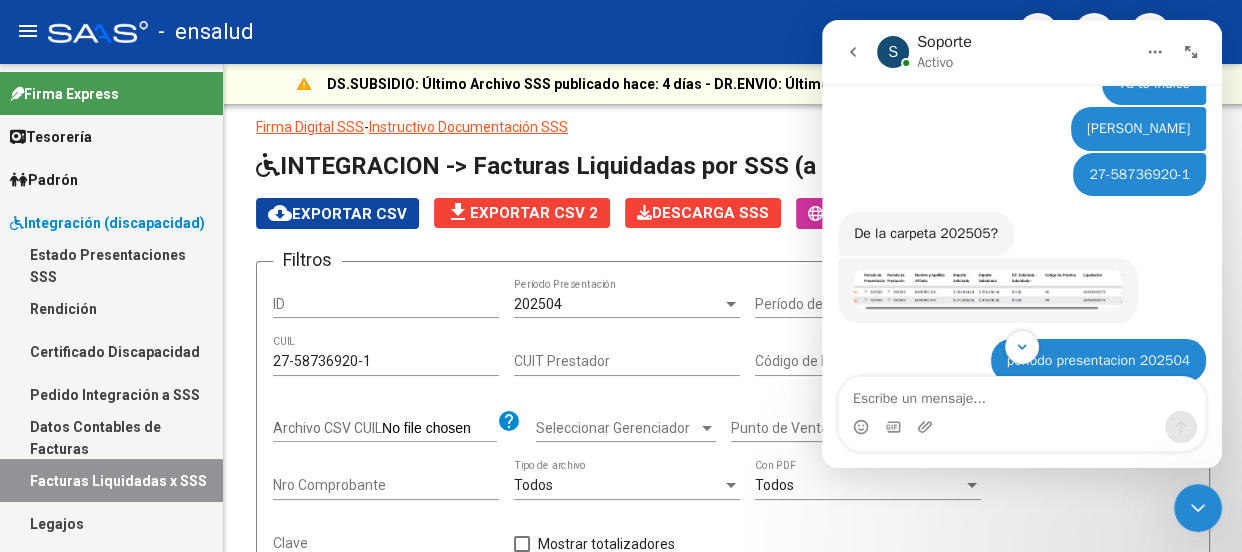 click at bounding box center [988, 290] 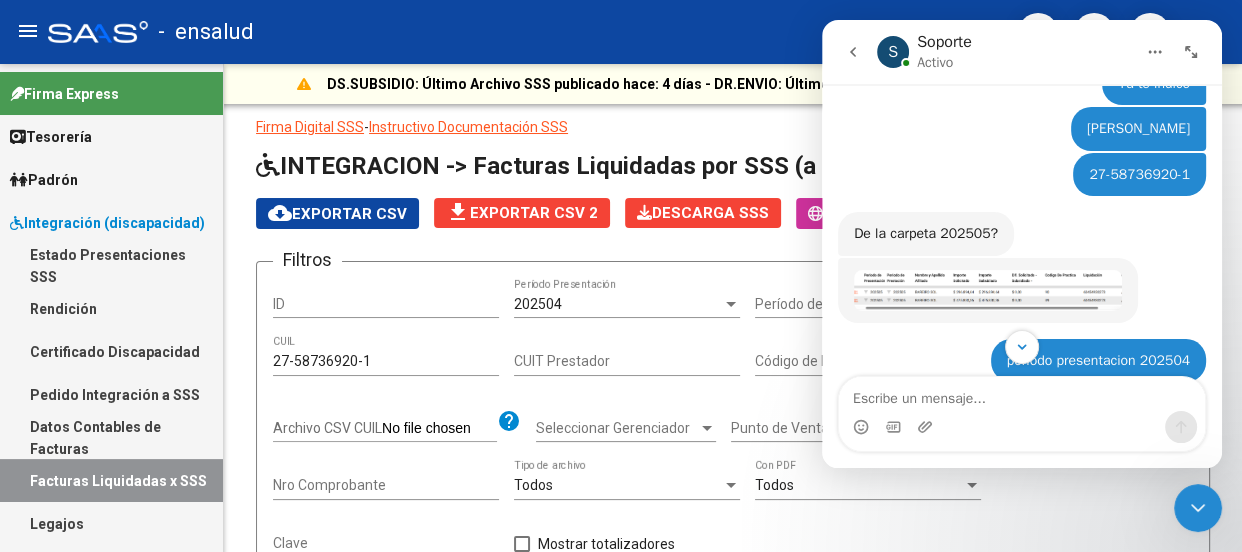 scroll, scrollTop: 0, scrollLeft: 0, axis: both 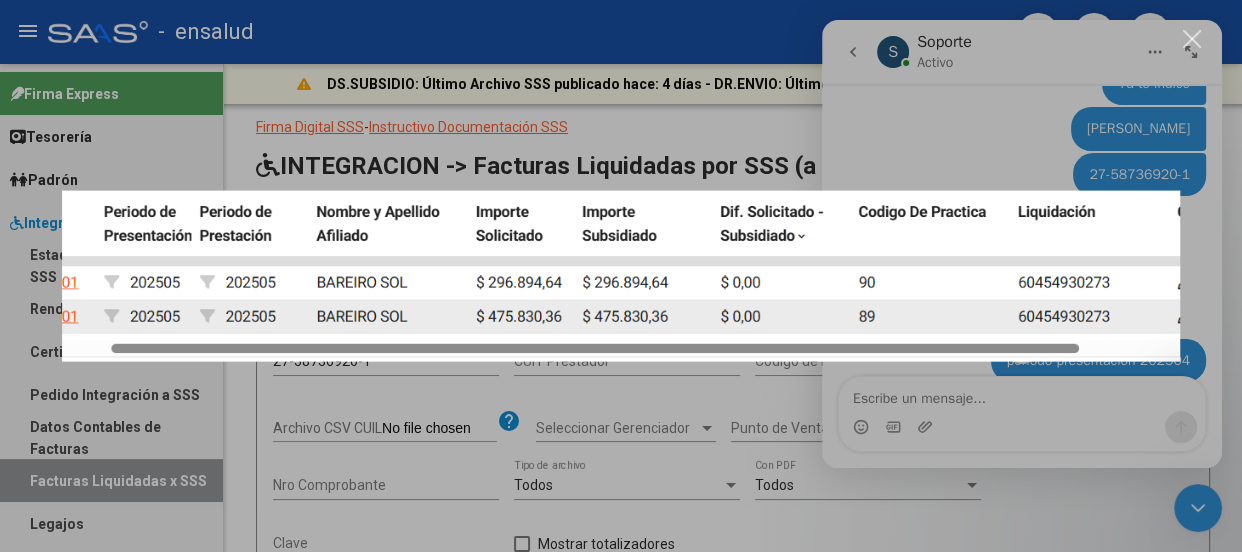 click at bounding box center (621, 276) 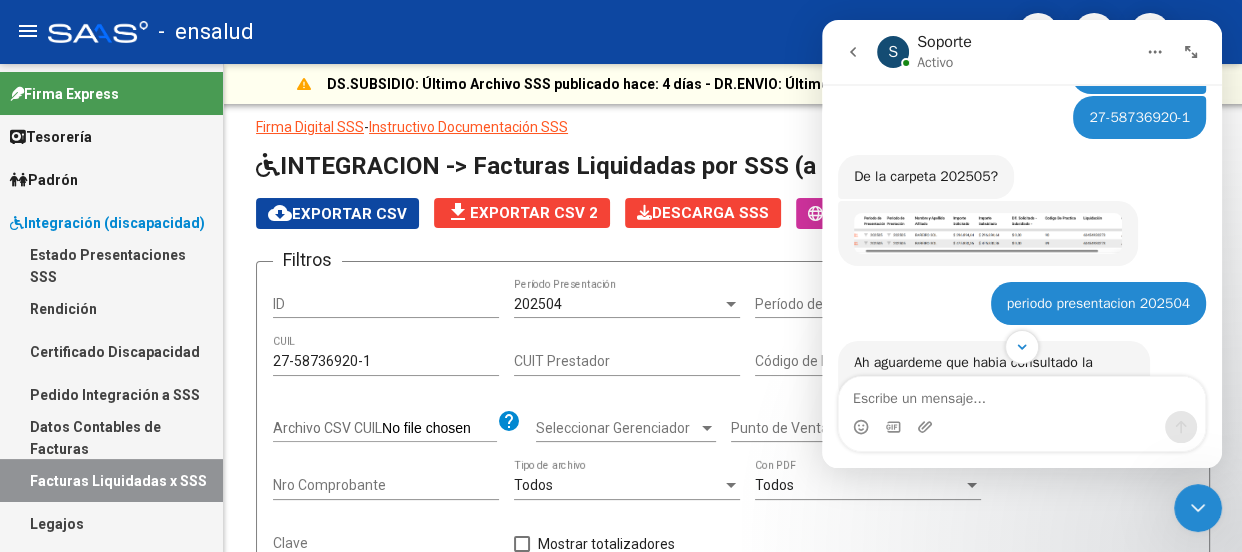 scroll, scrollTop: 737, scrollLeft: 0, axis: vertical 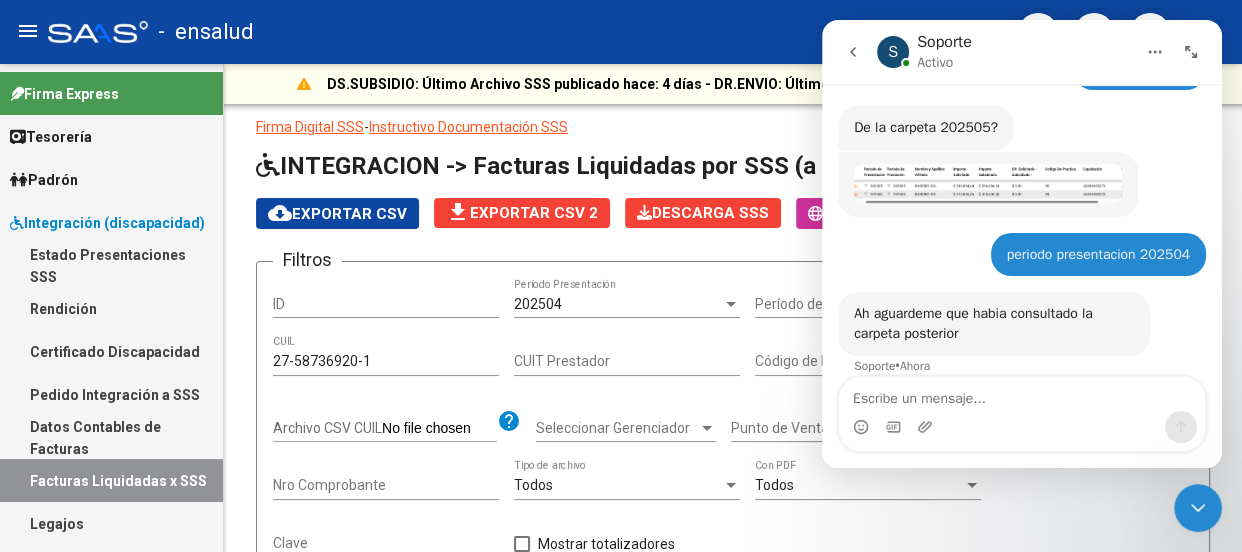 click at bounding box center (988, 184) 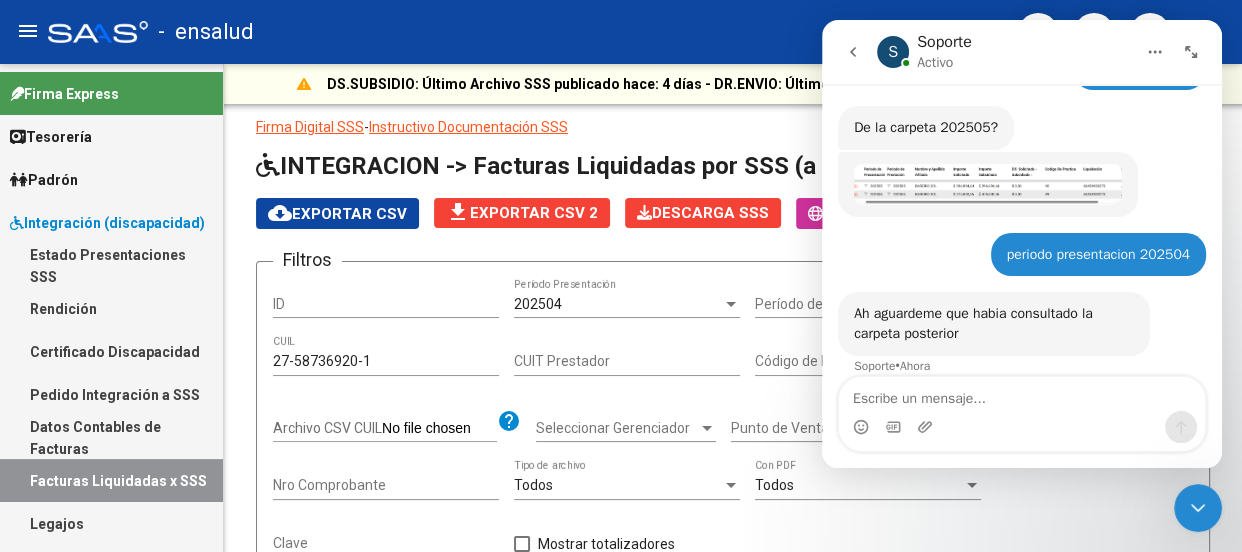 scroll, scrollTop: 0, scrollLeft: 0, axis: both 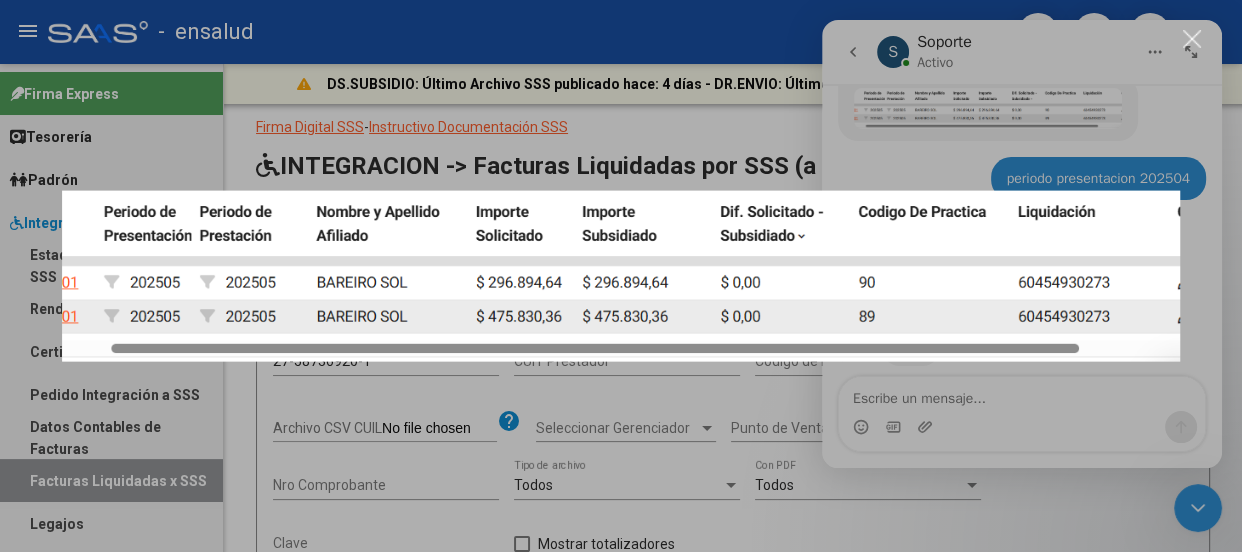 click at bounding box center (621, 276) 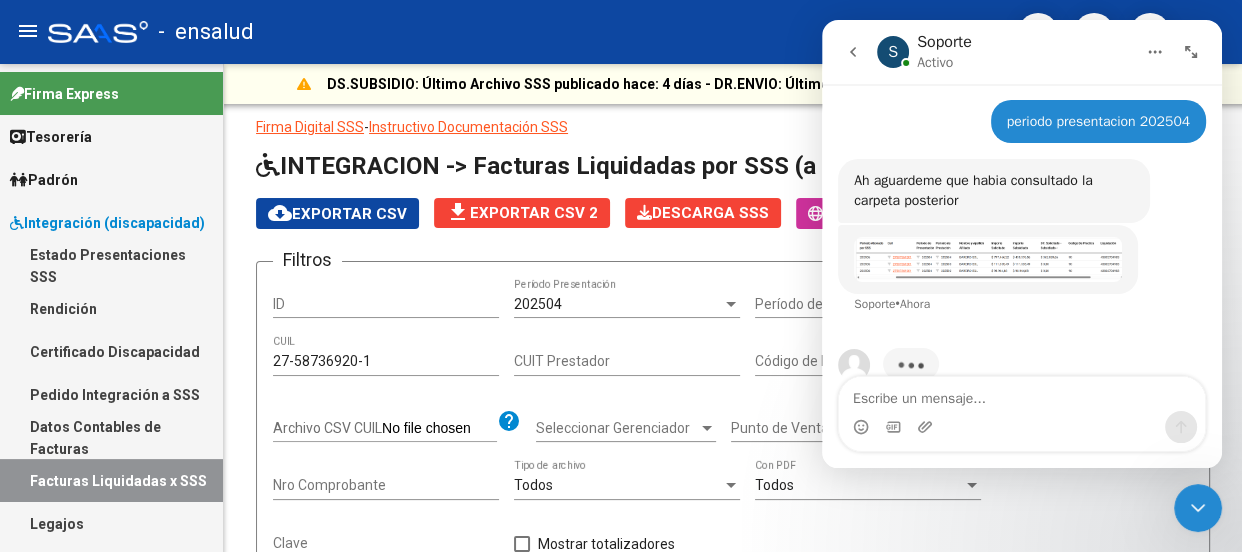 scroll, scrollTop: 885, scrollLeft: 0, axis: vertical 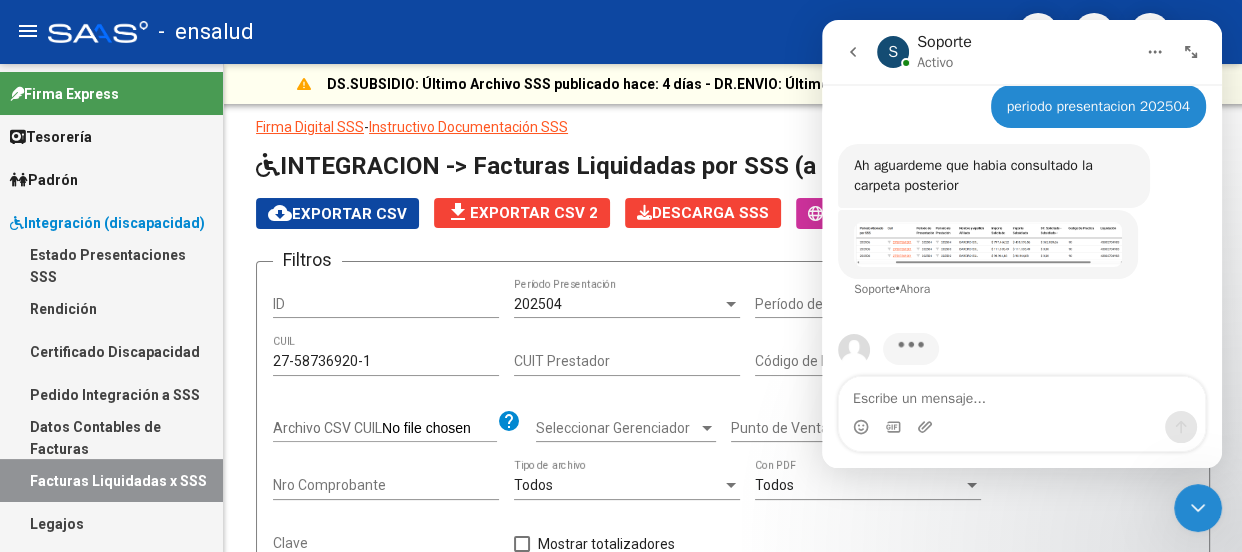 click at bounding box center (988, 244) 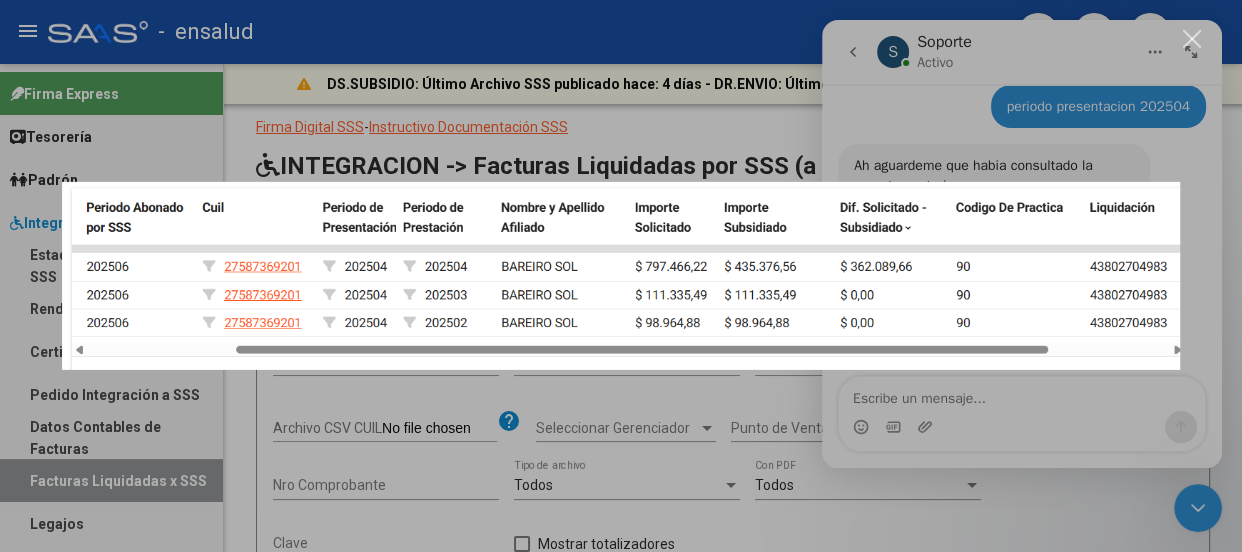 scroll, scrollTop: 0, scrollLeft: 0, axis: both 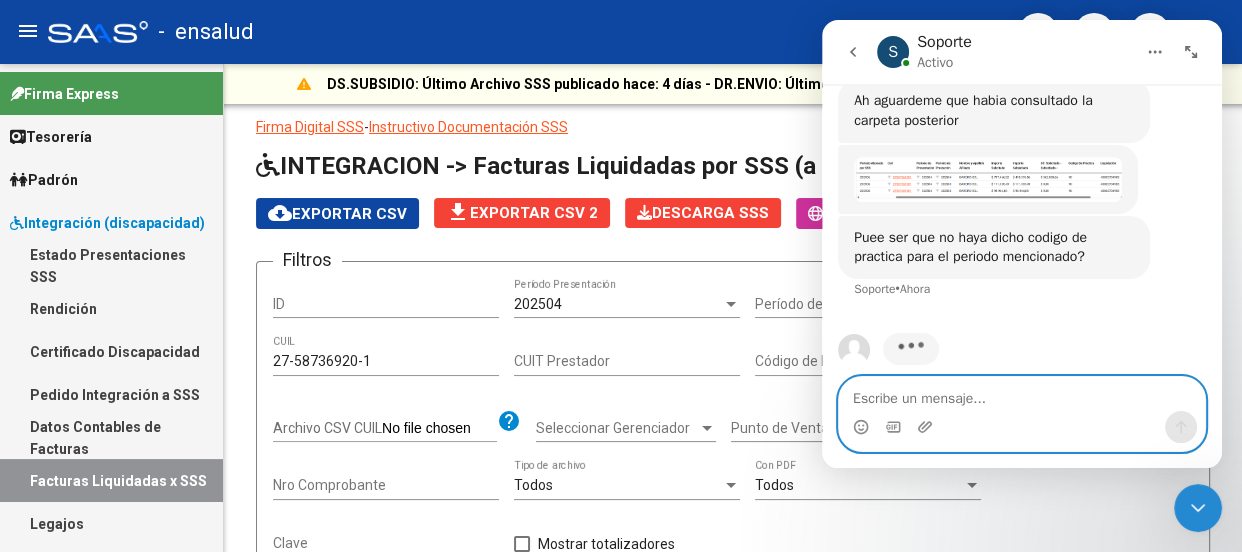 click at bounding box center [1022, 394] 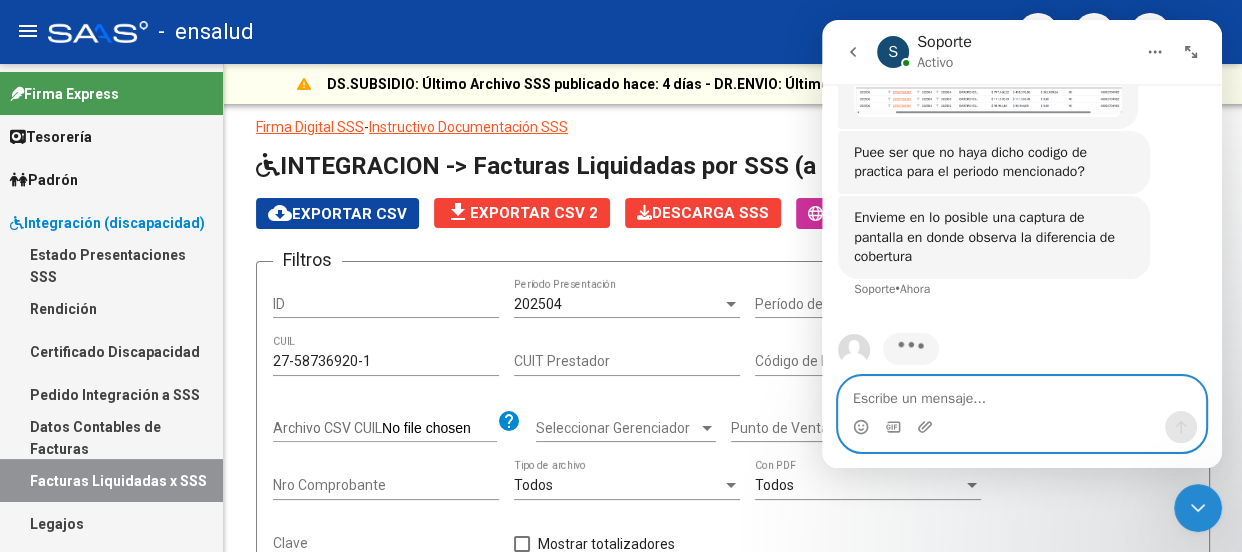 scroll, scrollTop: 958, scrollLeft: 0, axis: vertical 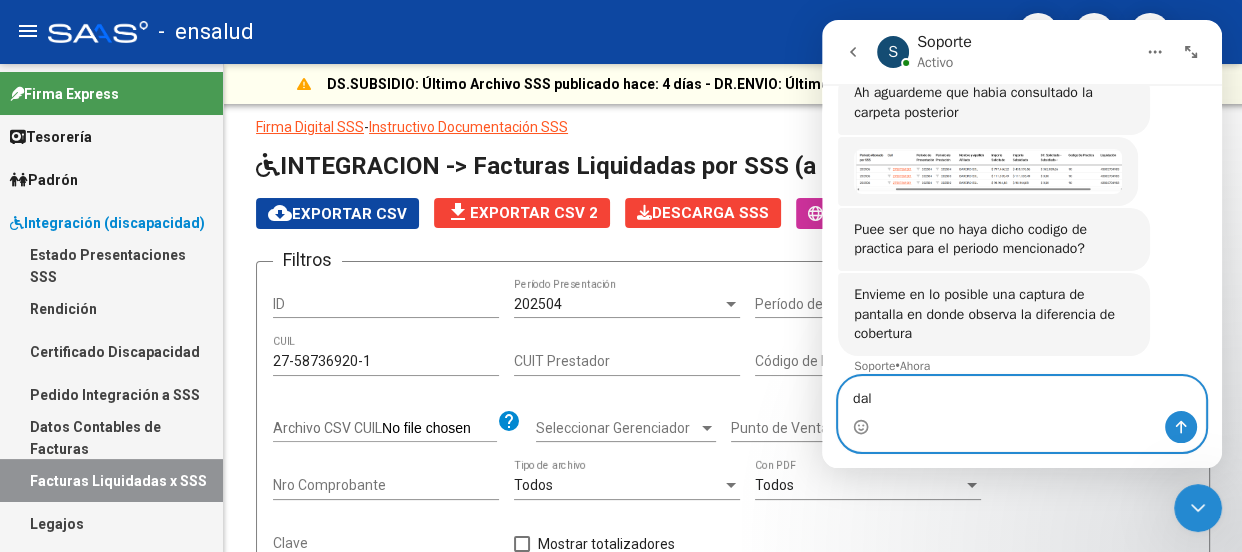 type on "dale" 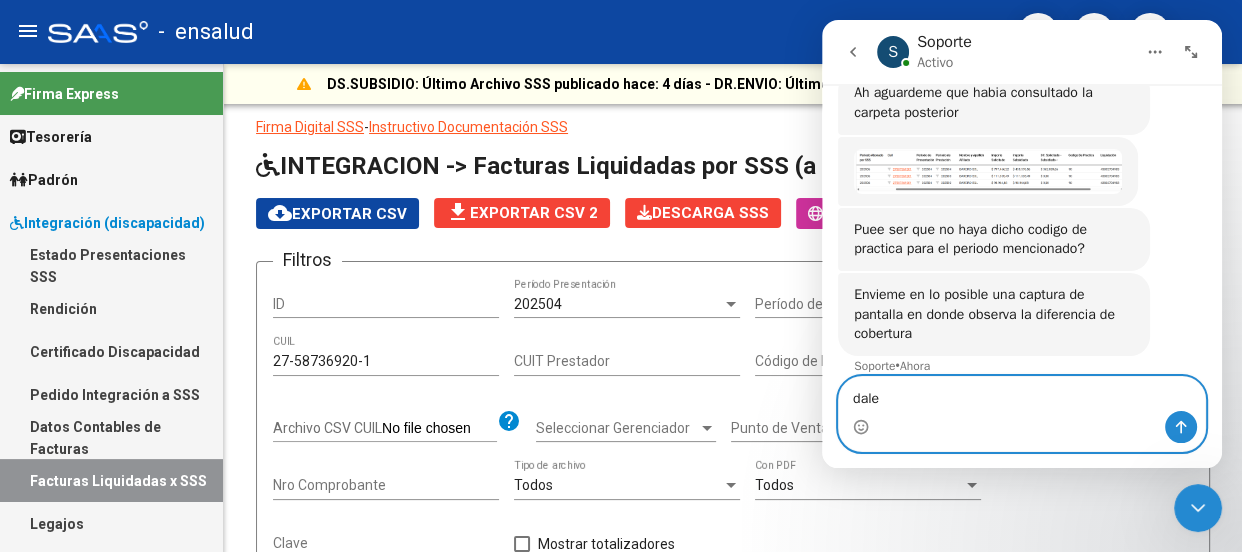 type 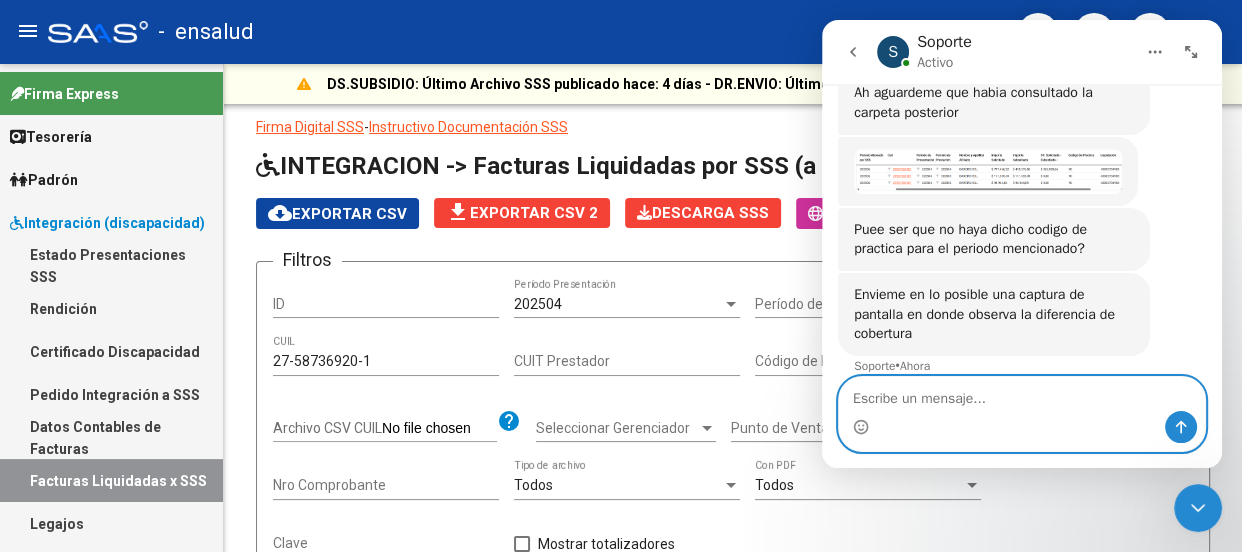 scroll, scrollTop: 1017, scrollLeft: 0, axis: vertical 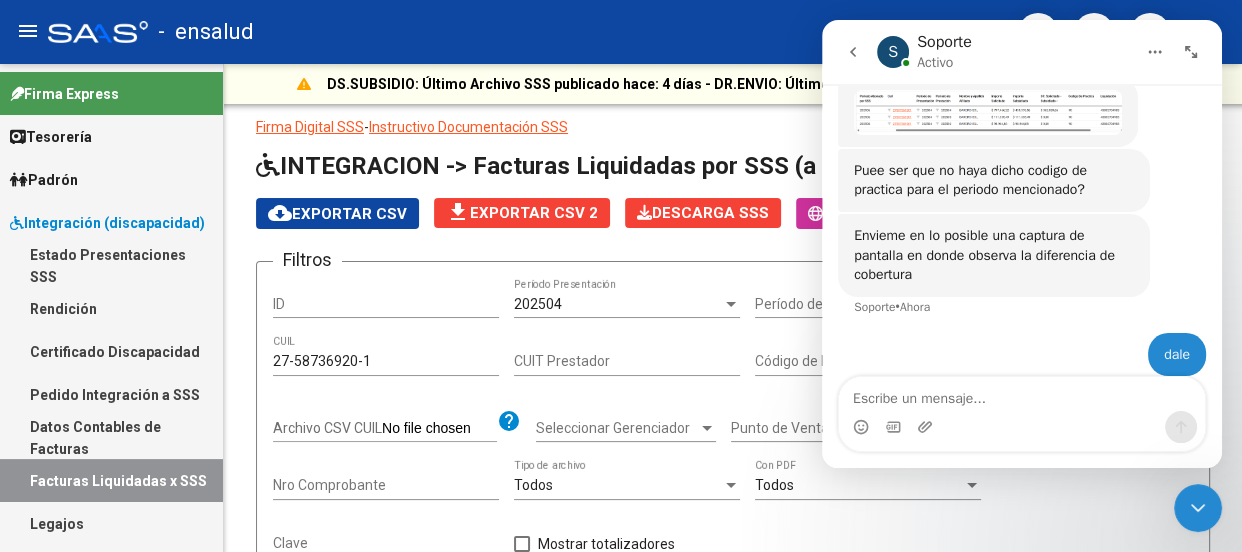 click 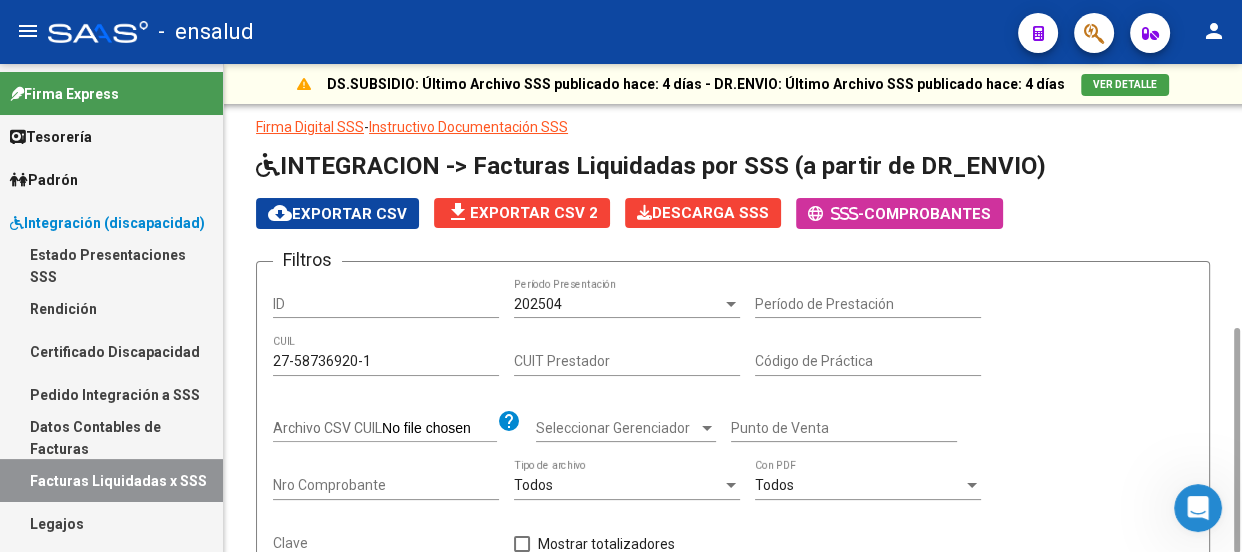 scroll, scrollTop: 545, scrollLeft: 0, axis: vertical 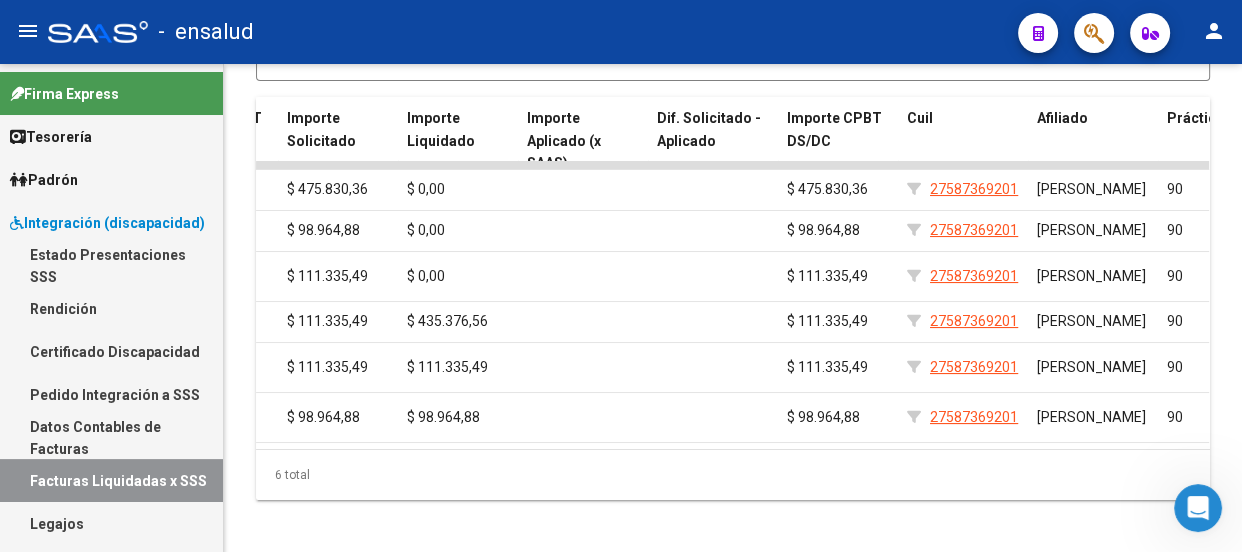 click 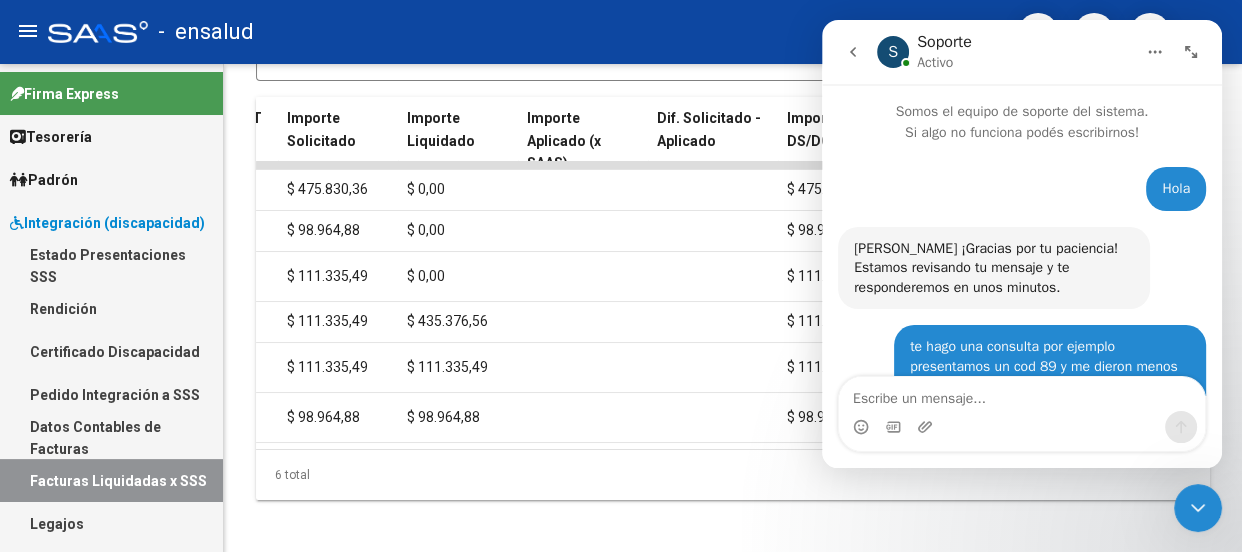 scroll, scrollTop: 1017, scrollLeft: 0, axis: vertical 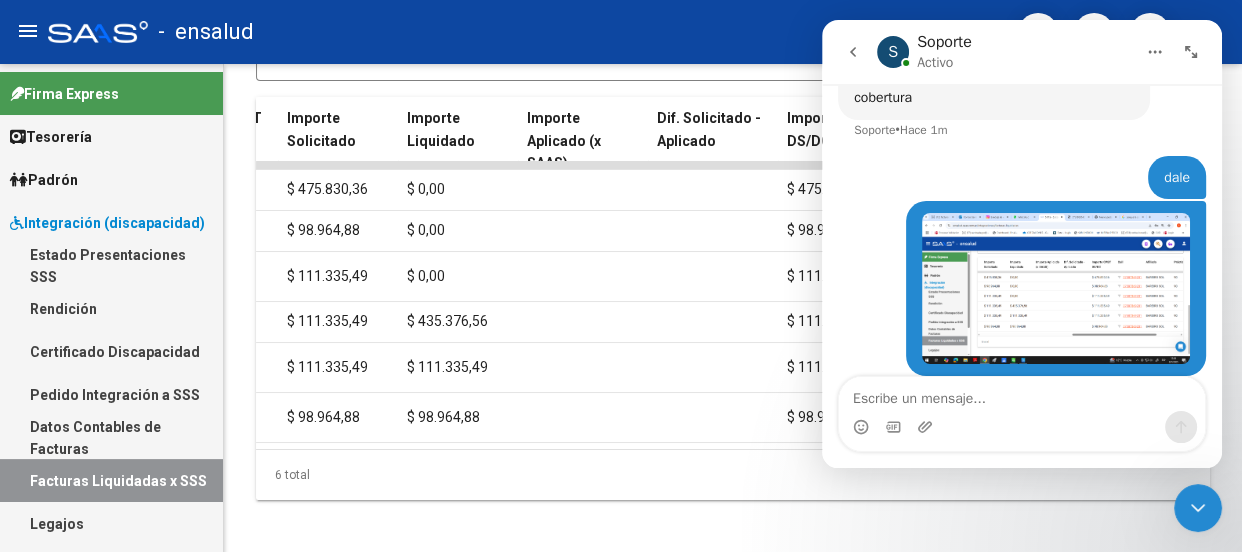 click at bounding box center (1056, 288) 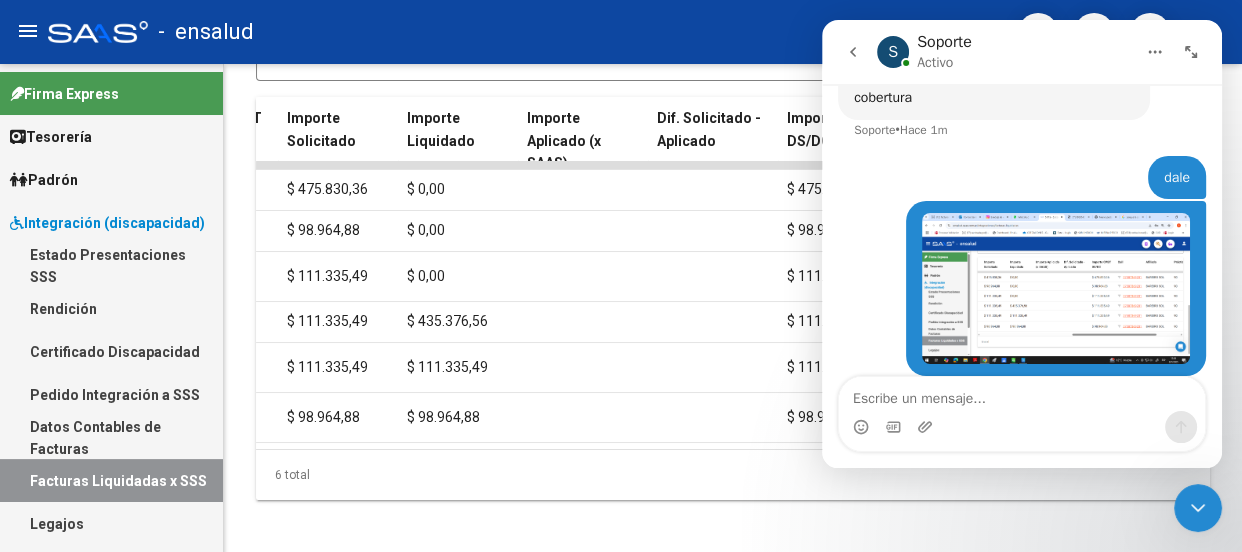 scroll, scrollTop: 0, scrollLeft: 0, axis: both 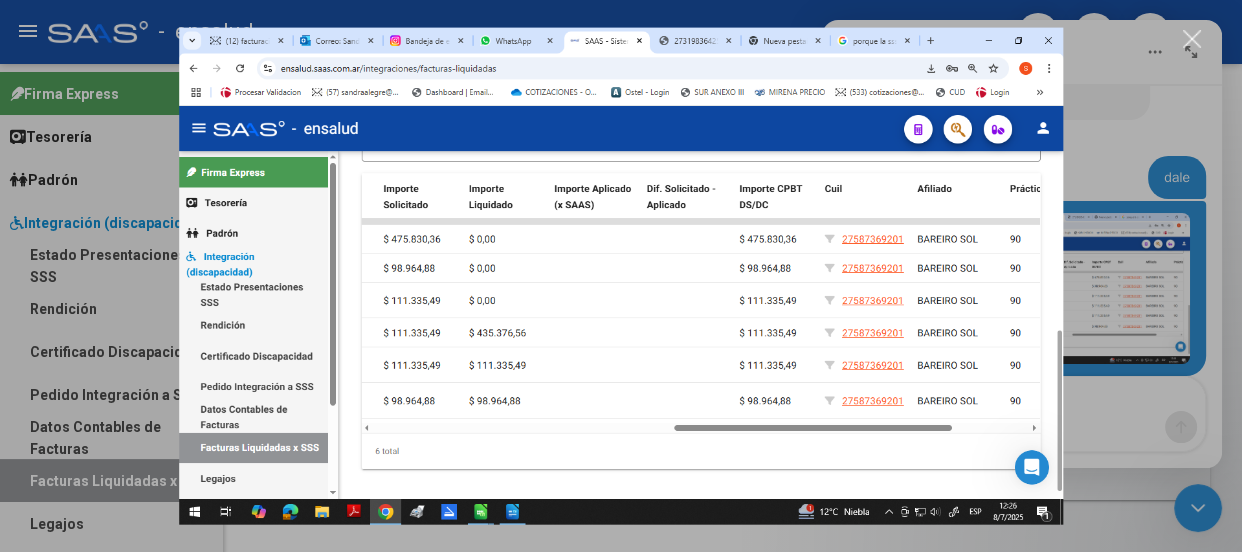 click at bounding box center [621, 276] 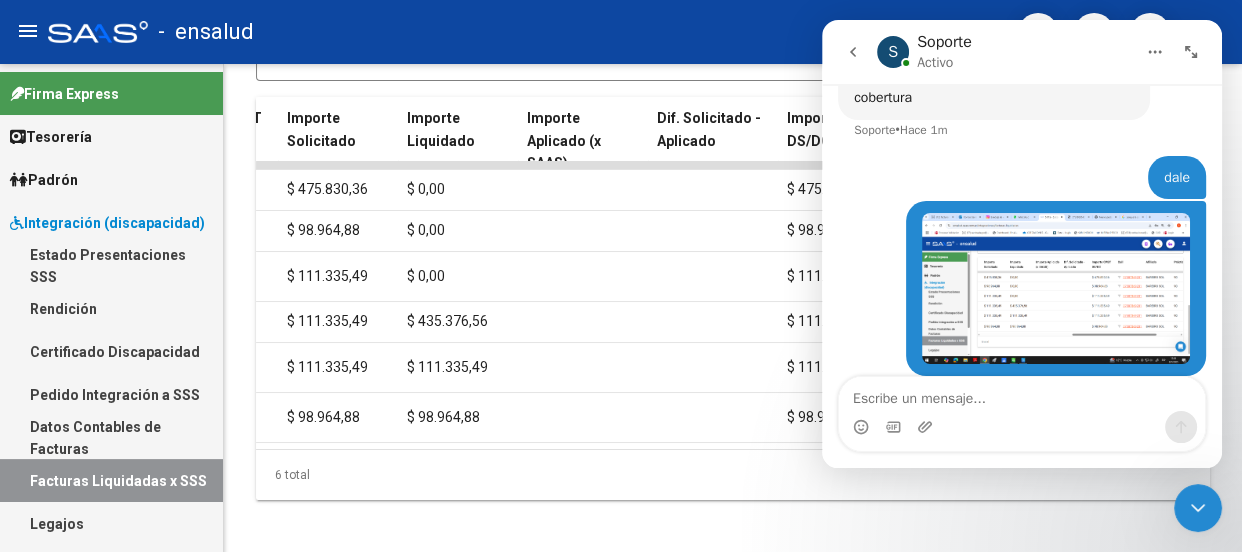 drag, startPoint x: 902, startPoint y: 278, endPoint x: 992, endPoint y: 276, distance: 90.02222 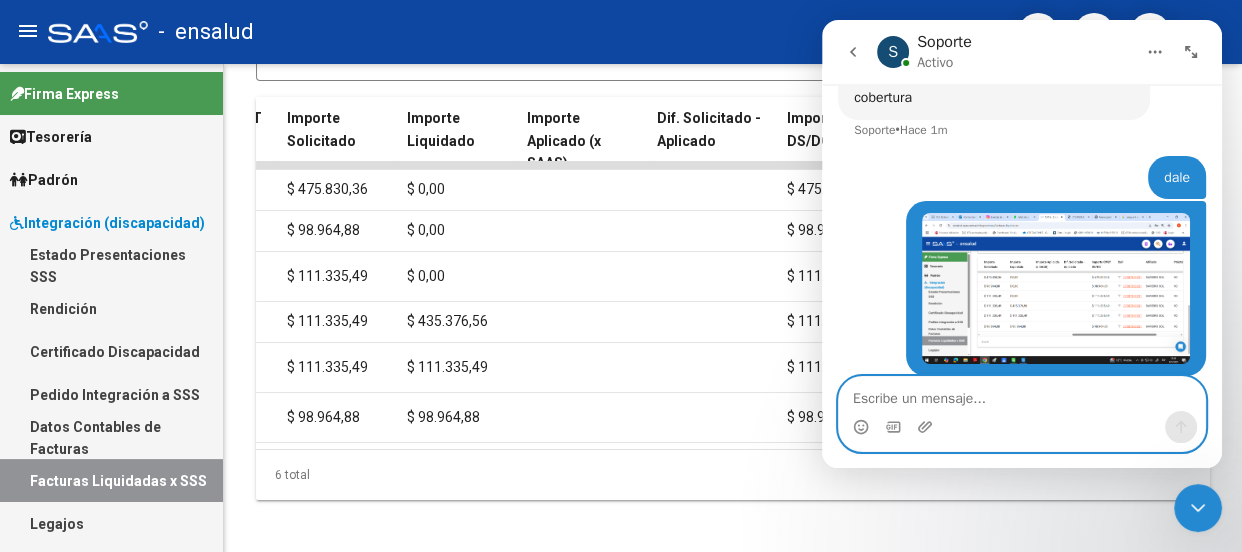 click at bounding box center (1022, 394) 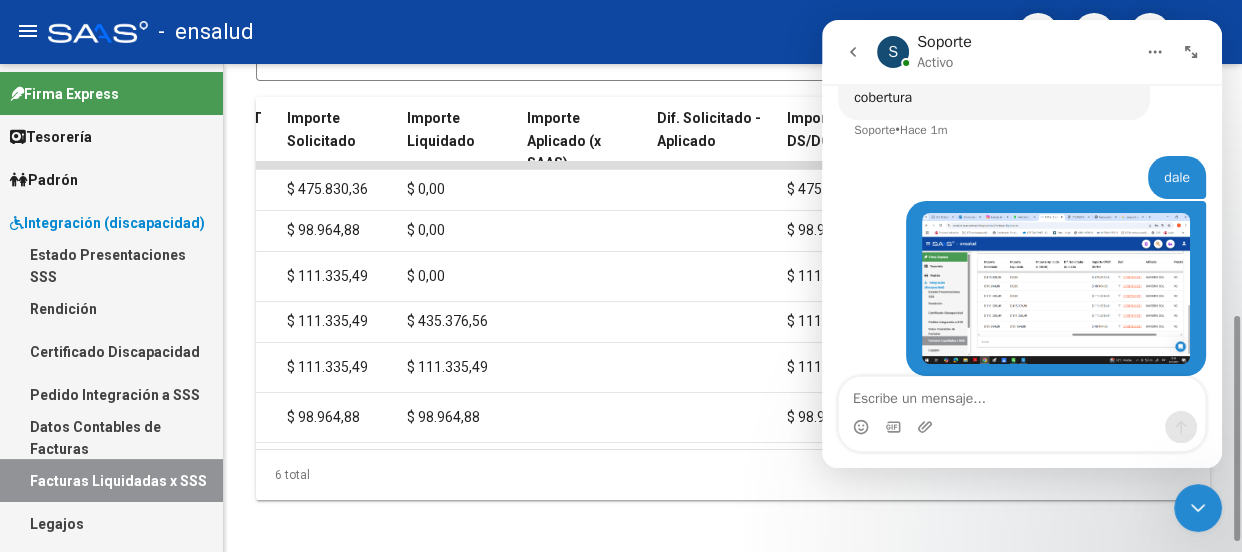 click on "6 total" 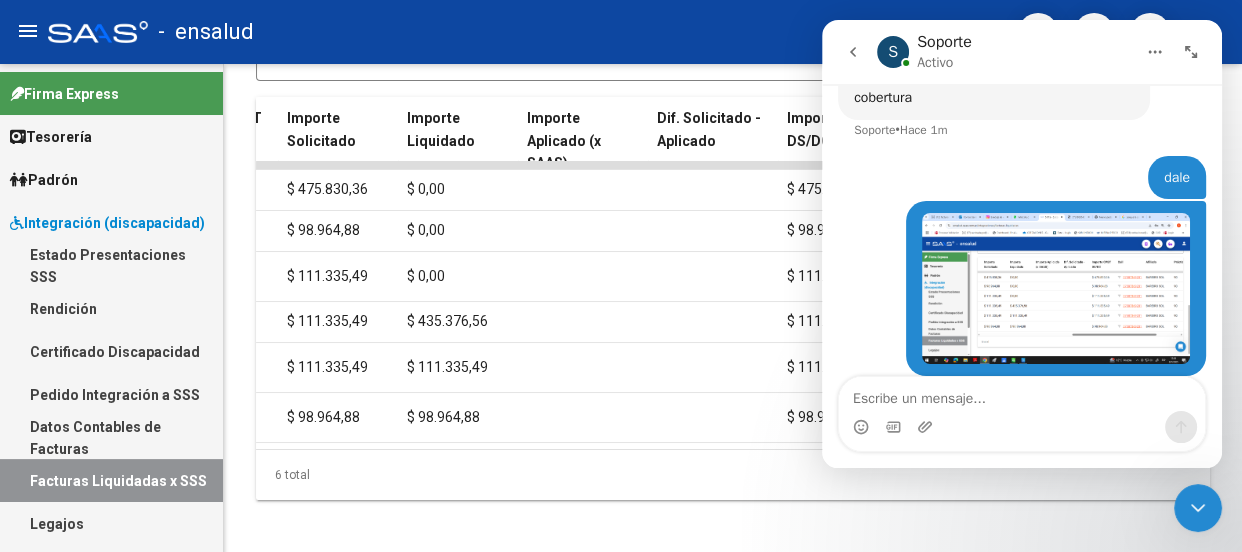 click 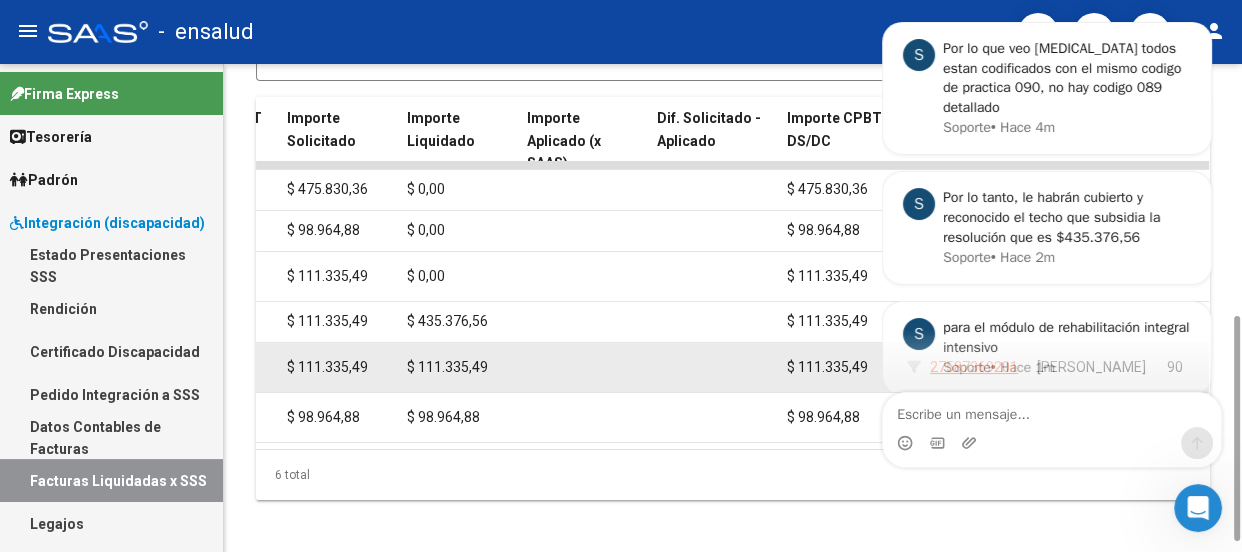 scroll, scrollTop: 297, scrollLeft: 0, axis: vertical 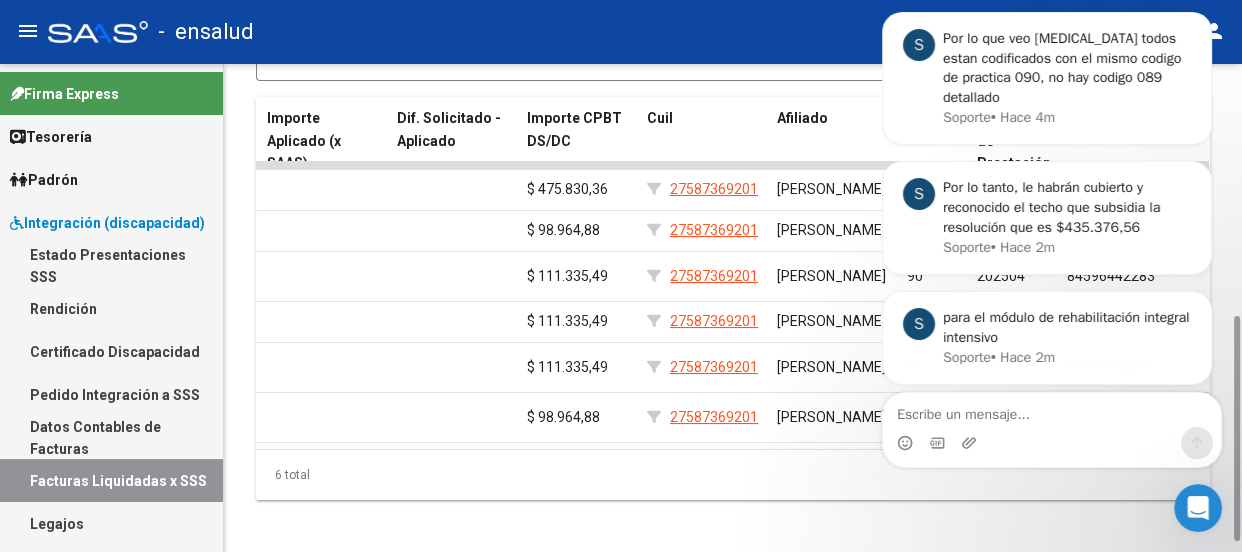 drag, startPoint x: 771, startPoint y: 449, endPoint x: 93, endPoint y: 452, distance: 678.00665 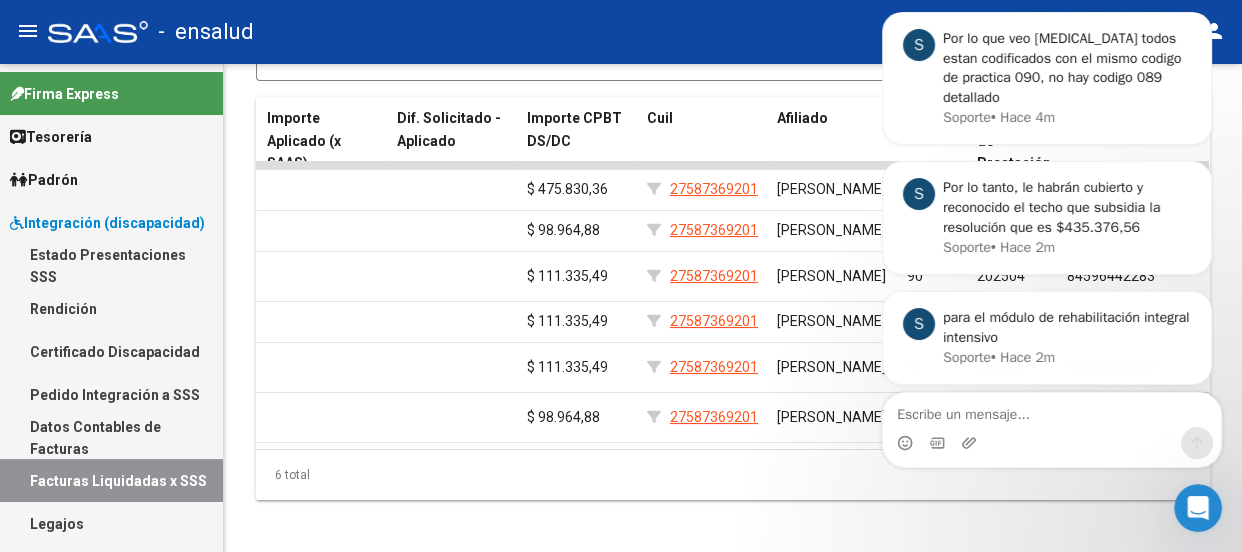 click at bounding box center [1198, 508] 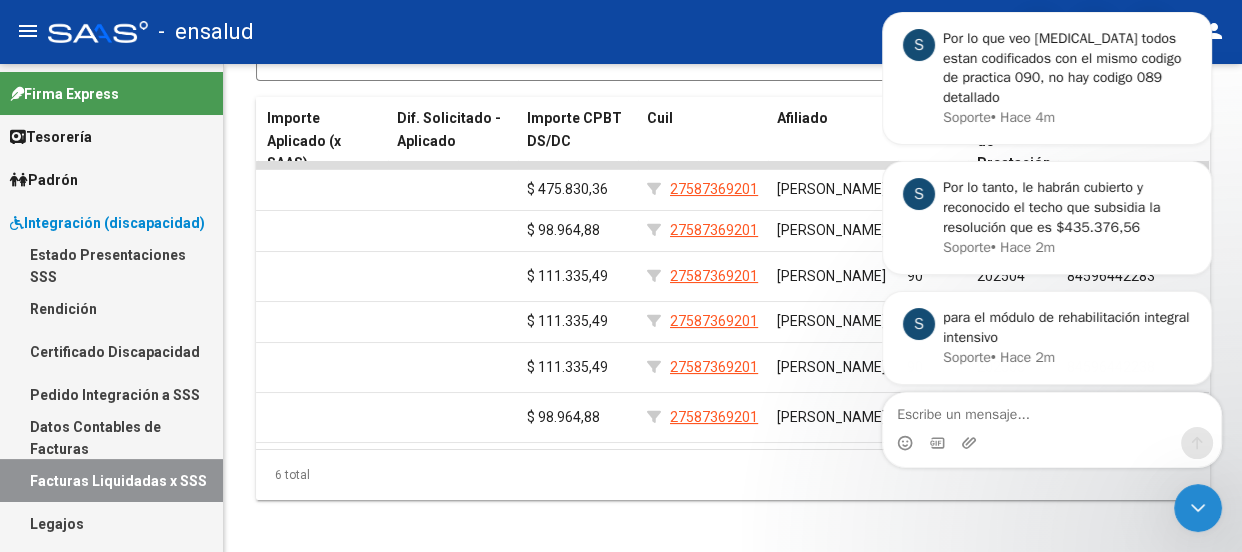 scroll, scrollTop: 0, scrollLeft: 0, axis: both 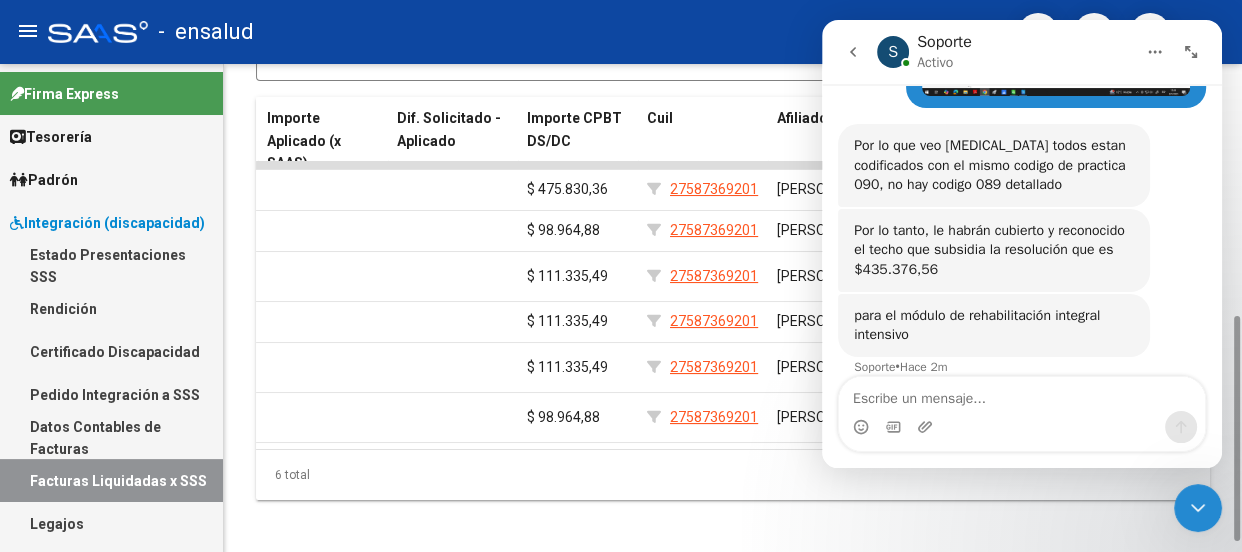 click on "6 total" 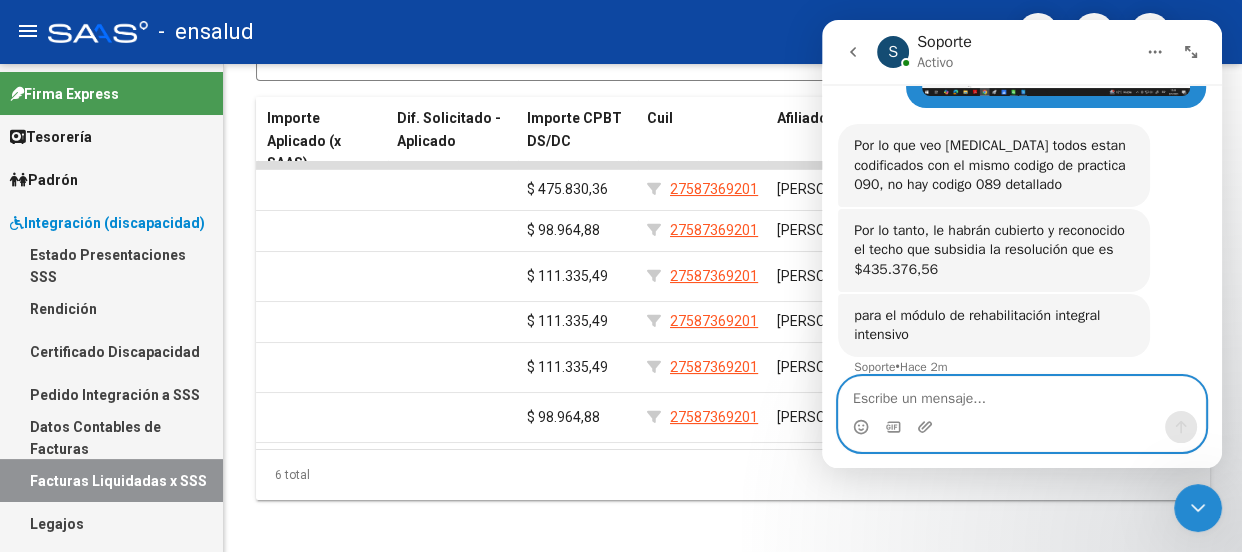 click at bounding box center [1022, 394] 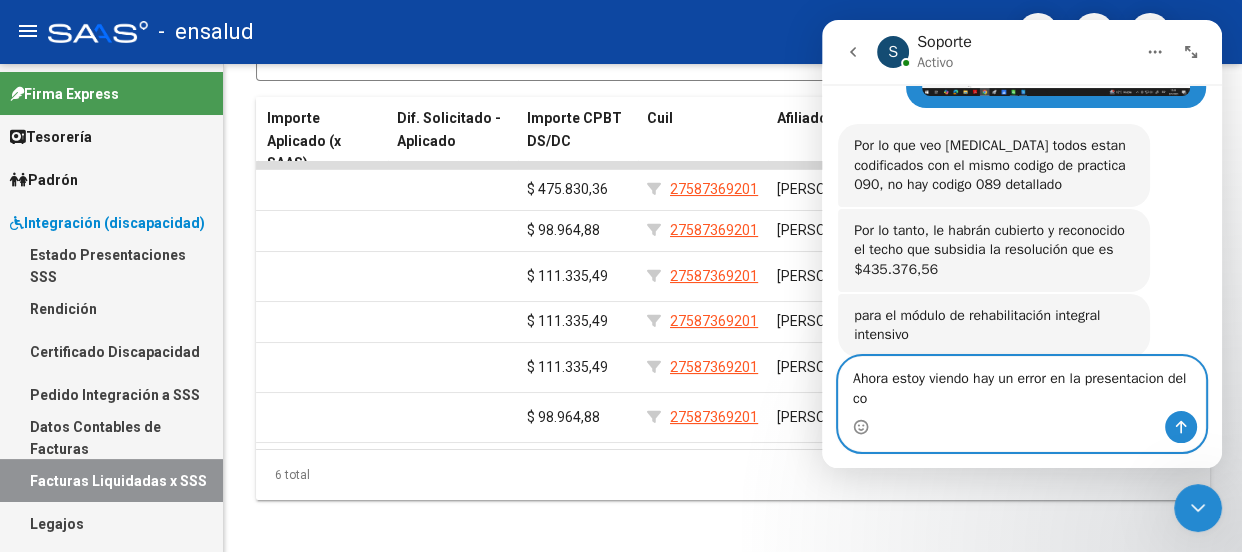 scroll, scrollTop: 1462, scrollLeft: 0, axis: vertical 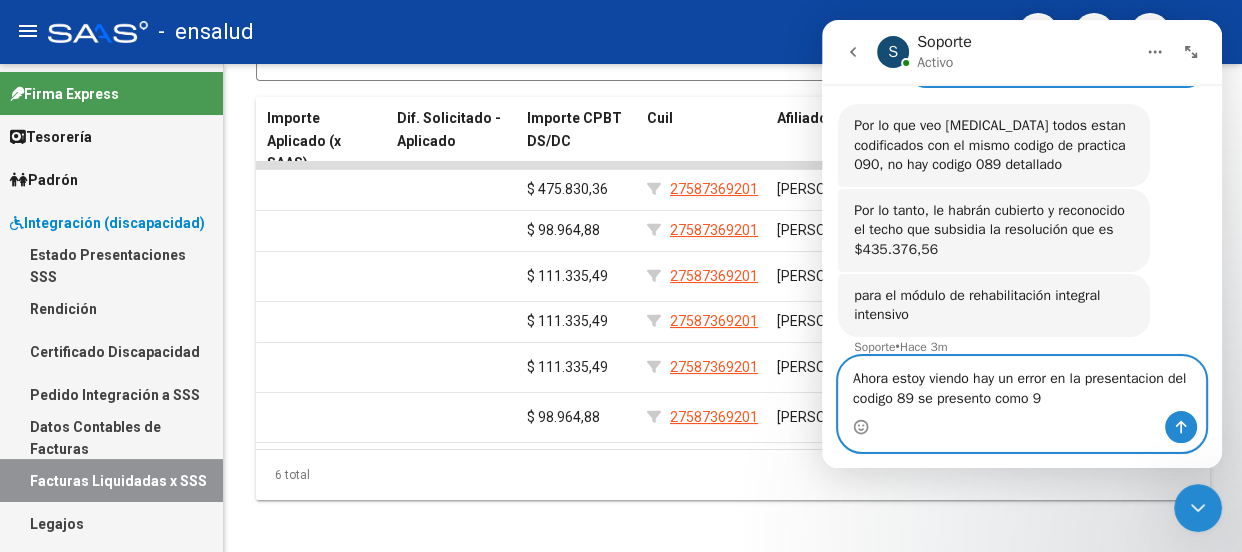 type on "Ahora estoy viendo hay un error en la presentacion del codigo 89 se presento como 90" 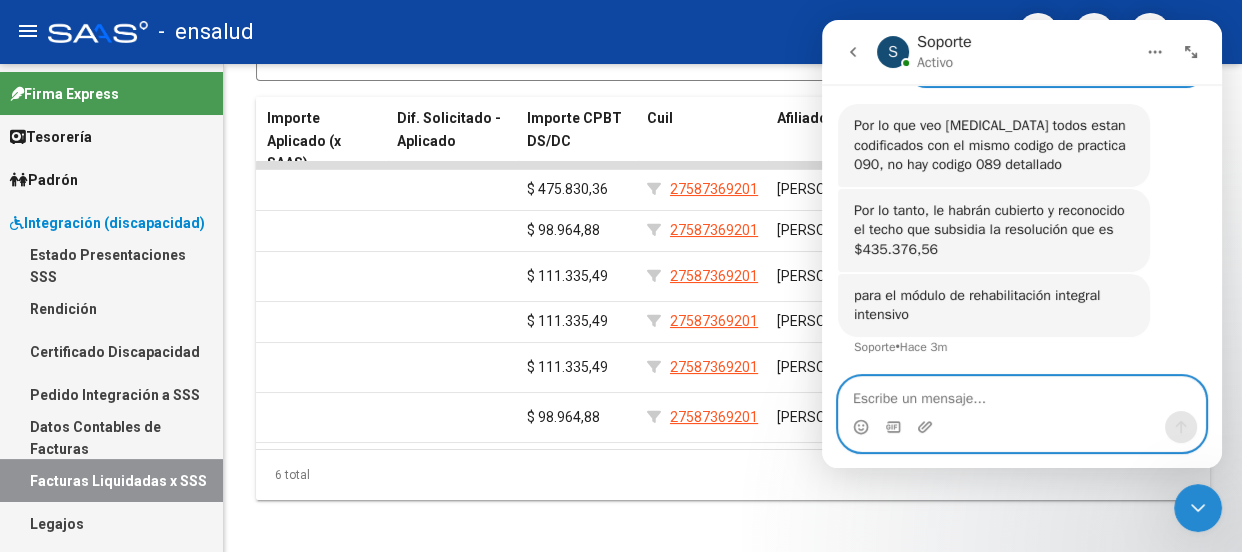 scroll, scrollTop: 1541, scrollLeft: 0, axis: vertical 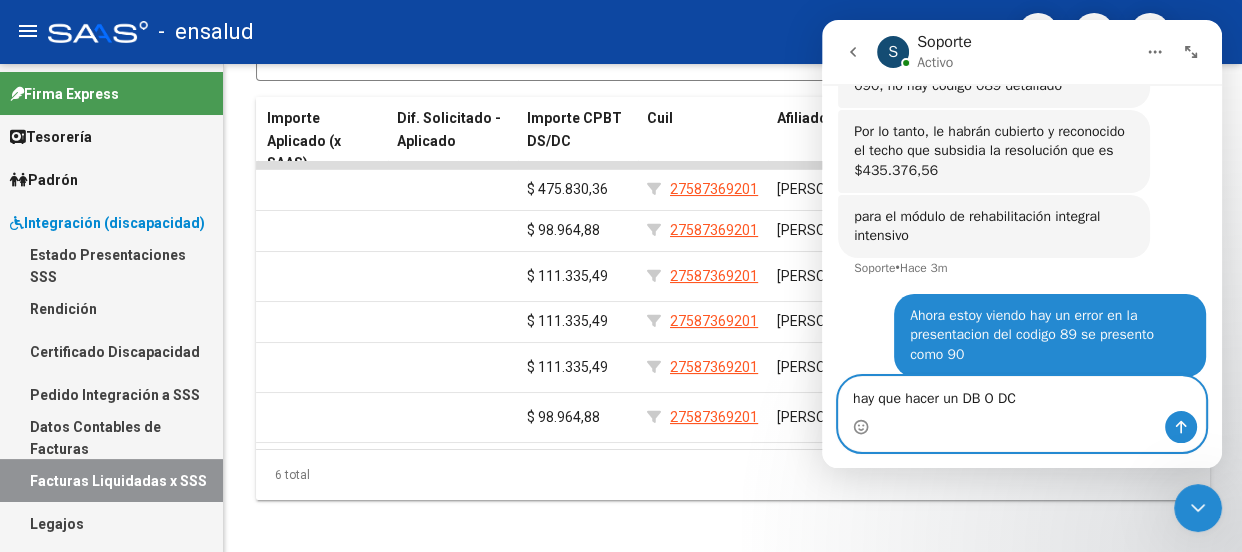 type on "hay que hacer un DB O DC?" 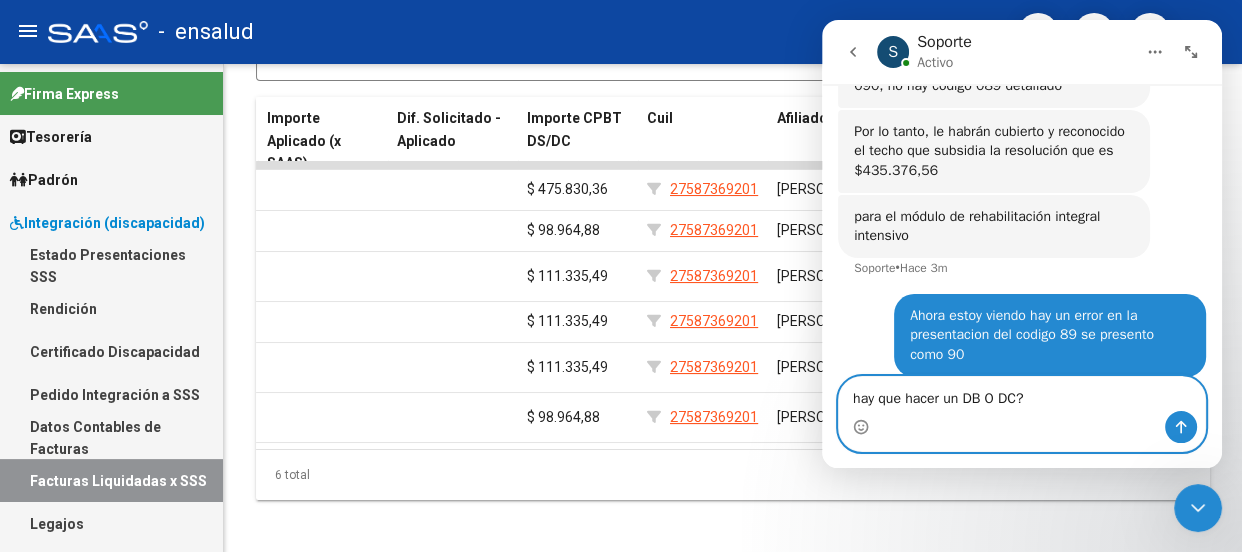type 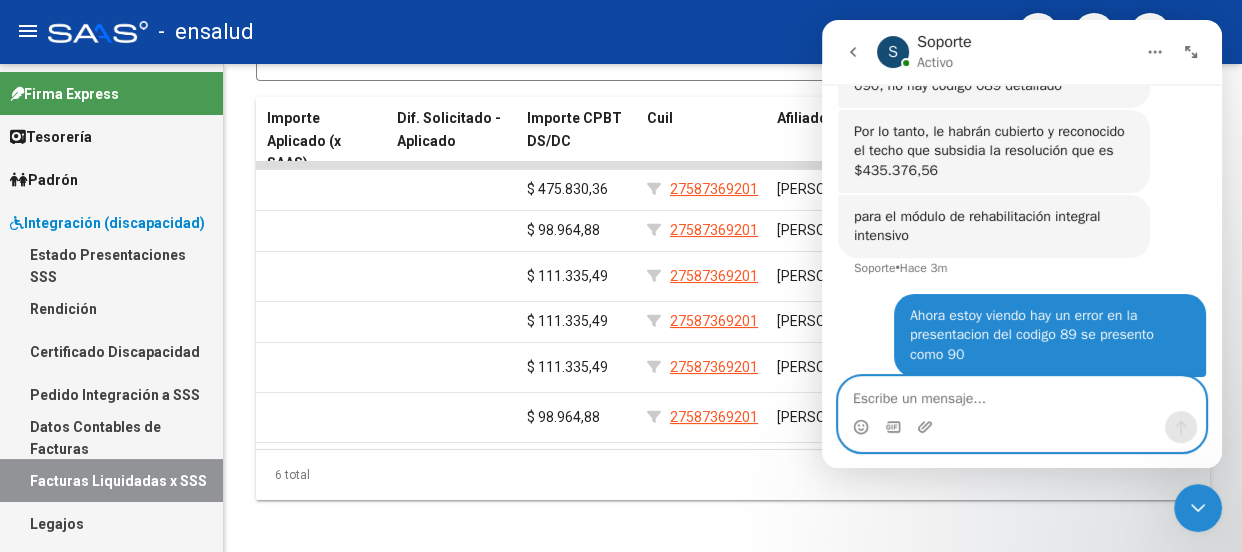 scroll, scrollTop: 1587, scrollLeft: 0, axis: vertical 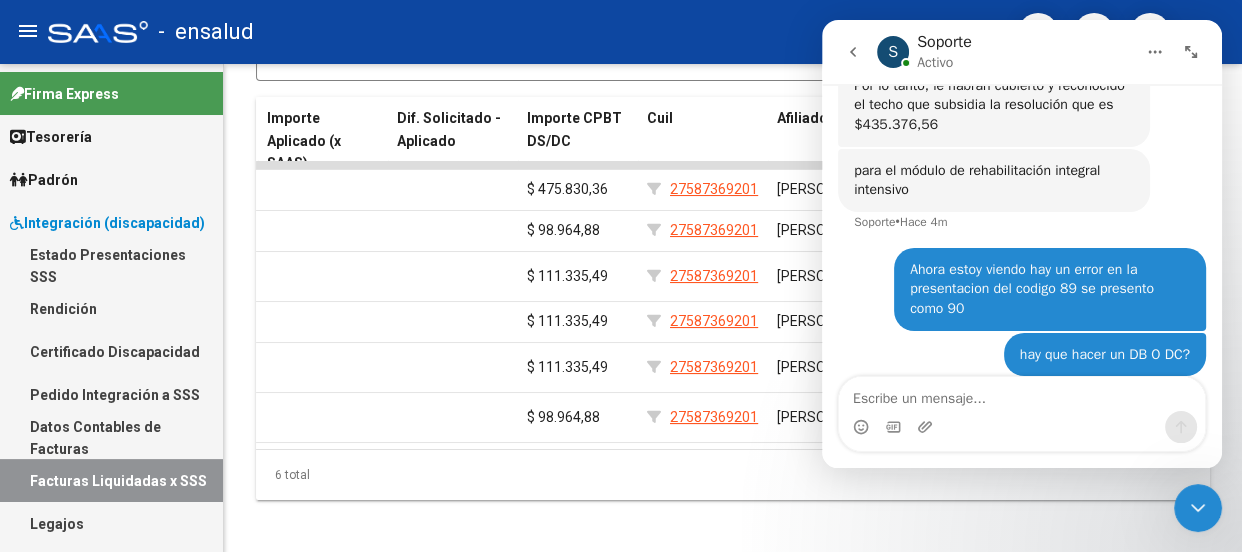 click 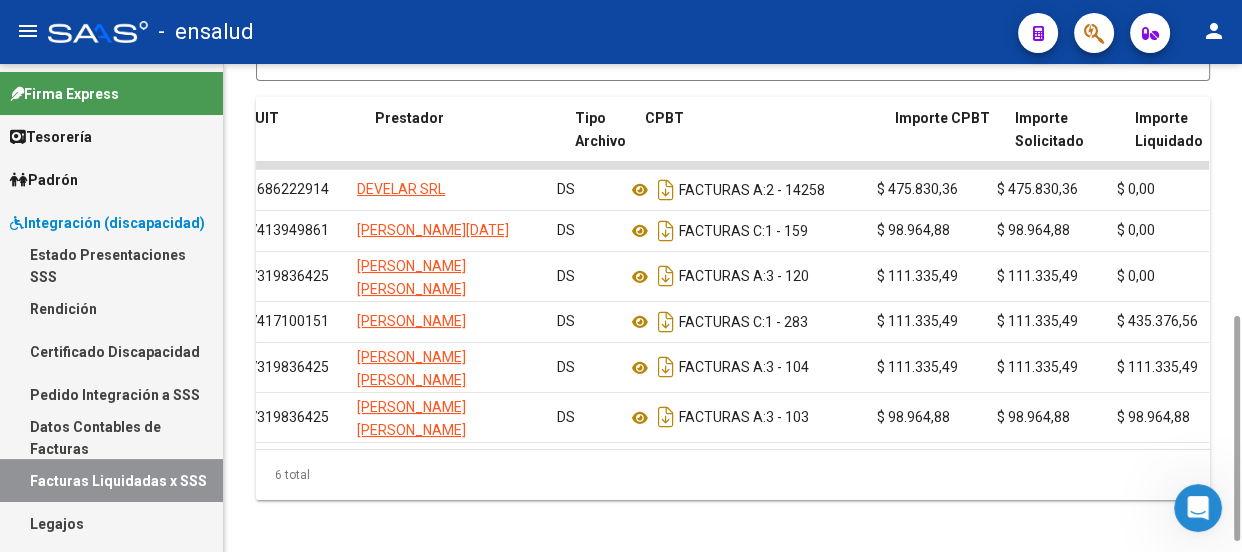 scroll, scrollTop: 0, scrollLeft: 304, axis: horizontal 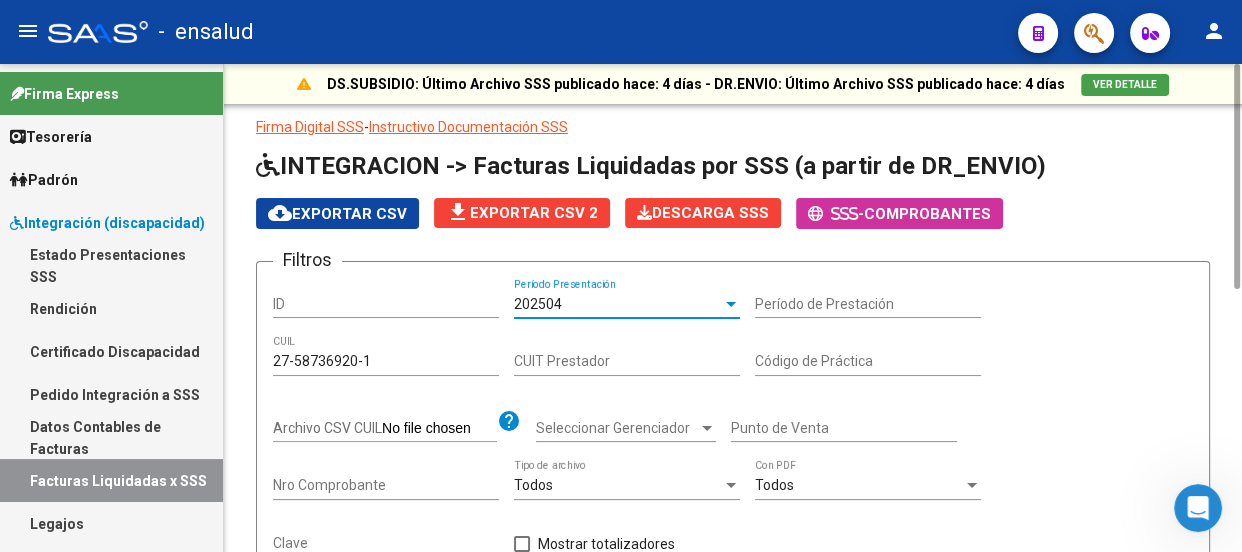 click at bounding box center (731, 304) 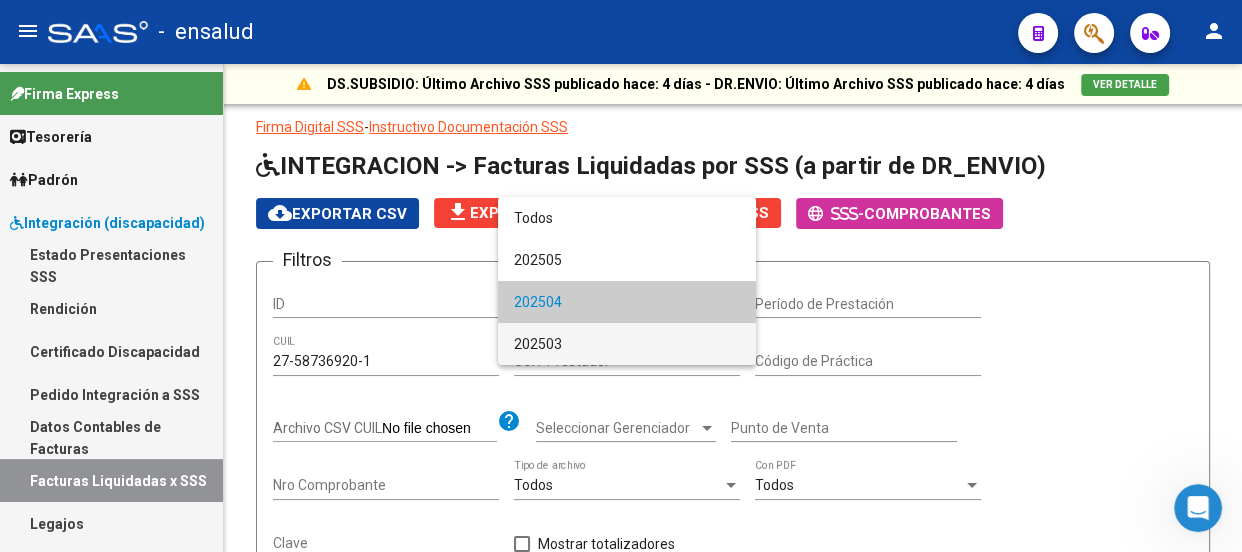 scroll, scrollTop: 1587, scrollLeft: 0, axis: vertical 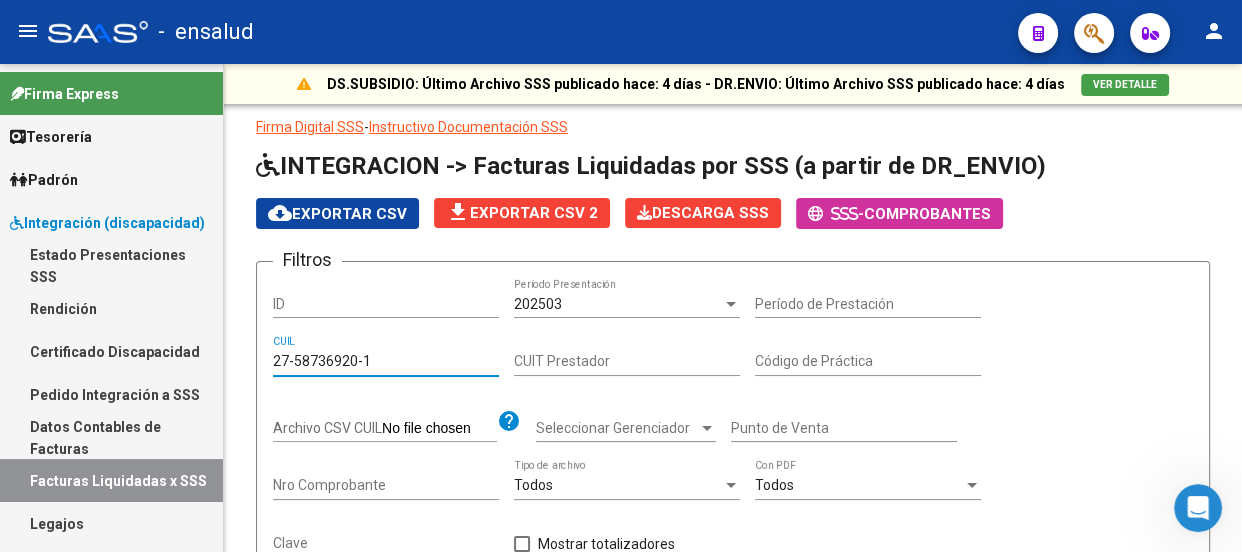 drag, startPoint x: 385, startPoint y: 357, endPoint x: 42, endPoint y: 302, distance: 347.38162 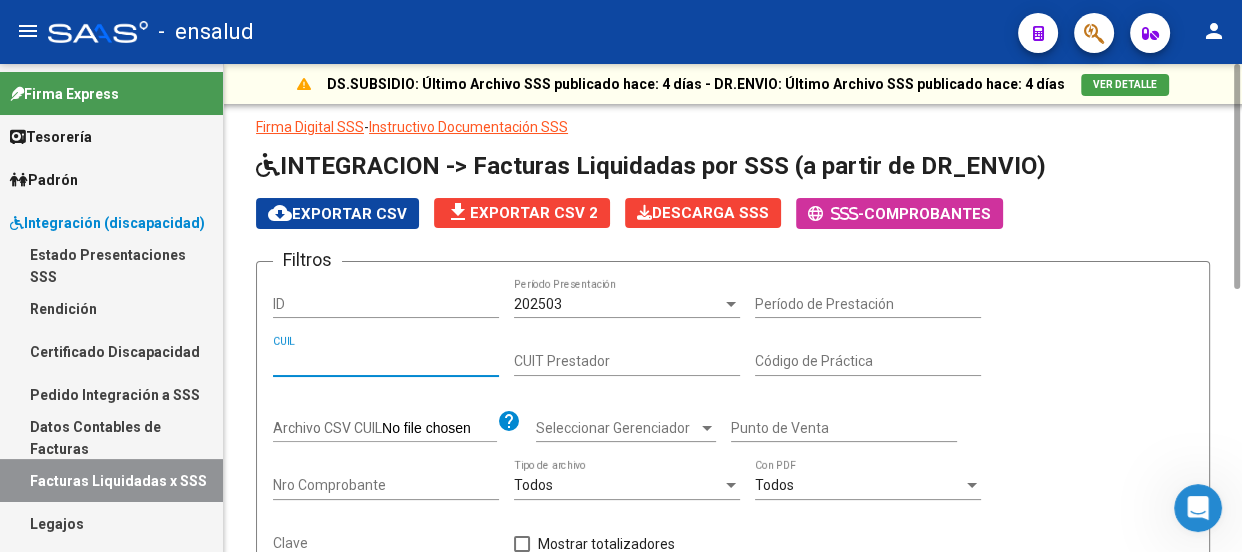scroll, scrollTop: 363, scrollLeft: 0, axis: vertical 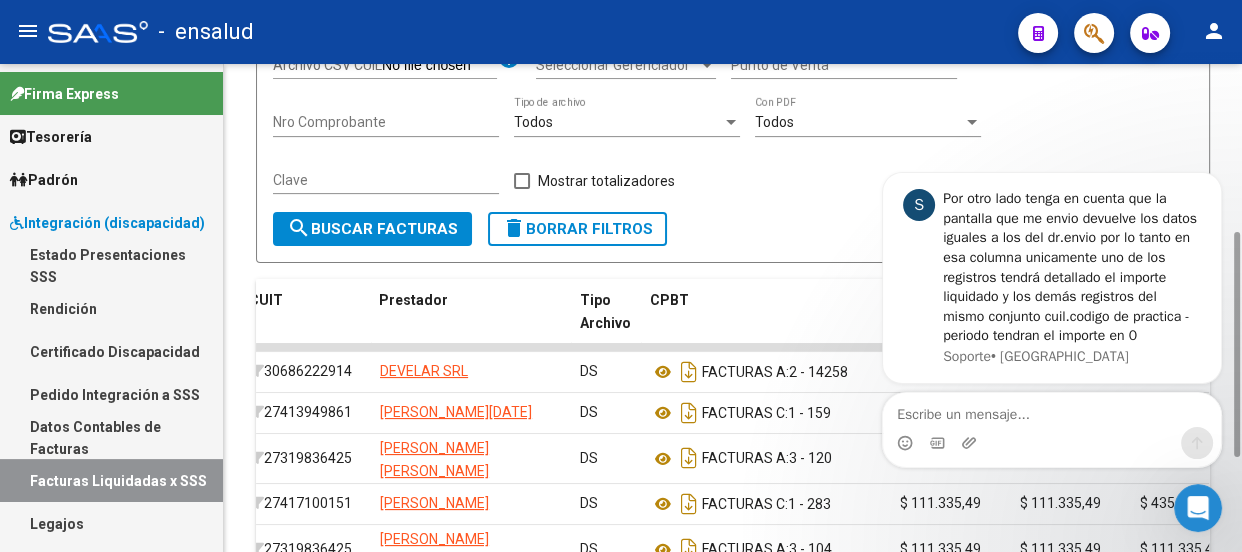 type 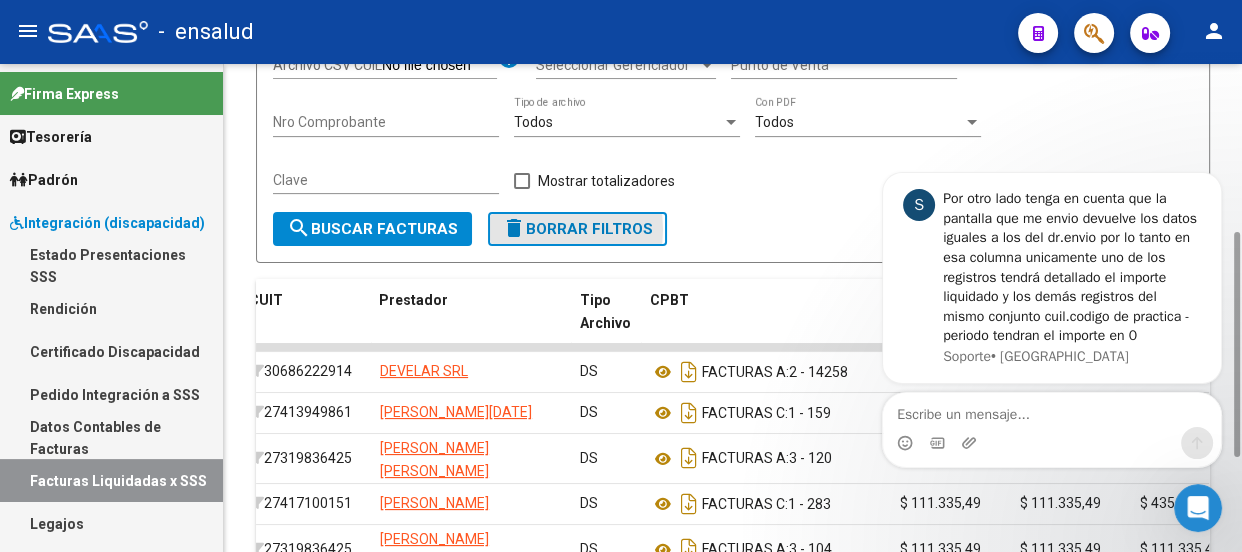 click on "delete" 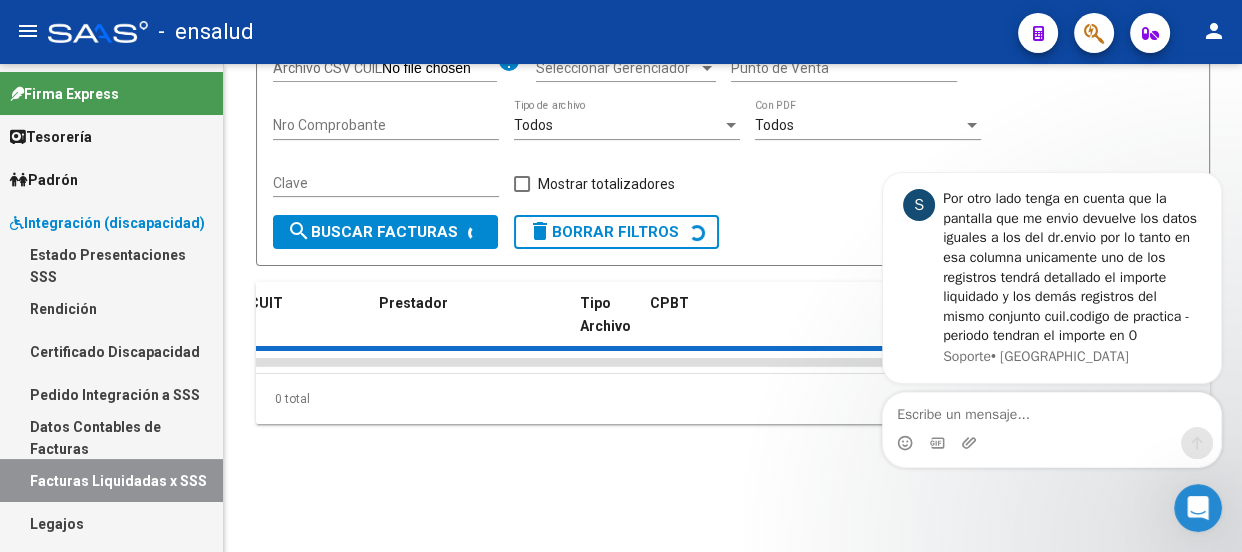 click 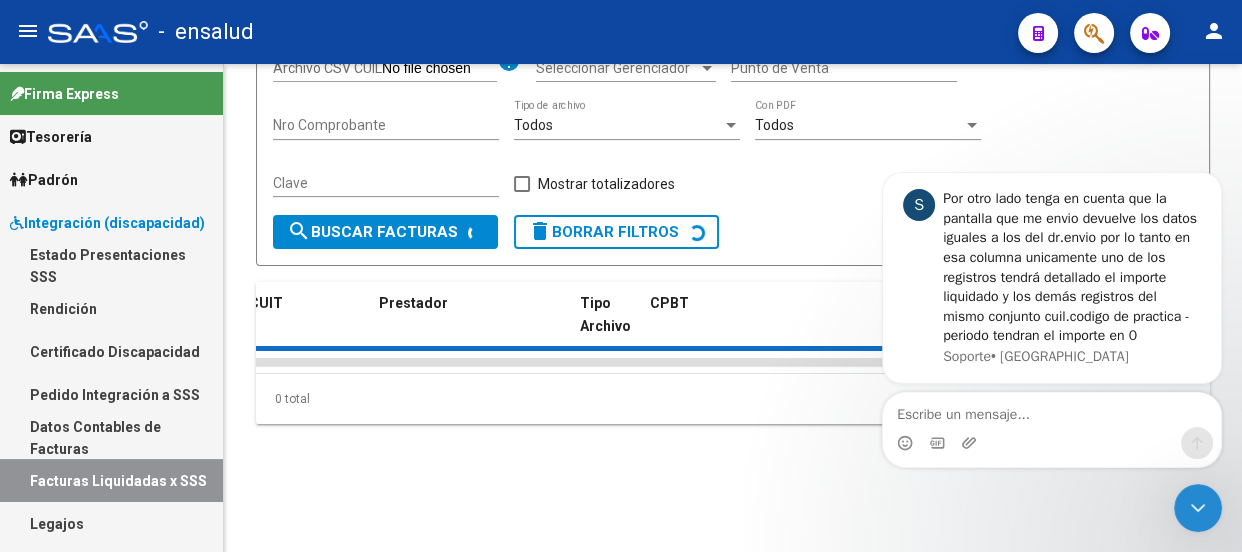 scroll, scrollTop: 0, scrollLeft: 0, axis: both 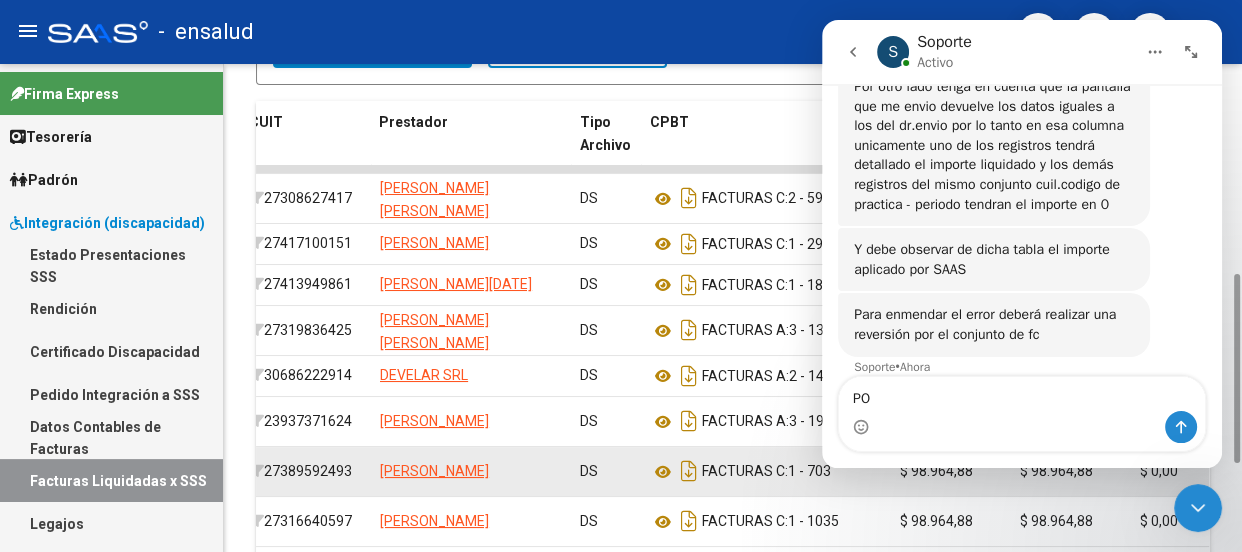 type on "P" 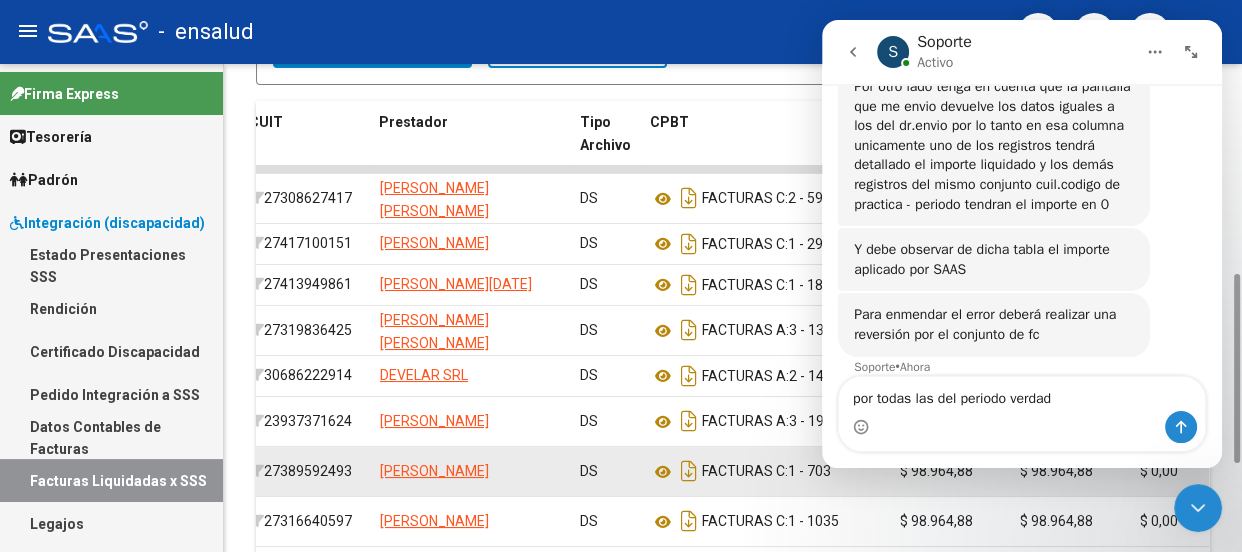 type on "por todas las del periodo verdad?" 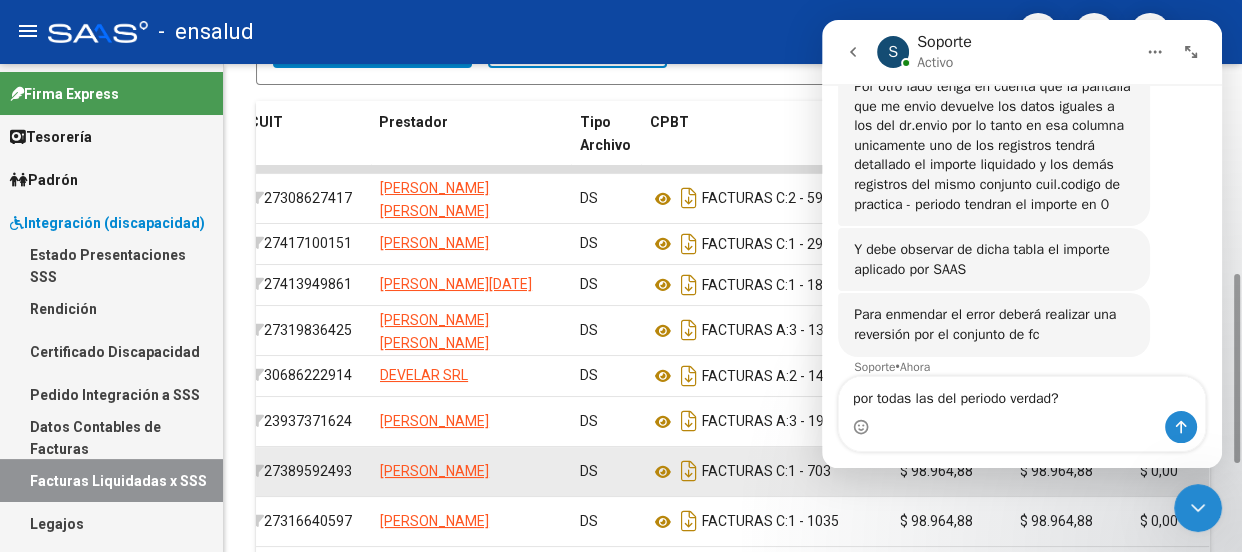 type 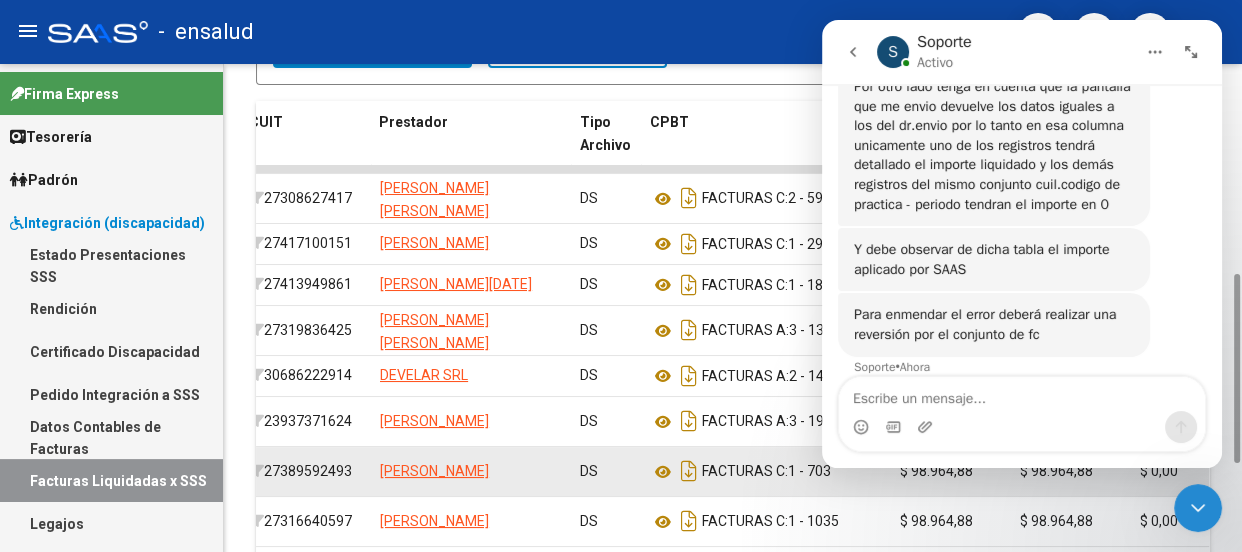 scroll, scrollTop: 1954, scrollLeft: 0, axis: vertical 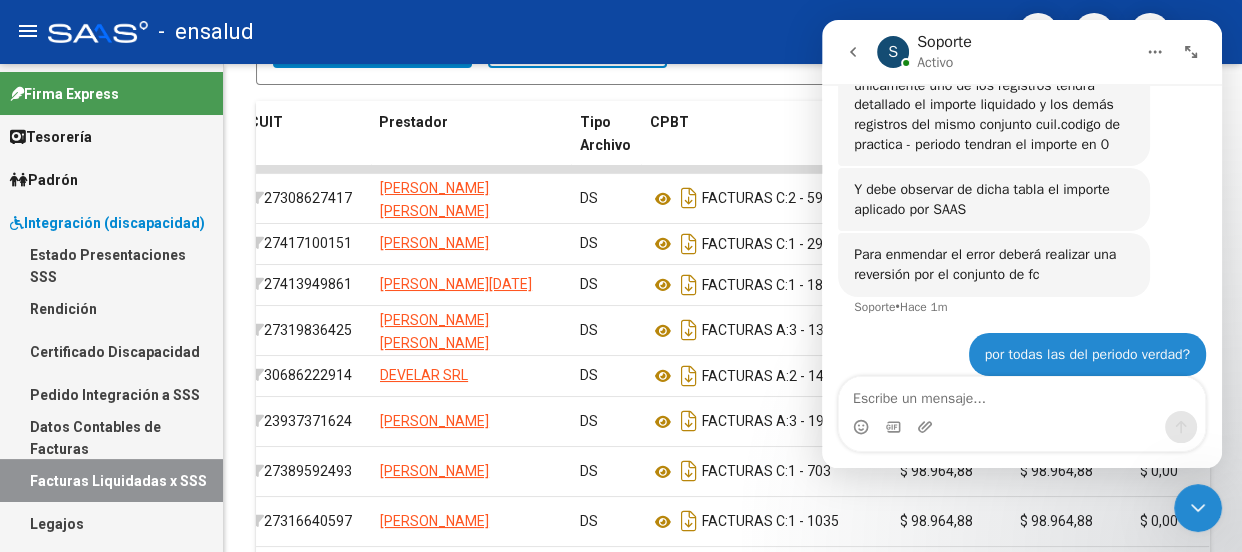 click 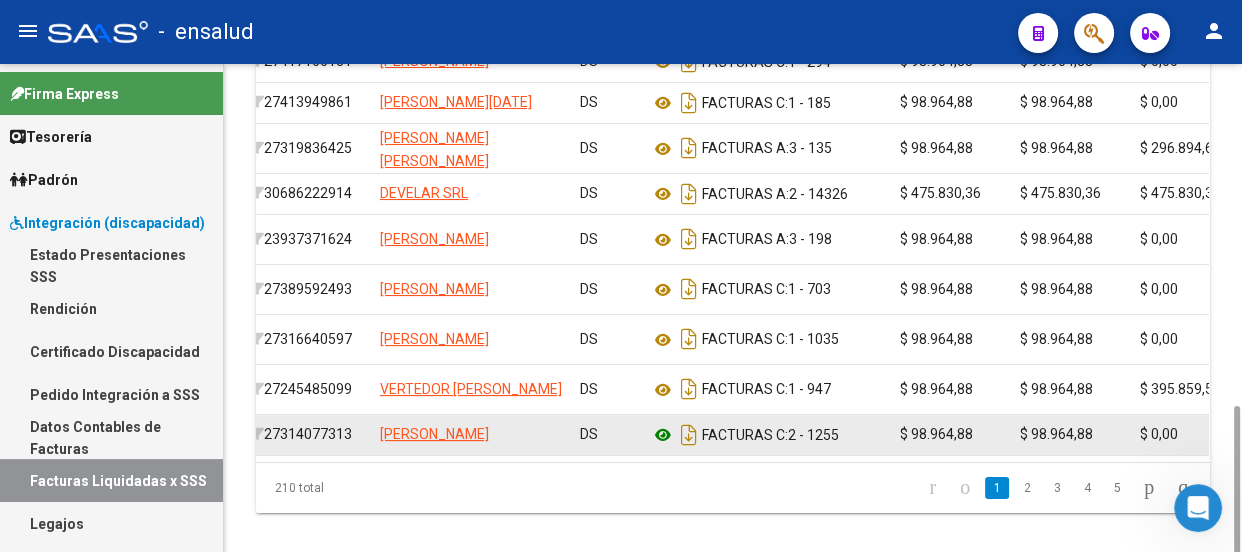 scroll, scrollTop: 767, scrollLeft: 0, axis: vertical 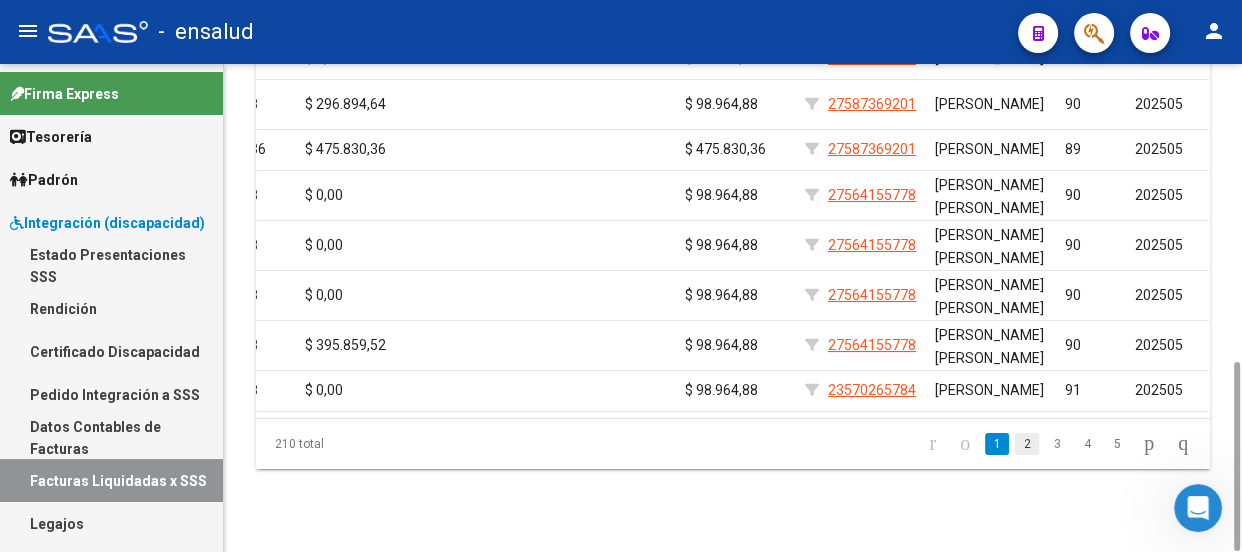 click on "2" 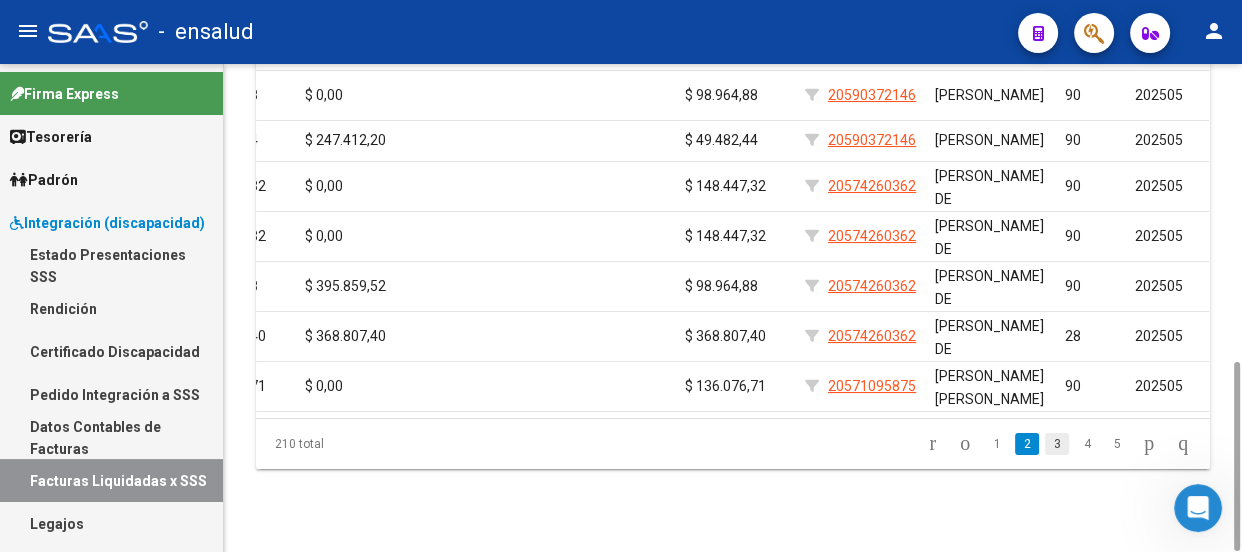 click on "3" 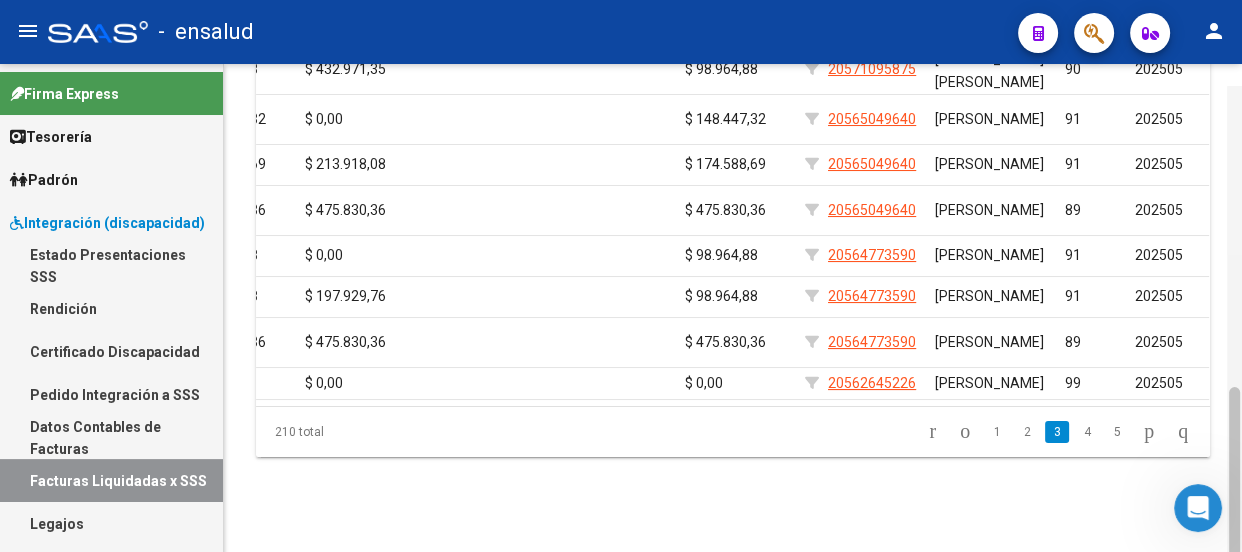 scroll, scrollTop: 795, scrollLeft: 0, axis: vertical 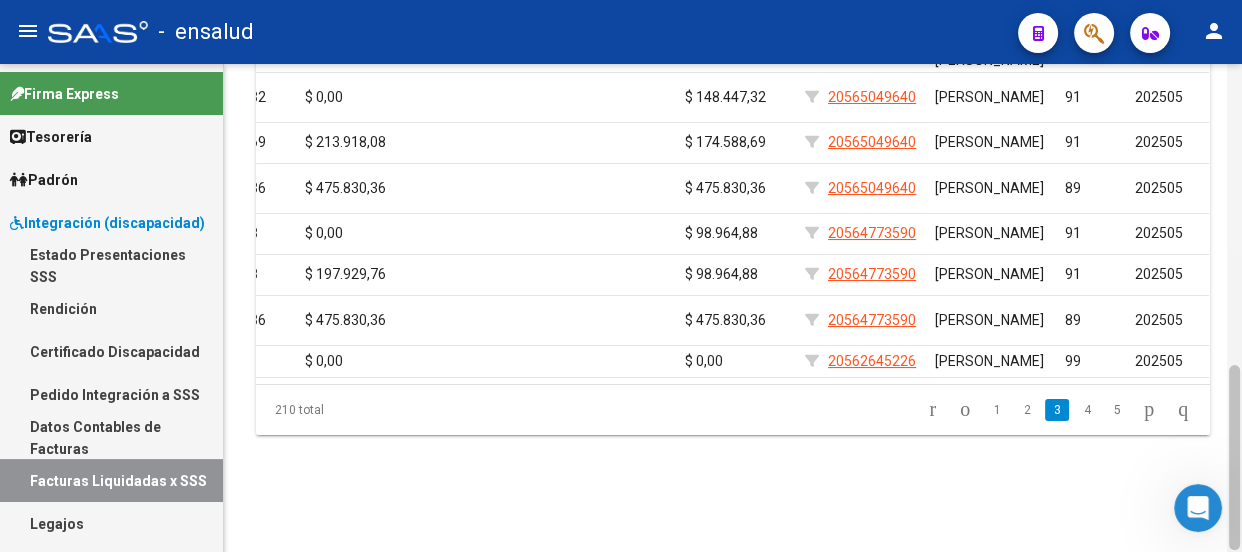 drag, startPoint x: 1235, startPoint y: 399, endPoint x: 1238, endPoint y: 416, distance: 17.262676 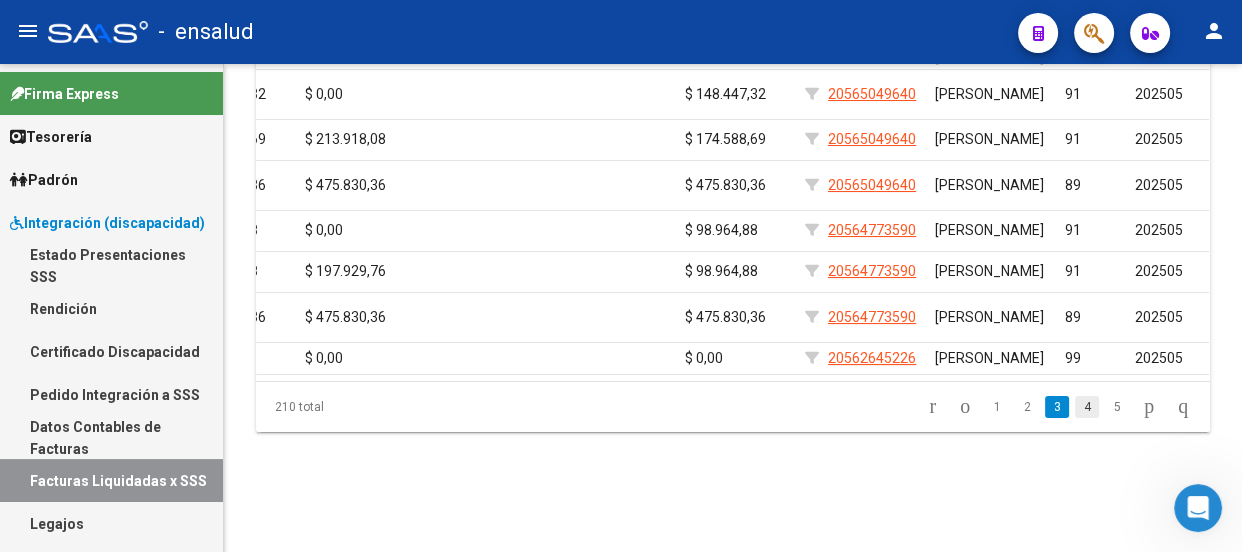 click on "4" 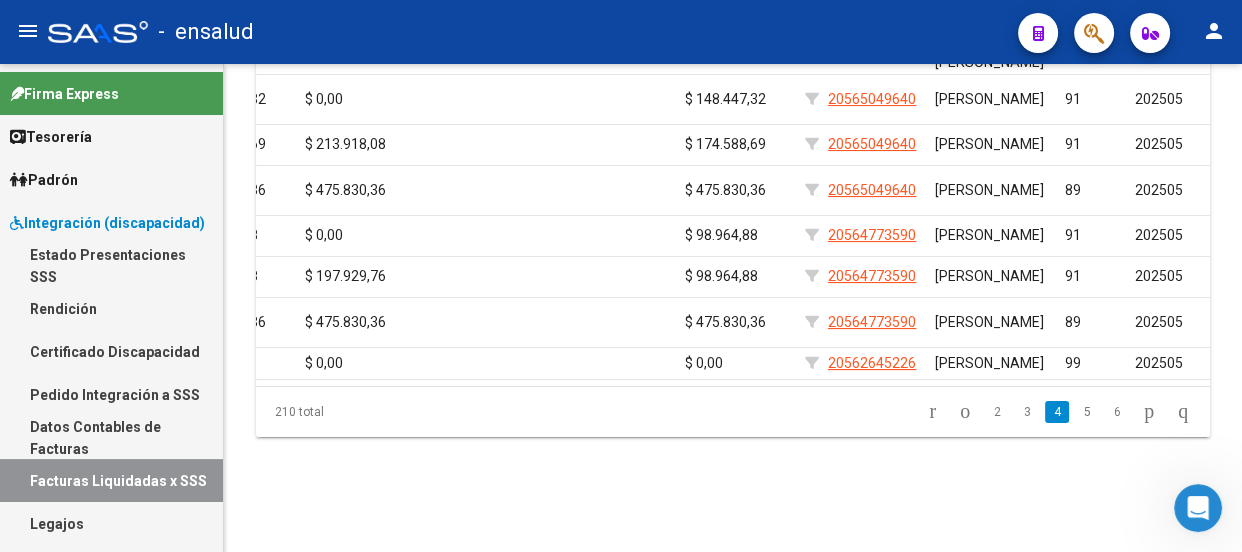 click on "210 total   2   3   4   5   6" 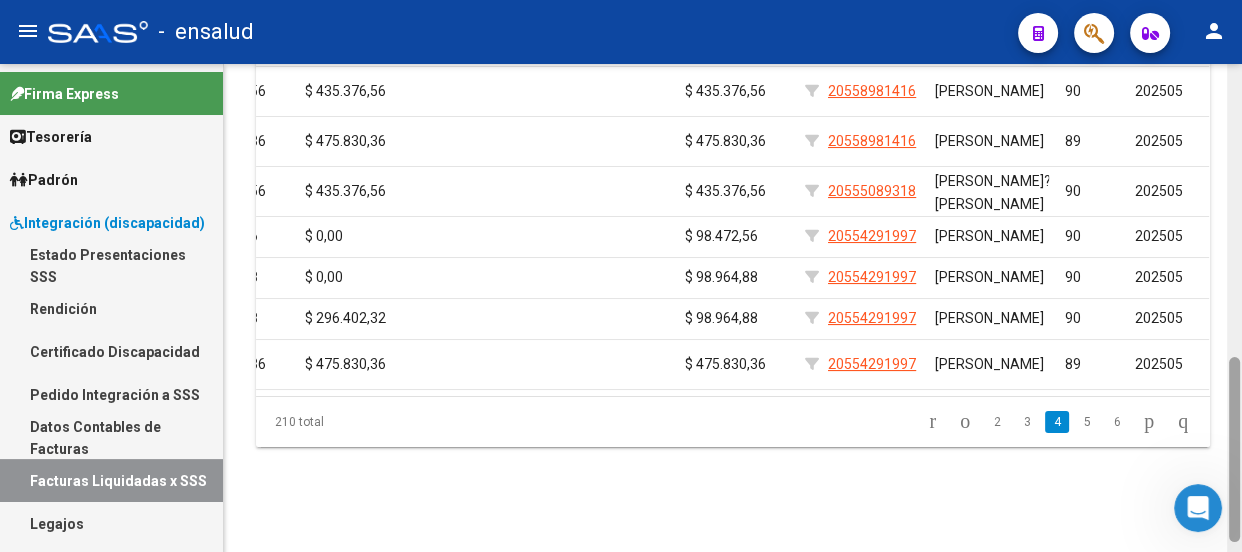 scroll, scrollTop: 782, scrollLeft: 0, axis: vertical 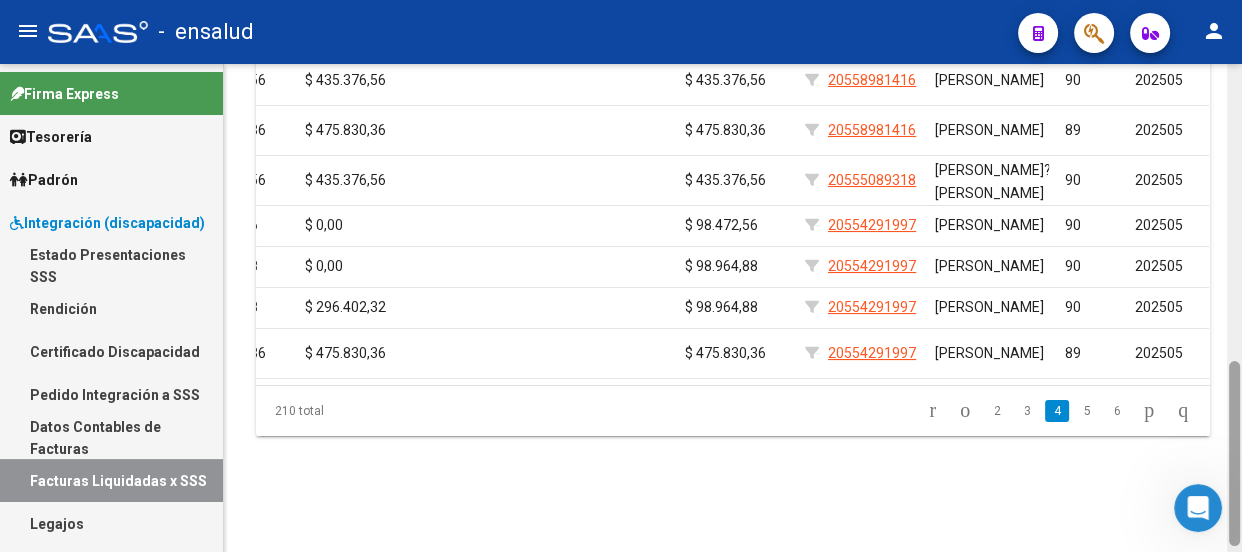 click 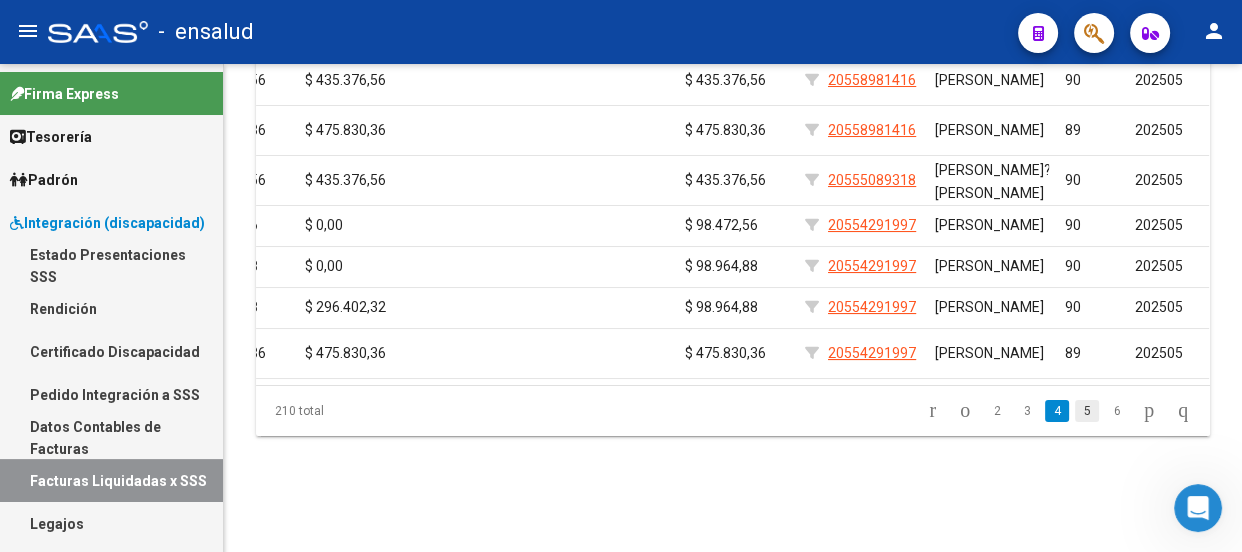 click on "5" 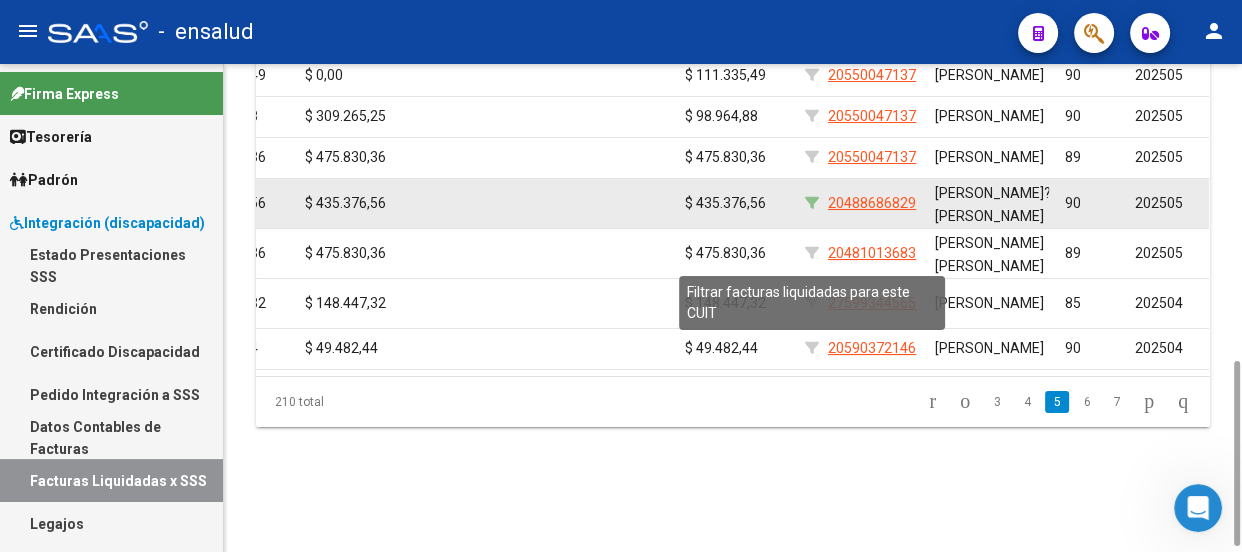 click 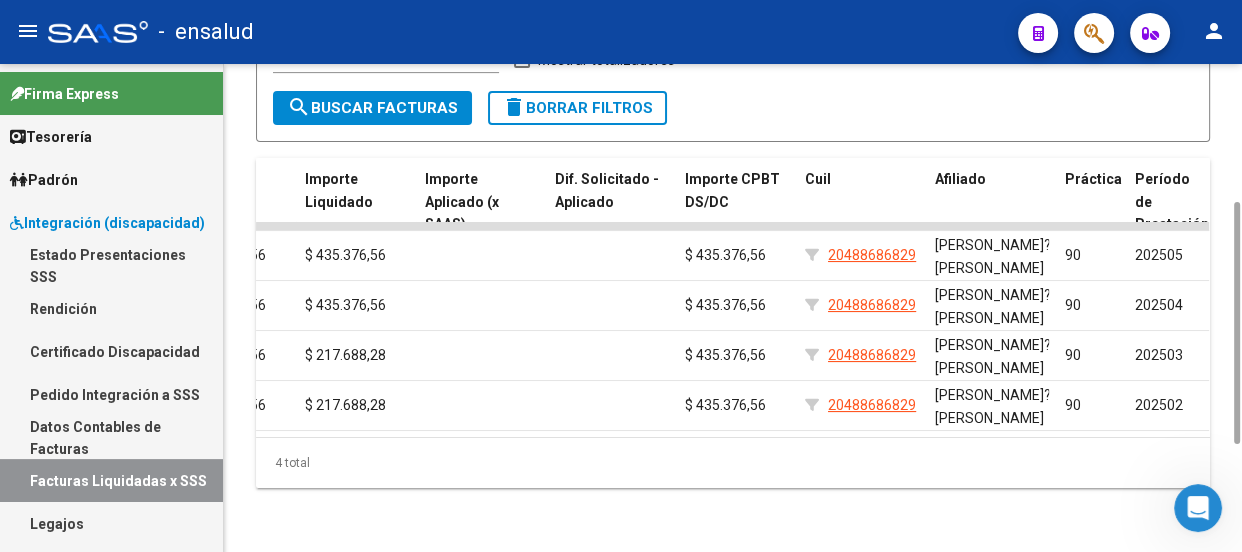 scroll, scrollTop: 416, scrollLeft: 0, axis: vertical 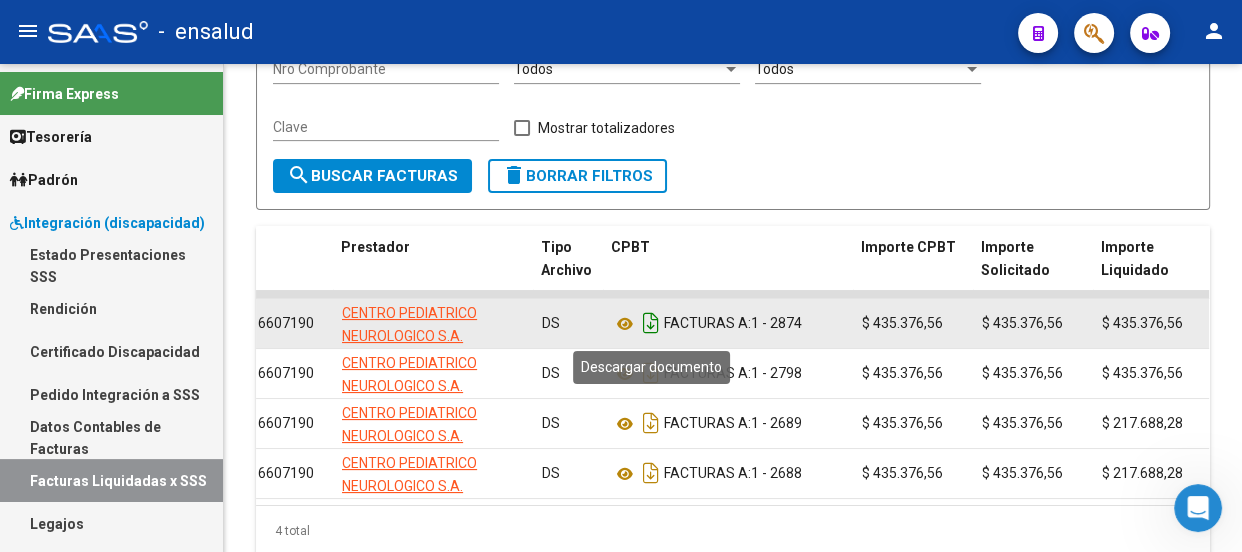 click 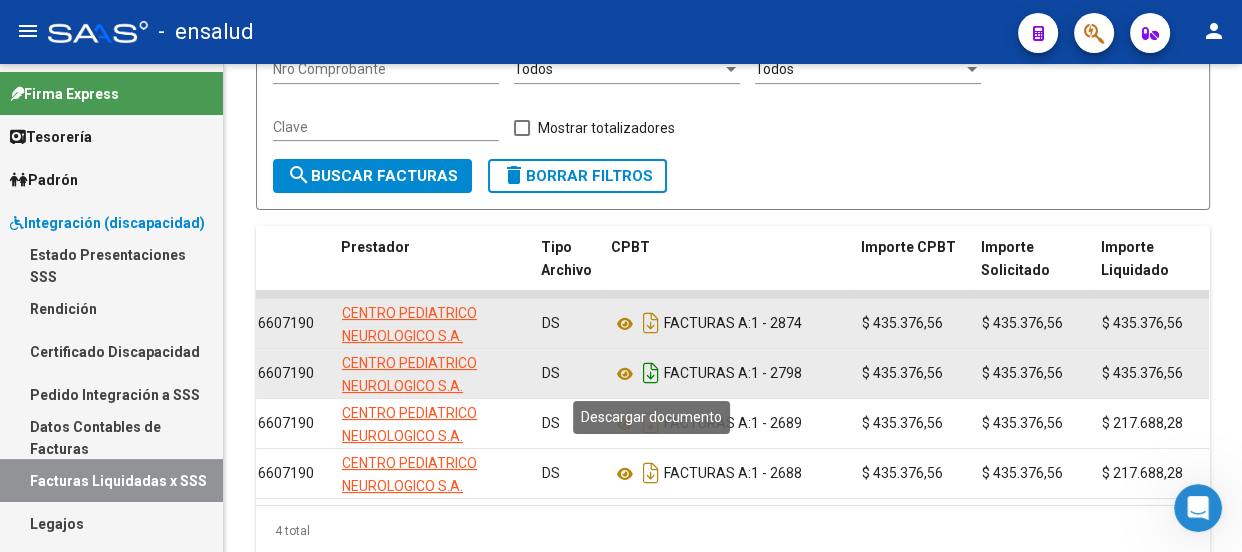 click 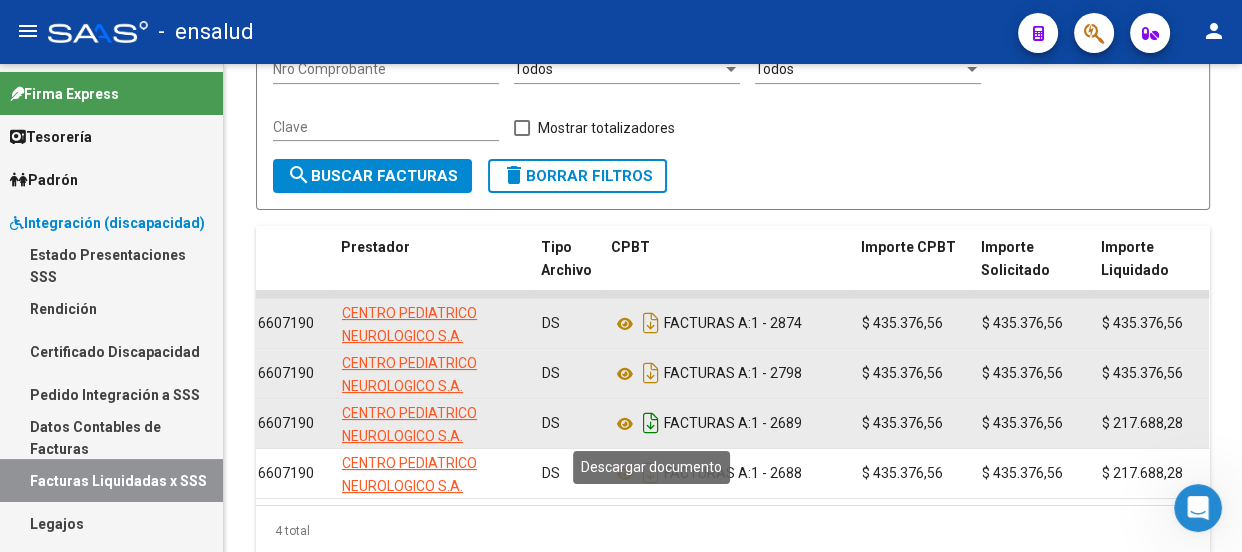 click 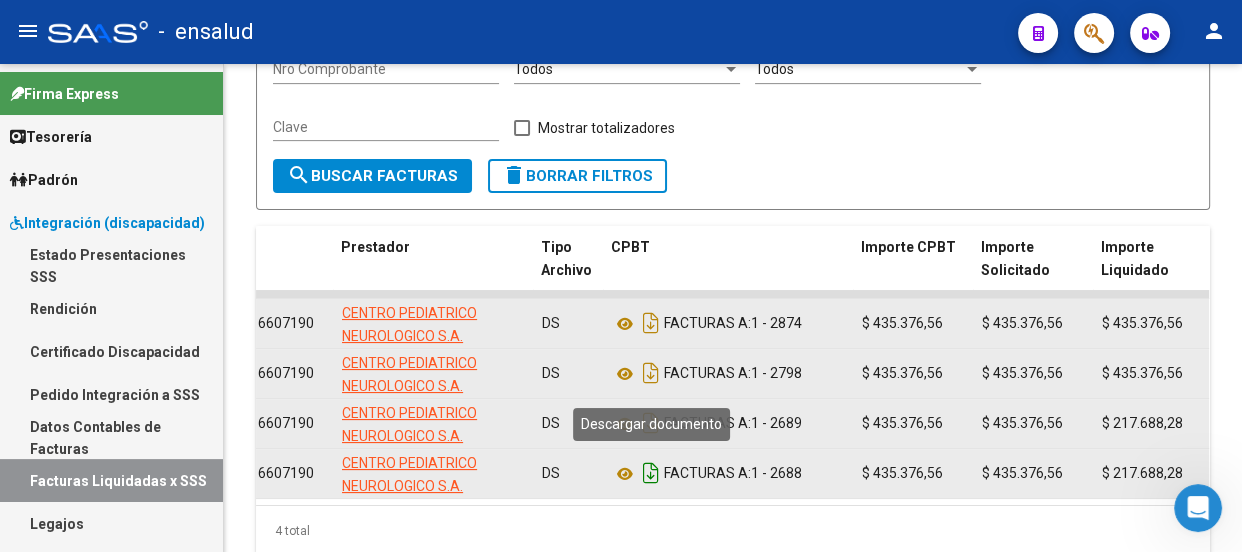 click 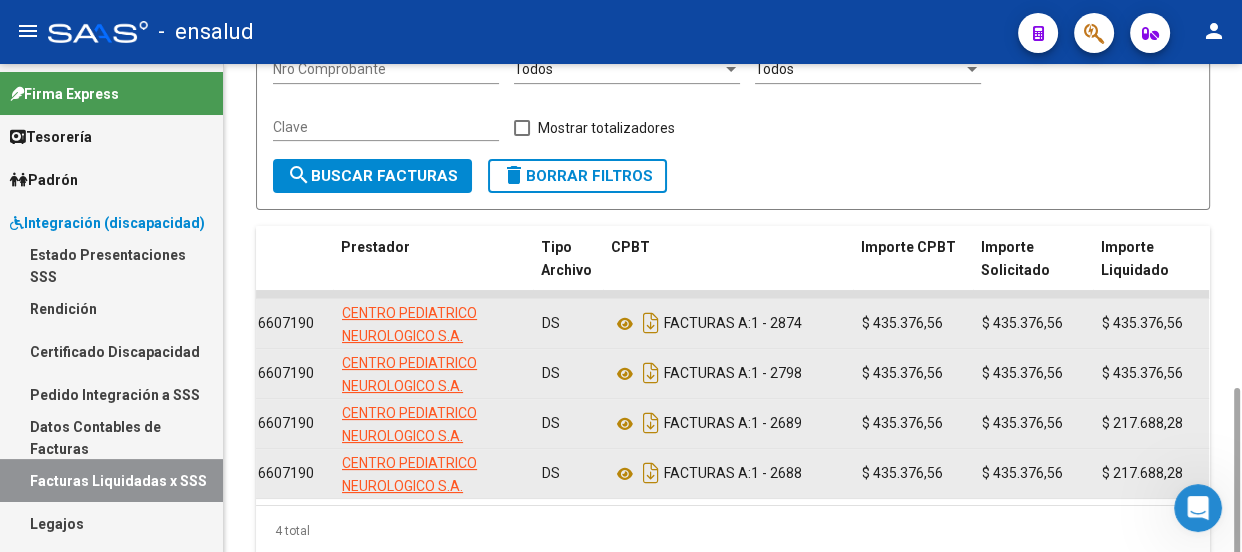 scroll, scrollTop: 495, scrollLeft: 0, axis: vertical 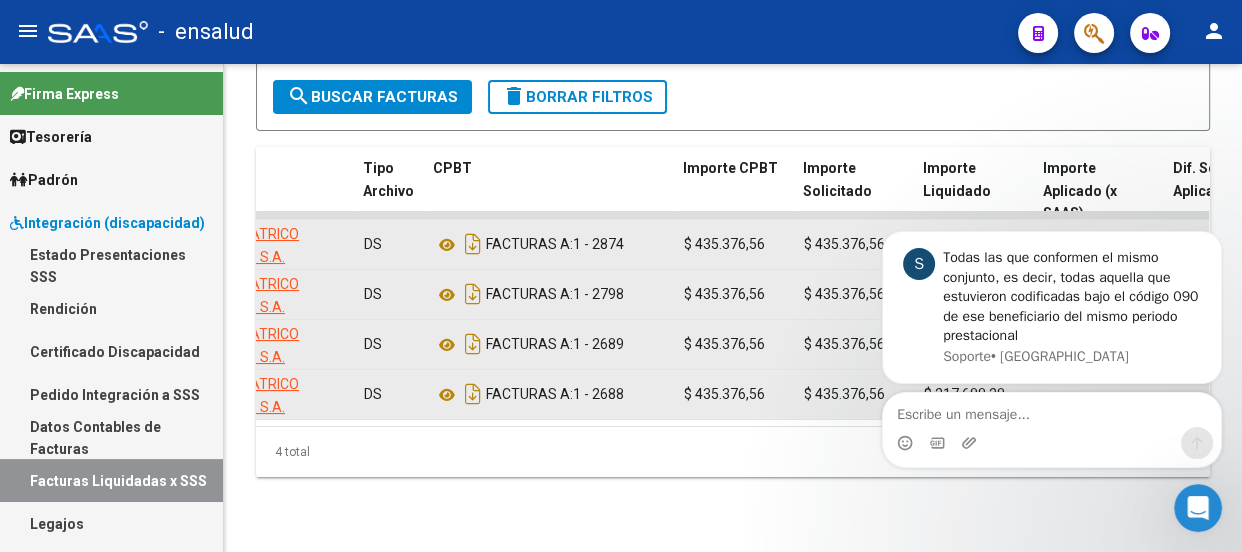 click 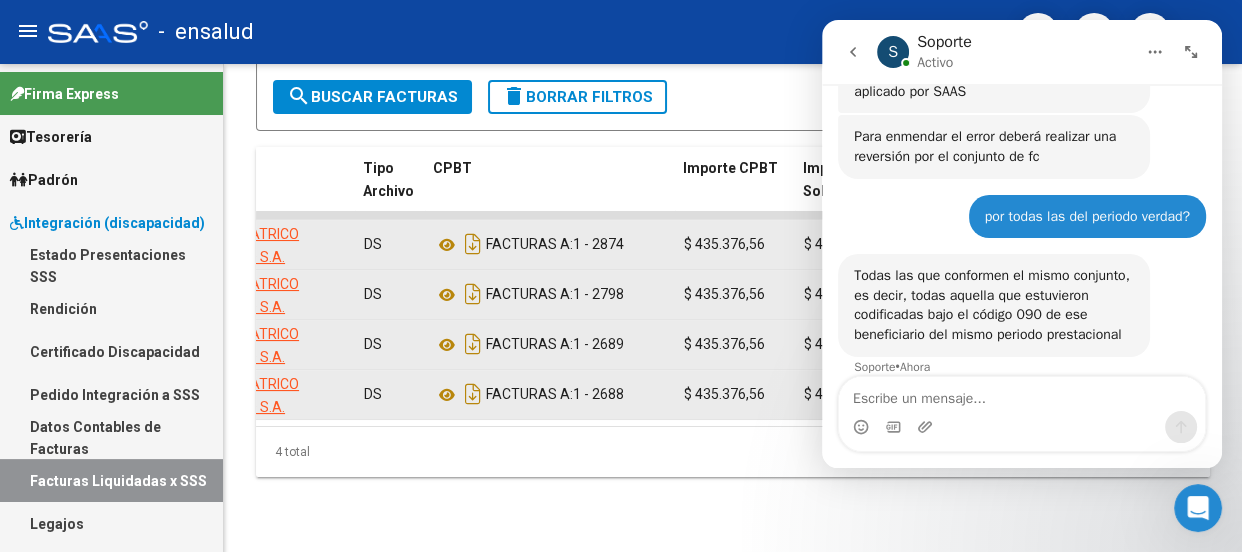 scroll, scrollTop: 0, scrollLeft: 0, axis: both 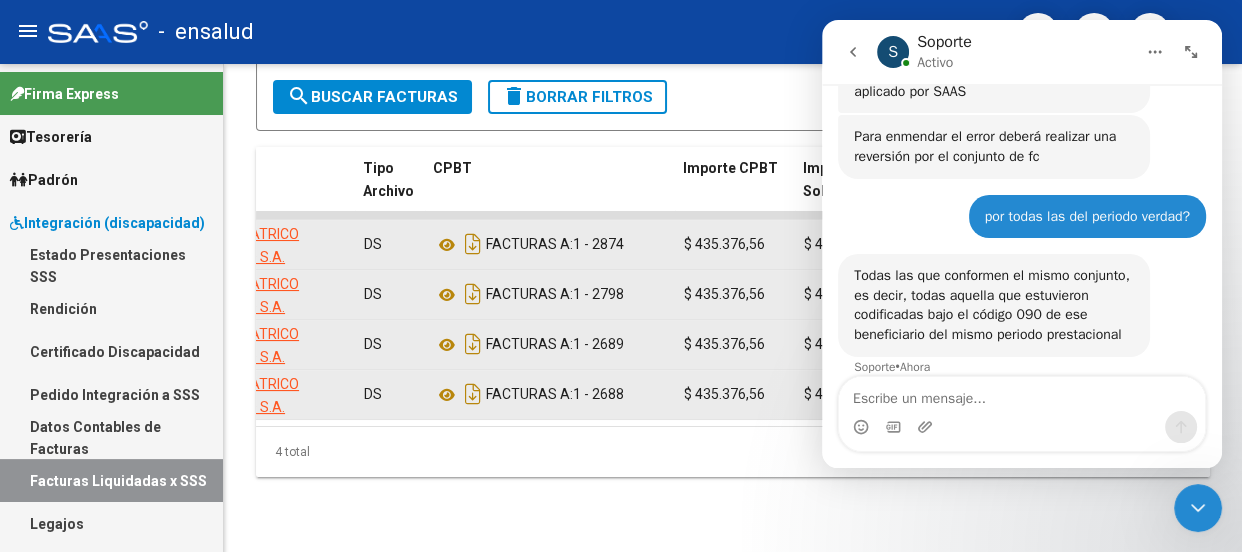 click 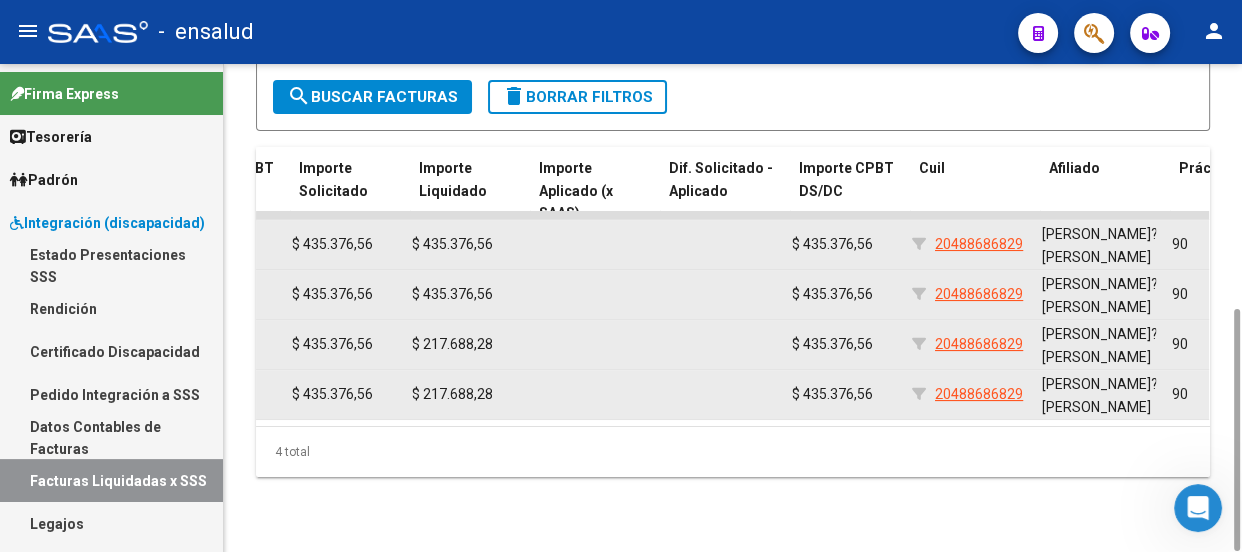 scroll, scrollTop: 0, scrollLeft: 1037, axis: horizontal 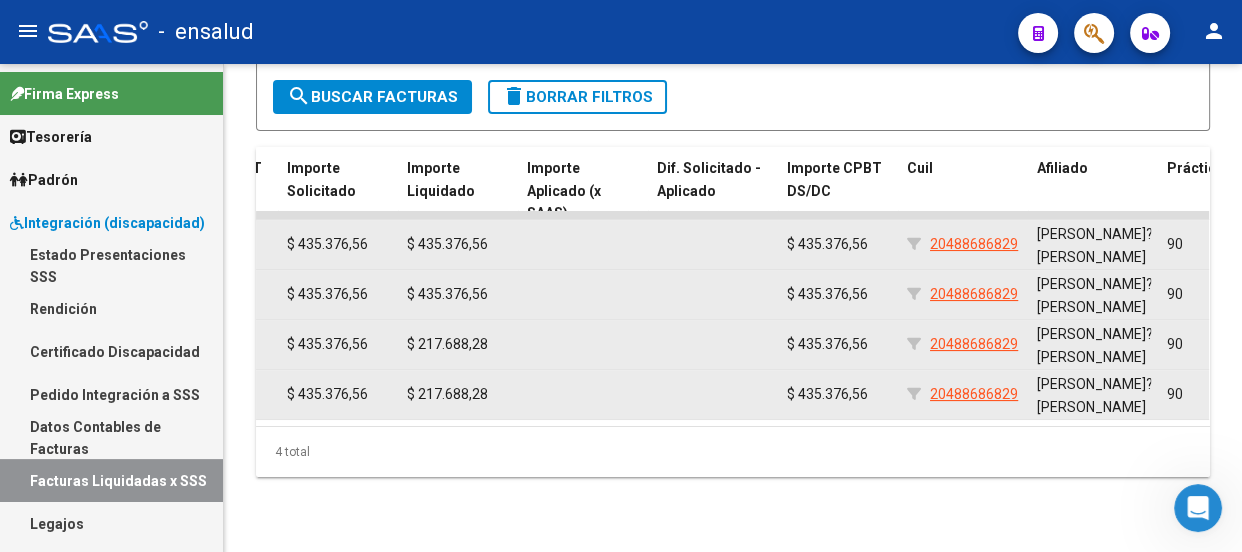 click 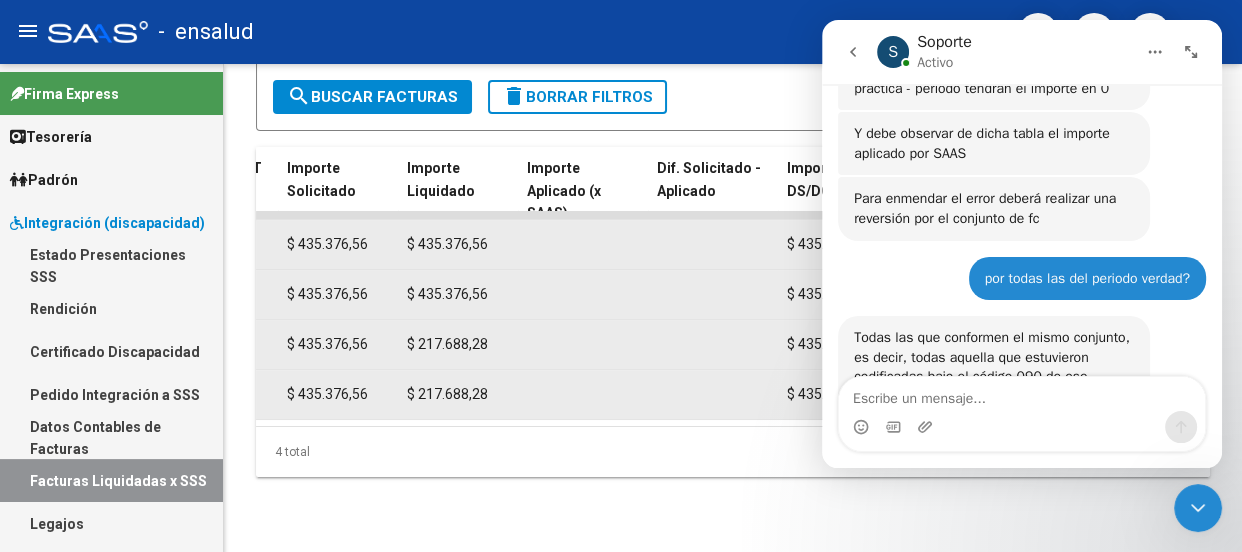 scroll, scrollTop: 2072, scrollLeft: 0, axis: vertical 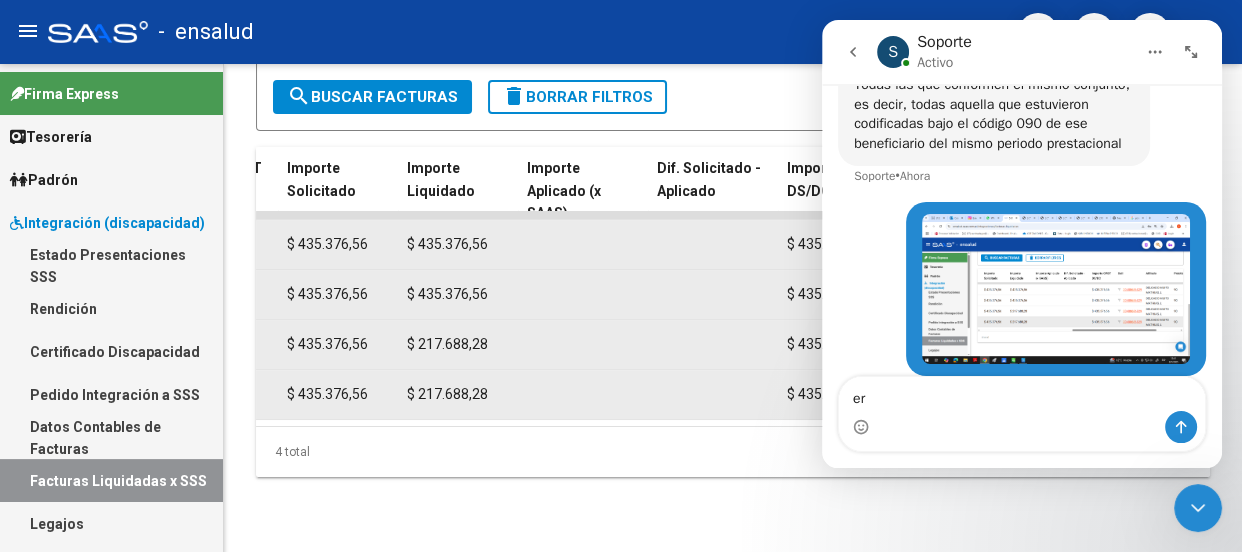 type on "e" 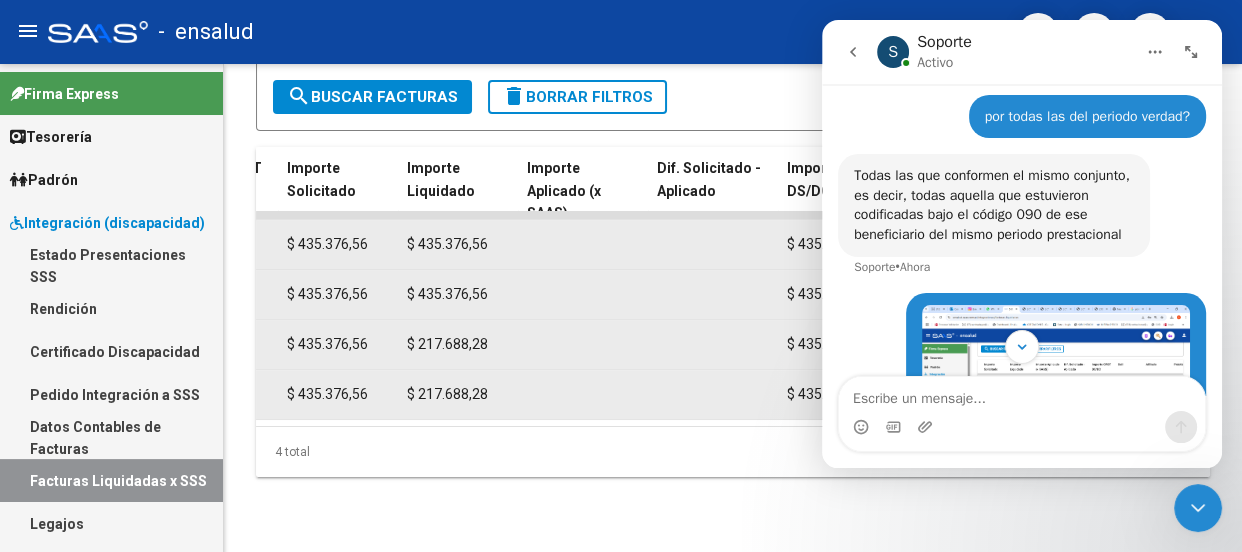 scroll, scrollTop: 2263, scrollLeft: 0, axis: vertical 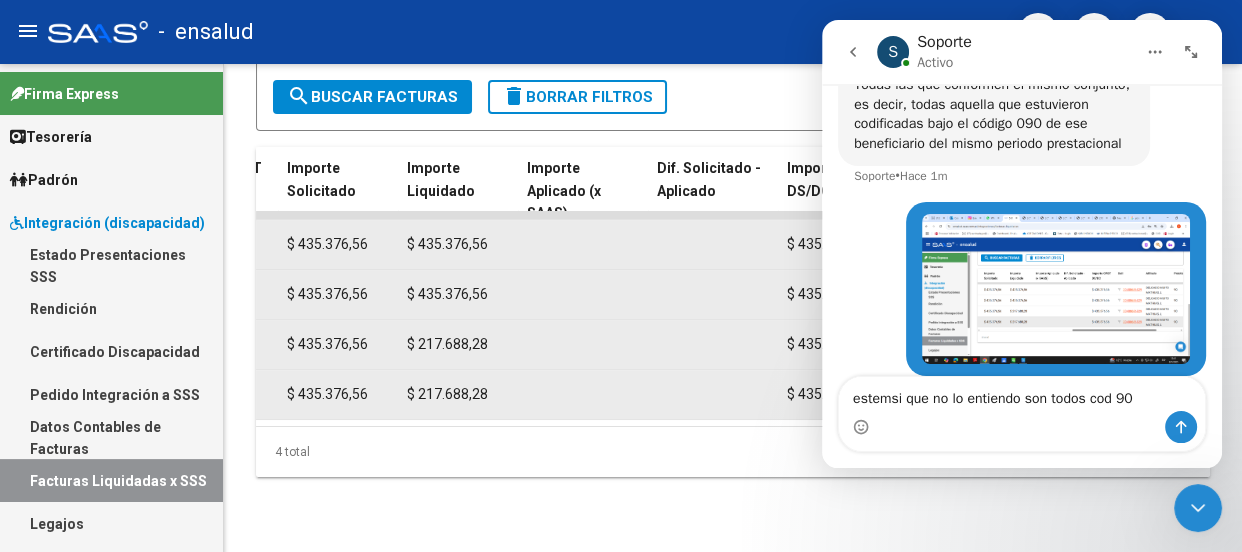 click on "estemsi que no lo entiendo son todos cod 90" at bounding box center [1022, 394] 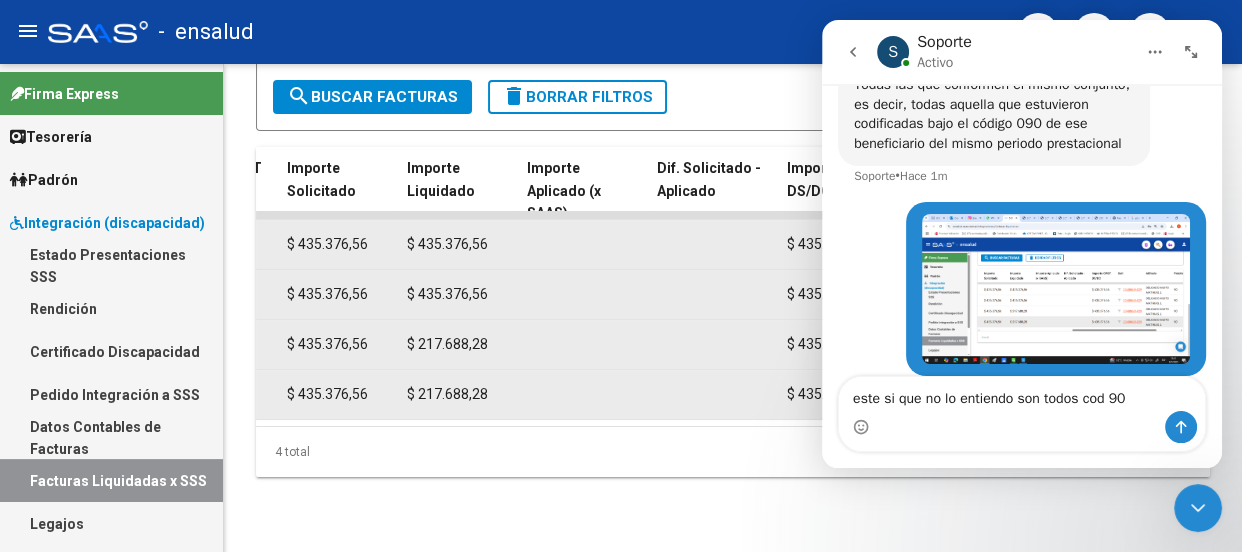 type on "este si que no lo entiendo son todos cod 90" 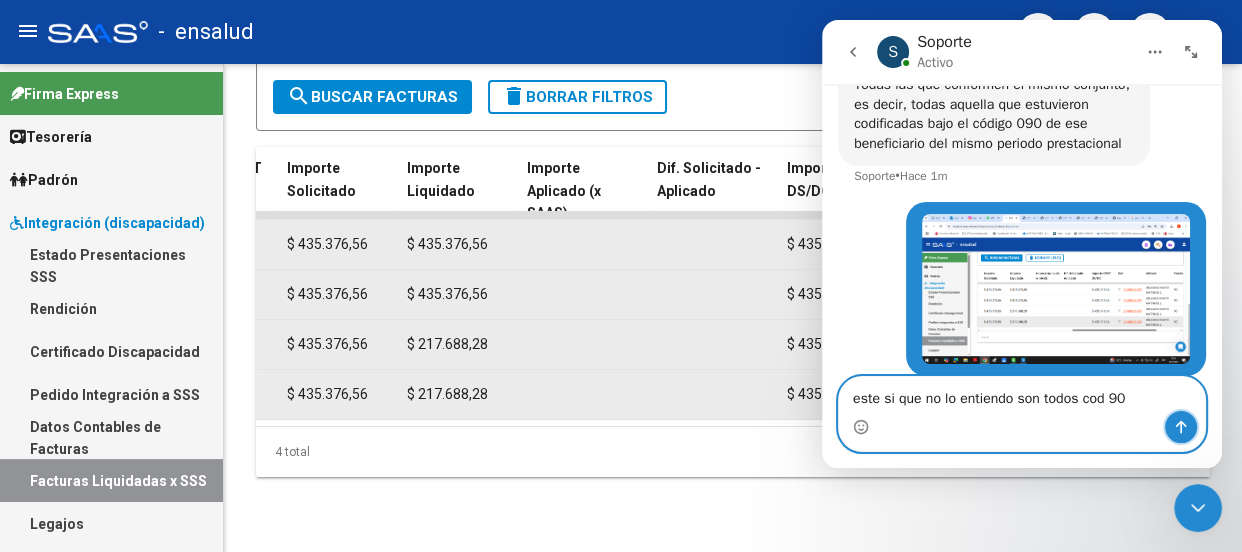 click 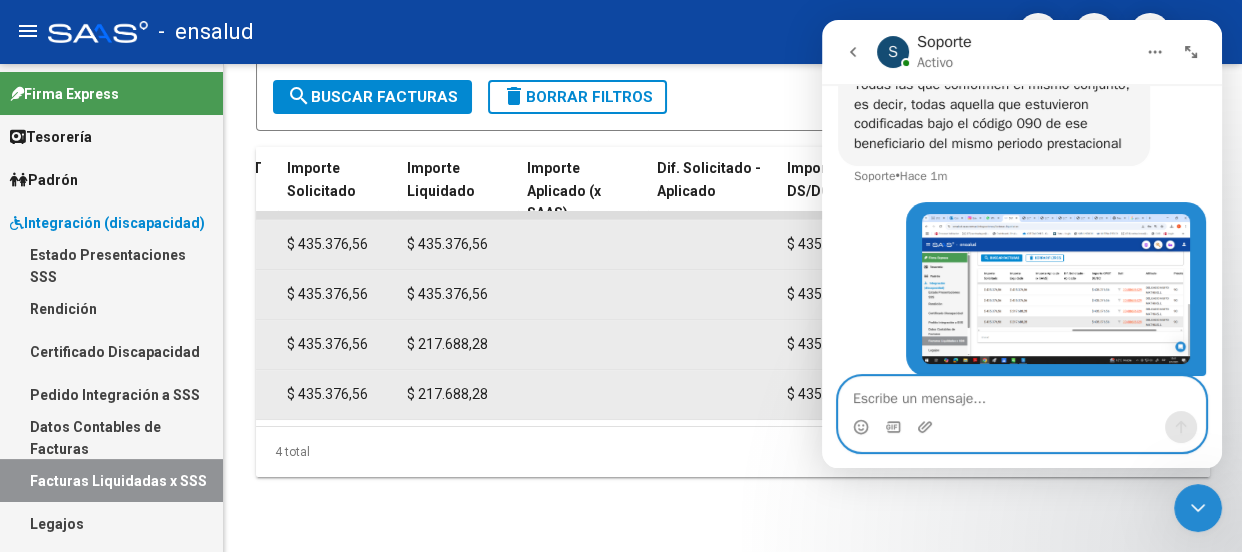 scroll, scrollTop: 2309, scrollLeft: 0, axis: vertical 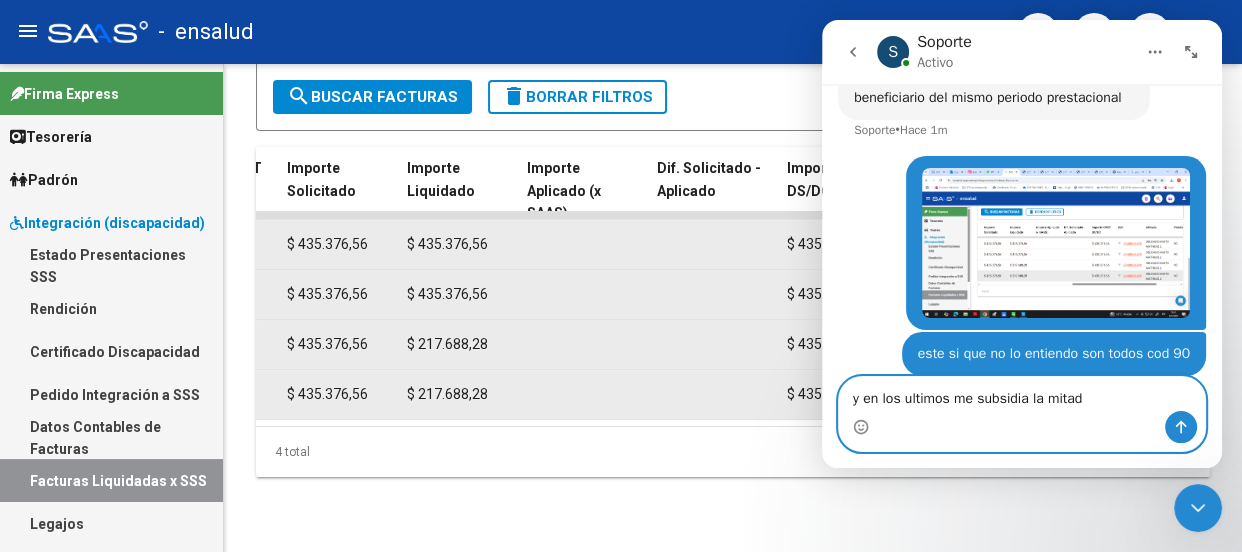 type on "y en los ultimos me subsidia la mitad?" 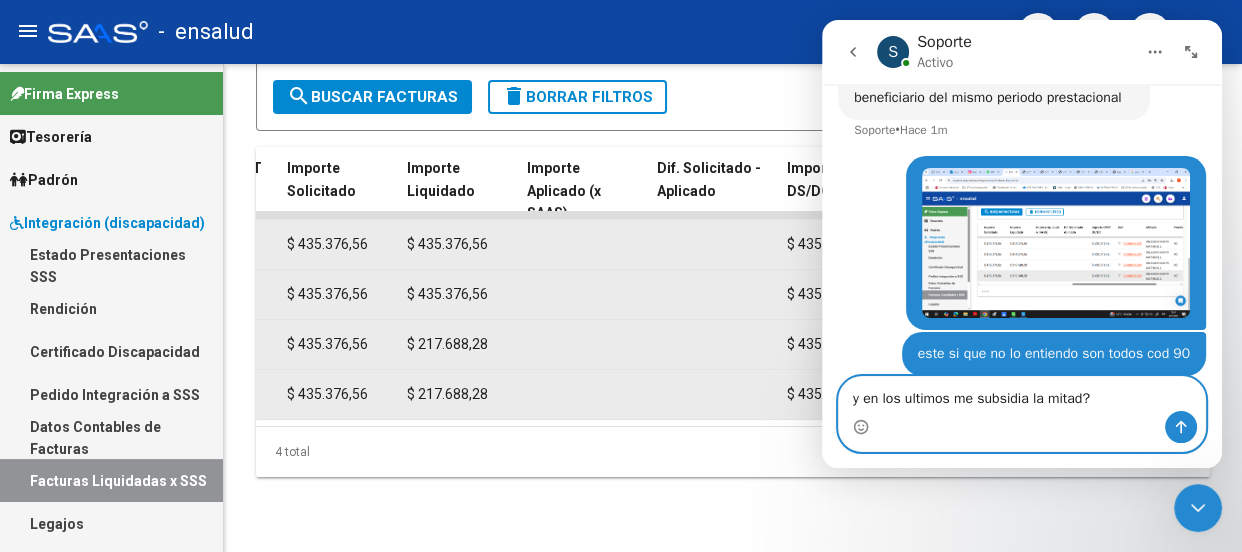 type 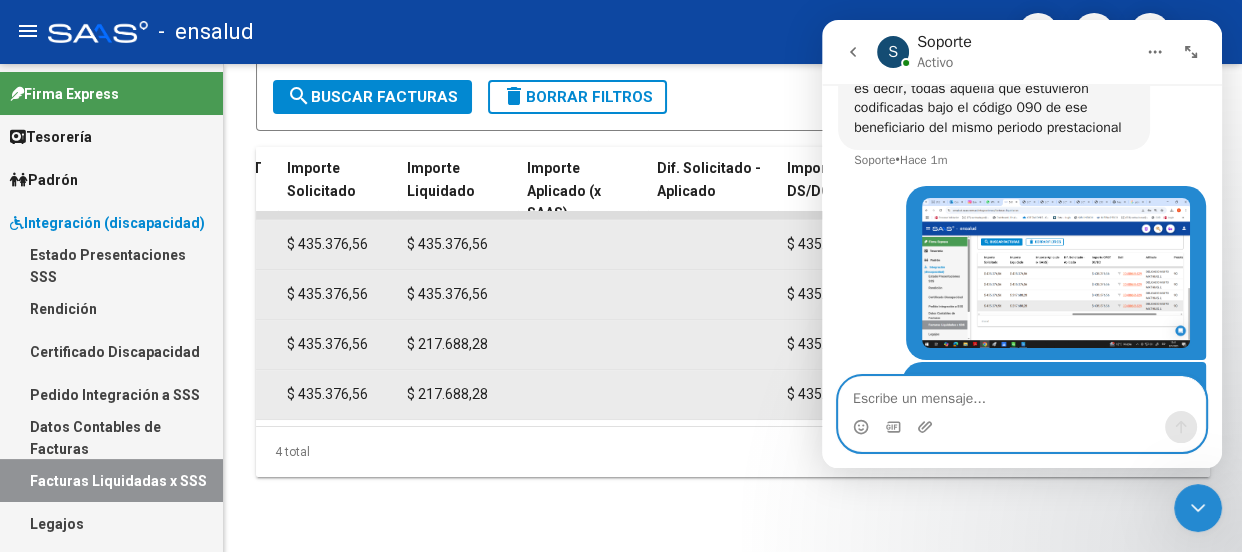scroll, scrollTop: 2172, scrollLeft: 0, axis: vertical 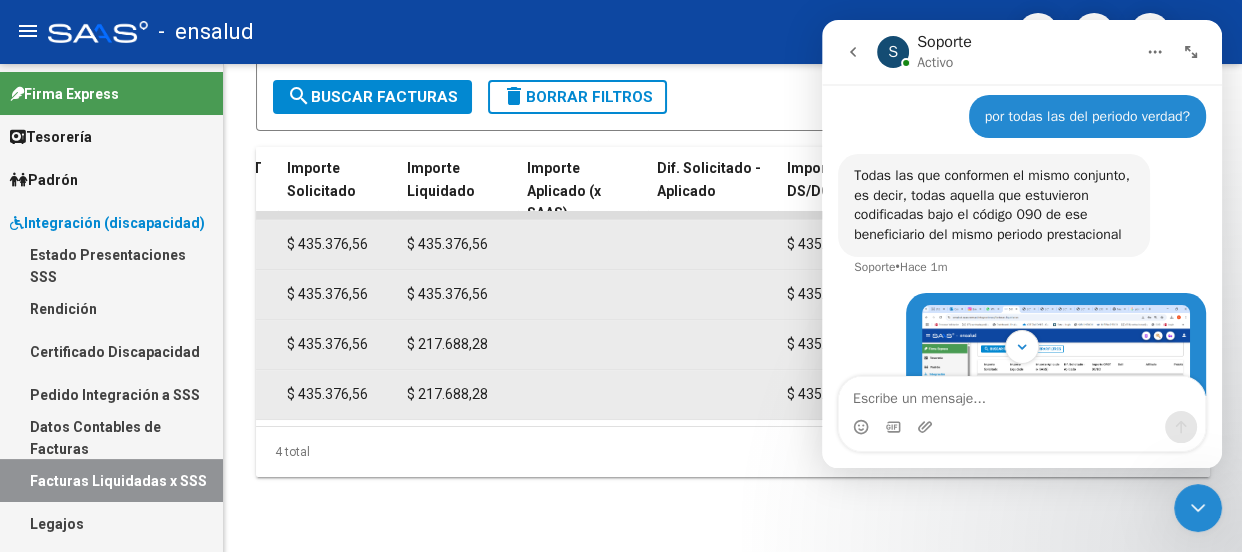 click on "Todas las que conformen el mismo conjunto, es decir, todas aquella que estuvieron codificadas bajo el código 090 de ese beneficiario del mismo periodo prestacional" at bounding box center (994, 205) 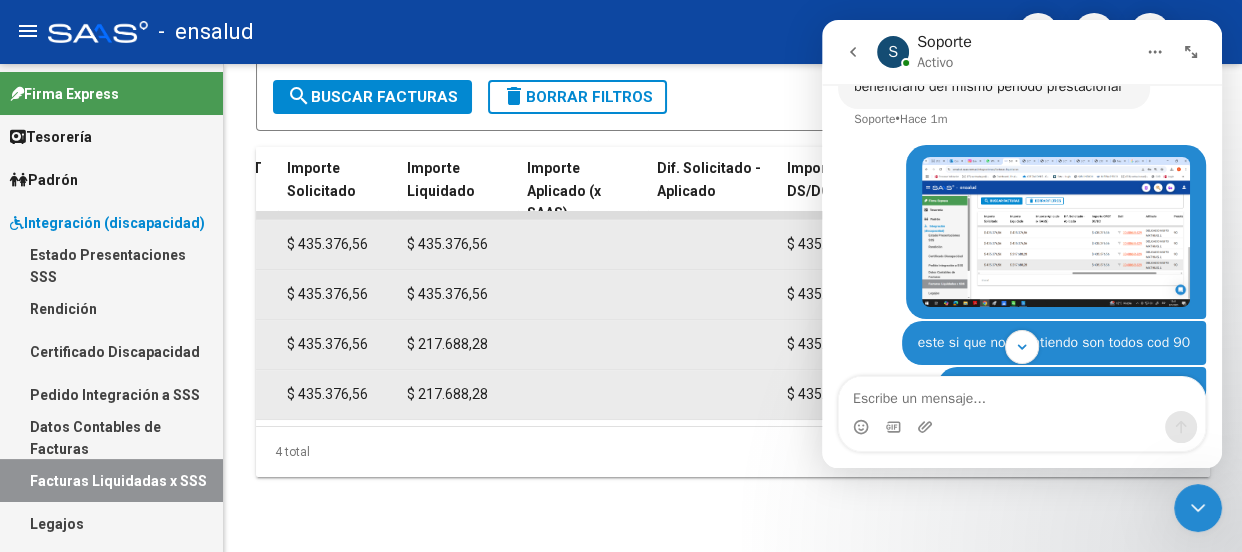 scroll, scrollTop: 2354, scrollLeft: 0, axis: vertical 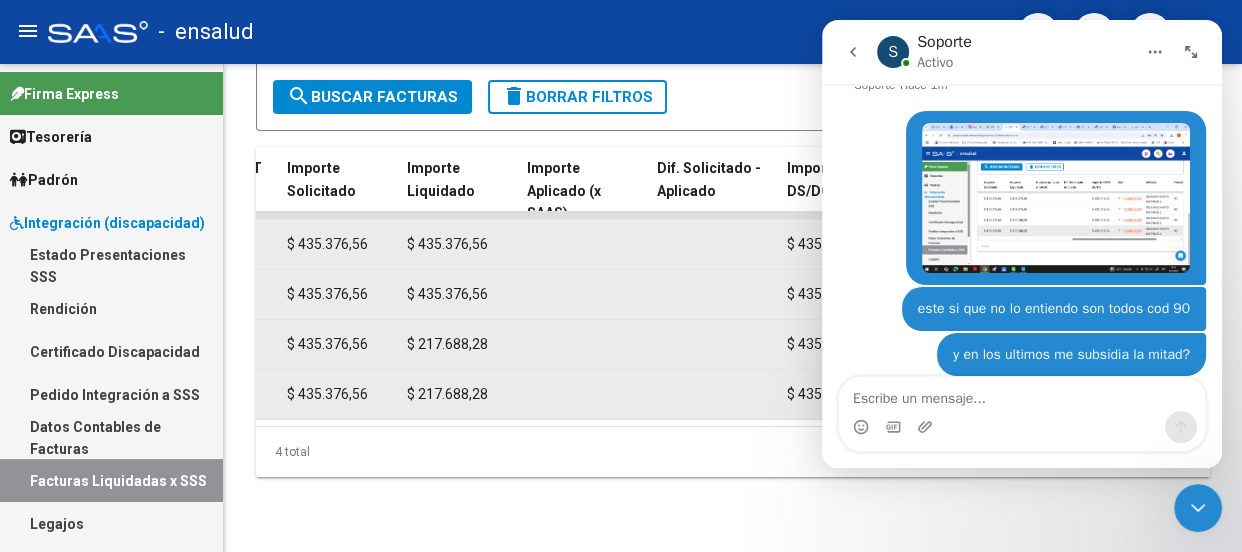 click 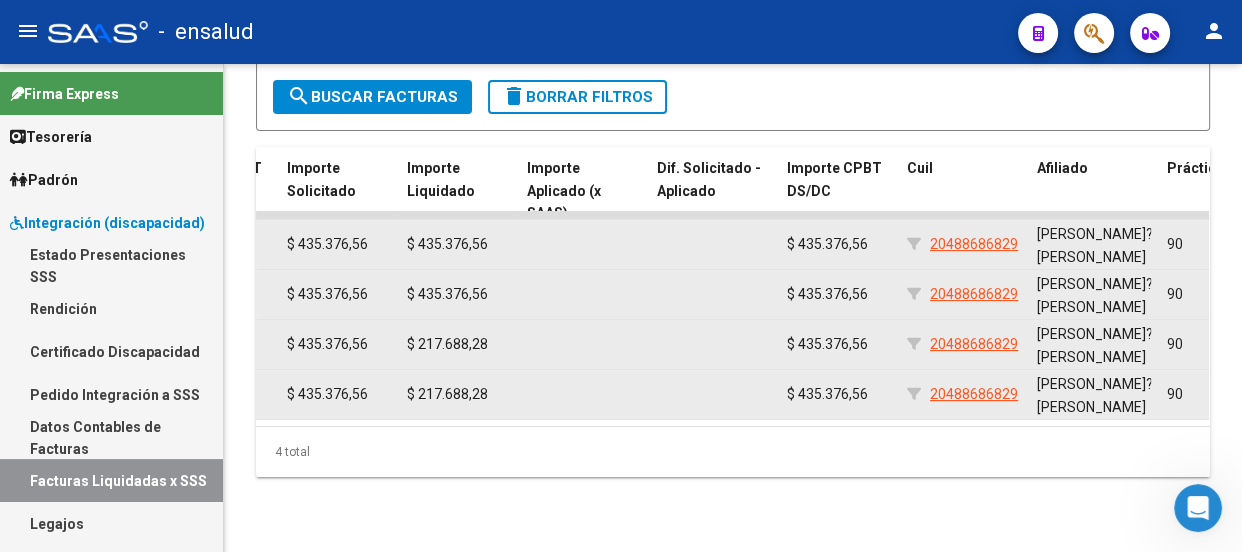 scroll, scrollTop: 2431, scrollLeft: 0, axis: vertical 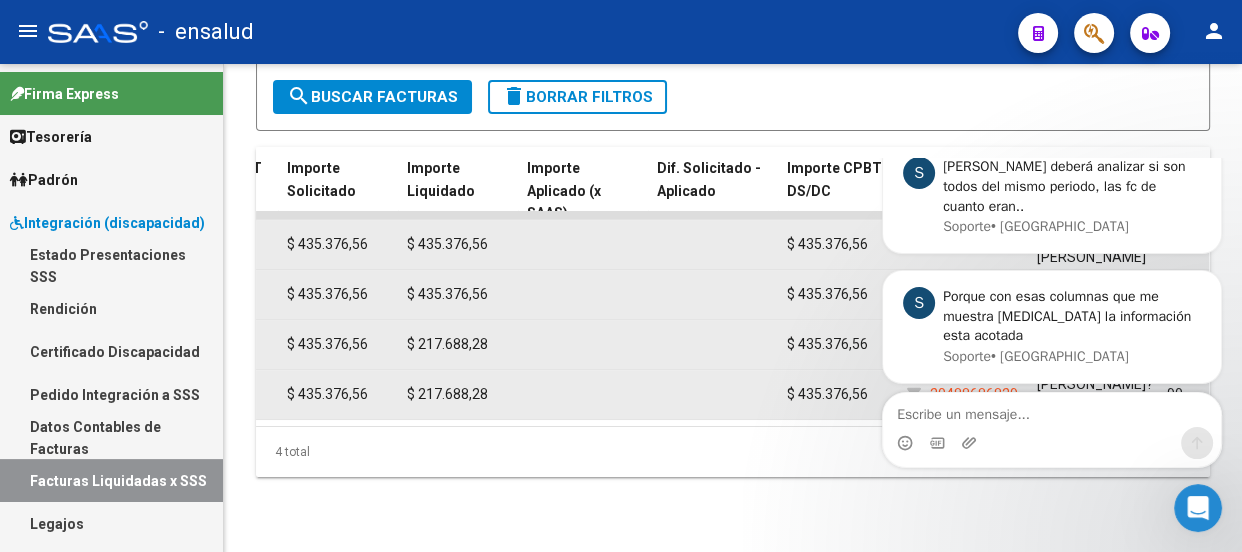 click 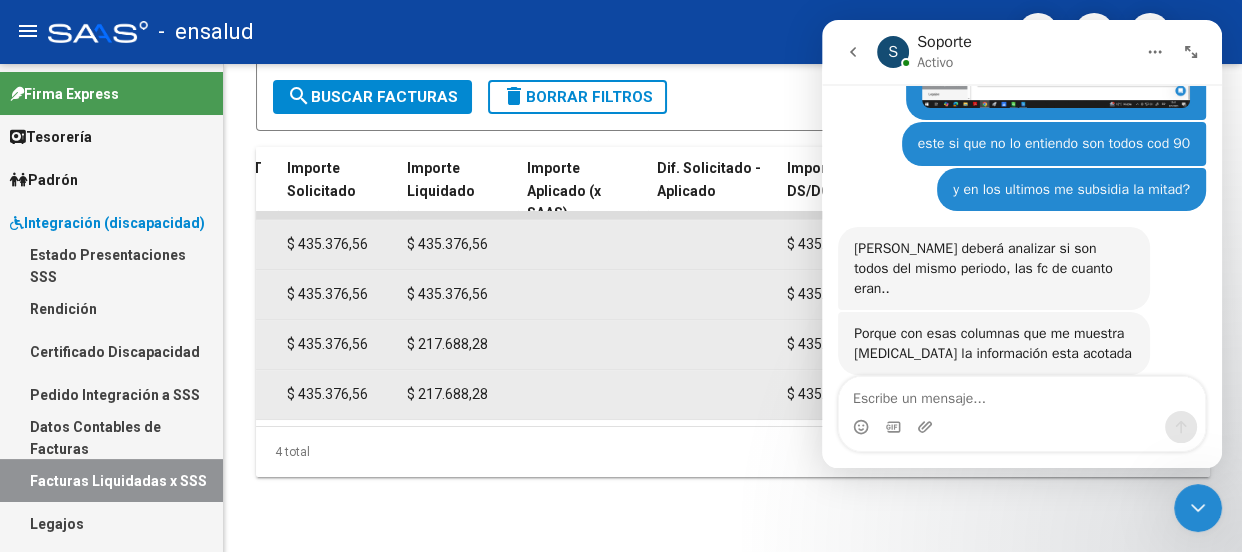 scroll, scrollTop: 0, scrollLeft: 0, axis: both 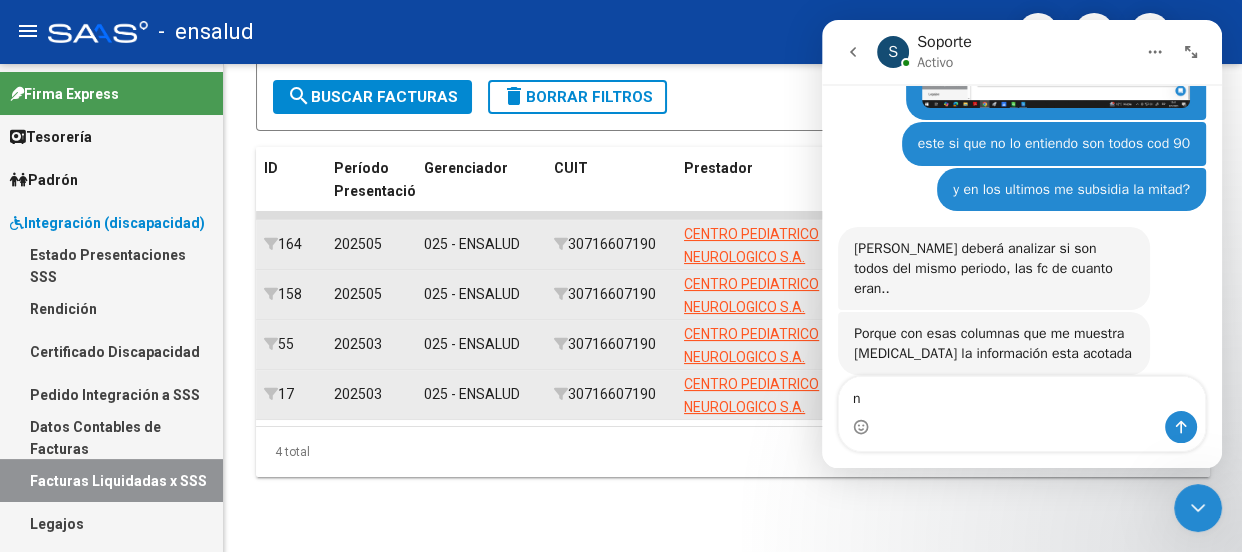 type on "n" 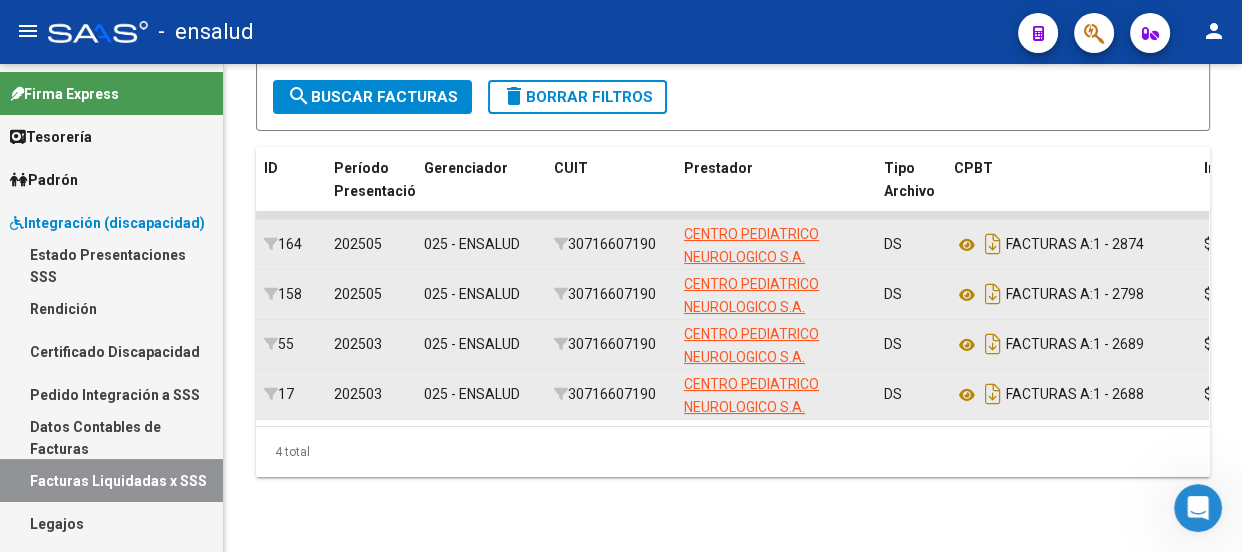 click 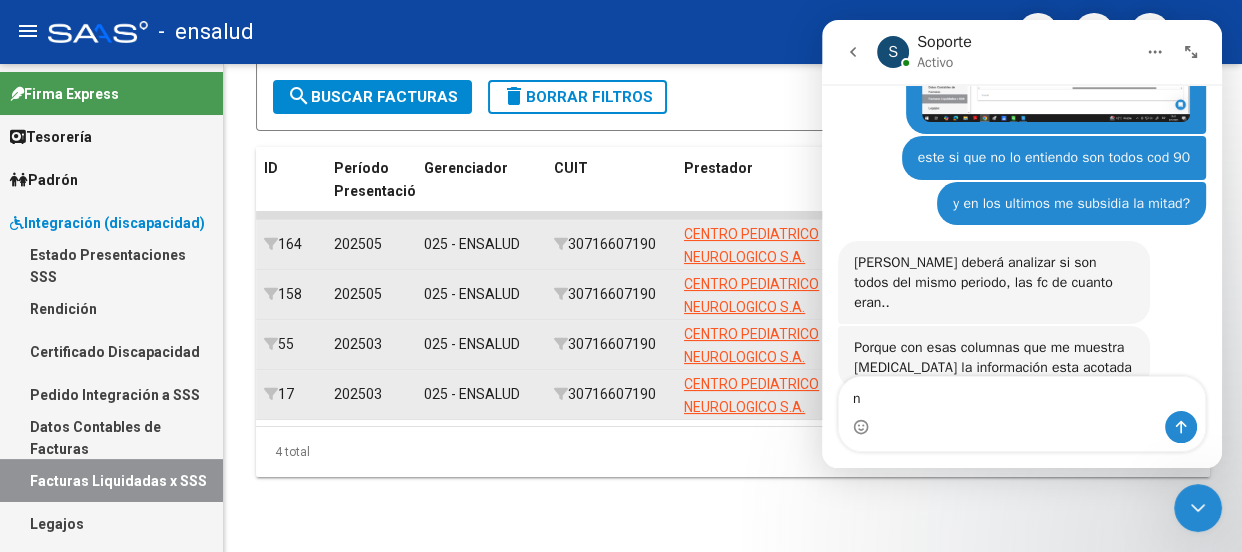 scroll, scrollTop: 2499, scrollLeft: 0, axis: vertical 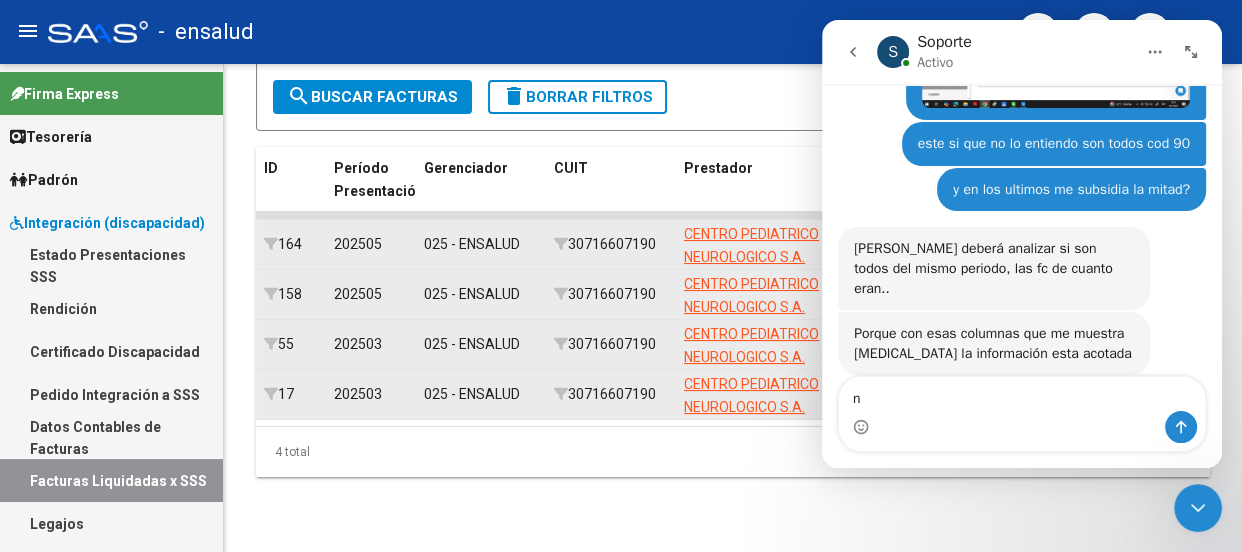 click on "n" at bounding box center (1022, 394) 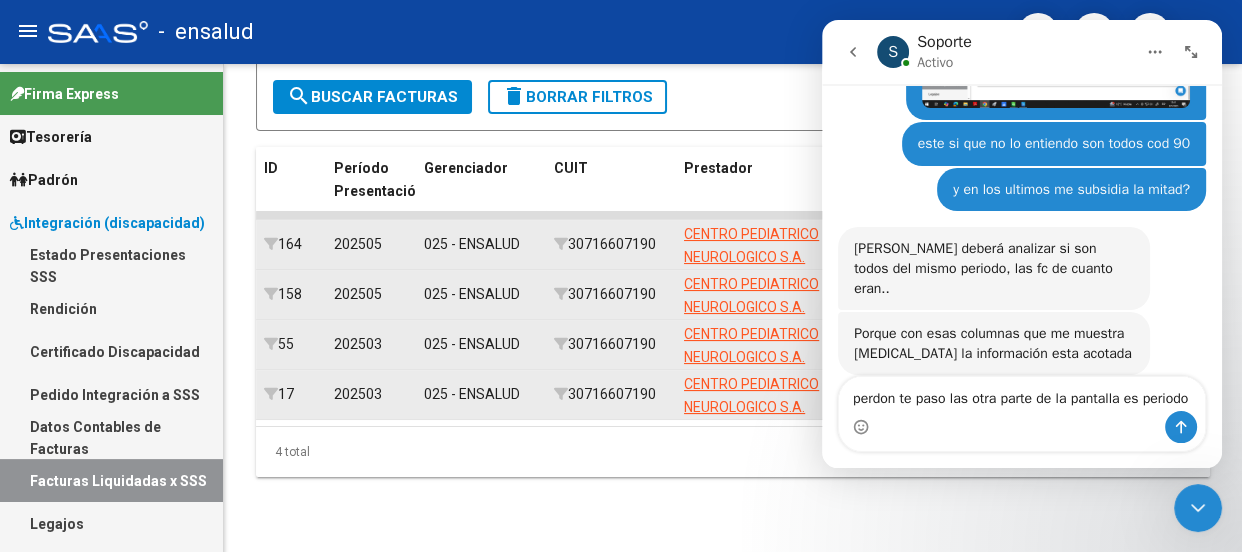 type on "perdon te paso las otra parte de la pantalla es periodo 3" 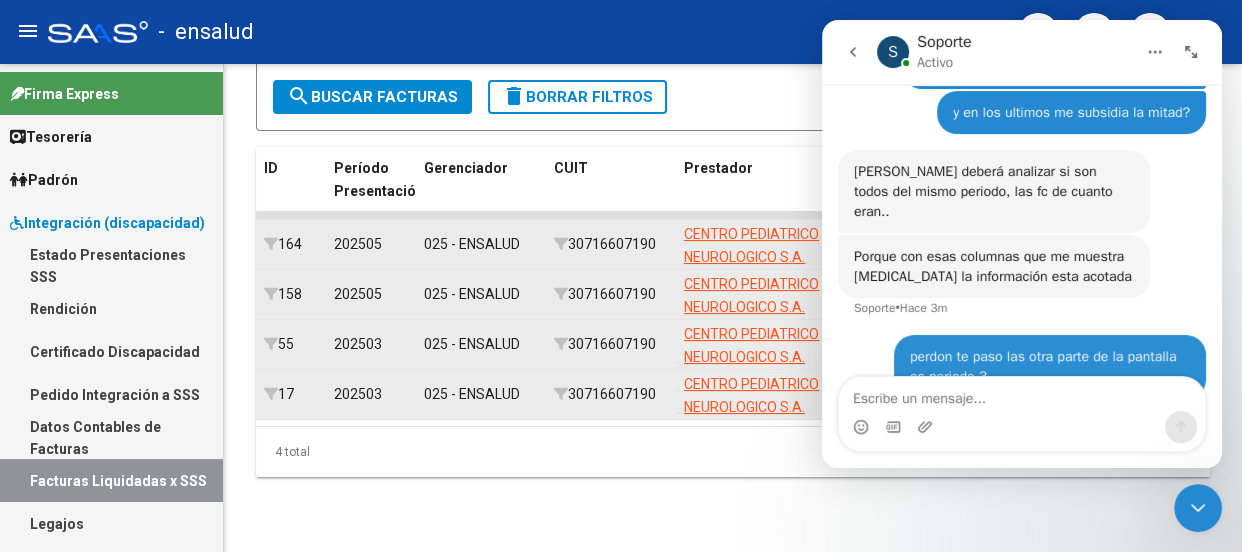 scroll, scrollTop: 2578, scrollLeft: 0, axis: vertical 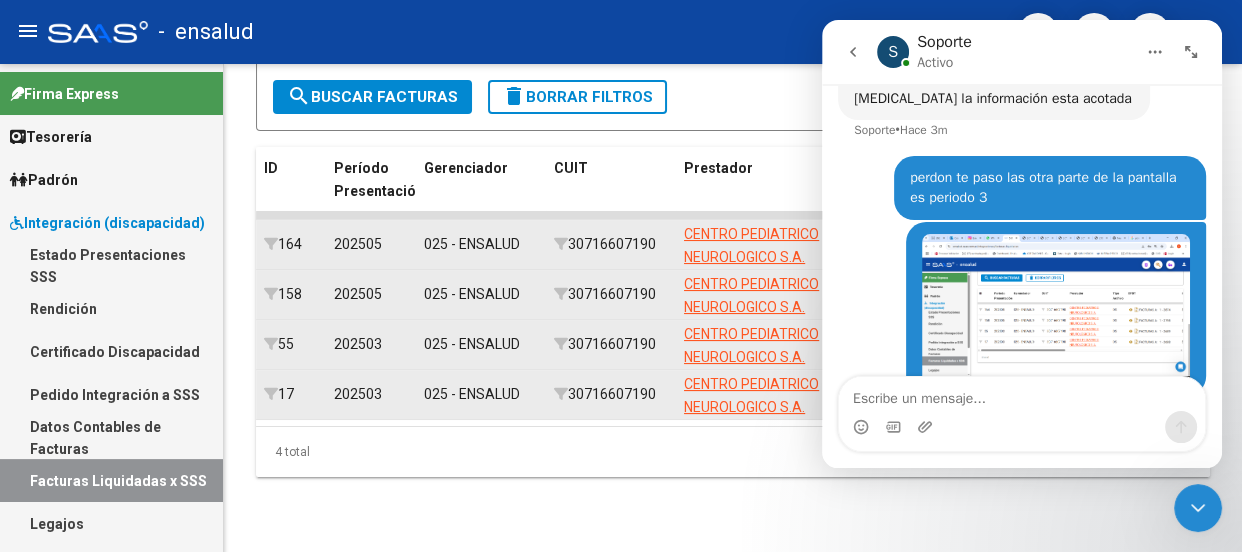 click at bounding box center (1056, 309) 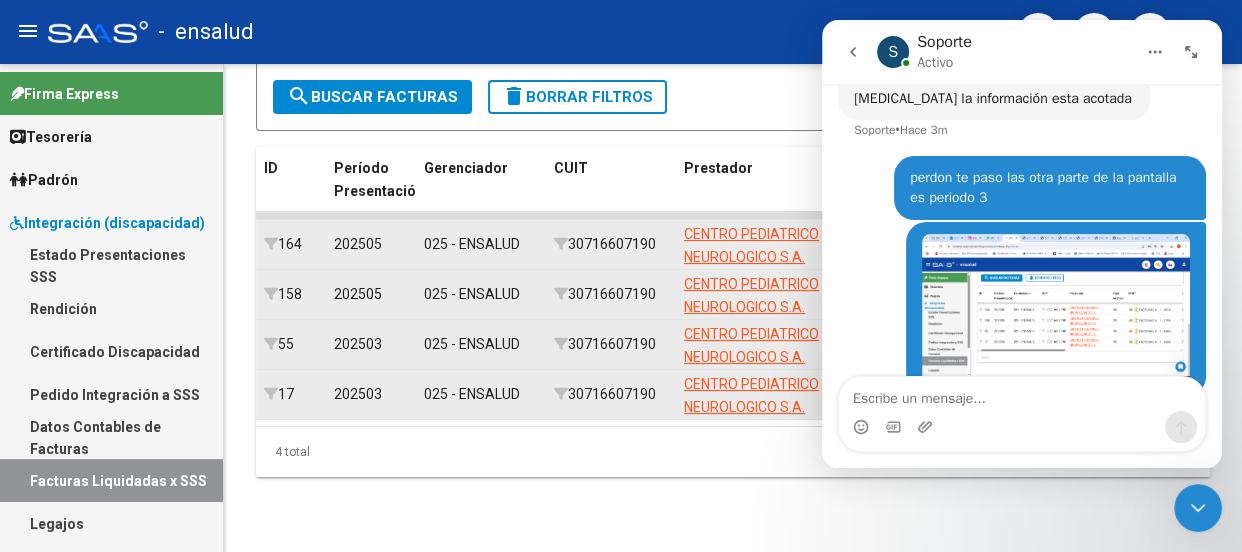 scroll, scrollTop: 0, scrollLeft: 0, axis: both 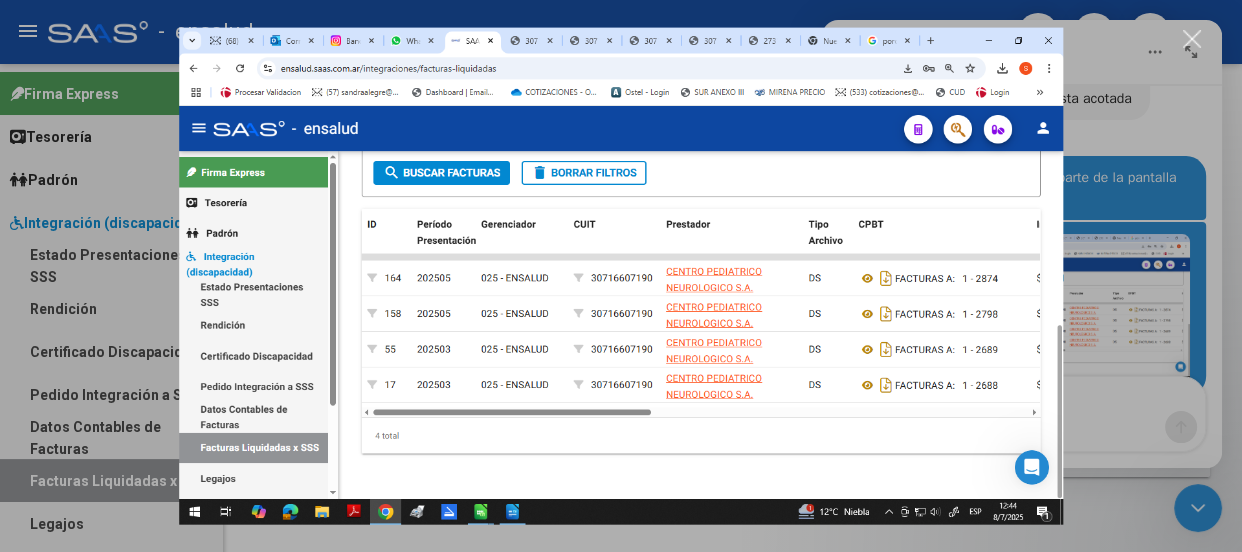click at bounding box center (621, 276) 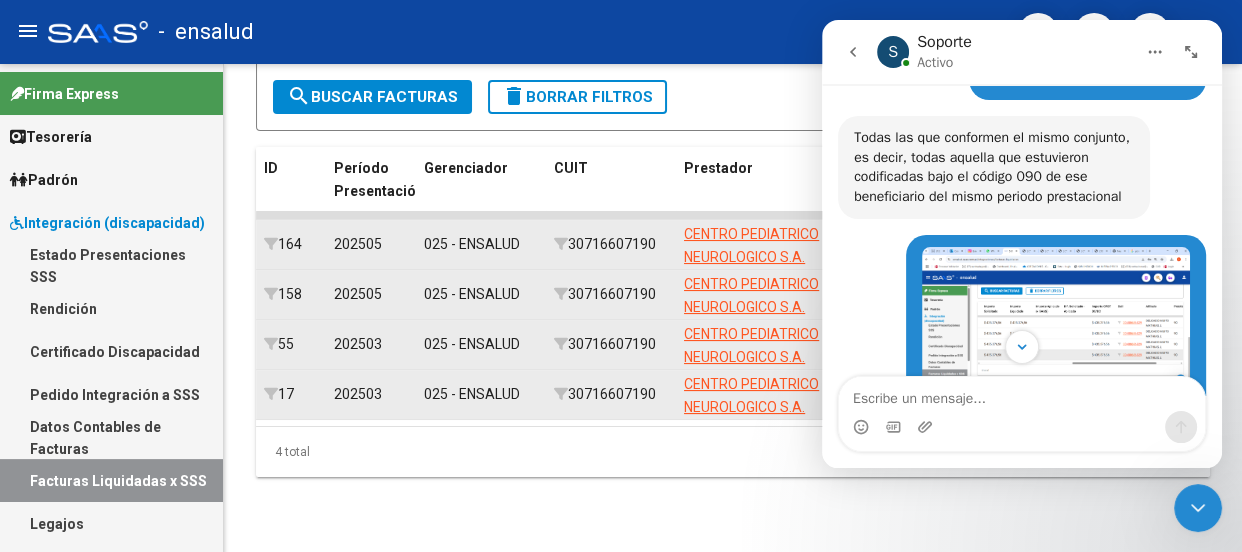 scroll, scrollTop: 2209, scrollLeft: 0, axis: vertical 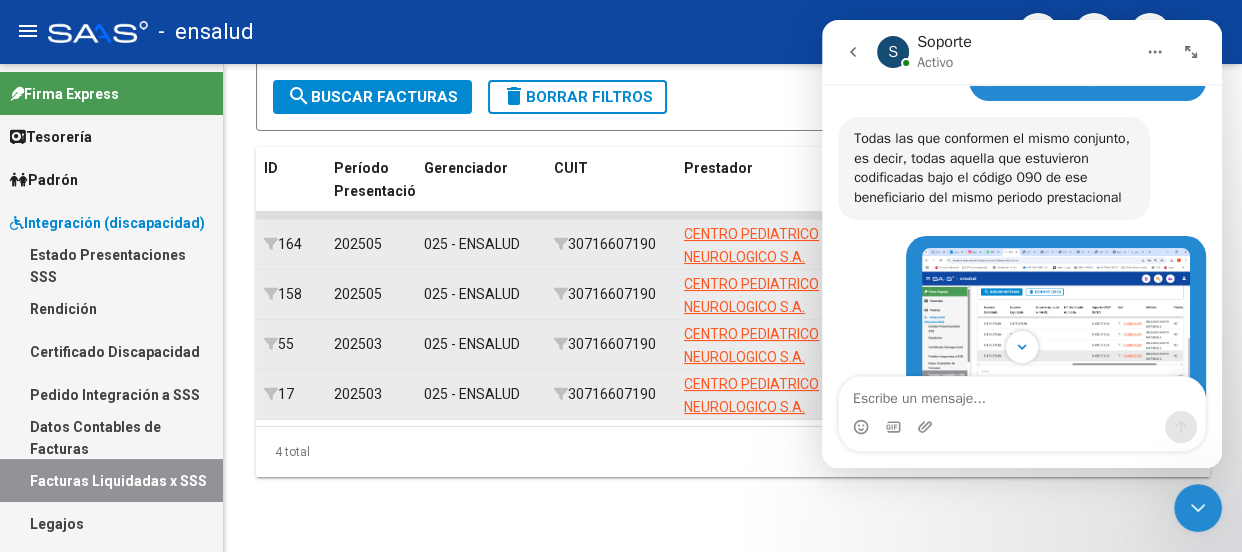 click at bounding box center [1056, 323] 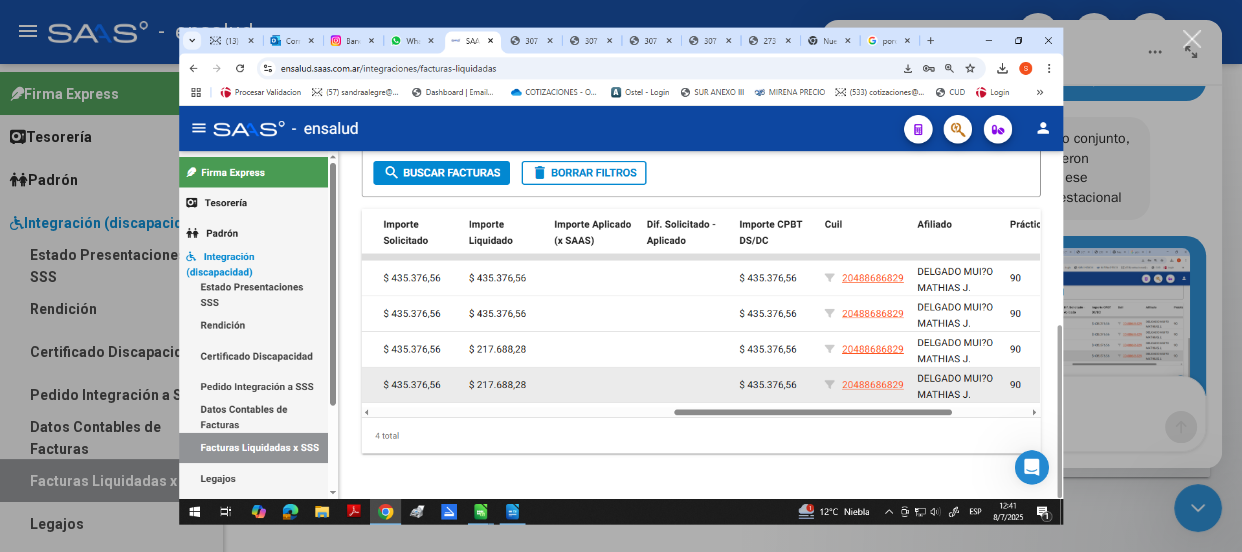 scroll, scrollTop: 0, scrollLeft: 0, axis: both 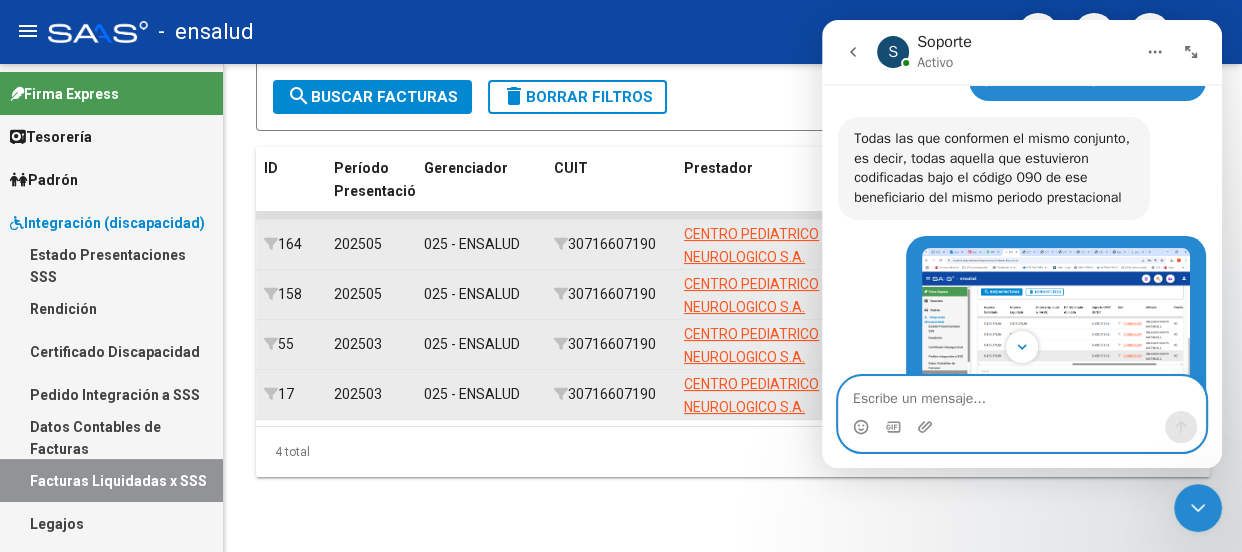 click at bounding box center (1022, 394) 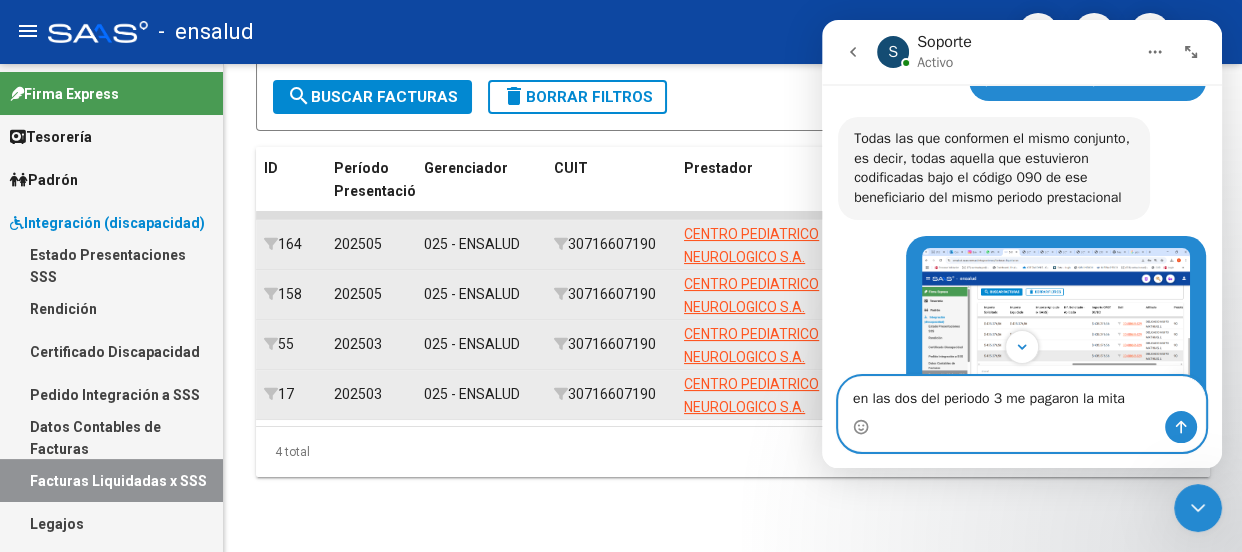 type on "en las dos del periodo 3 me pagaron la mitad" 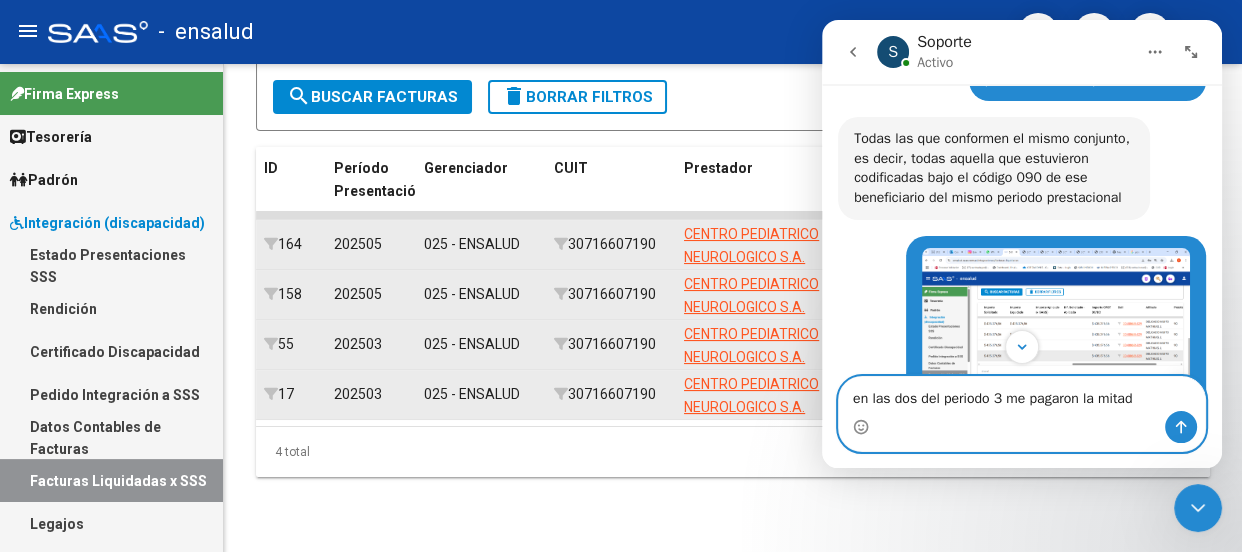 type 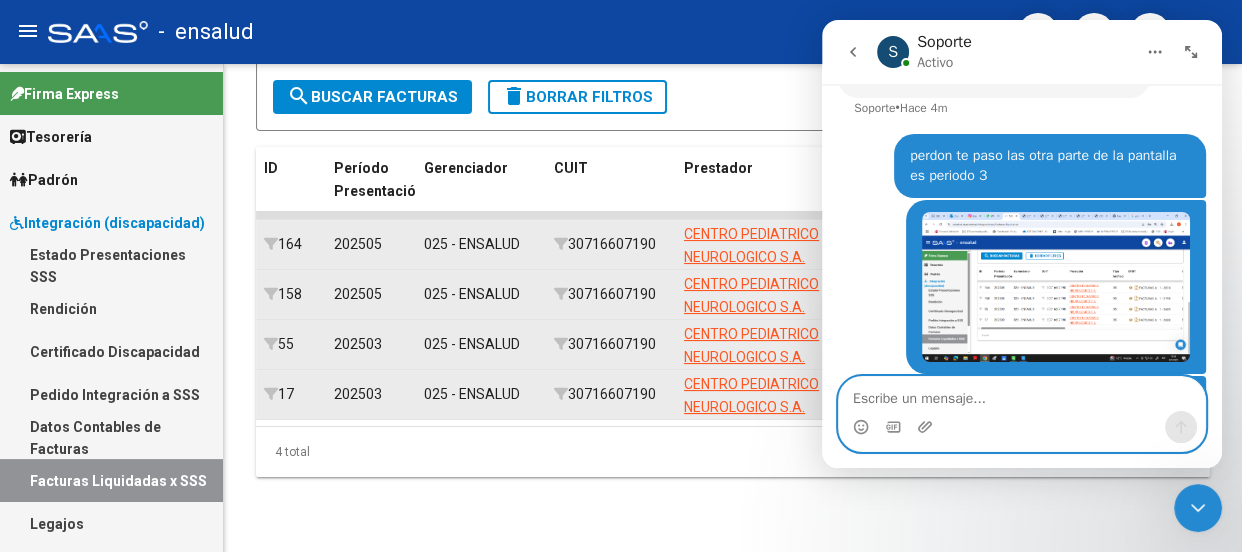 scroll, scrollTop: 2820, scrollLeft: 0, axis: vertical 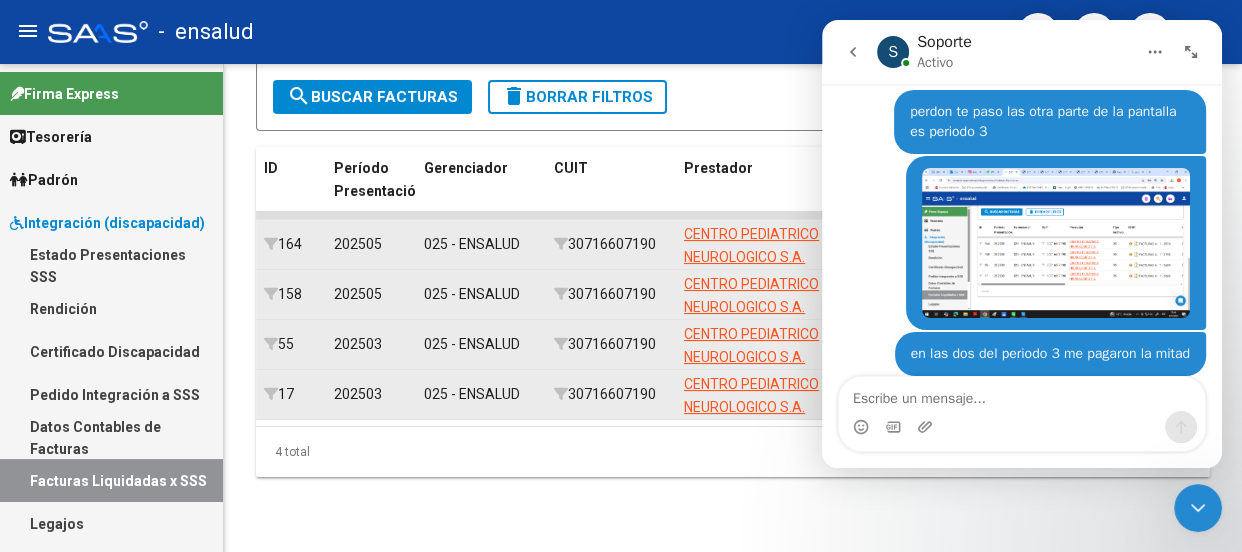 click 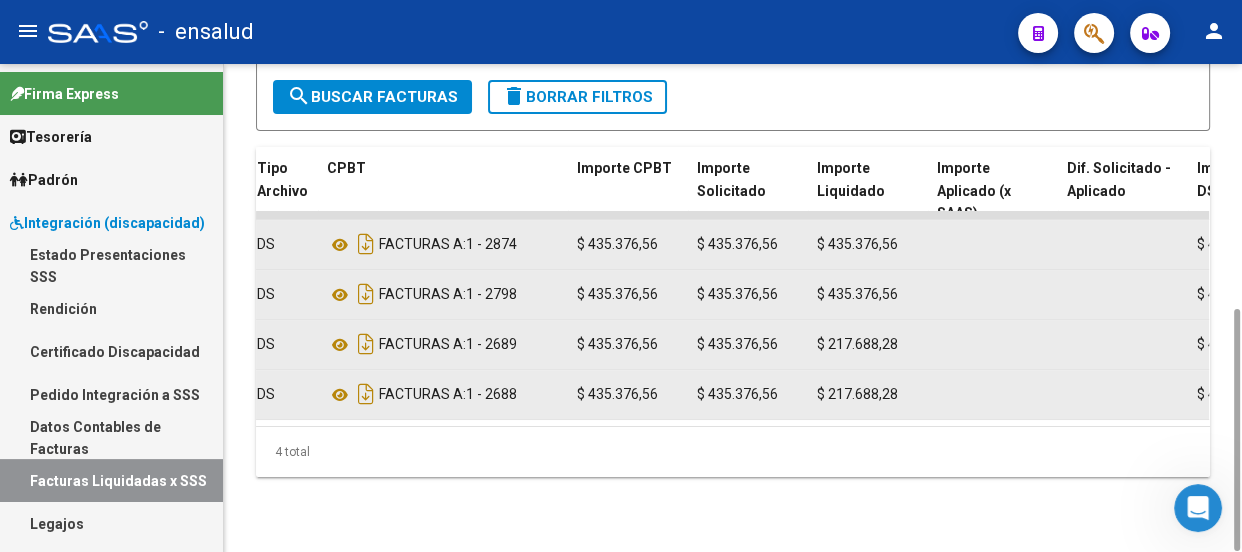 scroll, scrollTop: 0, scrollLeft: 622, axis: horizontal 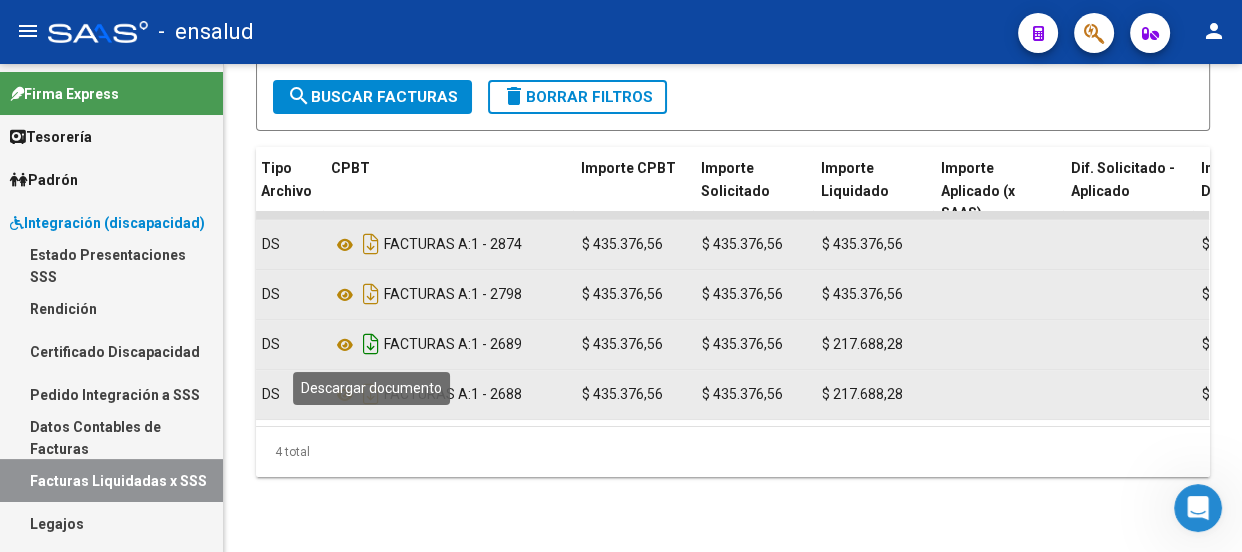 click 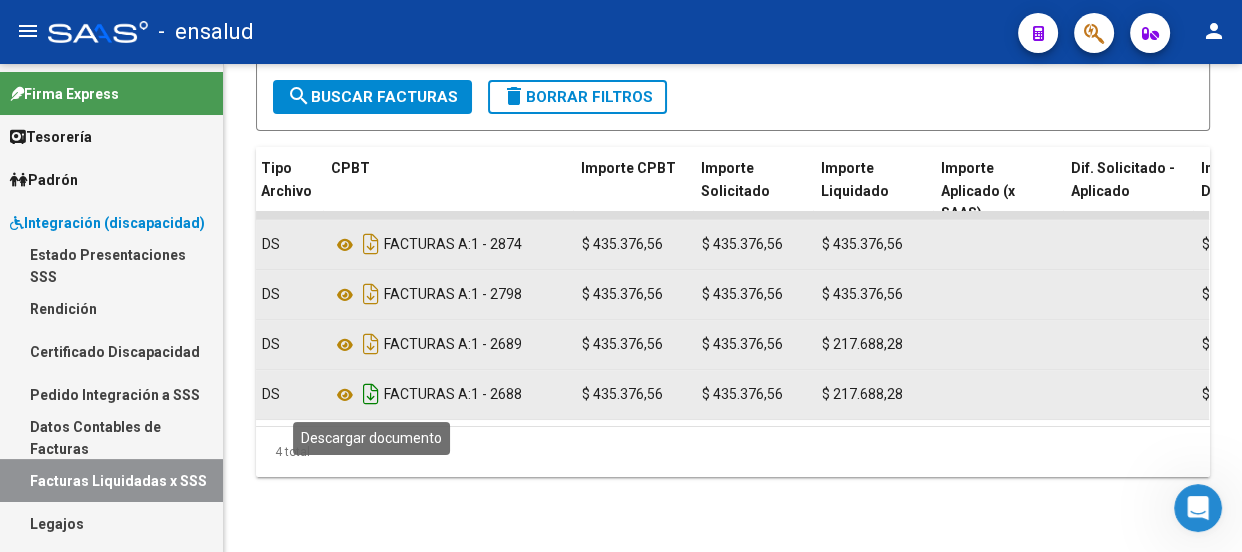 click 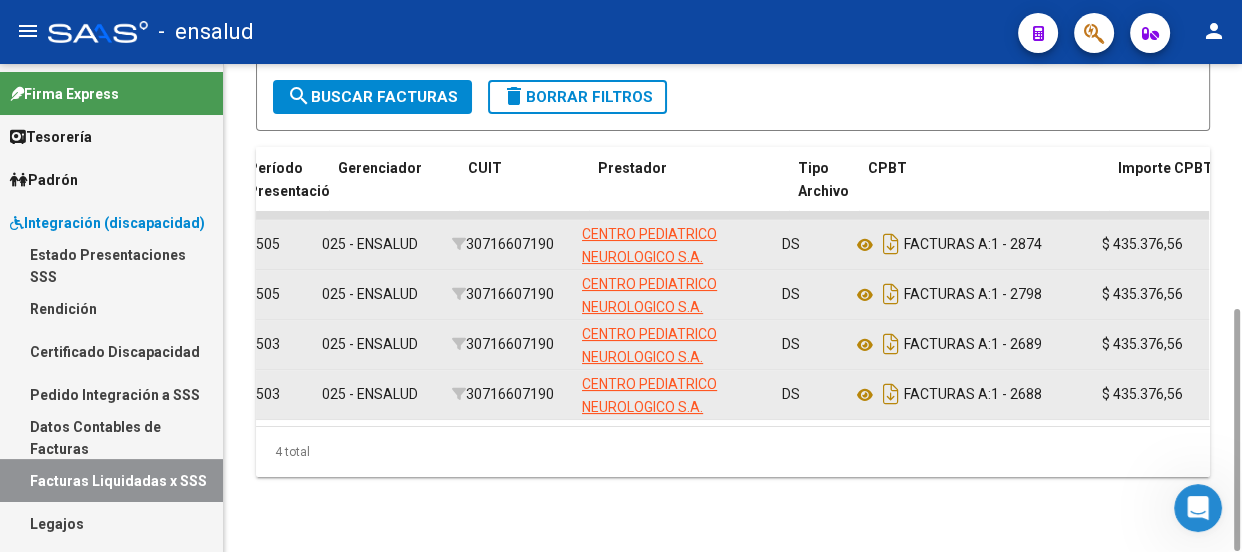 scroll, scrollTop: 0, scrollLeft: 0, axis: both 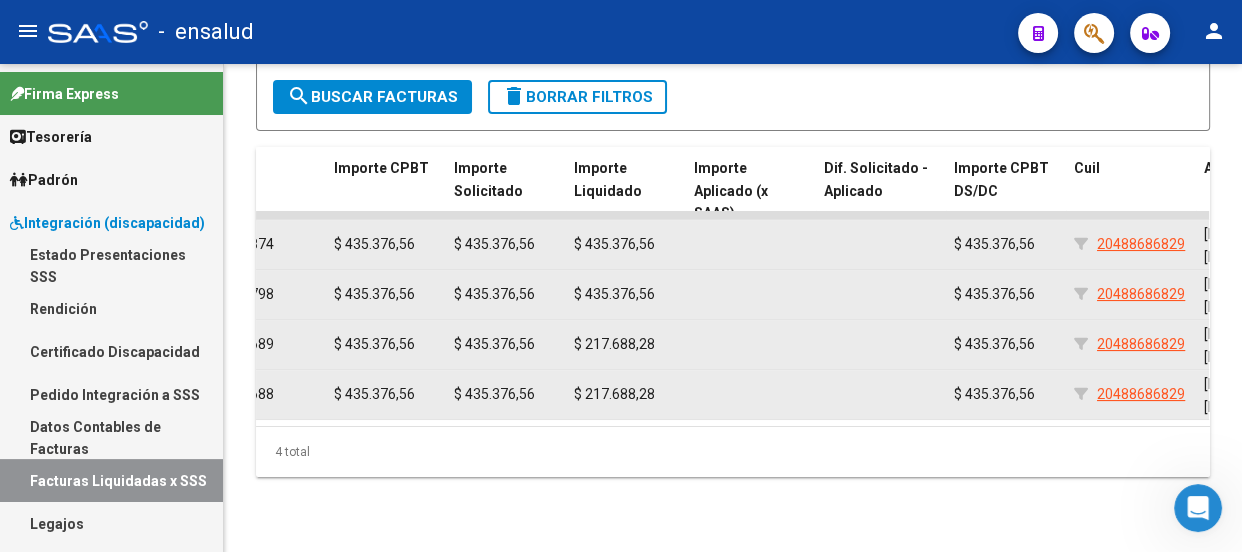 click 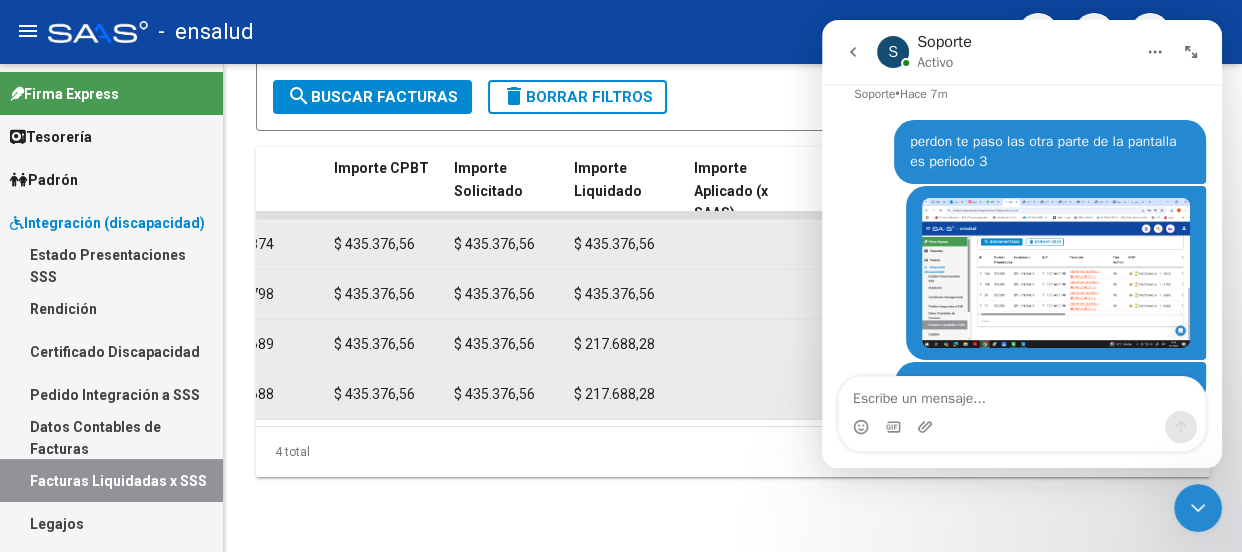 scroll, scrollTop: 2820, scrollLeft: 0, axis: vertical 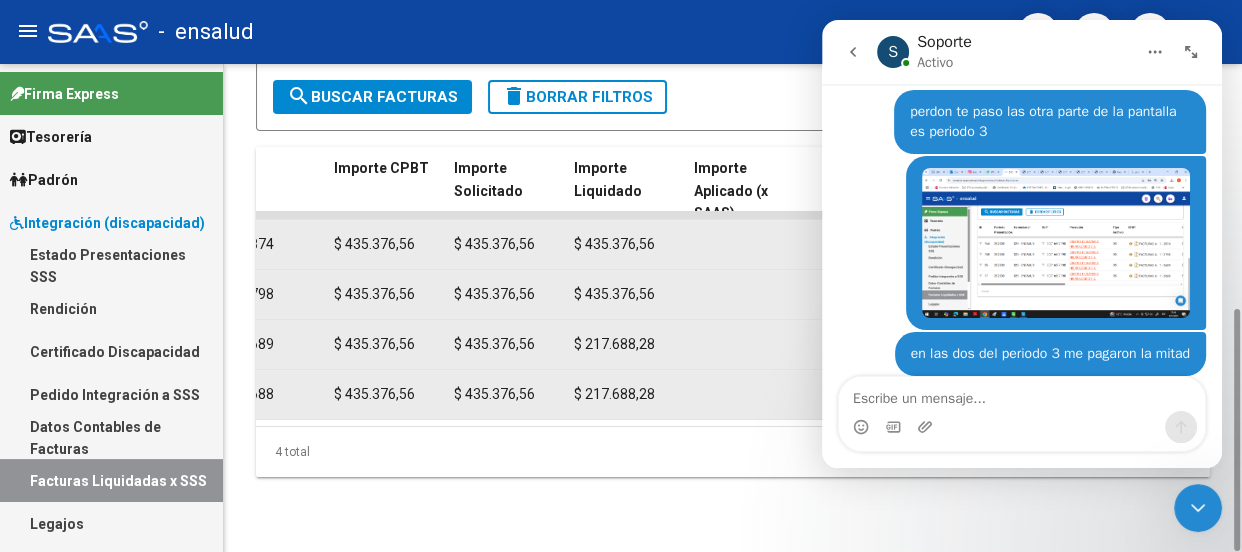 click on "4 total" 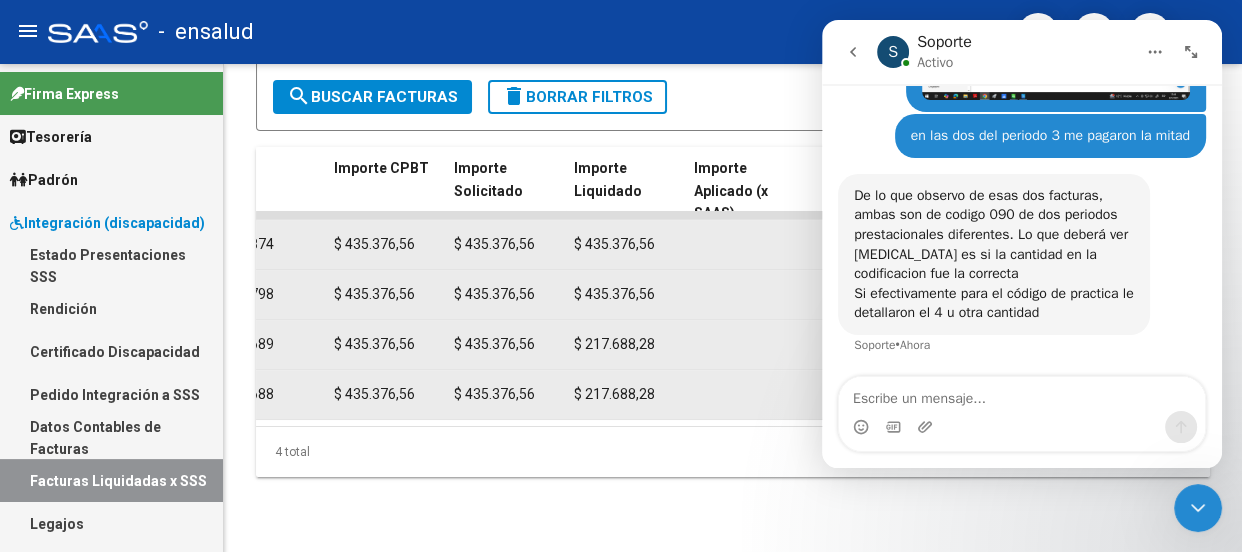 scroll, scrollTop: 2997, scrollLeft: 0, axis: vertical 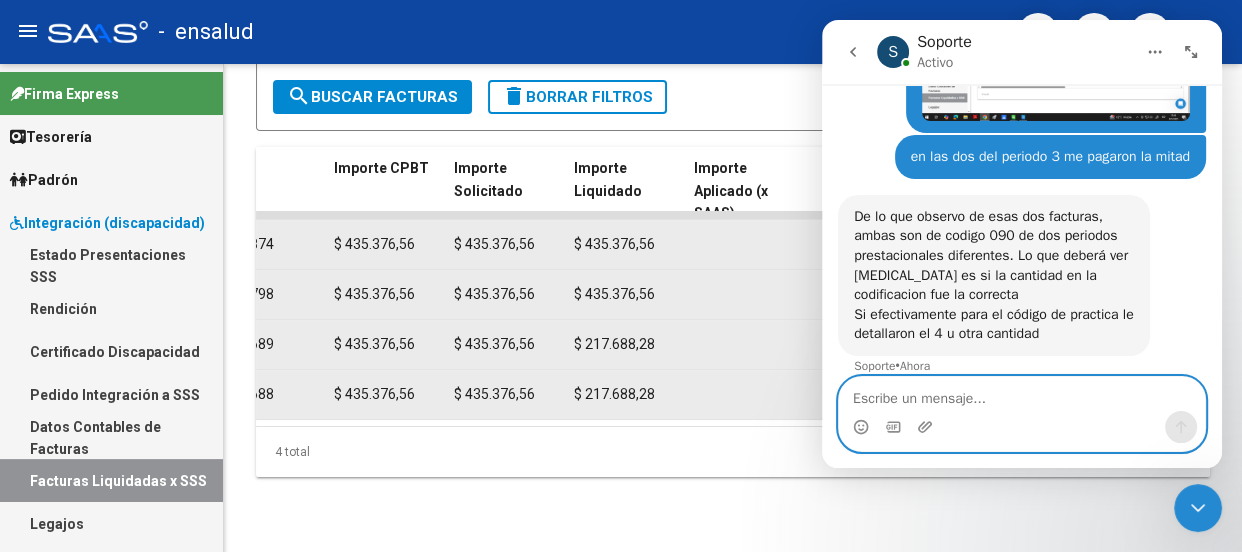 click at bounding box center [1022, 394] 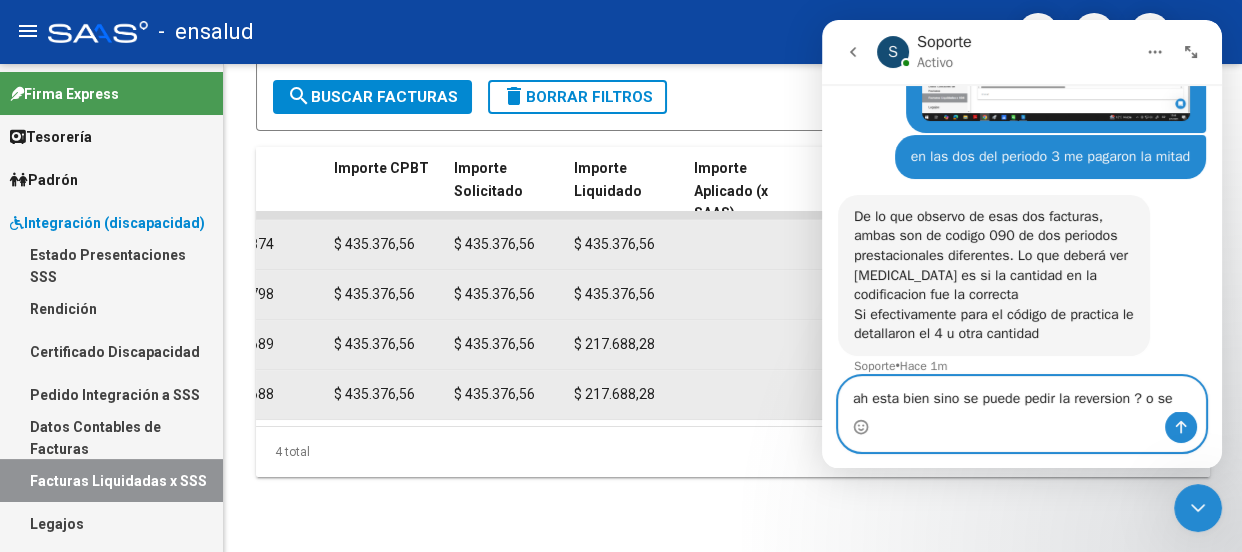 scroll, scrollTop: 3017, scrollLeft: 0, axis: vertical 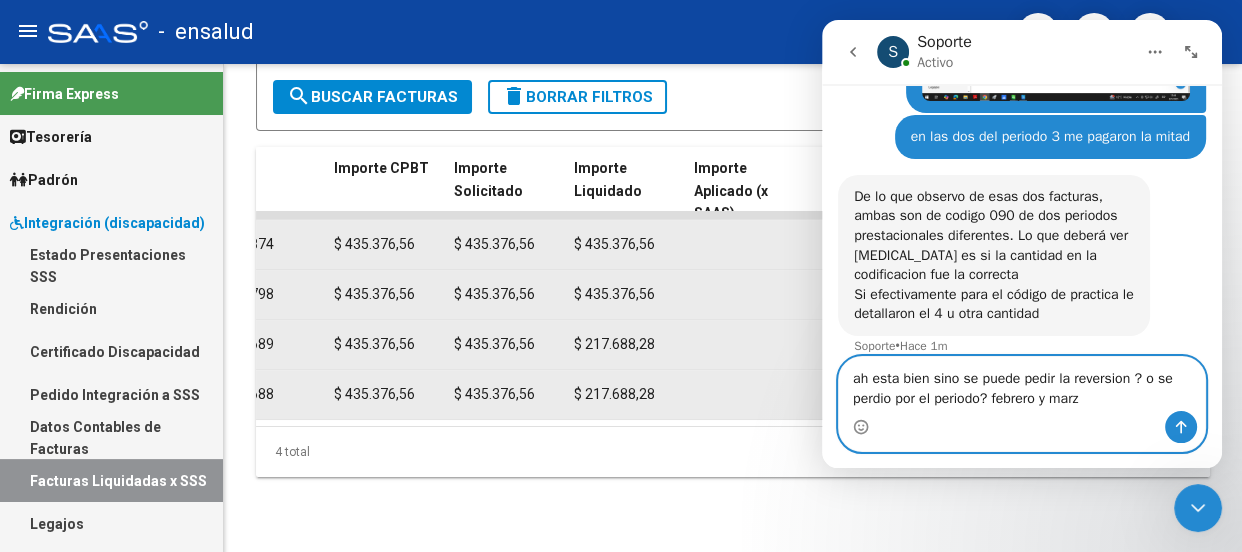 type on "ah esta bien sino se puede pedir la reversion ? o se perdio por el periodo? febrero y marzo" 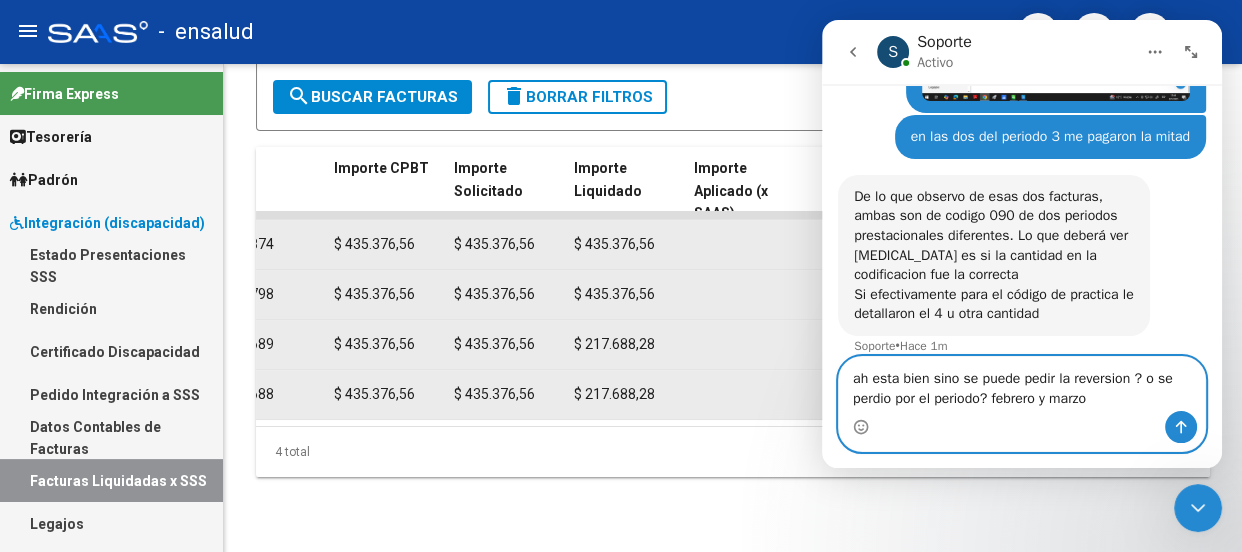 type 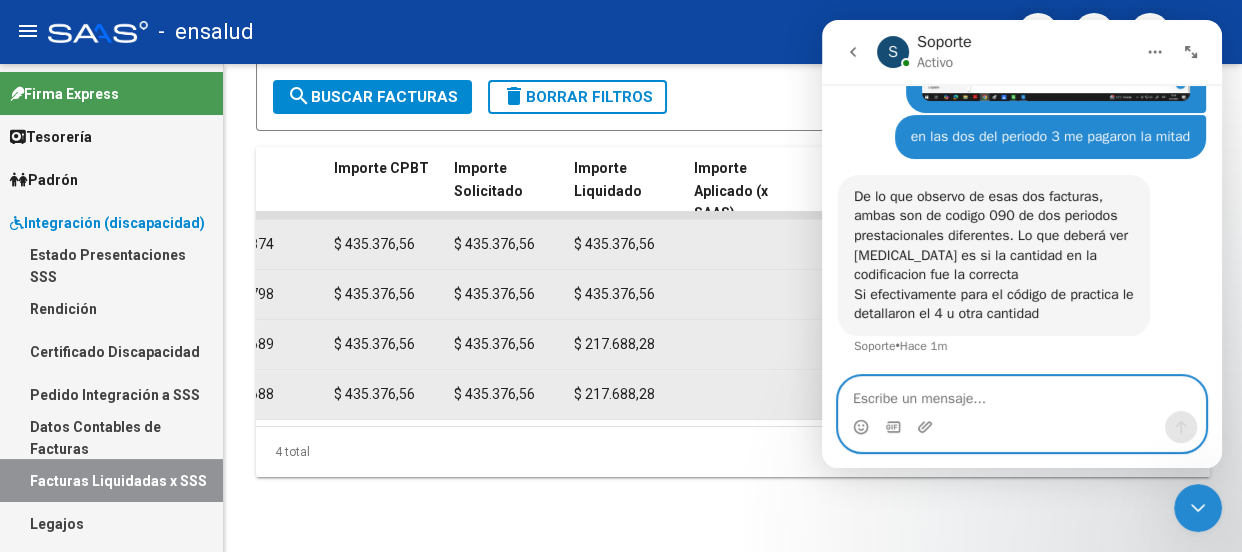 scroll, scrollTop: 3076, scrollLeft: 0, axis: vertical 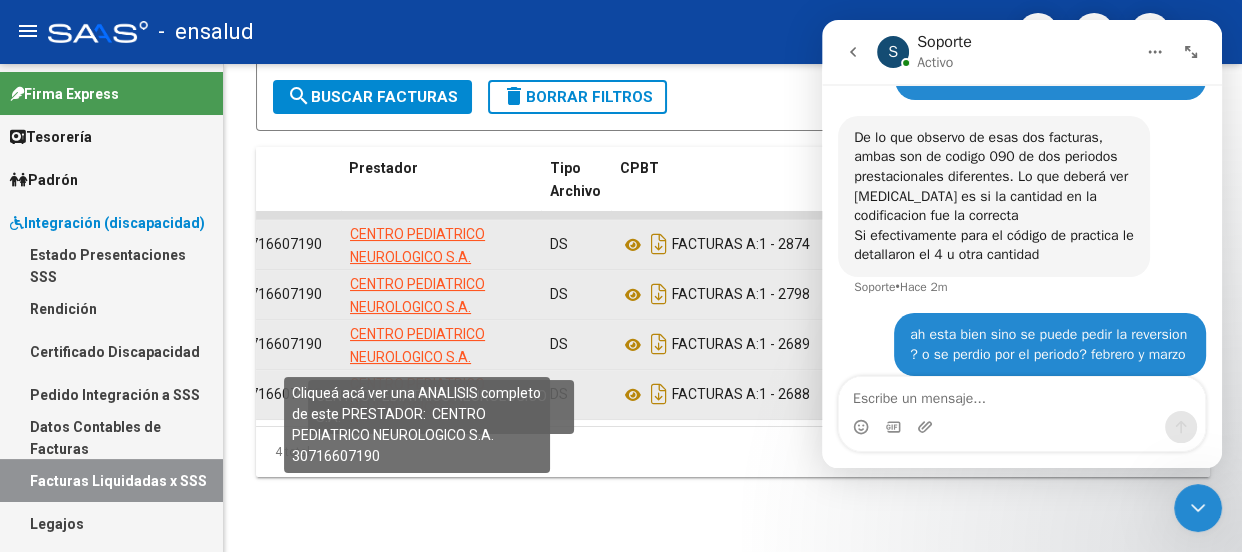 click on "CENTRO PEDIATRICO NEUROLOGICO S.A." 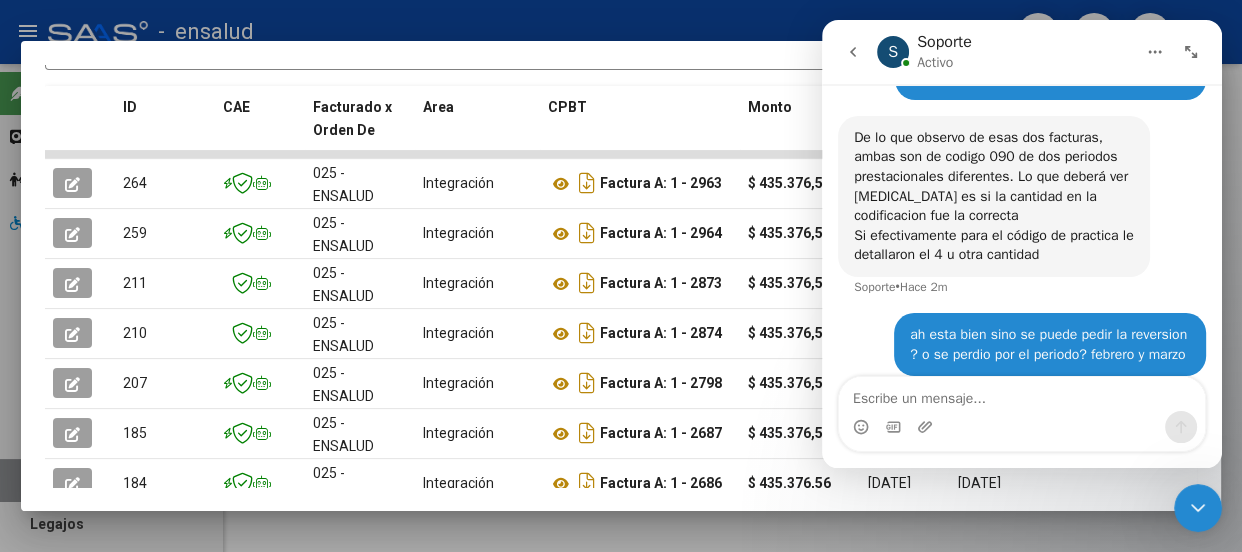 scroll, scrollTop: 454, scrollLeft: 0, axis: vertical 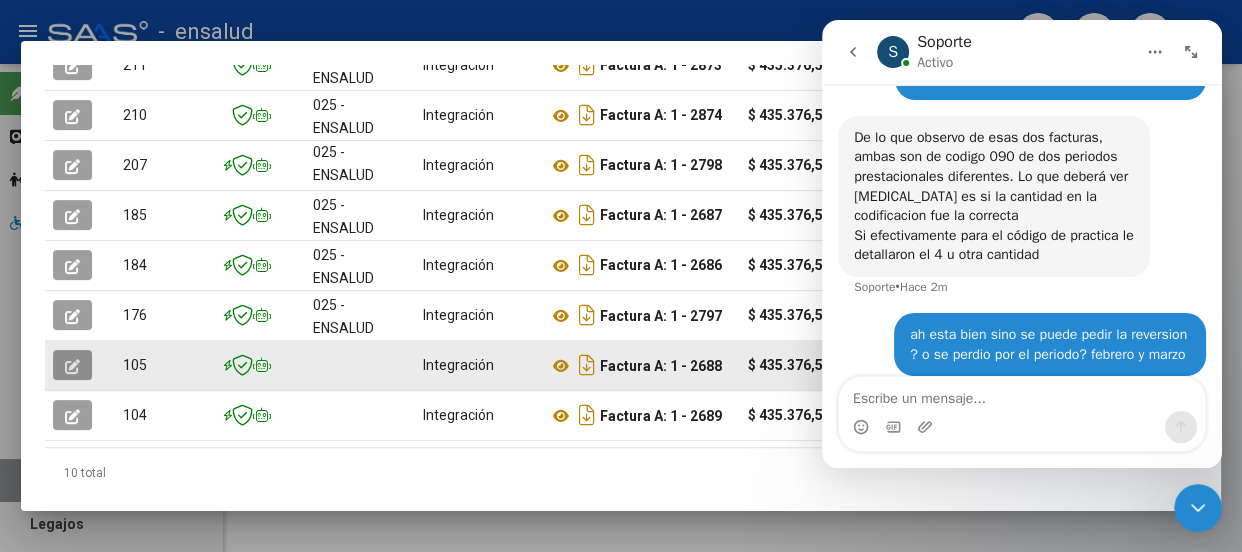 click 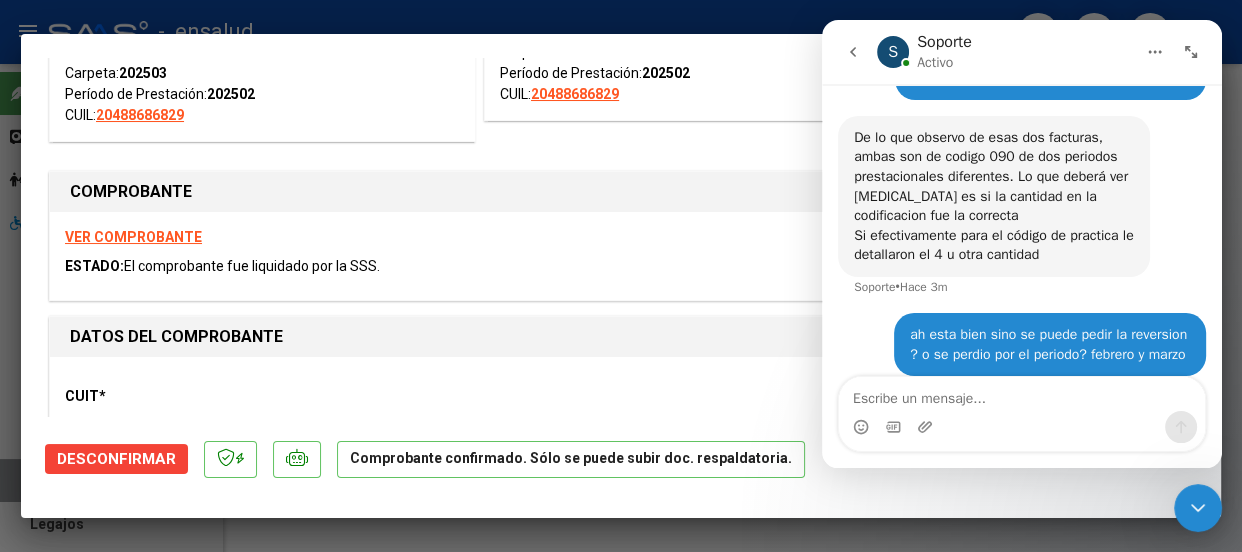 scroll, scrollTop: 0, scrollLeft: 0, axis: both 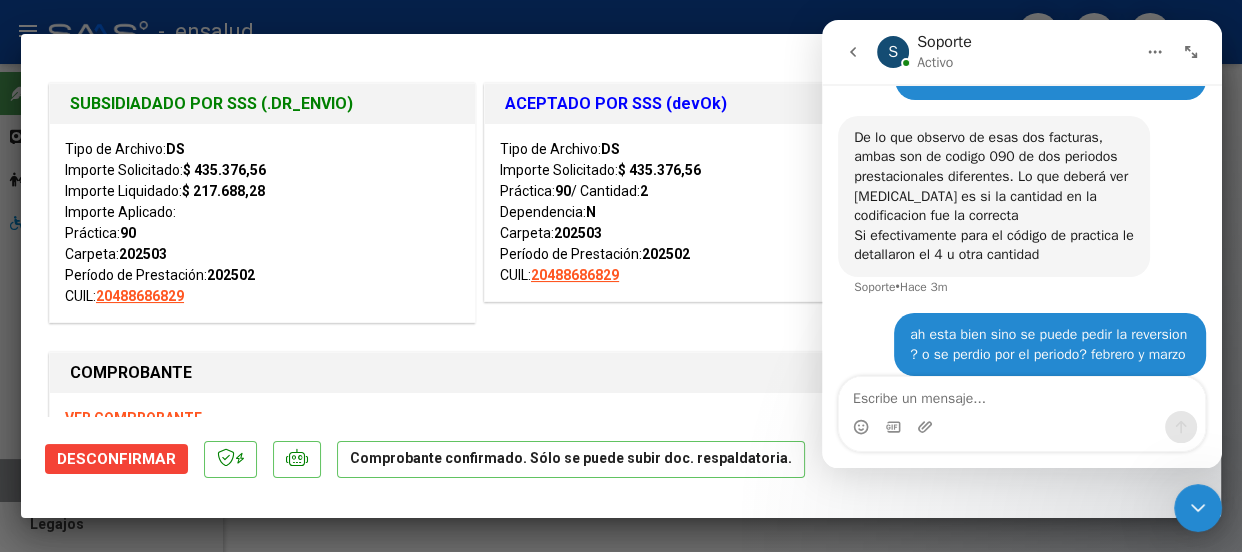 click at bounding box center (621, 276) 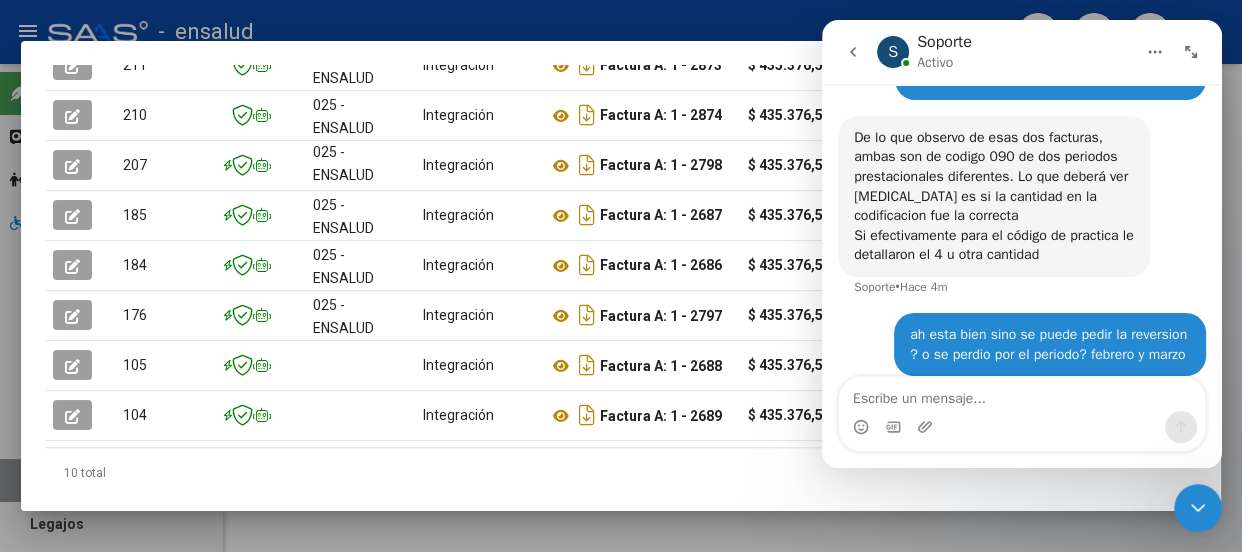 click 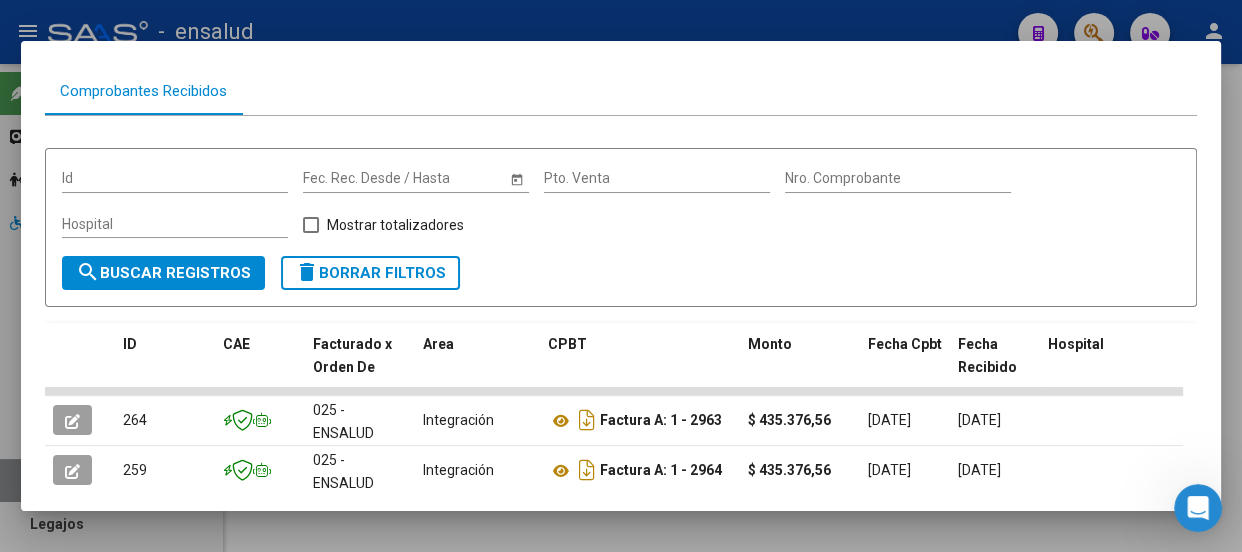 scroll, scrollTop: 0, scrollLeft: 0, axis: both 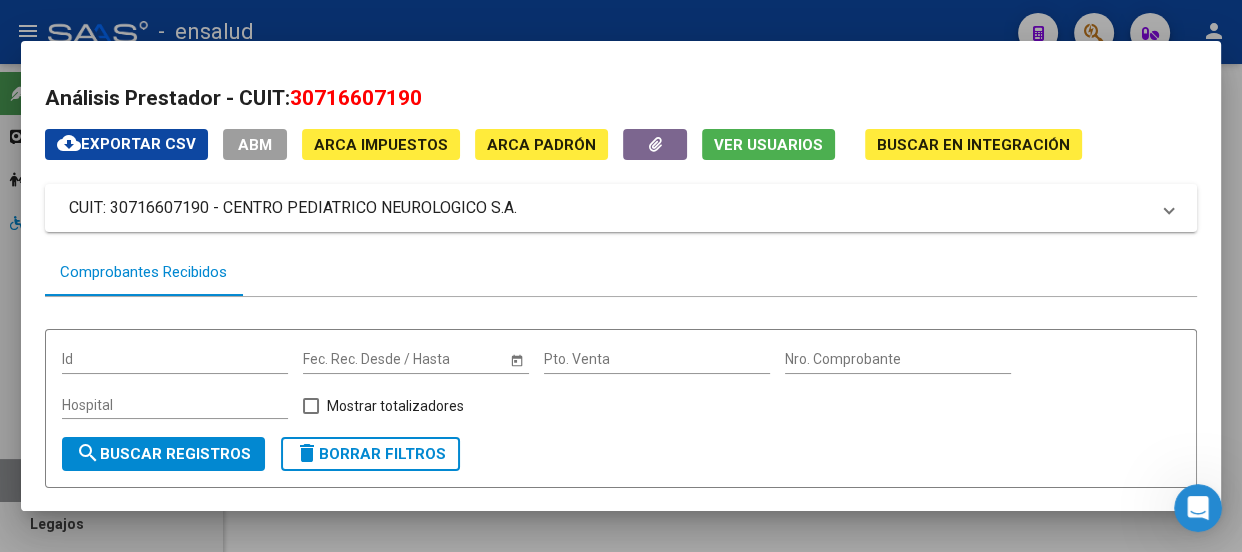 click at bounding box center (621, 276) 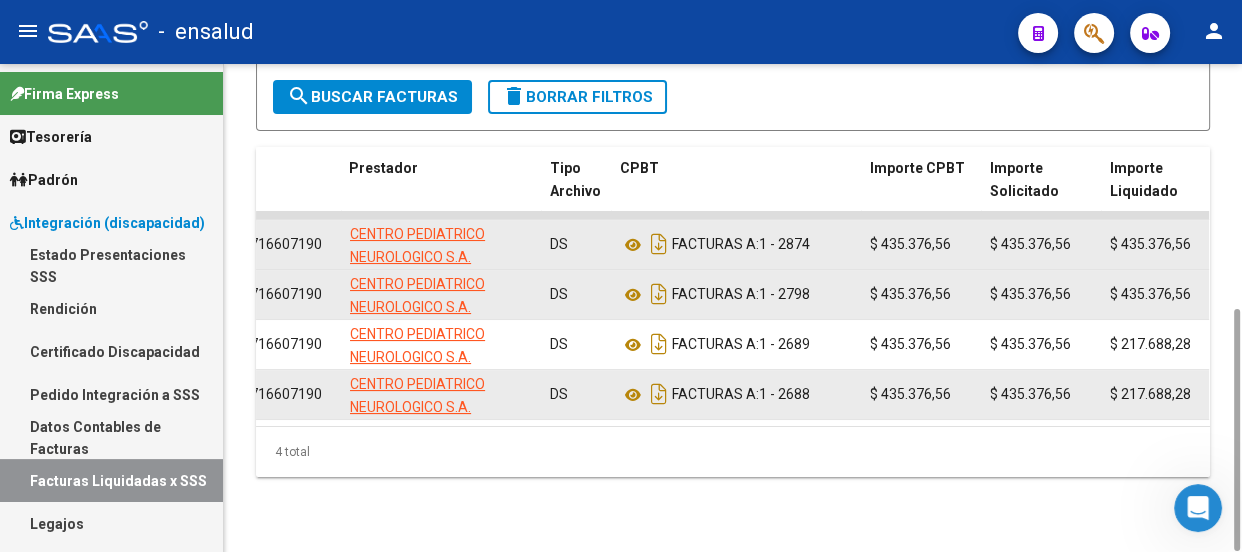 scroll, scrollTop: 0, scrollLeft: 0, axis: both 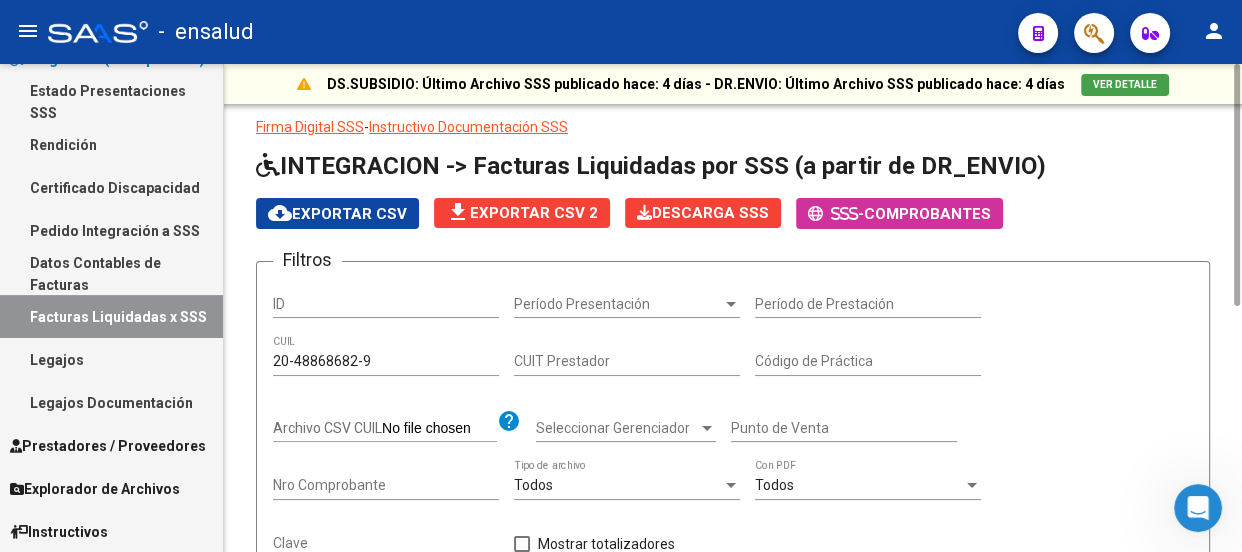 click on "Período Presentación" at bounding box center [618, 304] 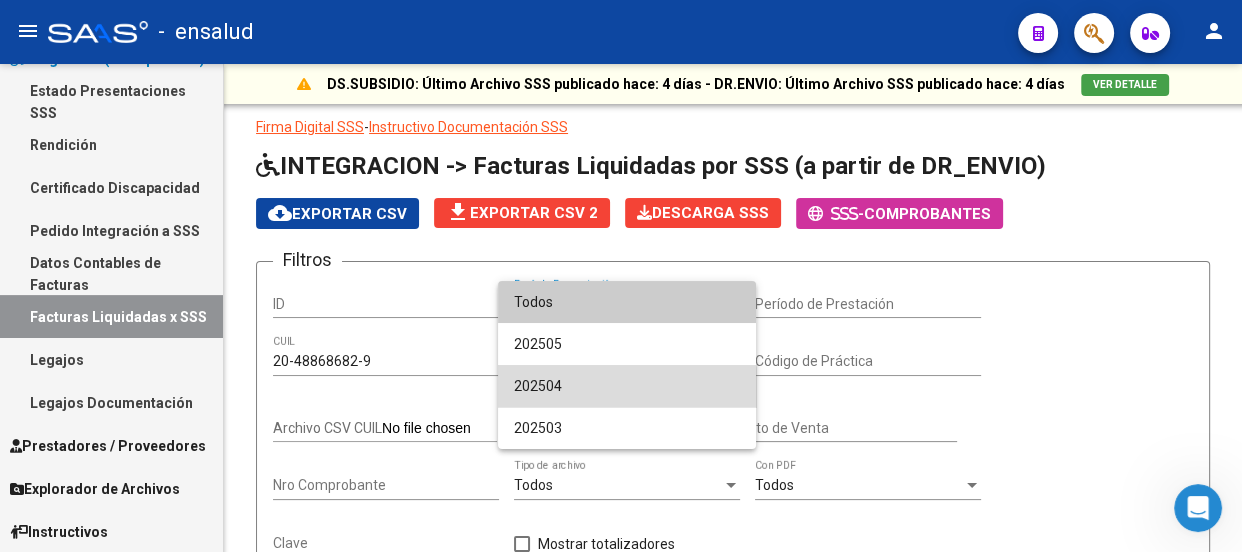 click on "202504" at bounding box center (627, 386) 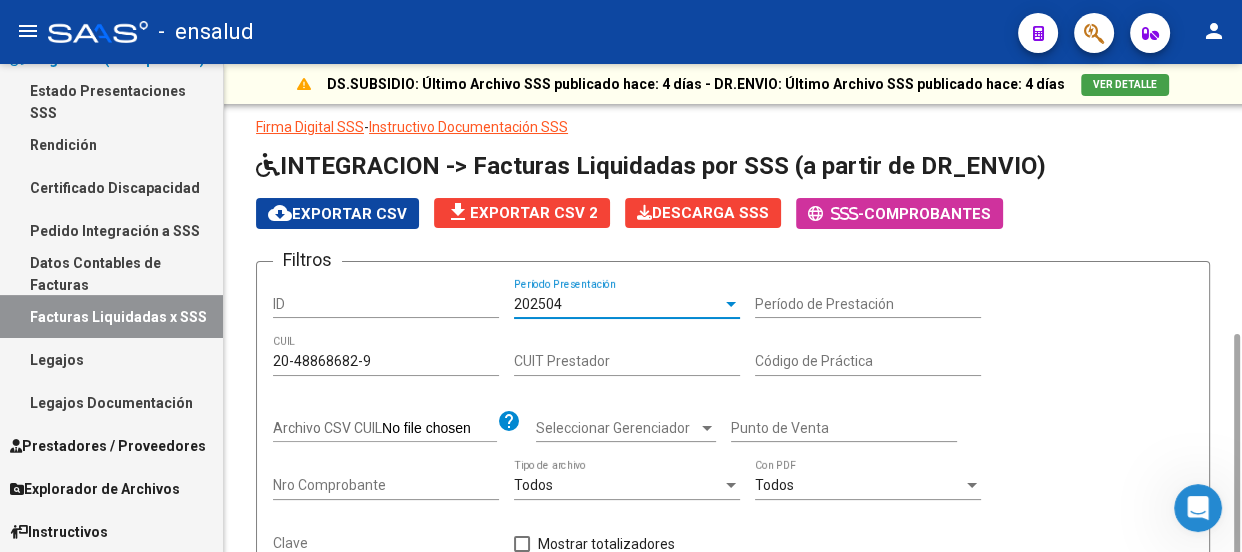 scroll, scrollTop: 495, scrollLeft: 0, axis: vertical 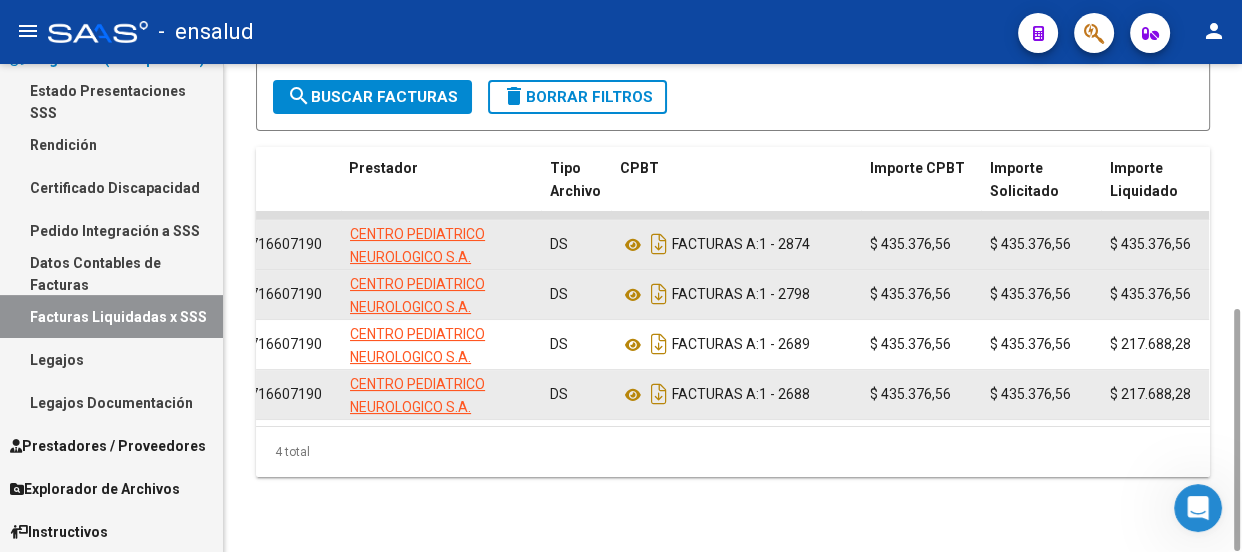 click on "search  Buscar Facturas" 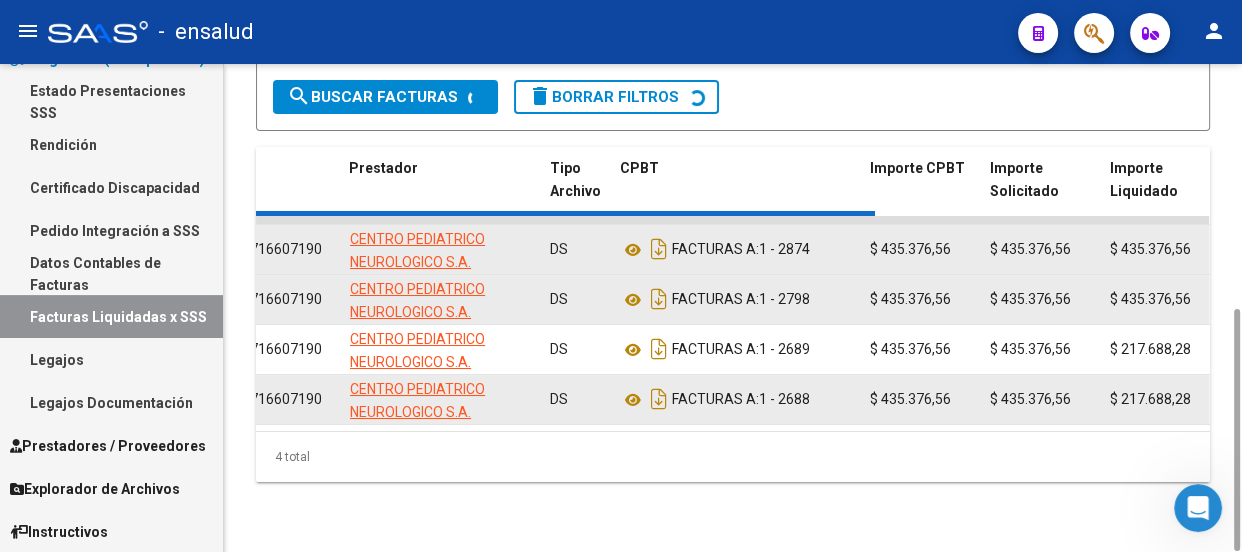 scroll, scrollTop: 0, scrollLeft: 0, axis: both 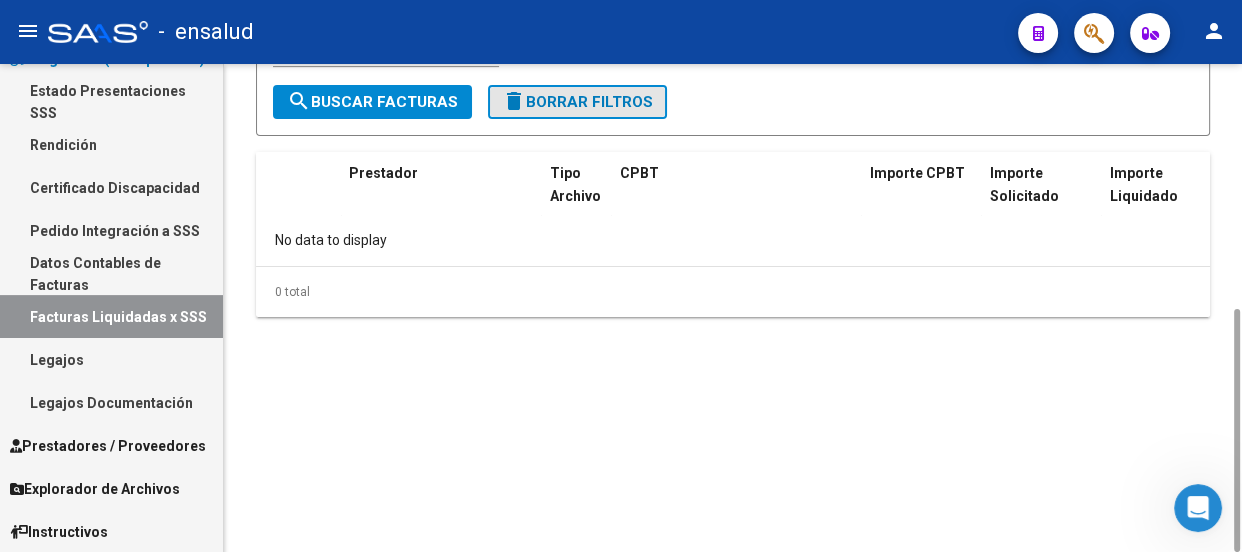 click on "delete  Borrar Filtros" 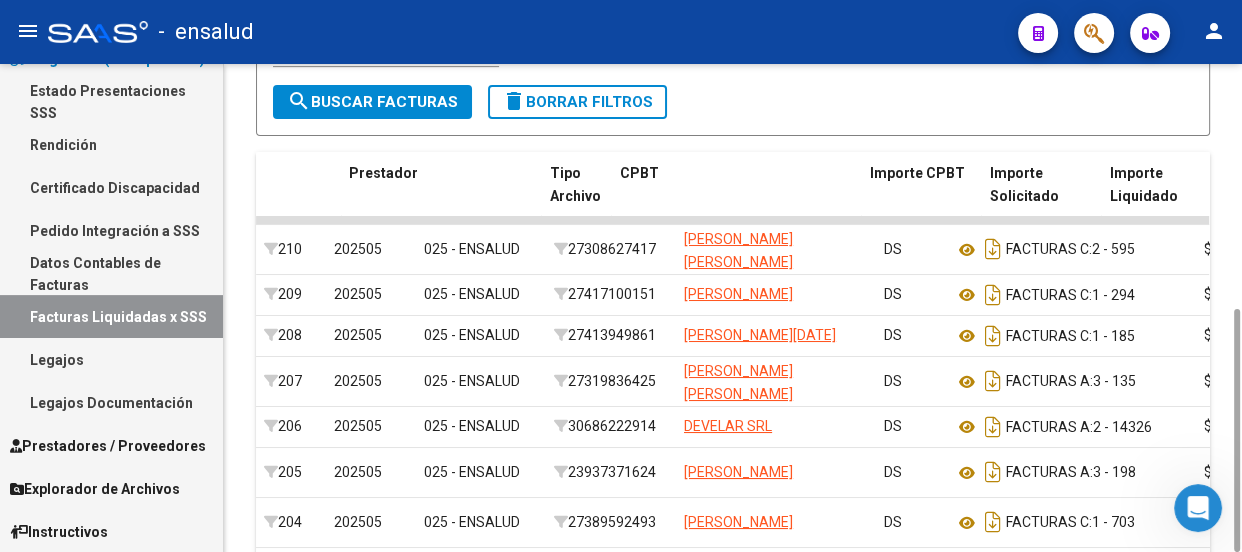 scroll, scrollTop: 767, scrollLeft: 0, axis: vertical 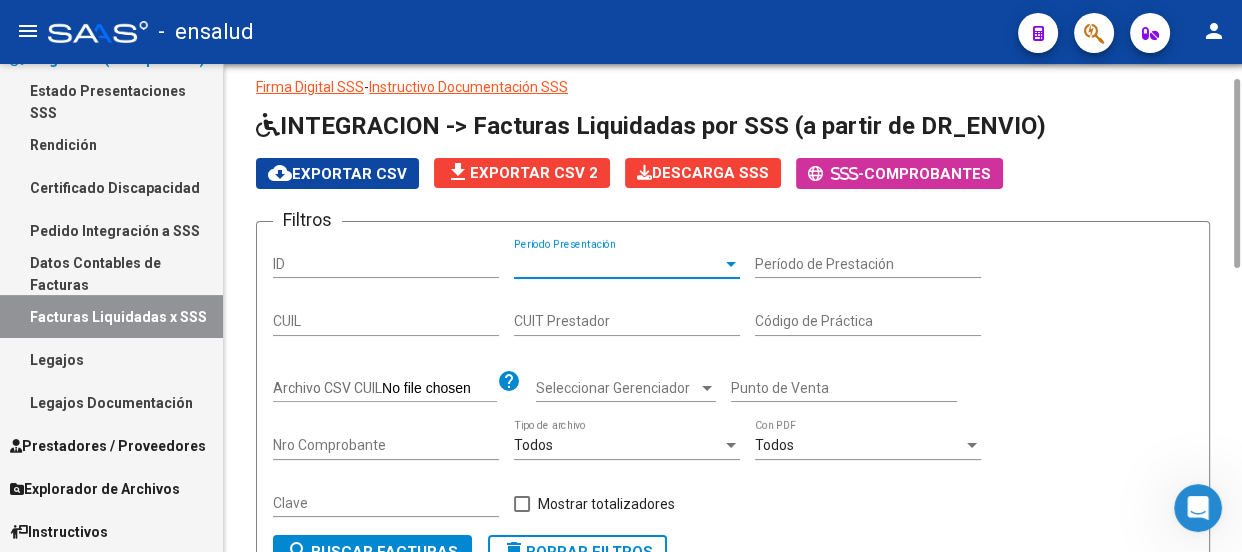 click on "Período Presentación" at bounding box center [618, 264] 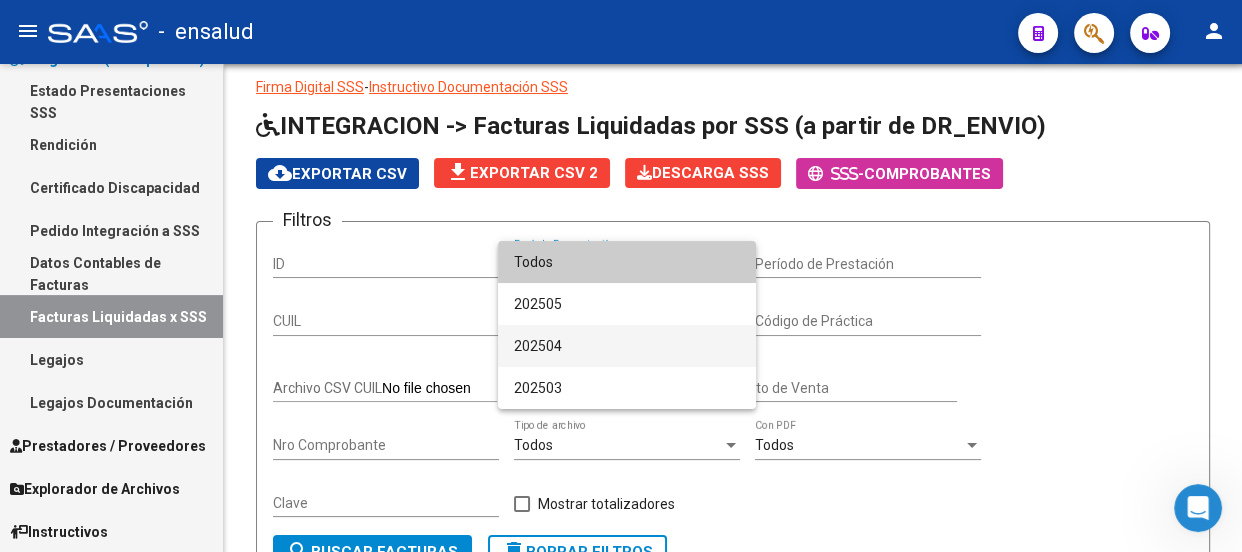 click on "202504" at bounding box center (627, 346) 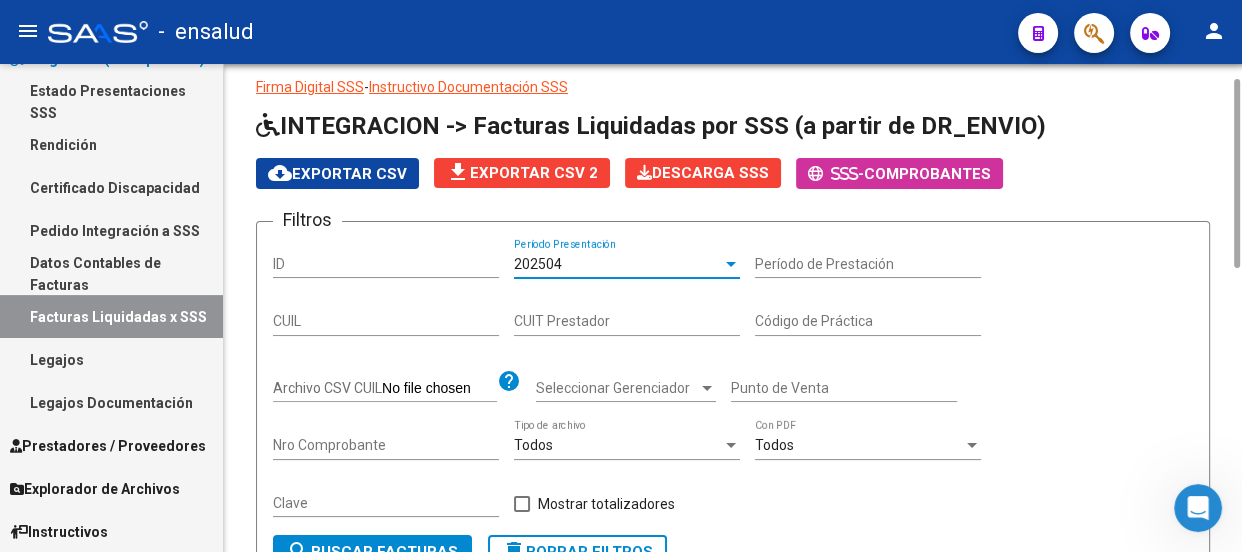 scroll, scrollTop: 403, scrollLeft: 0, axis: vertical 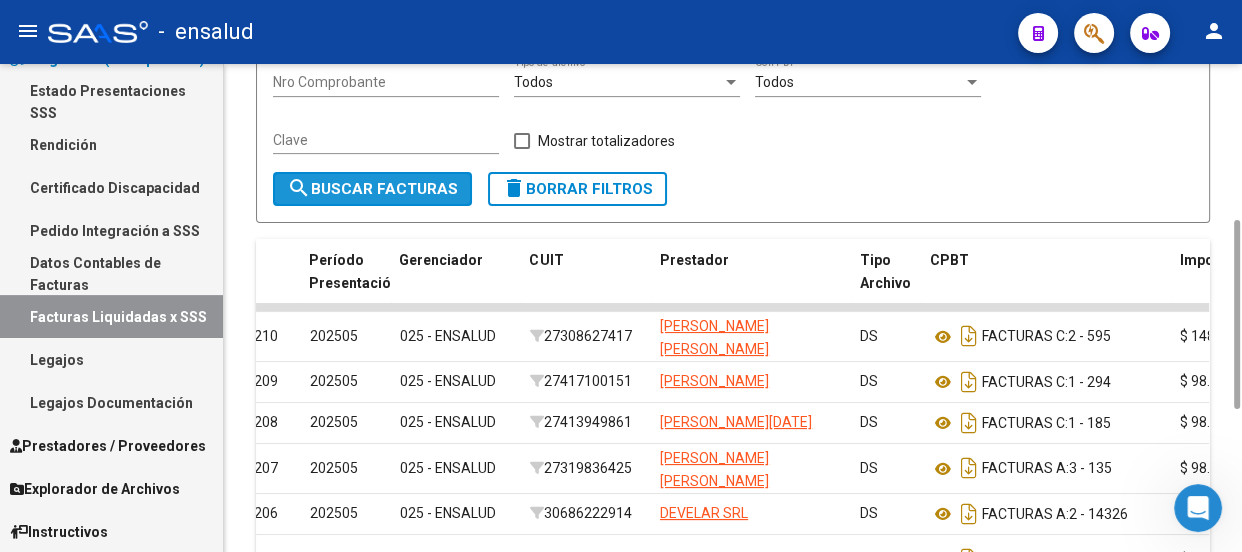 click on "search  Buscar Facturas" 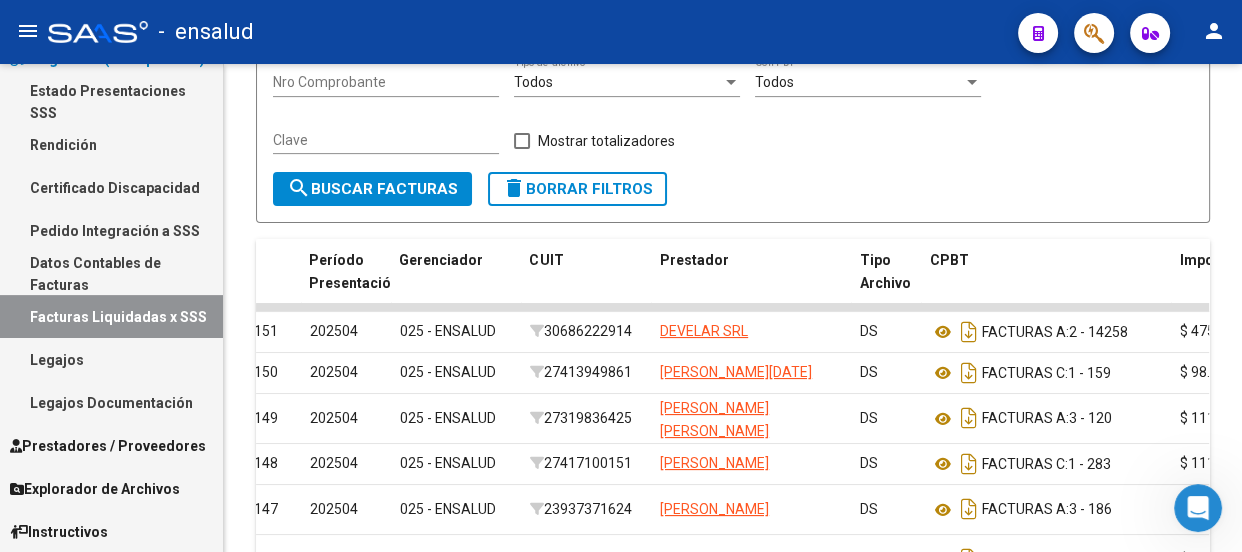 scroll, scrollTop: 767, scrollLeft: 0, axis: vertical 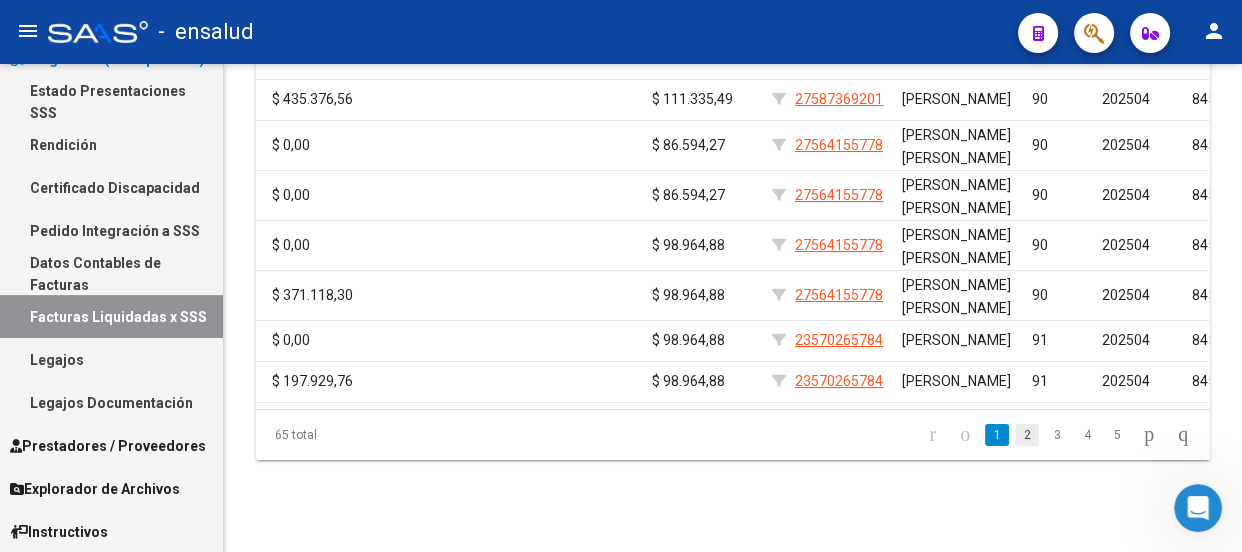 click on "2" 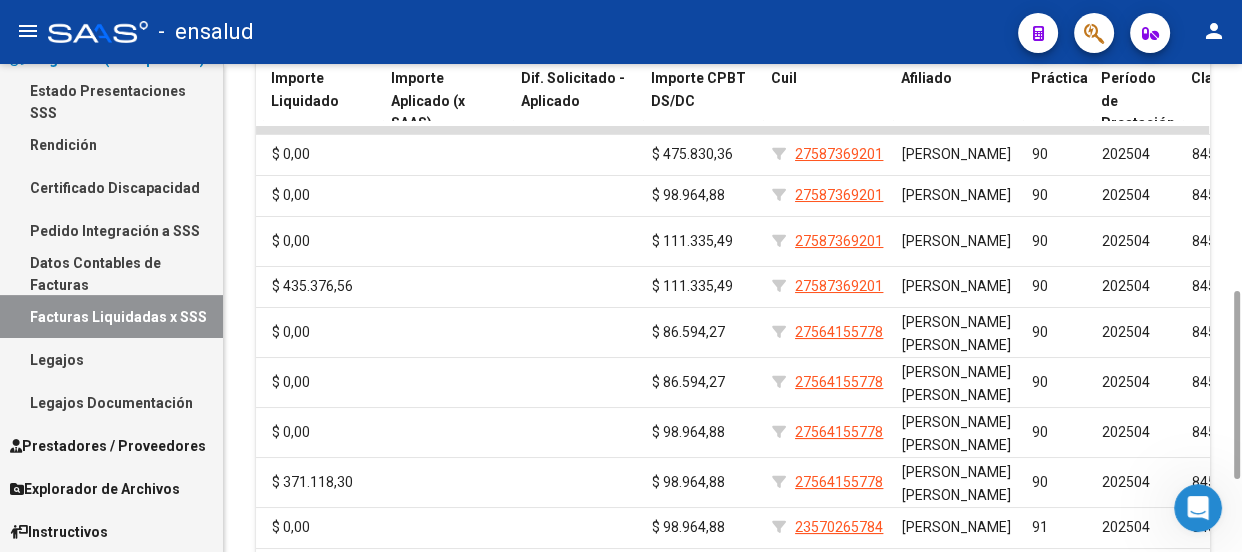 scroll, scrollTop: 772, scrollLeft: 0, axis: vertical 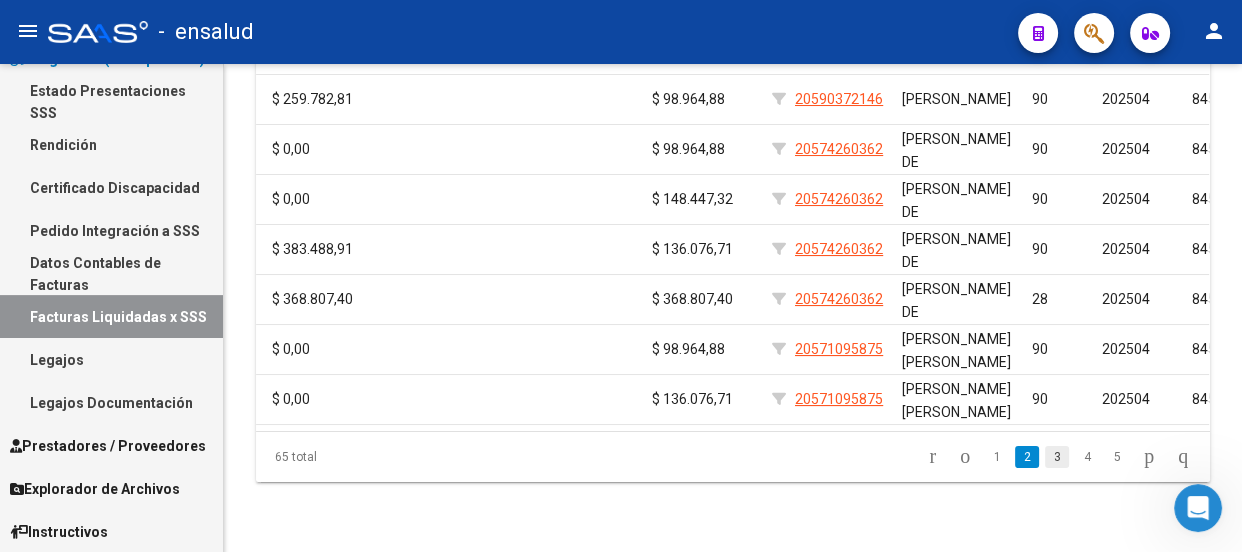click on "3" 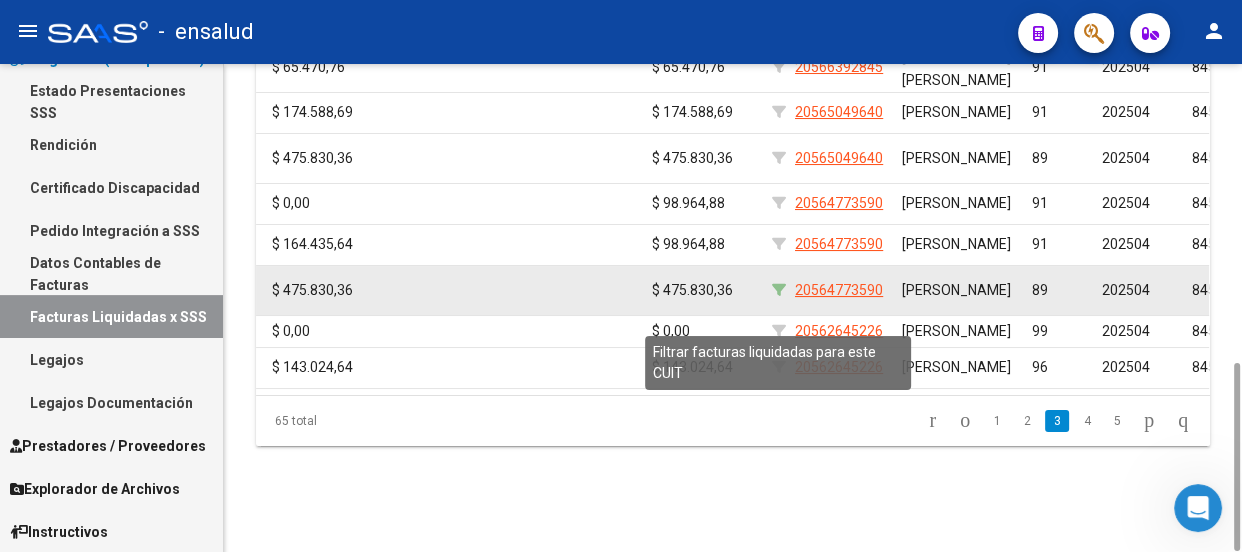 click 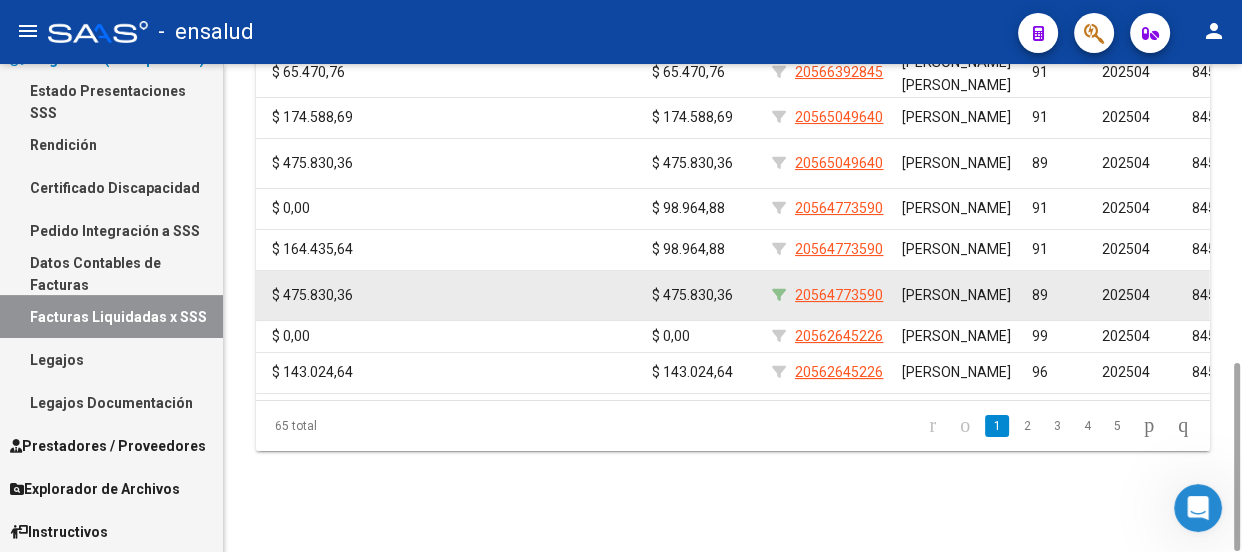 scroll, scrollTop: 770, scrollLeft: 0, axis: vertical 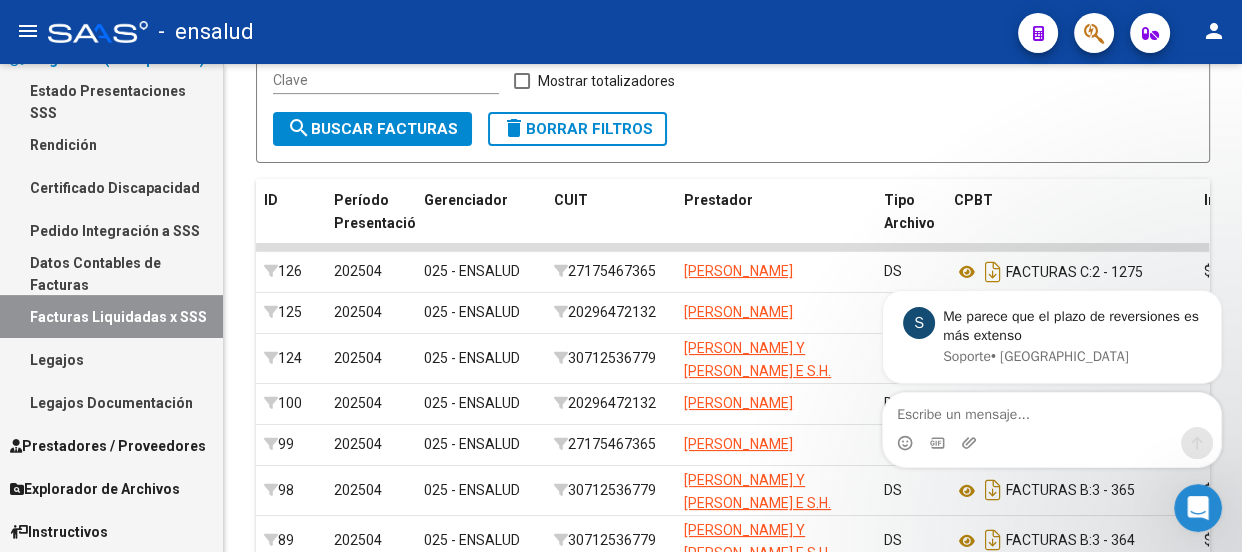 click 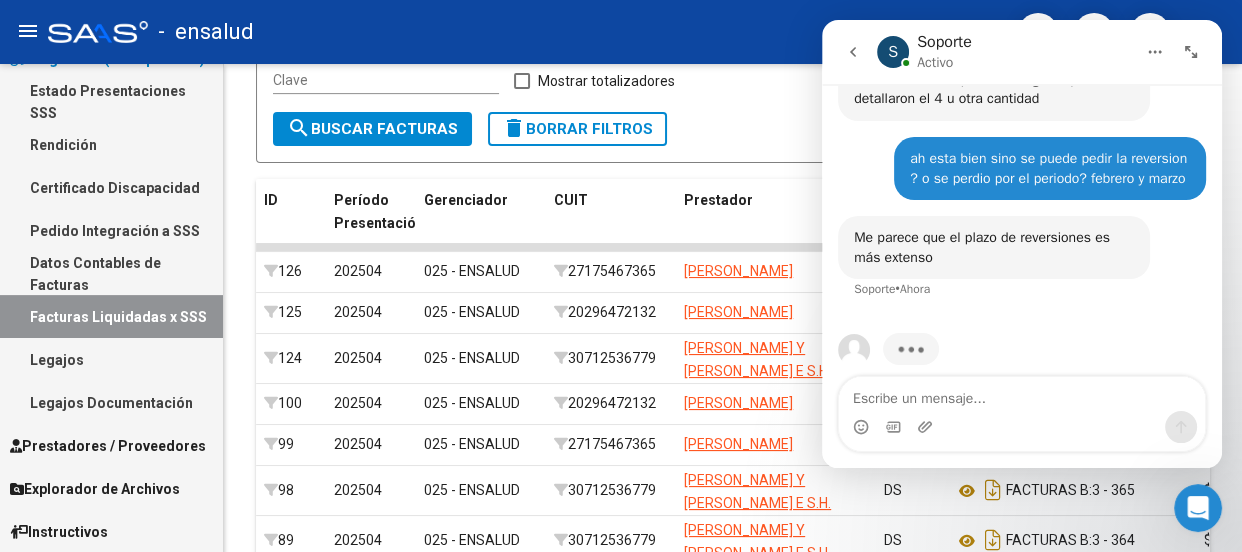 scroll, scrollTop: 0, scrollLeft: 0, axis: both 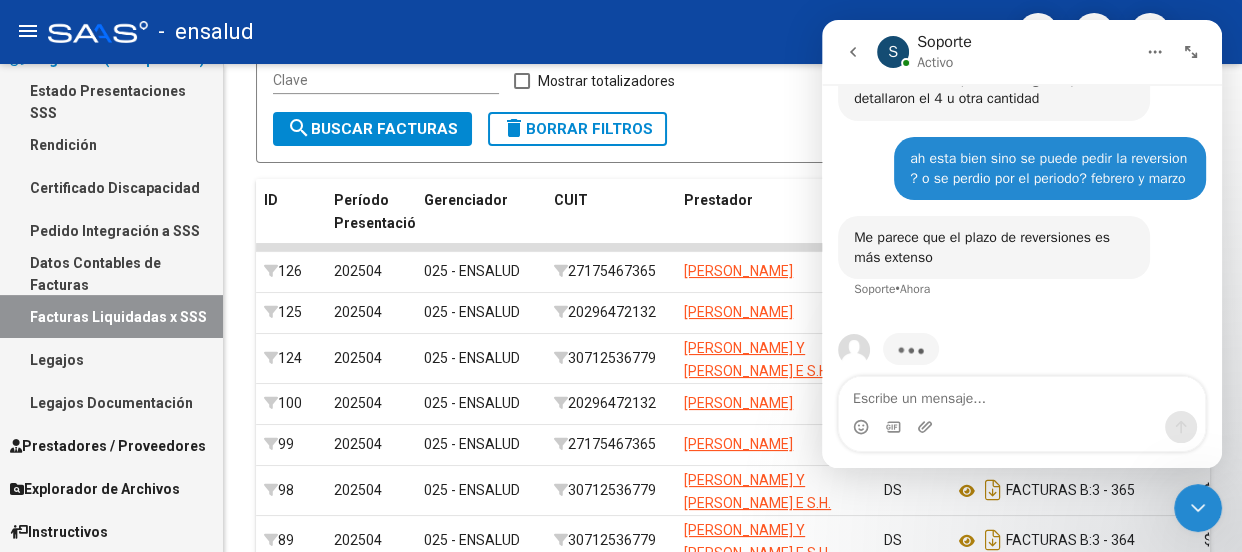 click 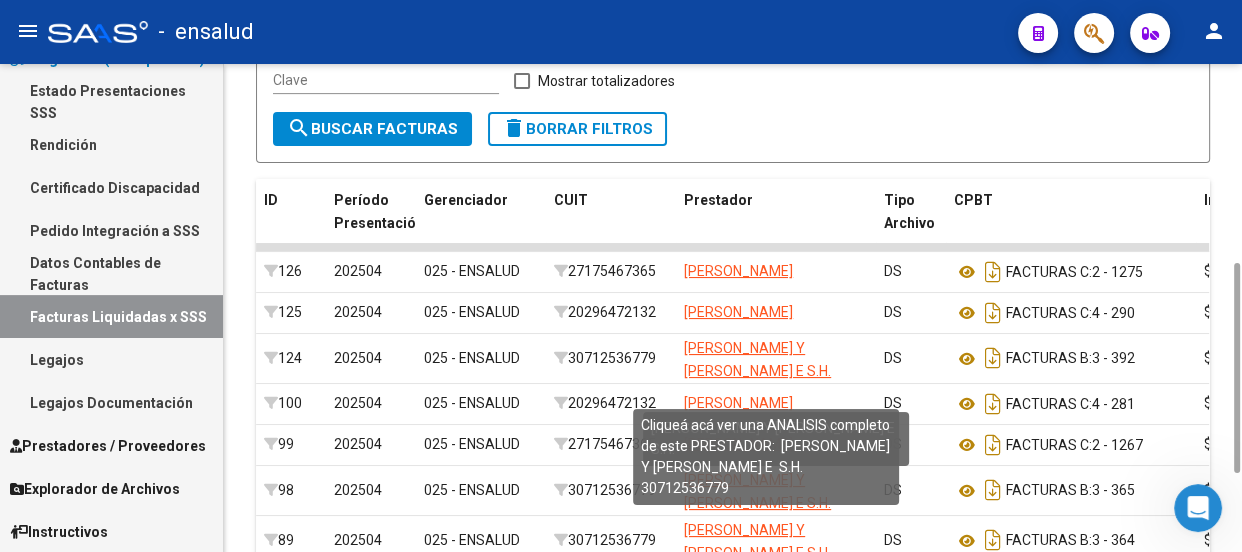 scroll, scrollTop: 0, scrollLeft: 0, axis: both 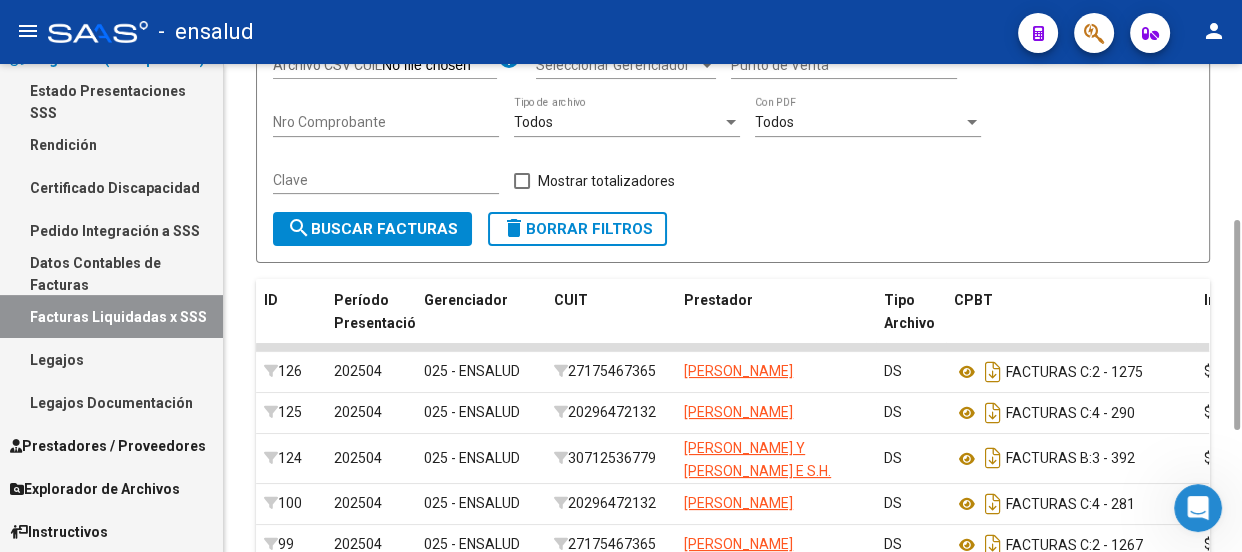 click on "delete  Borrar Filtros" 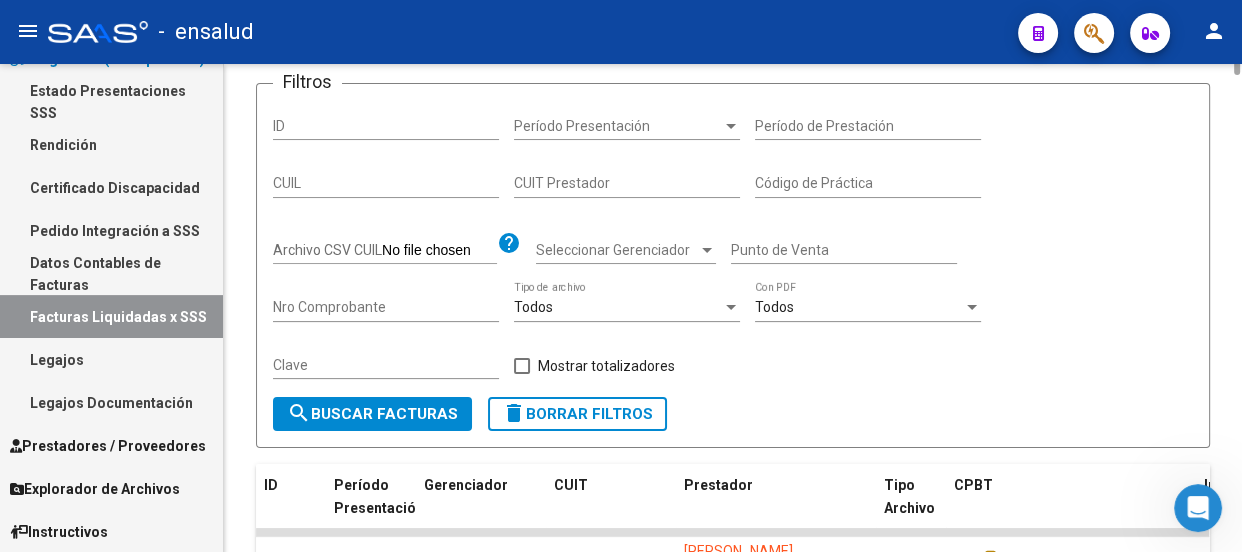 scroll, scrollTop: 0, scrollLeft: 0, axis: both 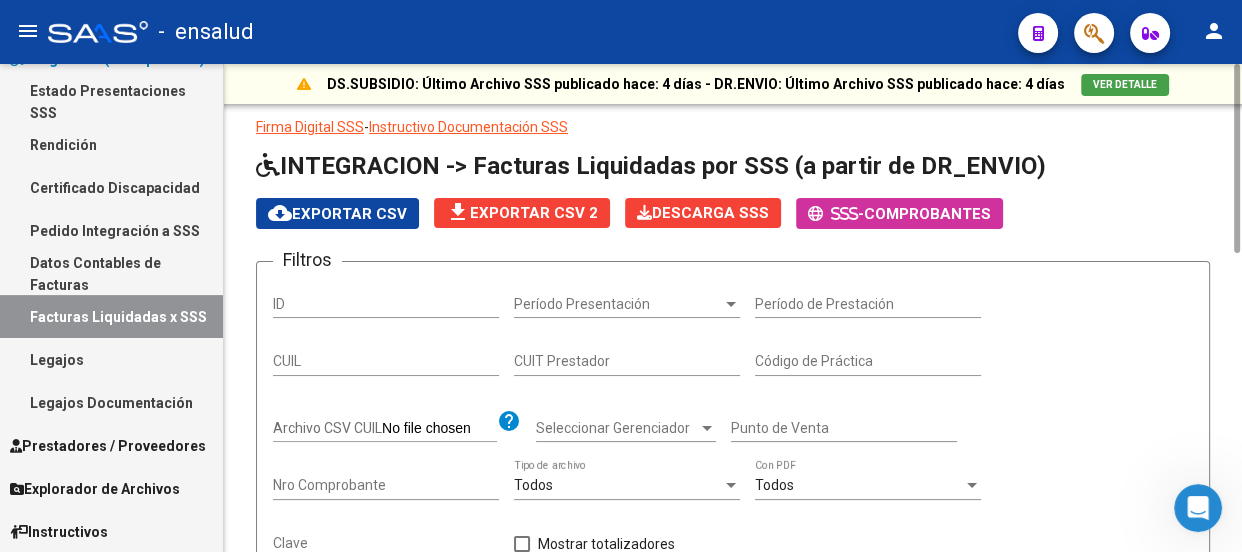 click on "Período Presentación Período Presentación" 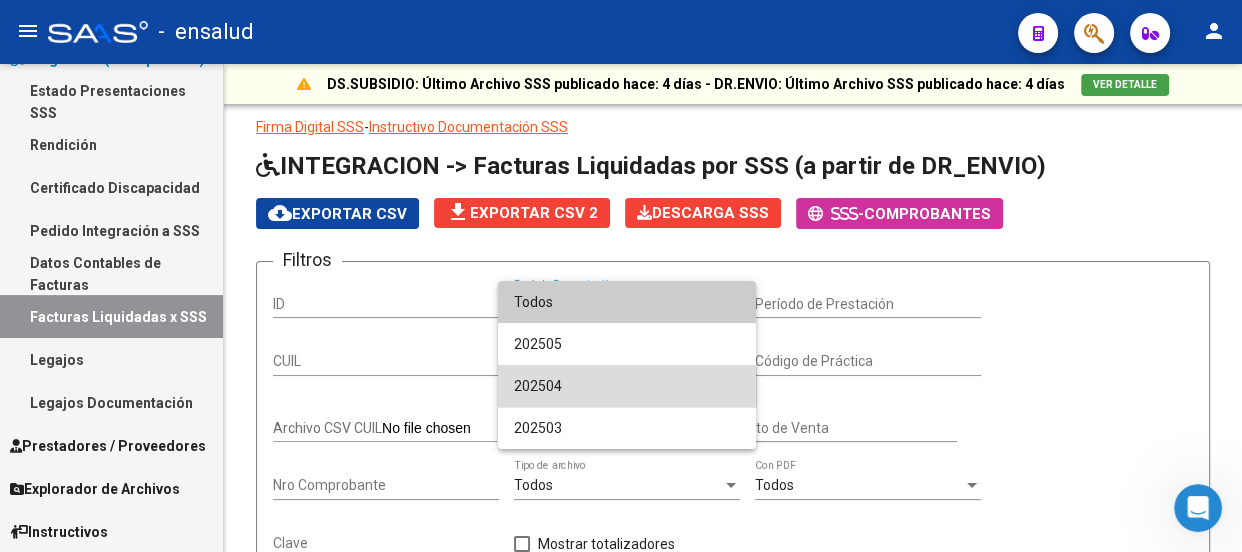 click on "202504" at bounding box center (627, 386) 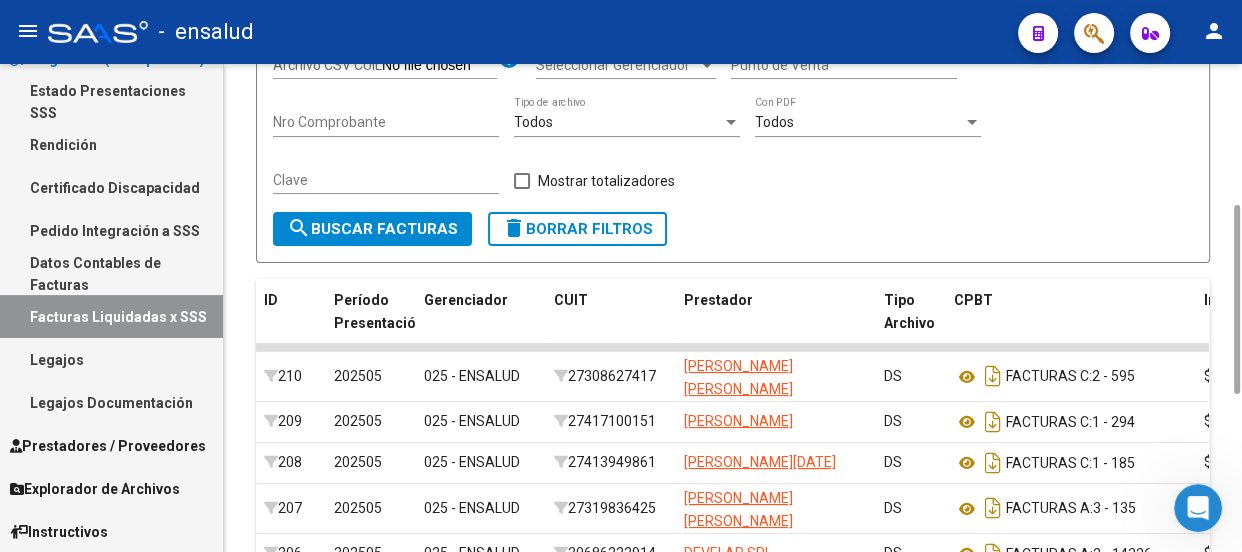 scroll, scrollTop: 181, scrollLeft: 0, axis: vertical 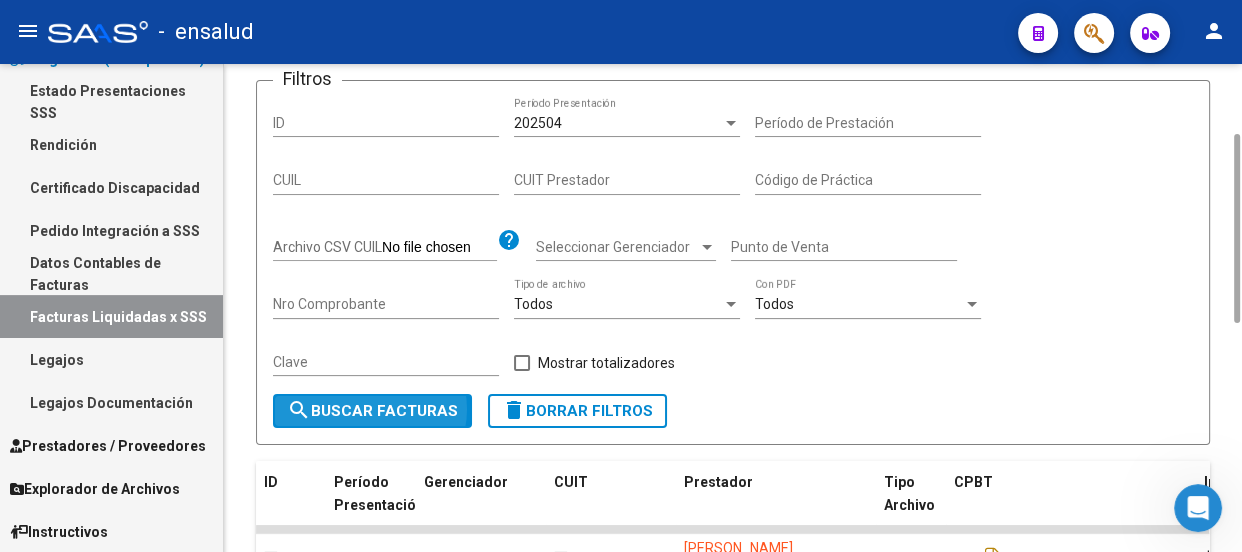 click on "search  Buscar Facturas" 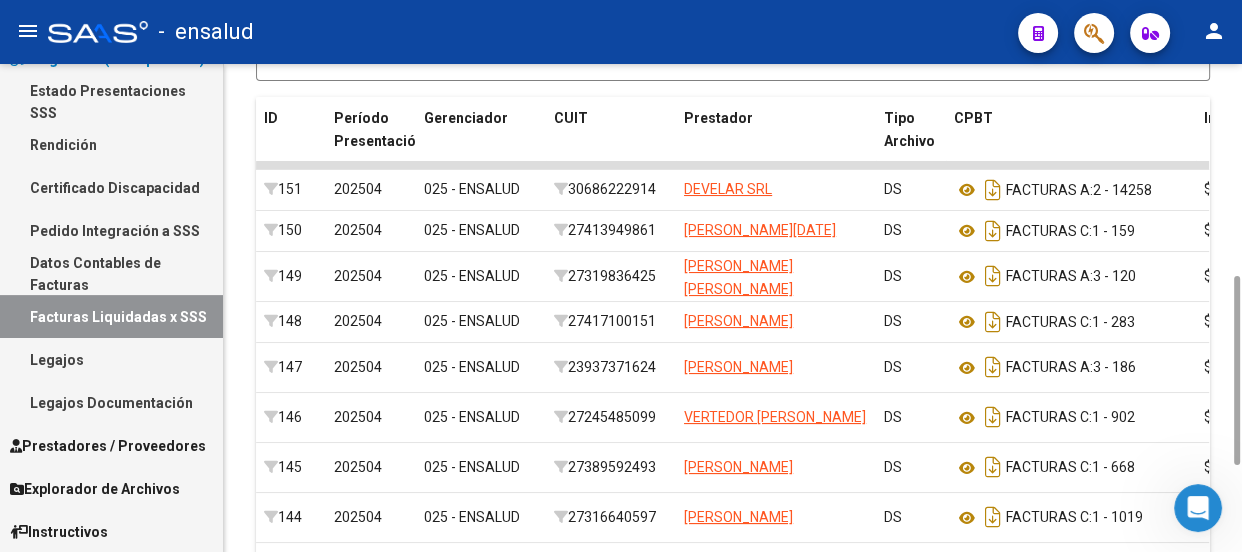 scroll, scrollTop: 767, scrollLeft: 0, axis: vertical 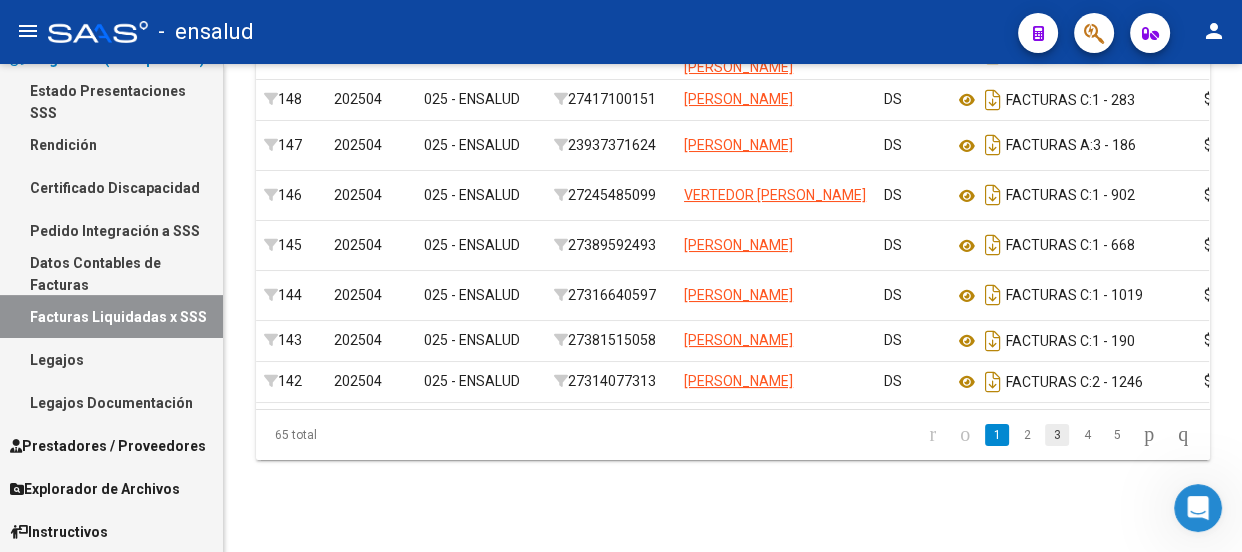click on "3" 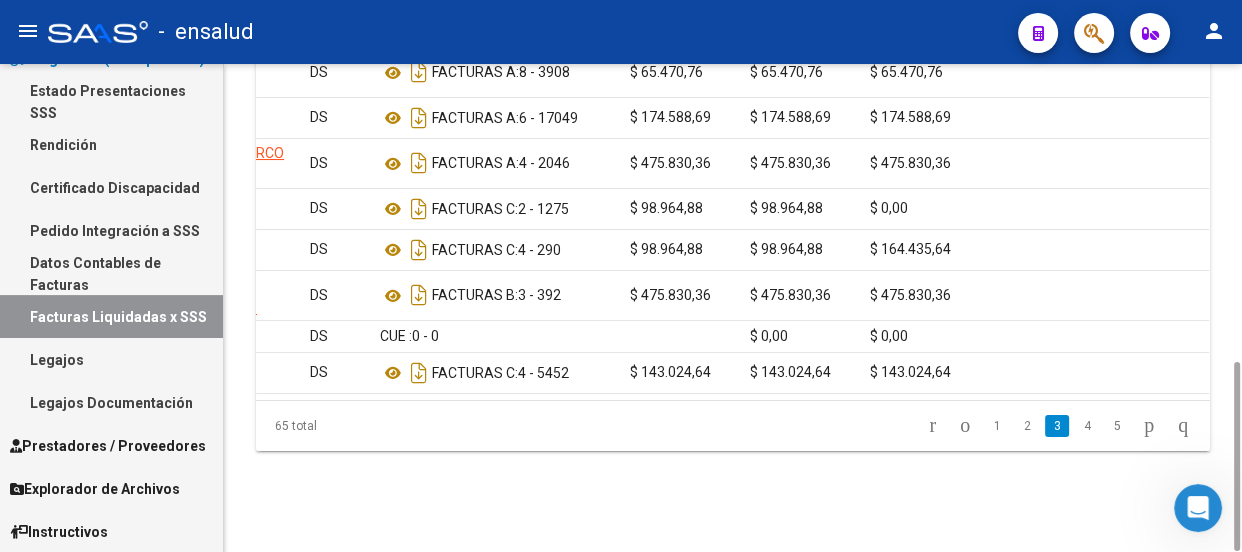 scroll, scrollTop: 0, scrollLeft: 565, axis: horizontal 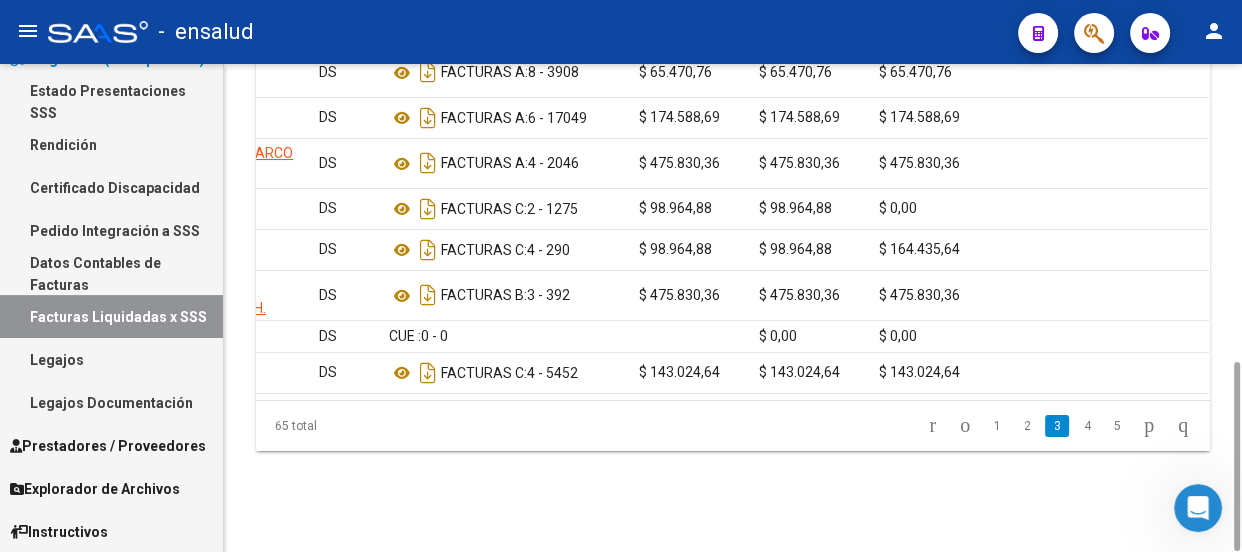 drag, startPoint x: 637, startPoint y: 437, endPoint x: 862, endPoint y: 446, distance: 225.17993 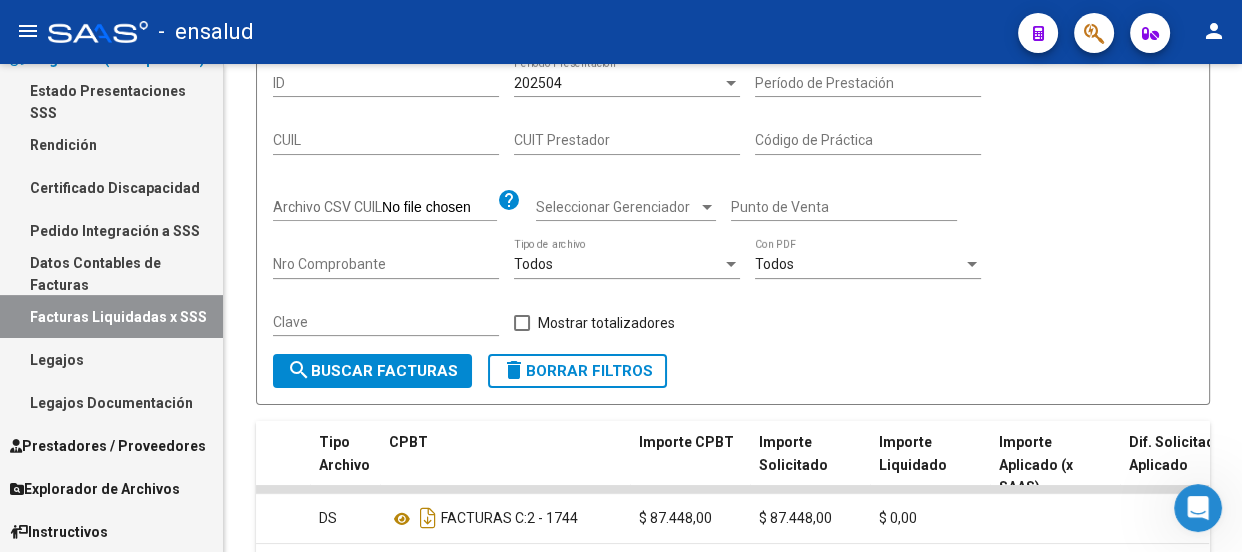 scroll, scrollTop: 767, scrollLeft: 0, axis: vertical 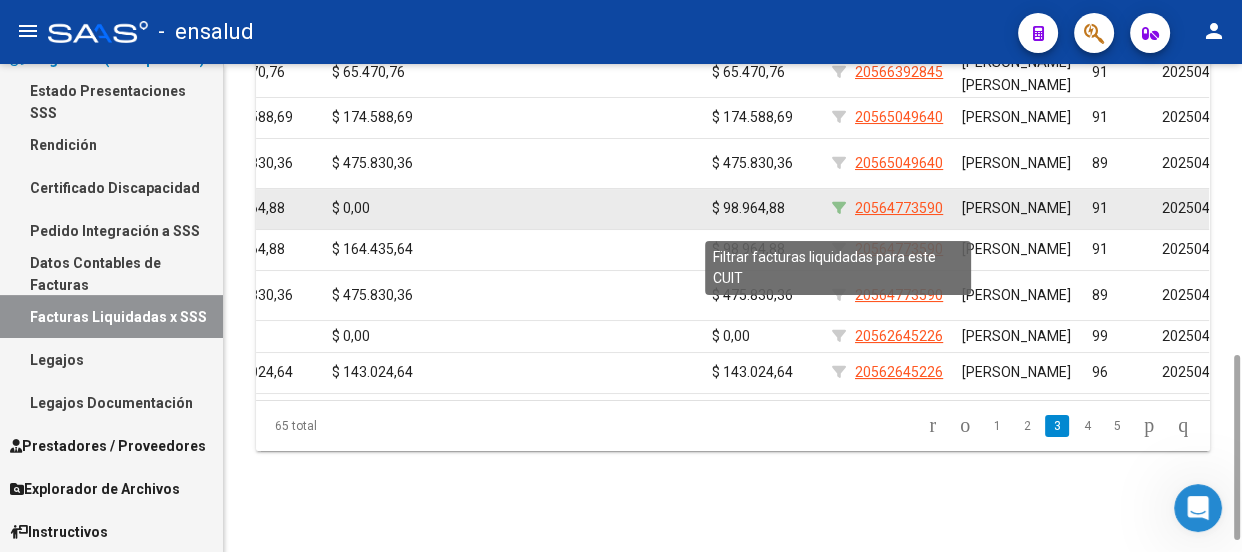click 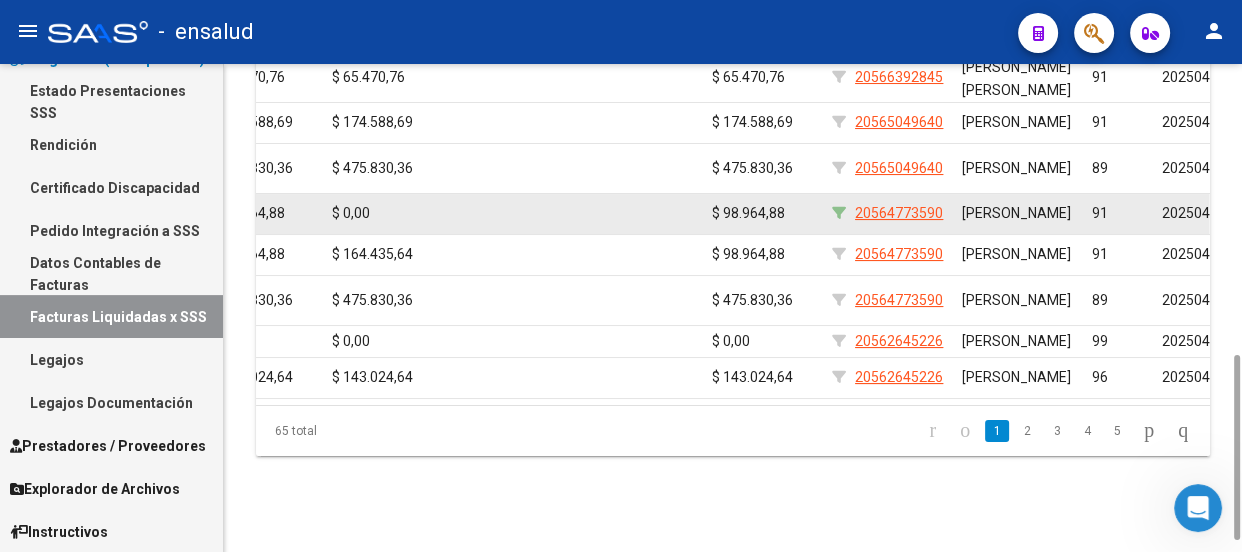 scroll, scrollTop: 3232, scrollLeft: 0, axis: vertical 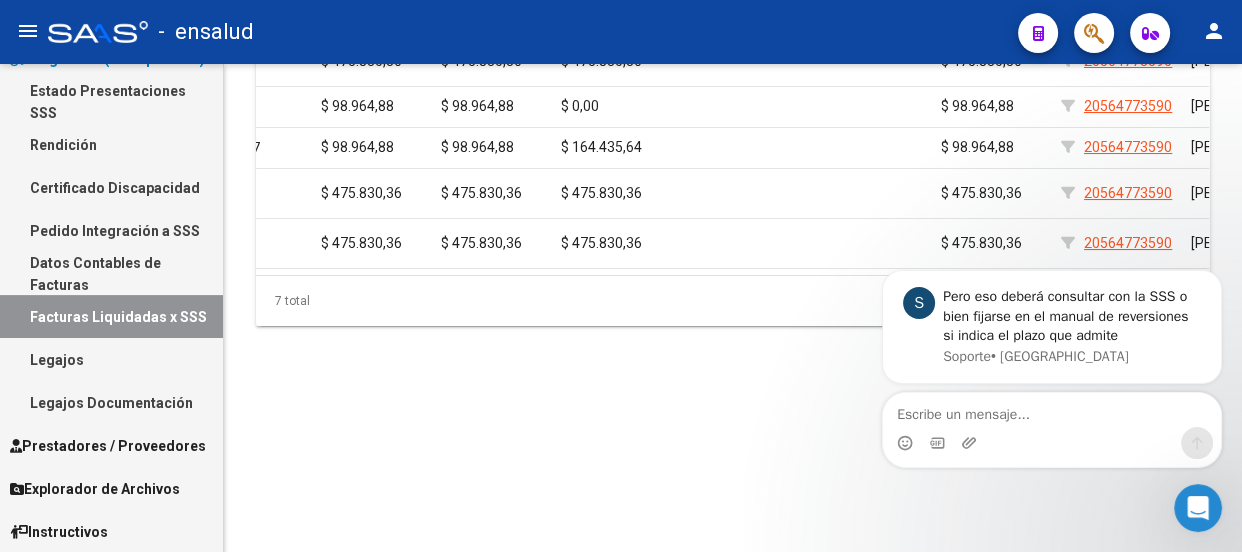 click 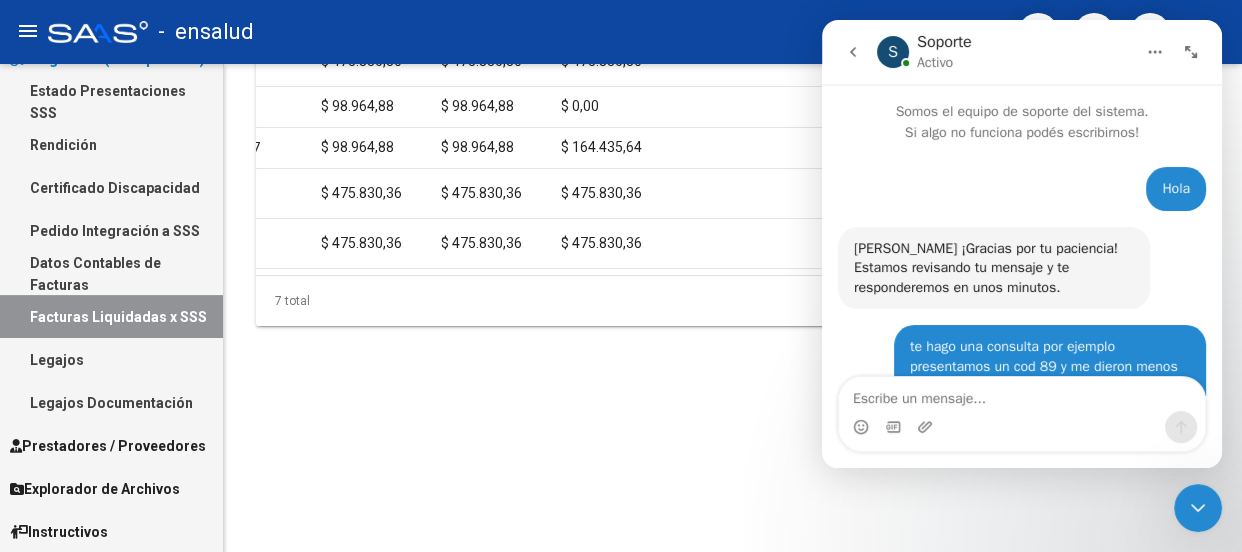 scroll, scrollTop: 120, scrollLeft: 0, axis: vertical 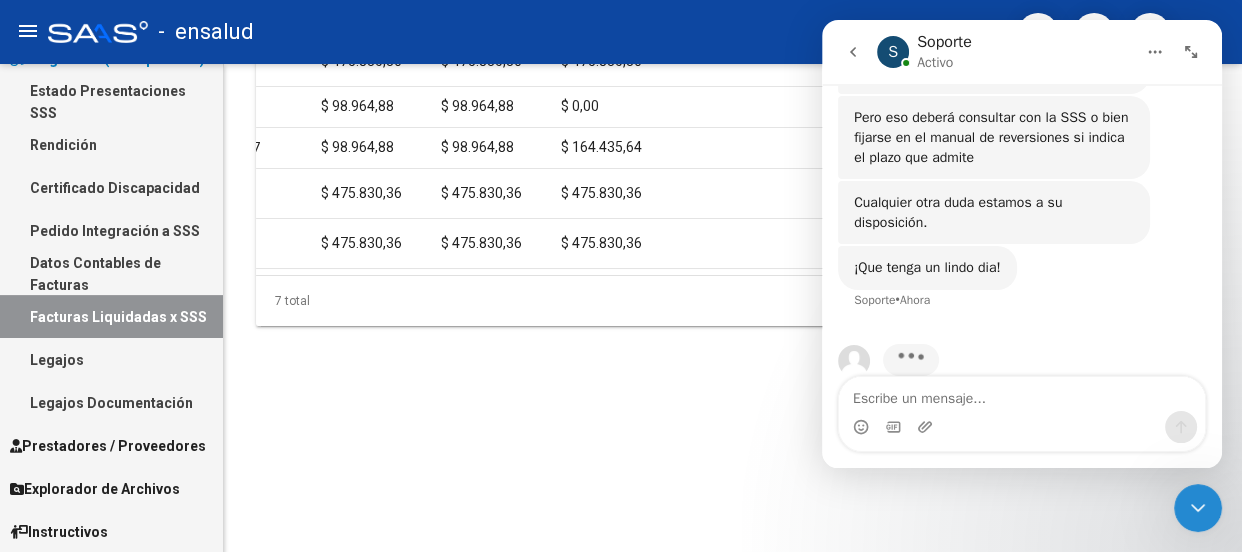 click 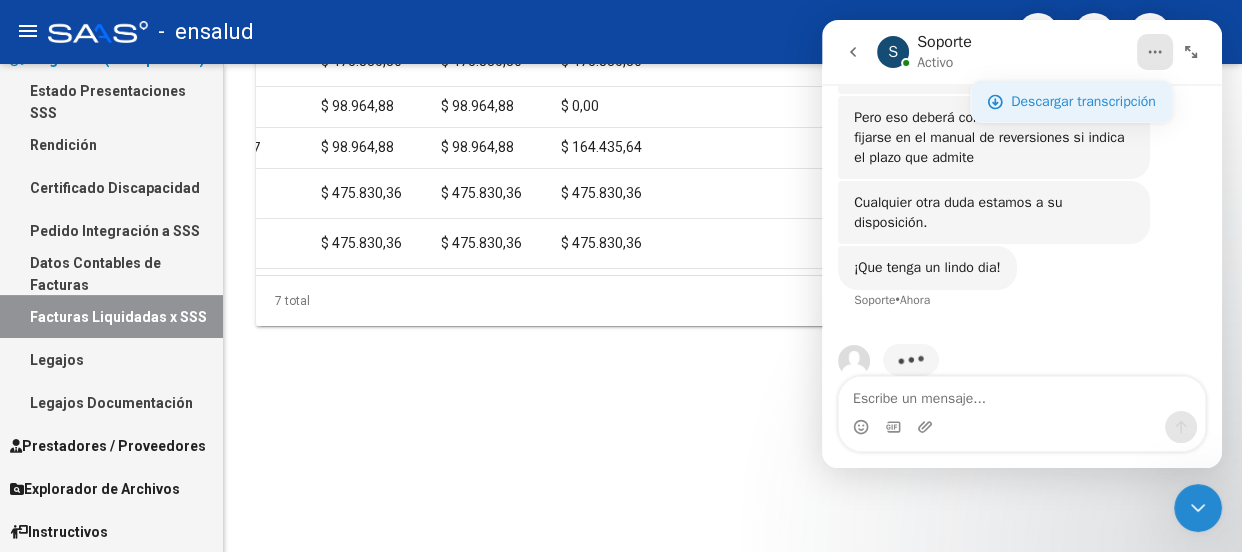 click on "Descargar transcripción" at bounding box center [1083, 101] 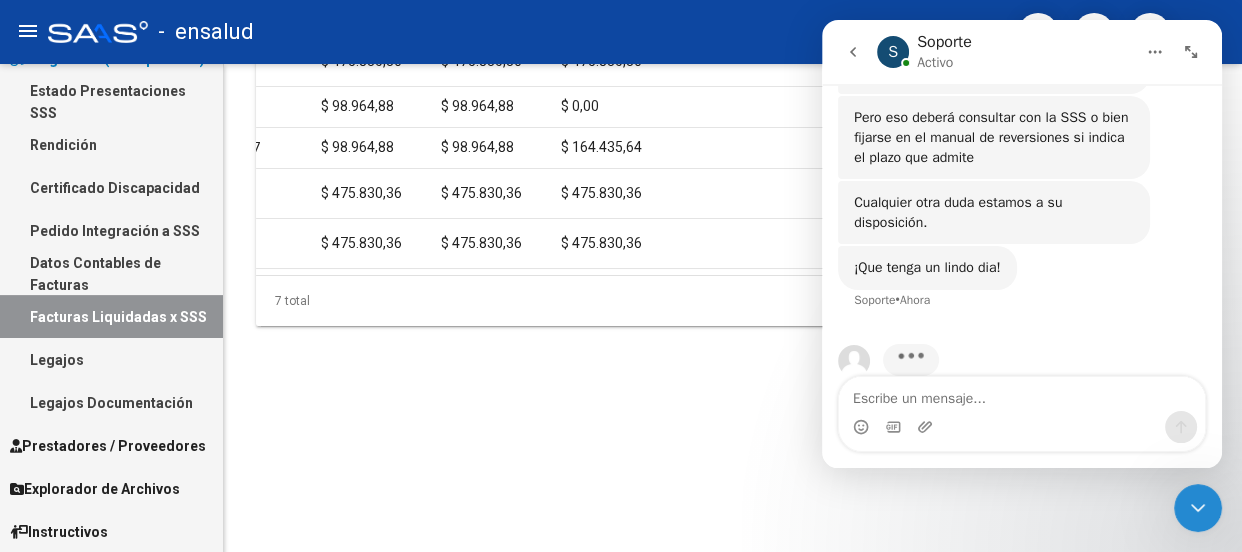 scroll, scrollTop: 3350, scrollLeft: 0, axis: vertical 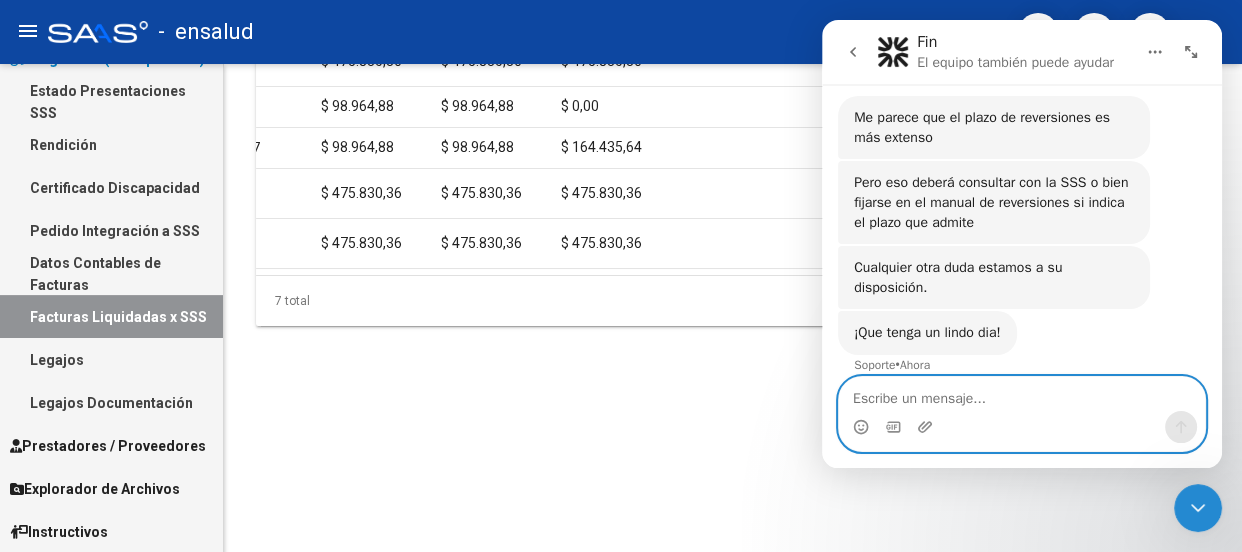 click at bounding box center (1022, 394) 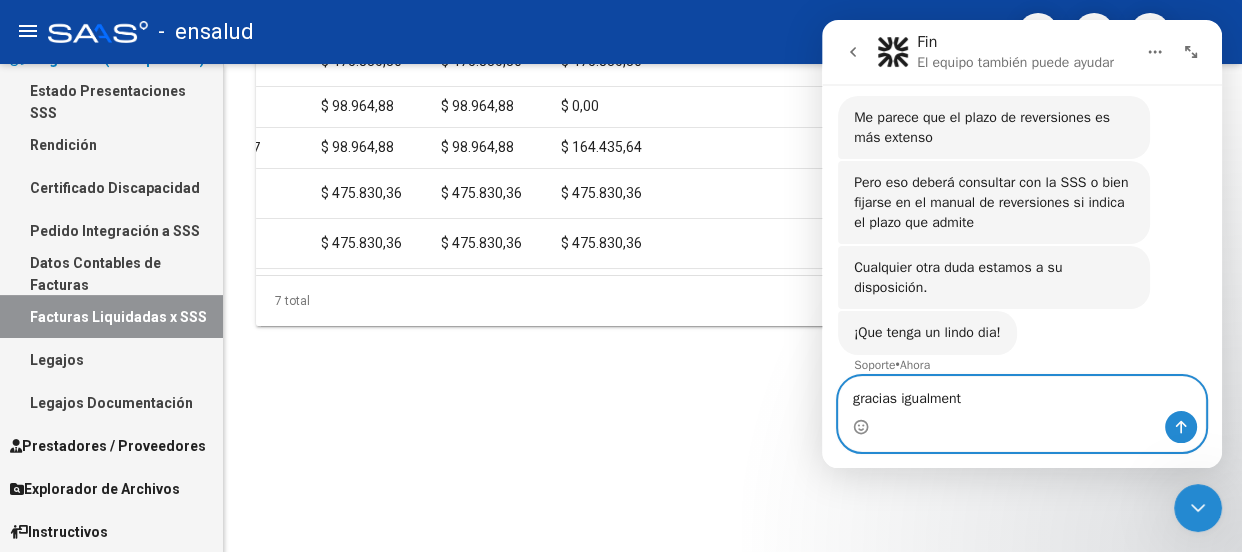 type on "gracias igualmente" 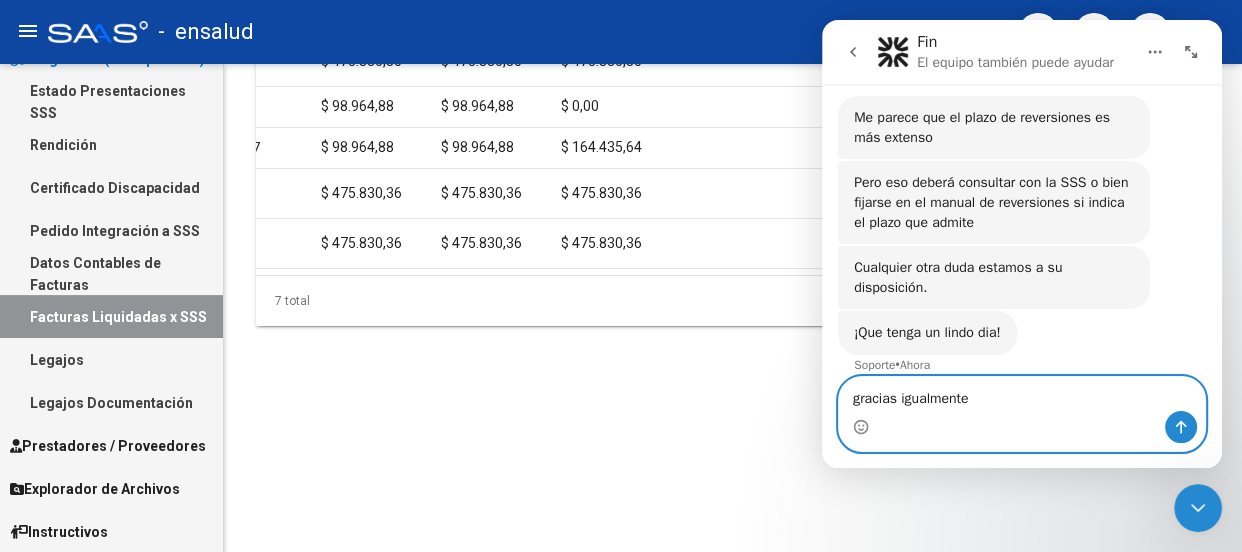 type 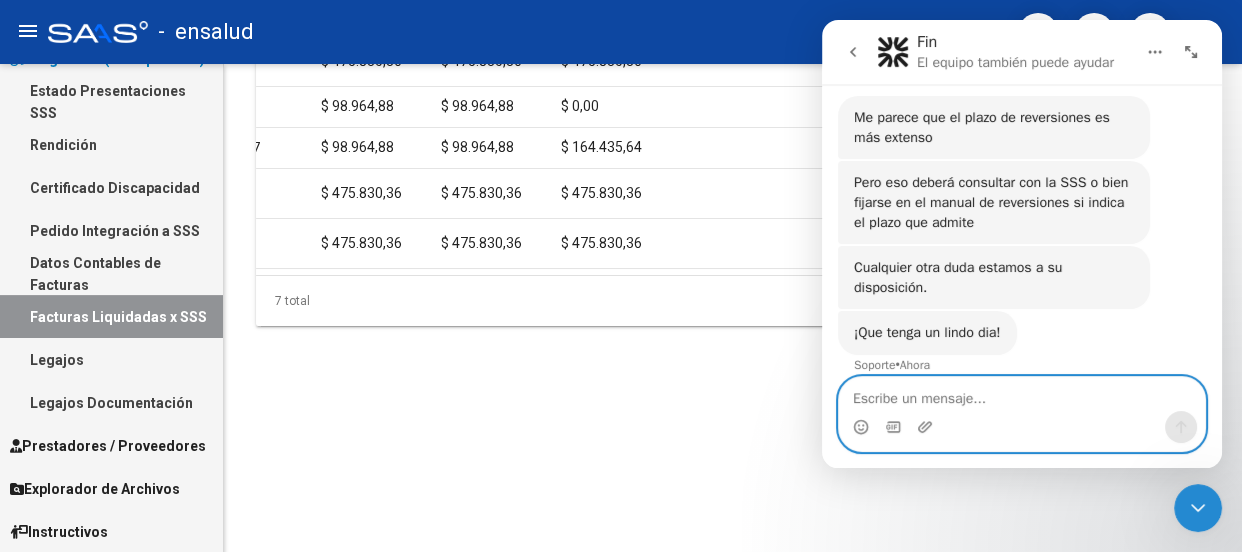 scroll, scrollTop: 3410, scrollLeft: 0, axis: vertical 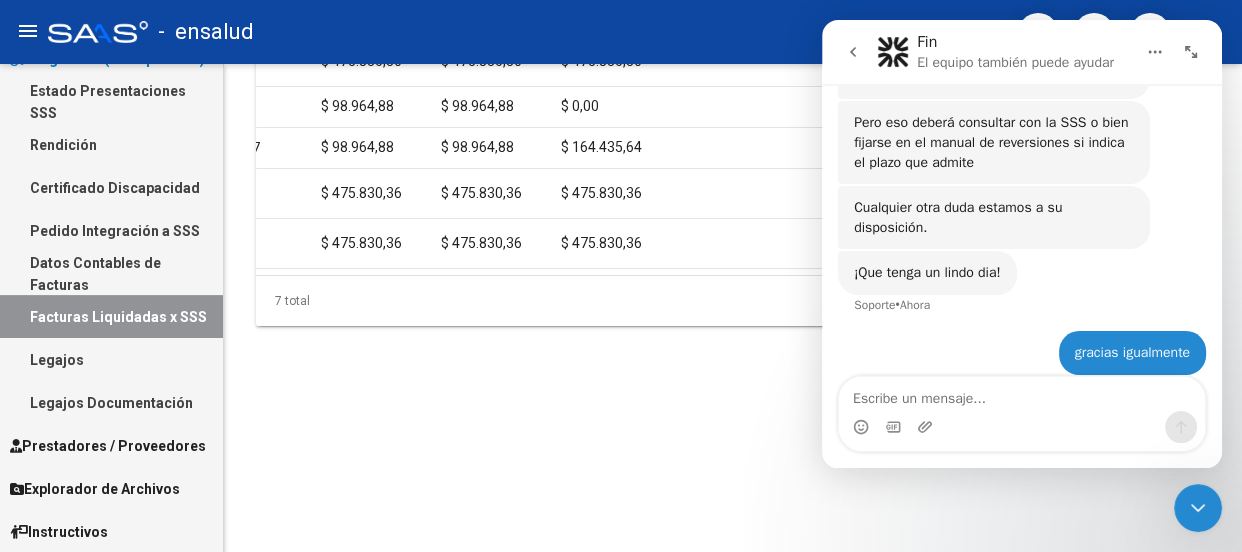 click at bounding box center [1198, 508] 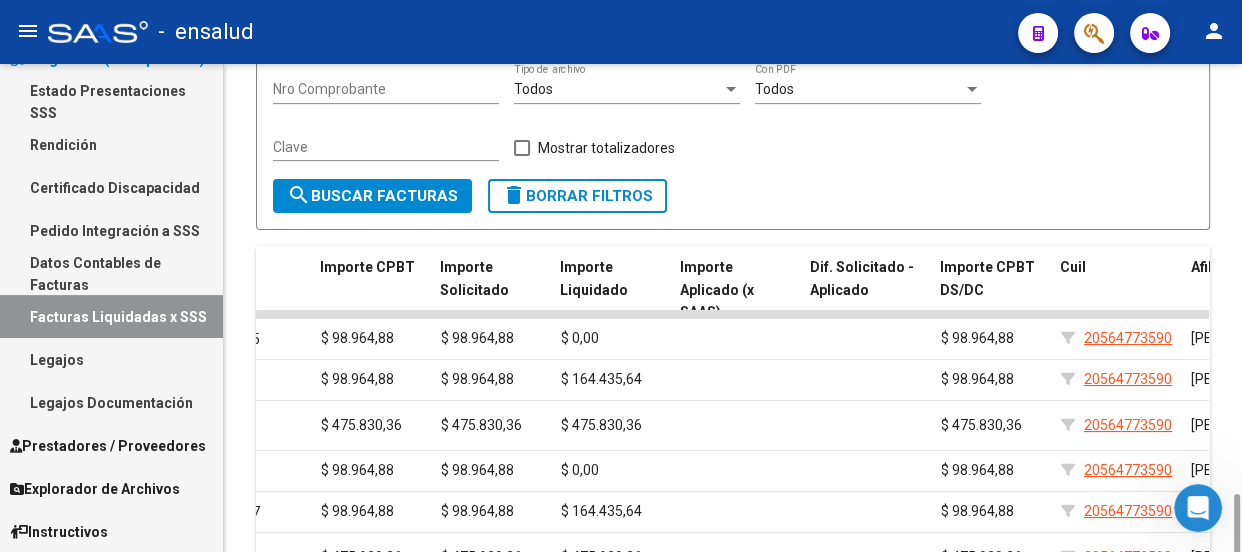 scroll, scrollTop: 578, scrollLeft: 0, axis: vertical 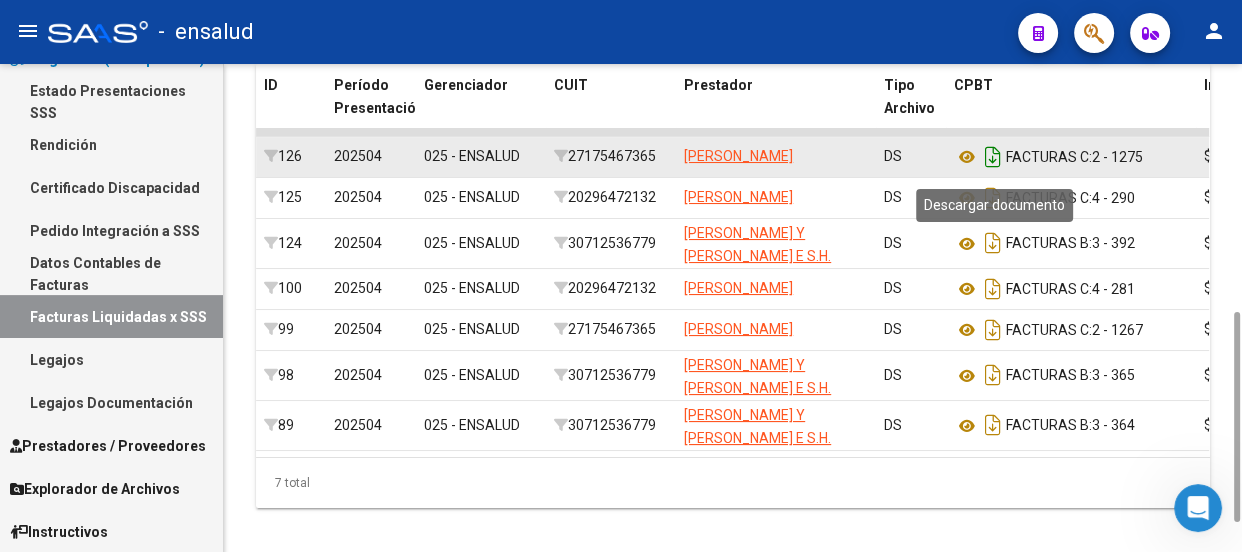 click 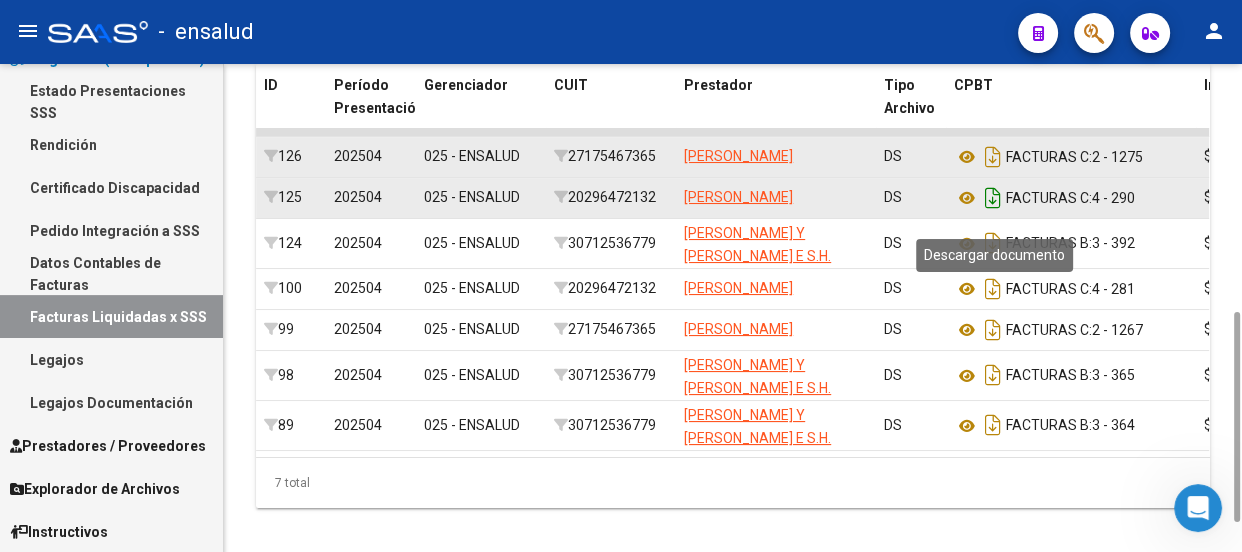 click 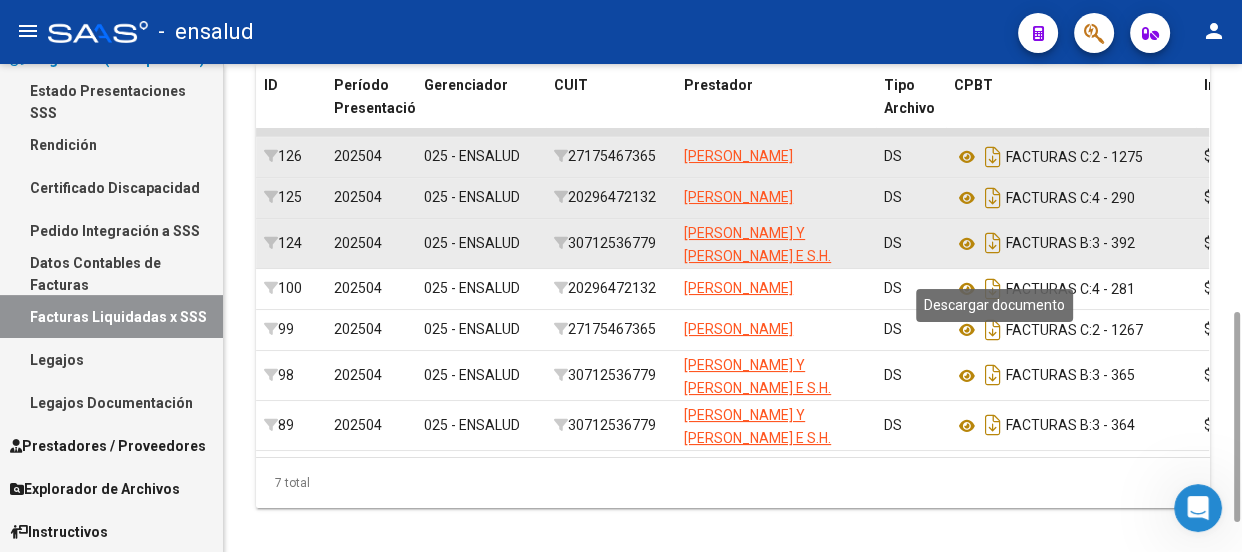 click 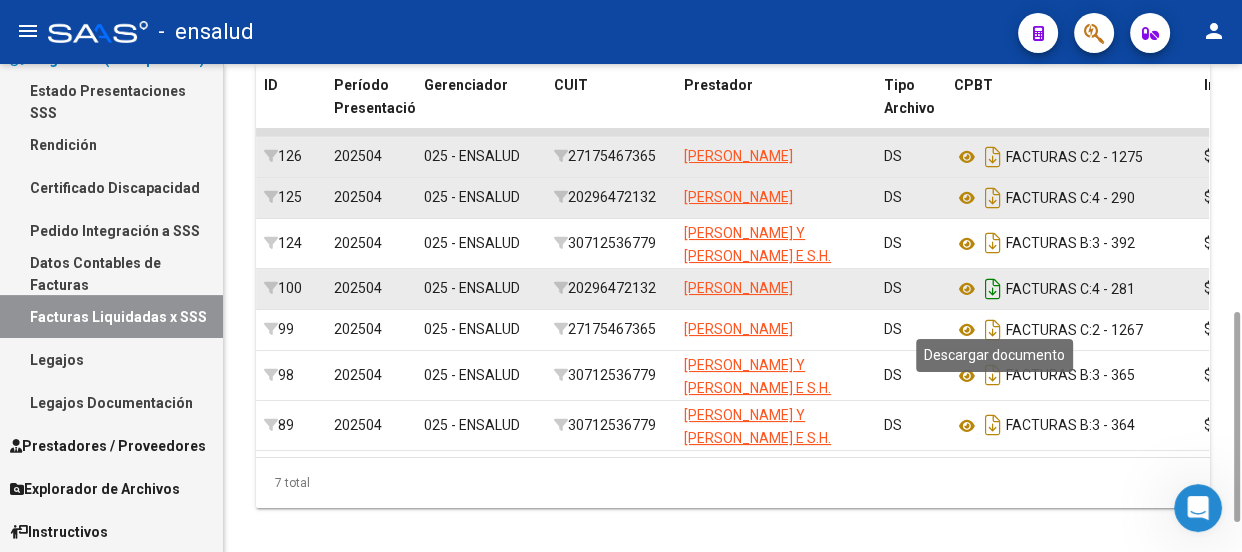 click 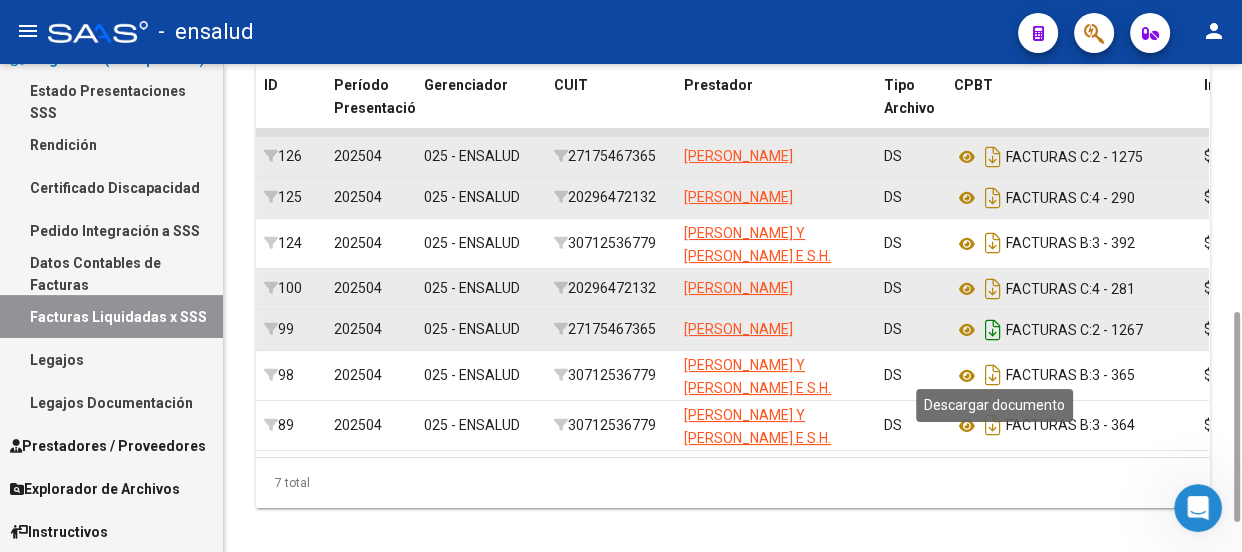 click 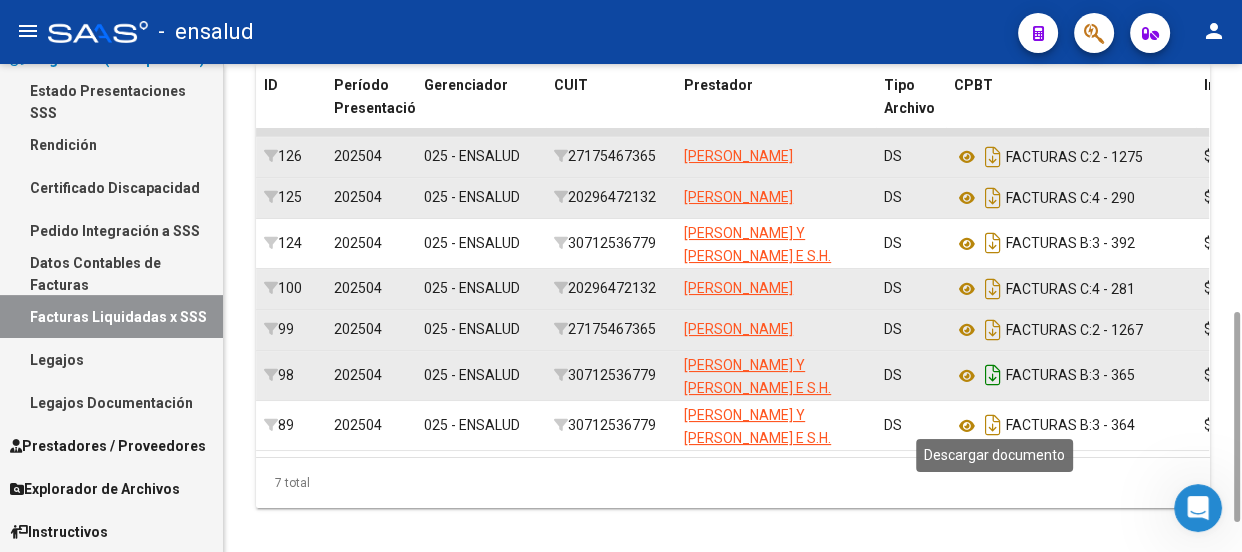 click 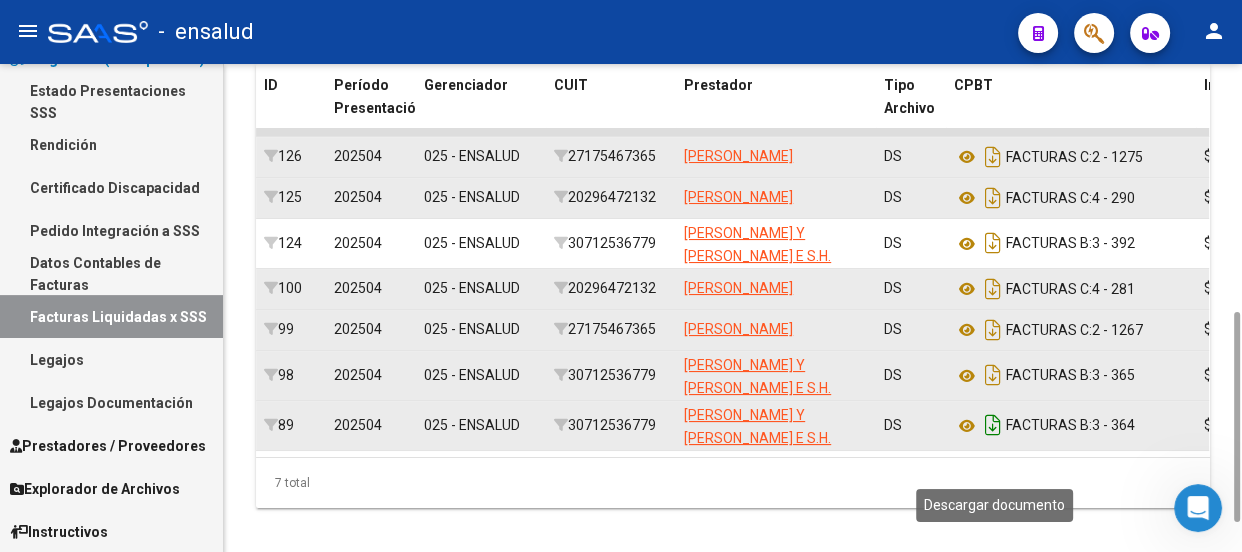 click 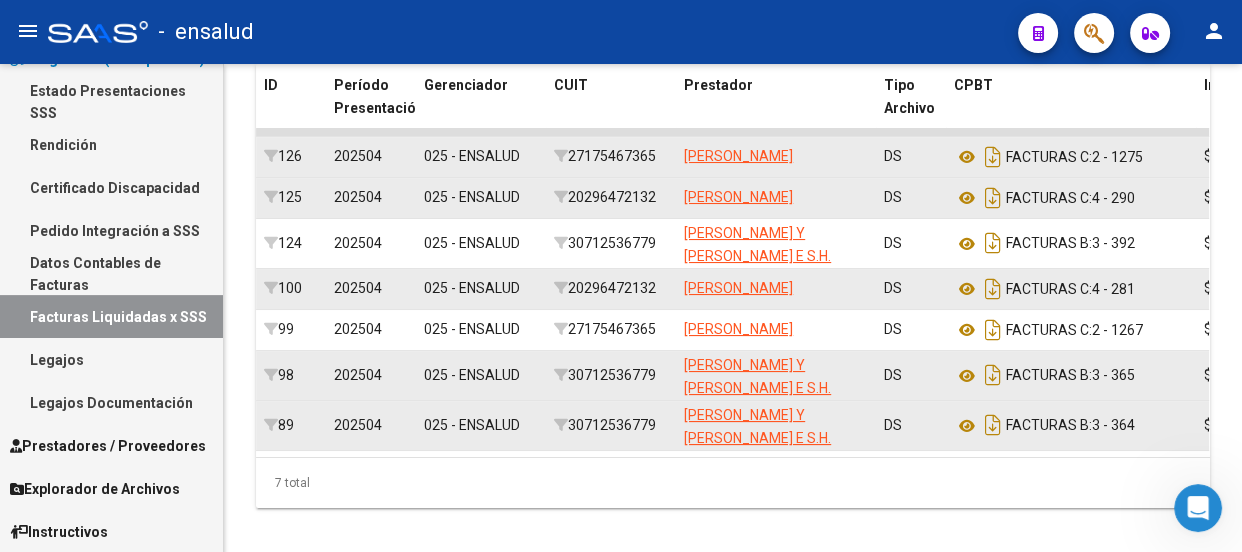 scroll, scrollTop: 0, scrollLeft: 0, axis: both 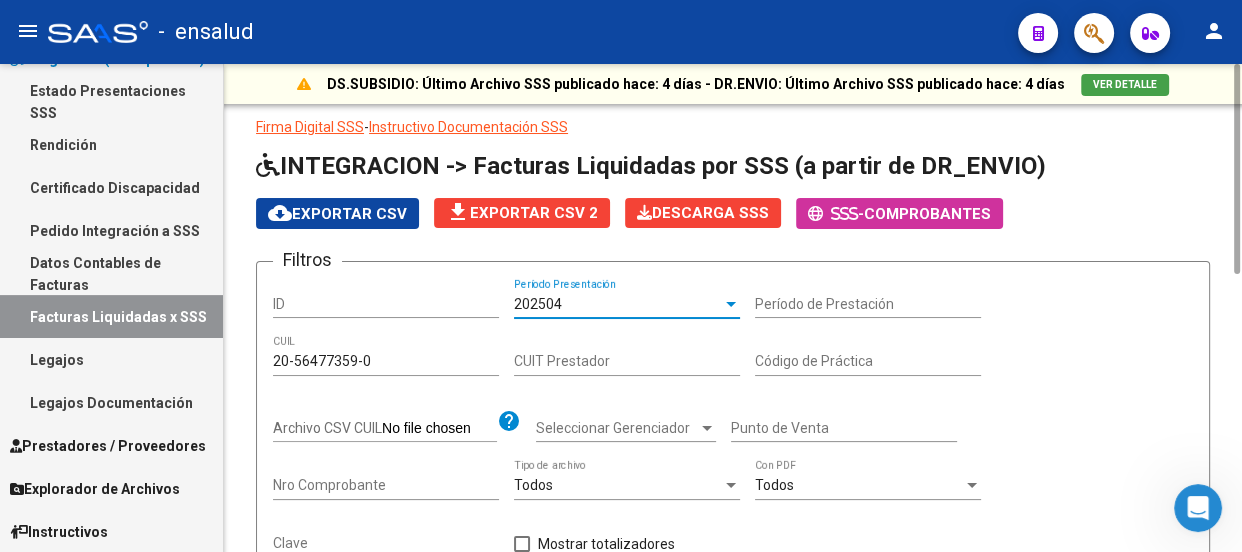 click on "202504" at bounding box center (618, 304) 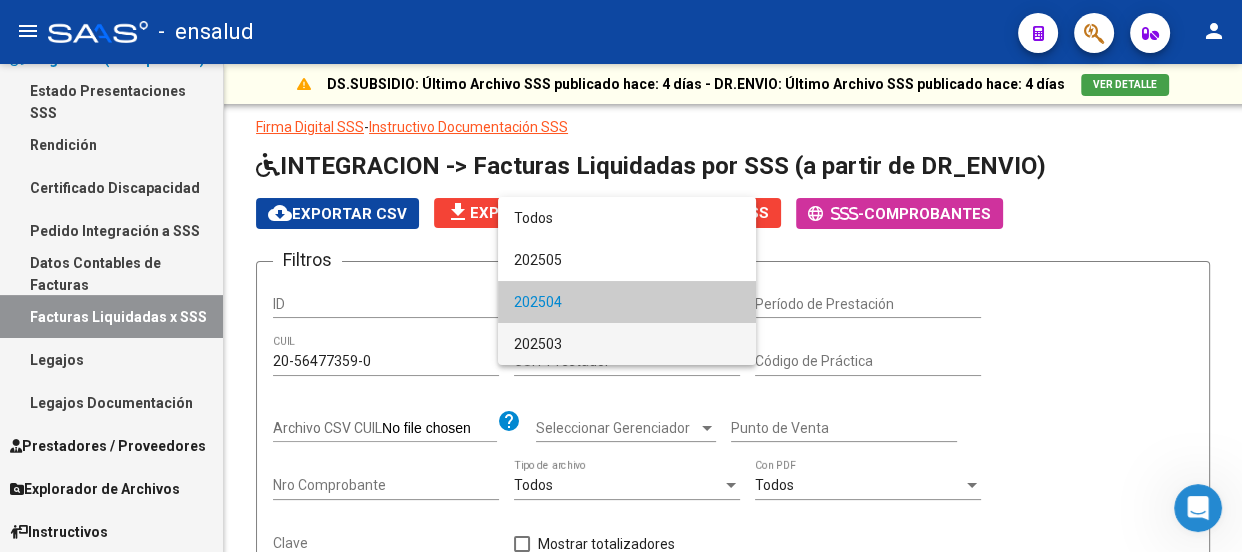 click on "202503" at bounding box center [627, 344] 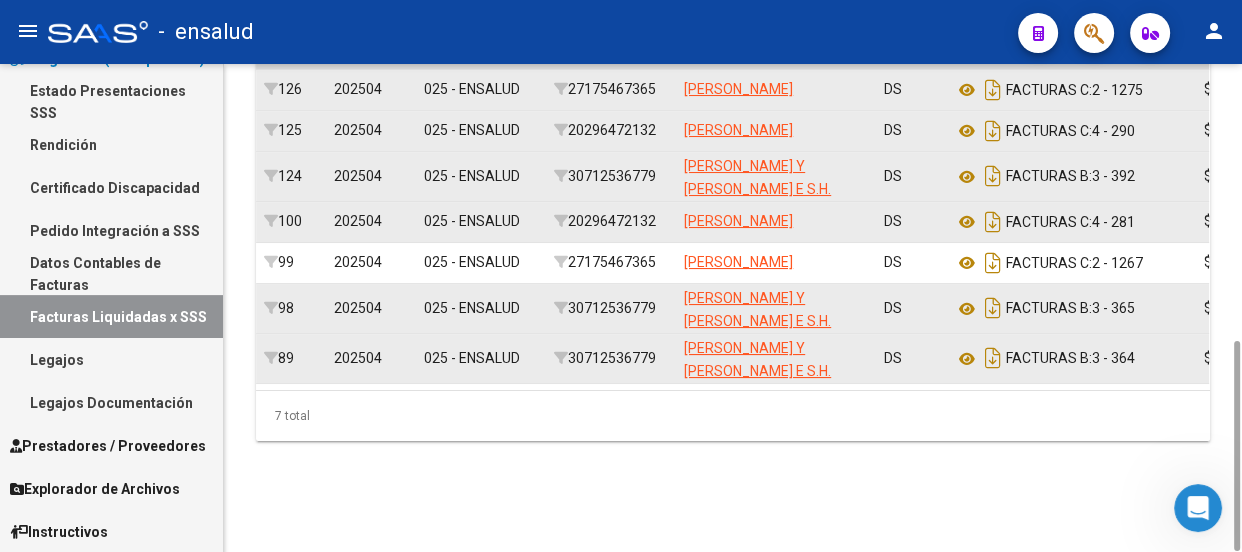scroll, scrollTop: 100, scrollLeft: 0, axis: vertical 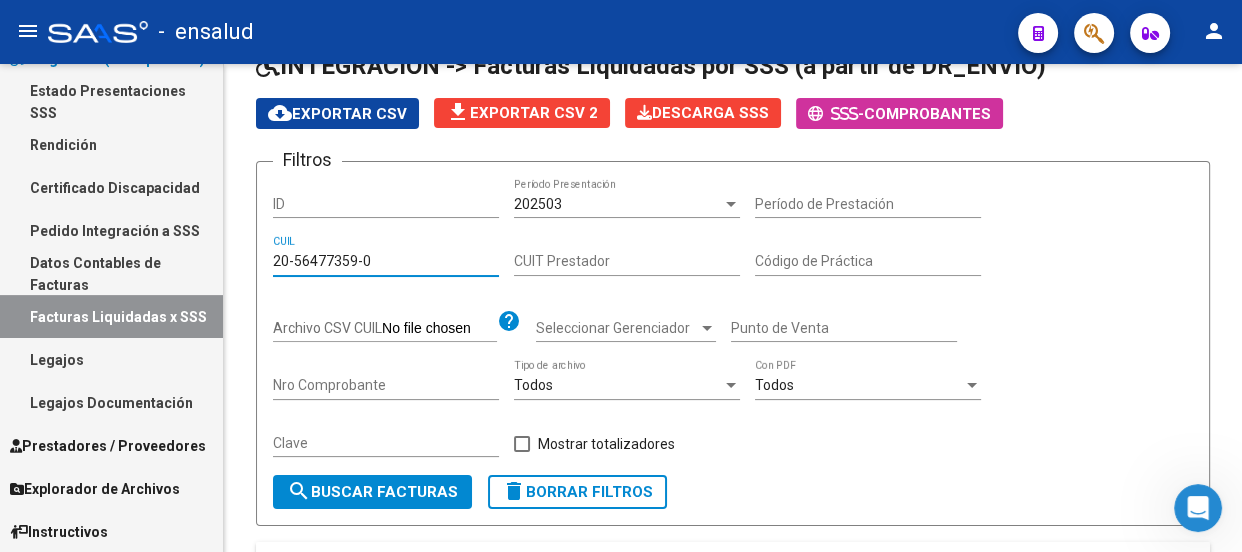drag, startPoint x: 385, startPoint y: 262, endPoint x: 179, endPoint y: 179, distance: 222.09232 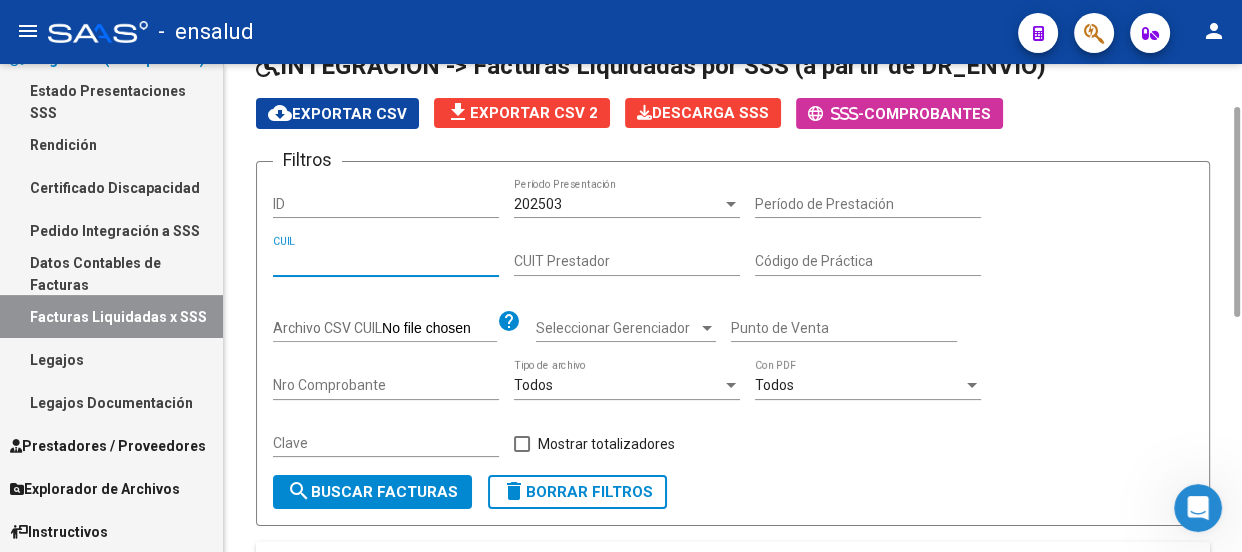 click on "search  Buscar Facturas" 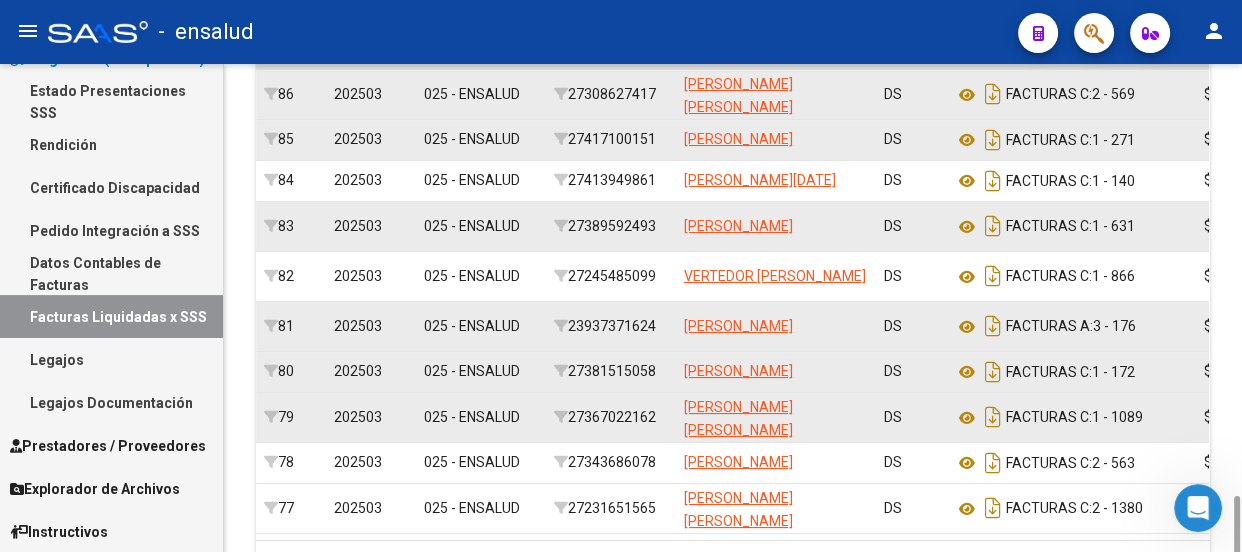 scroll, scrollTop: 777, scrollLeft: 0, axis: vertical 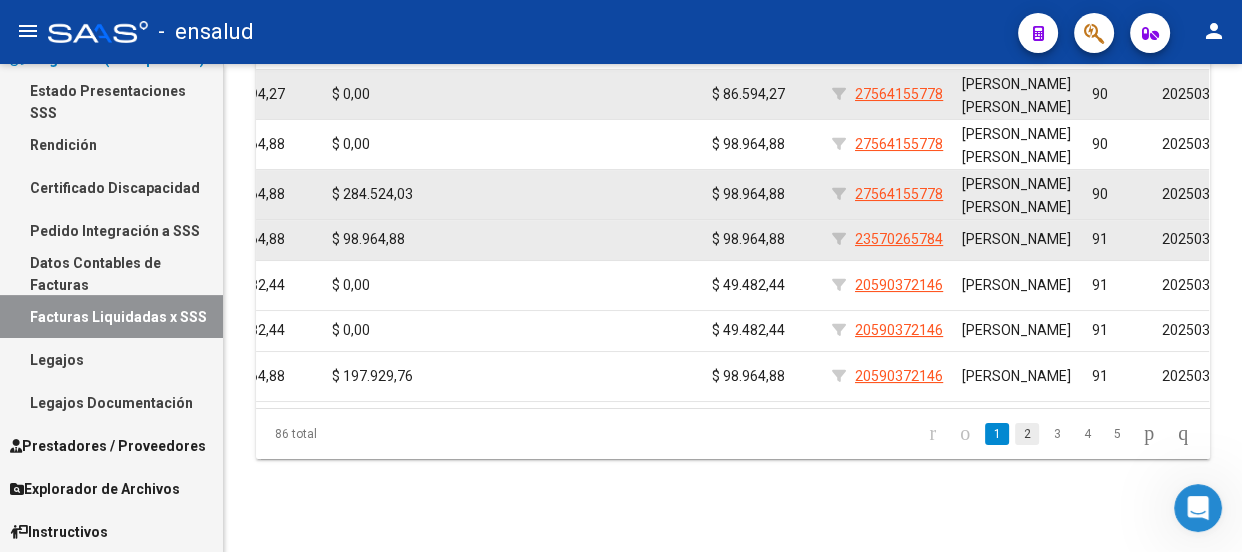 click on "2" 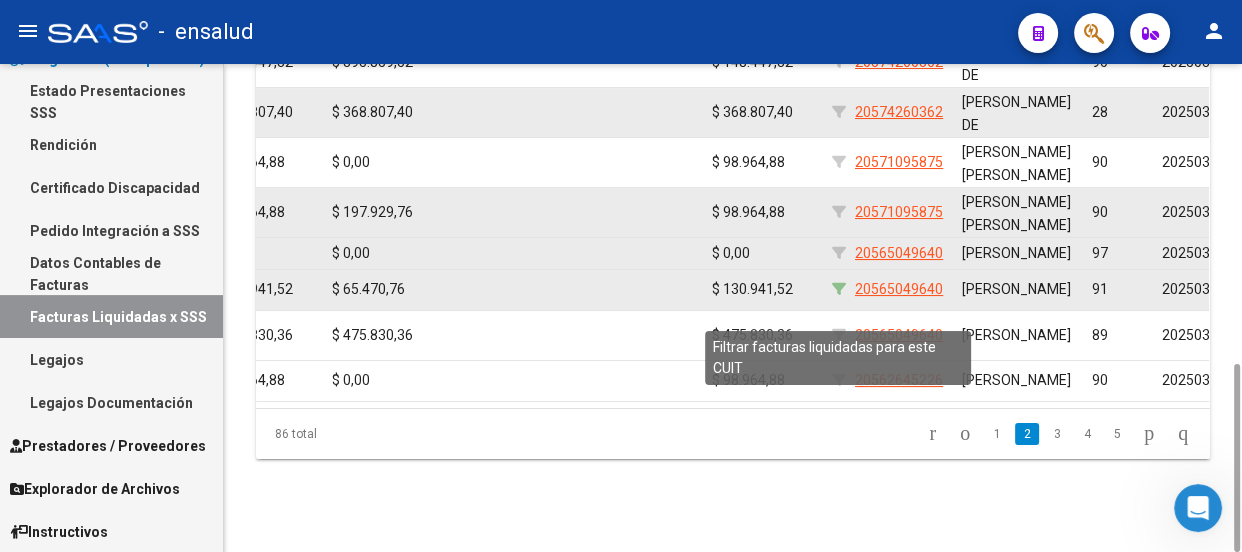 click 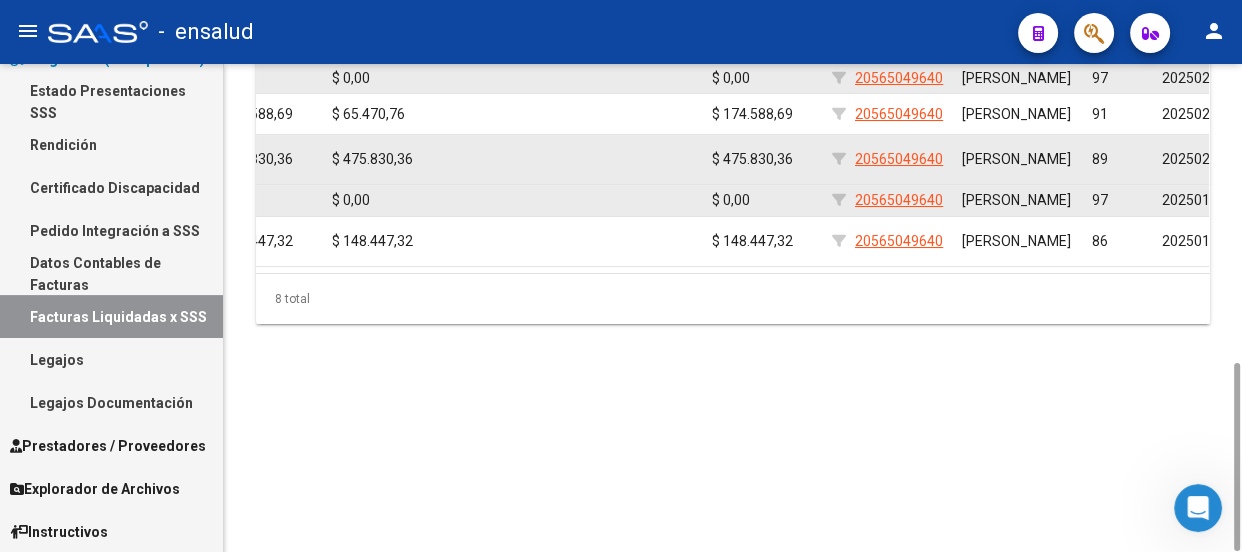scroll, scrollTop: 770, scrollLeft: 0, axis: vertical 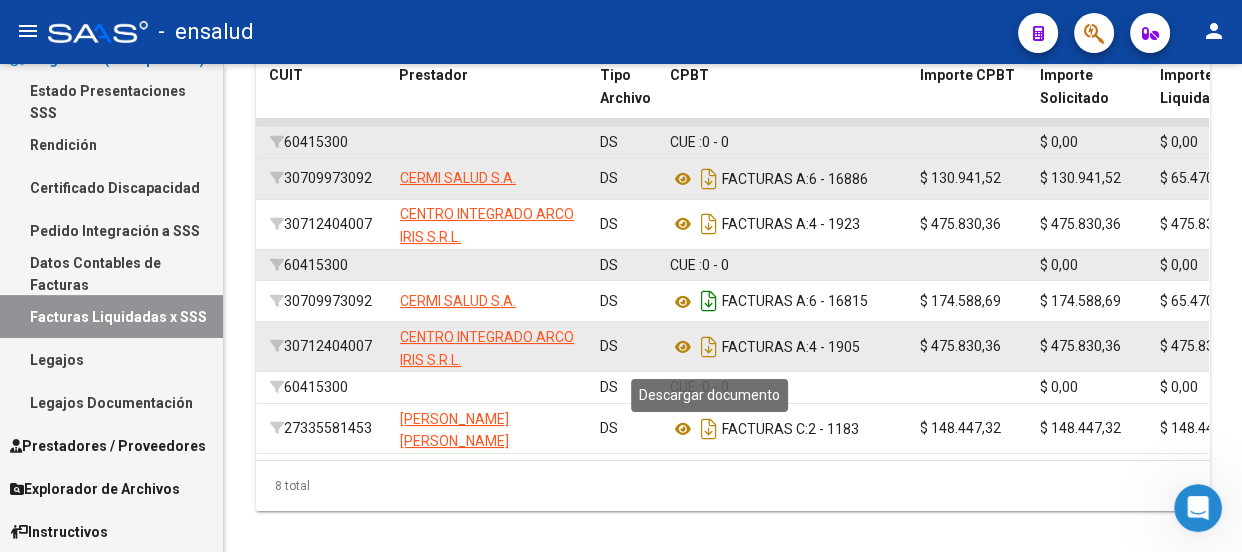 click 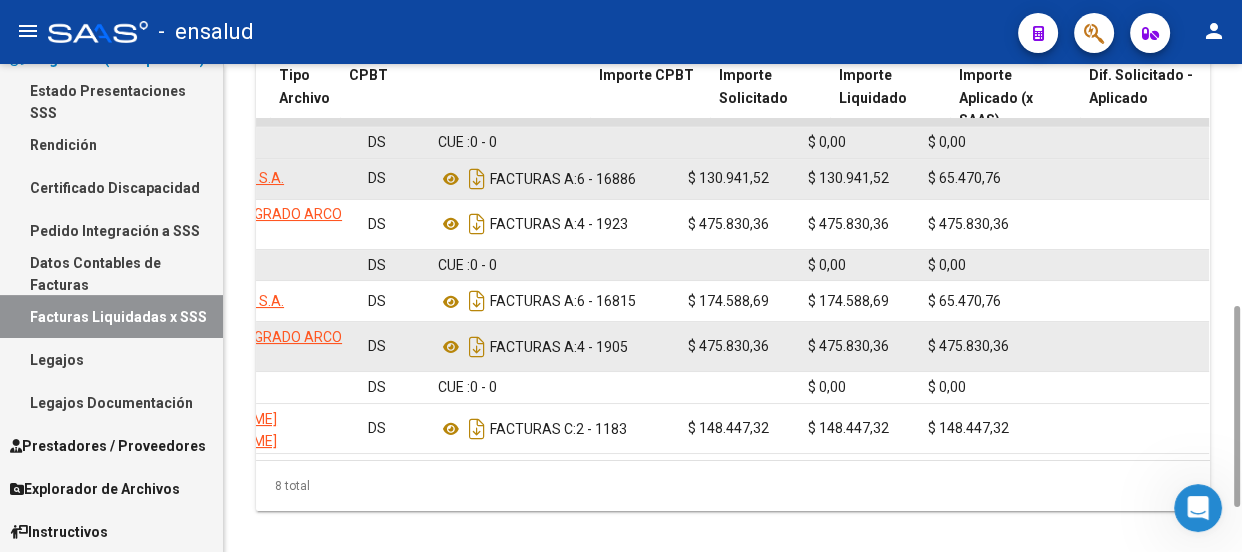 scroll, scrollTop: 0, scrollLeft: 616, axis: horizontal 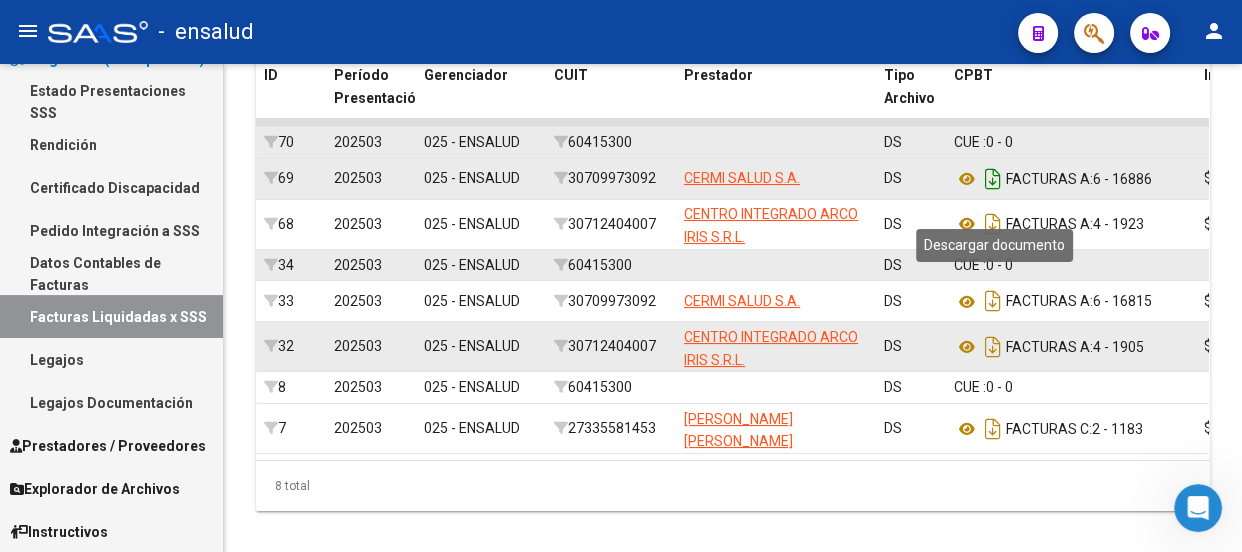 click 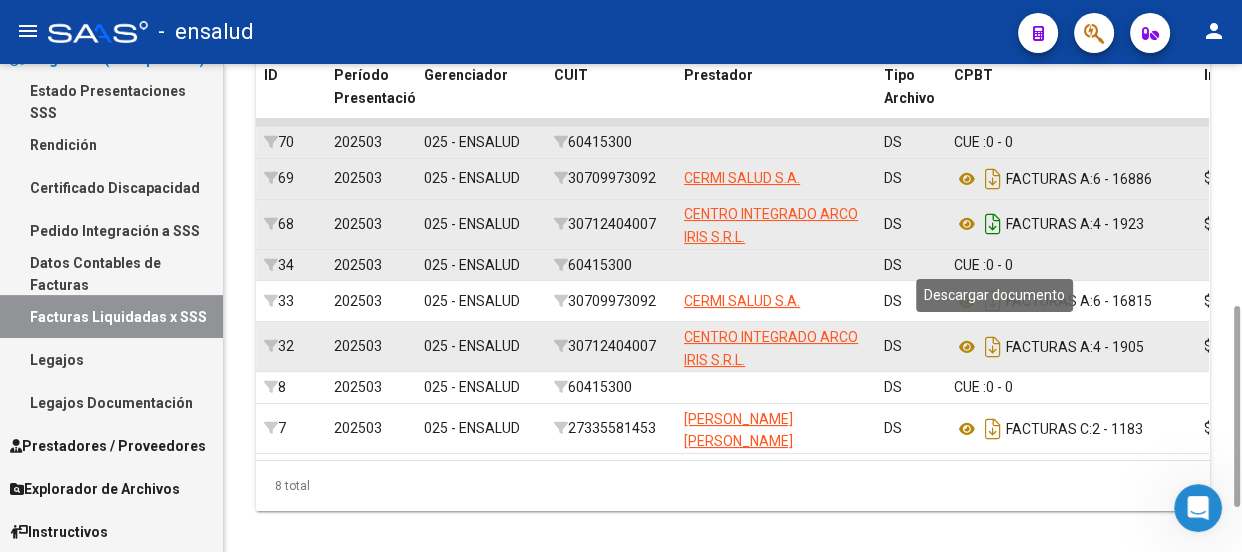 click 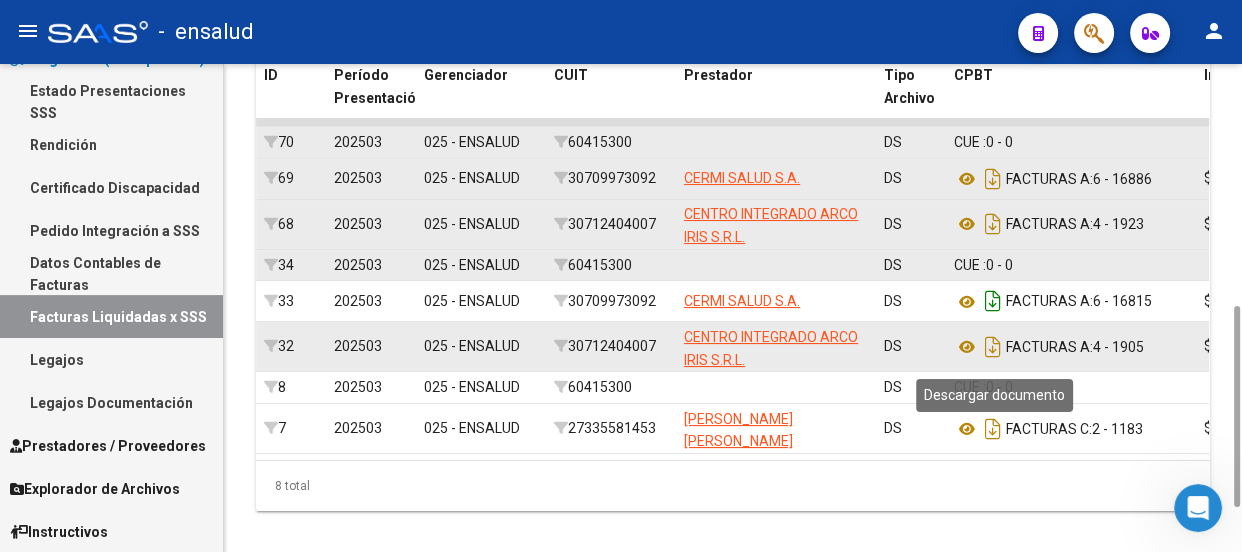 click 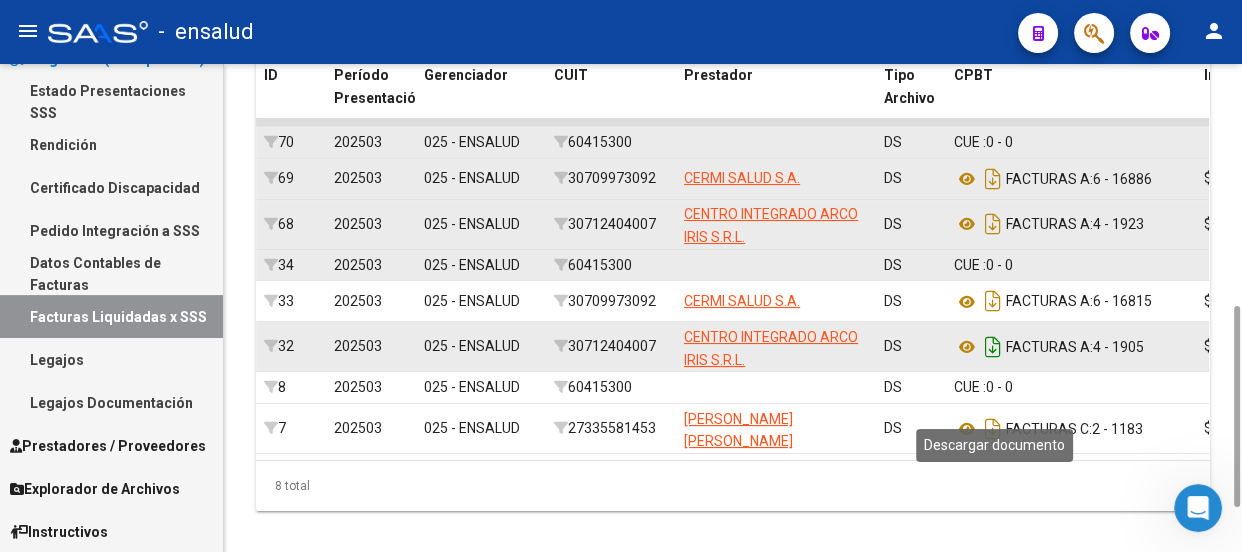 click 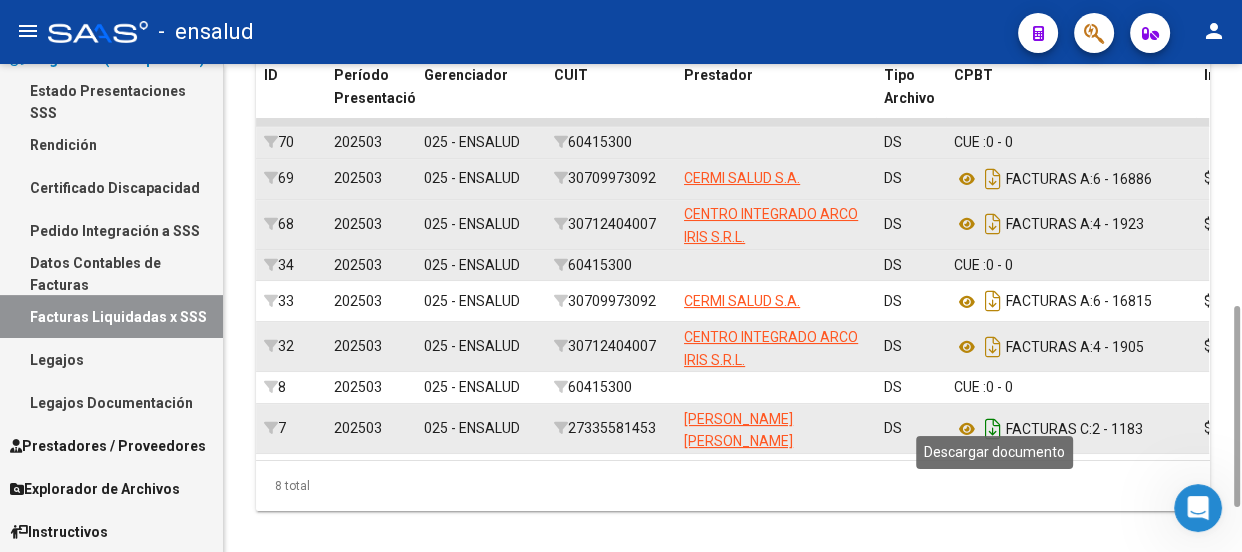 click 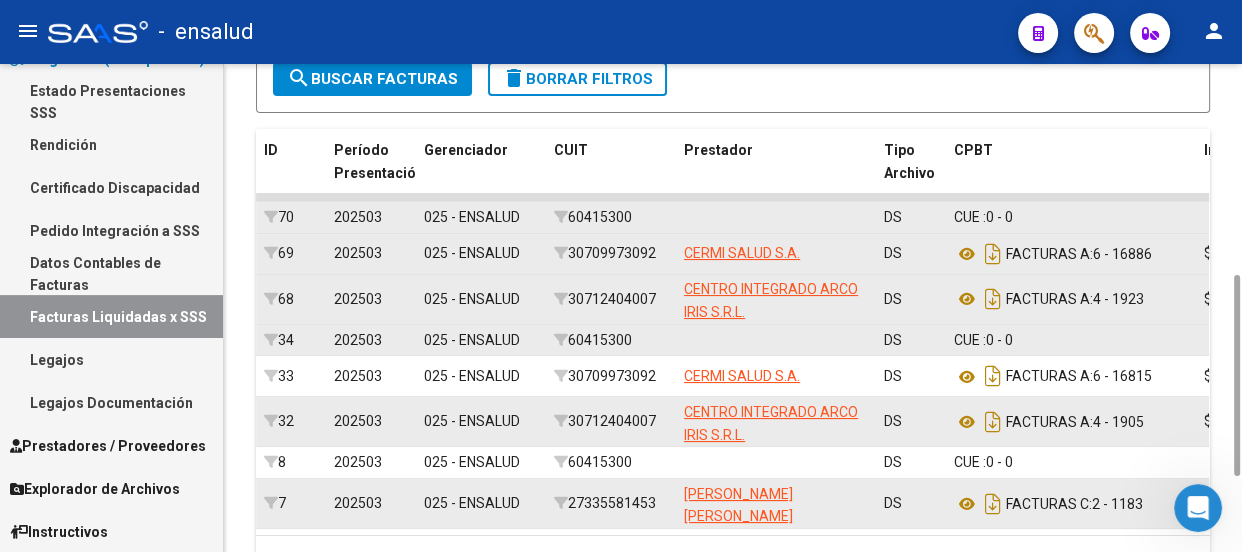 scroll, scrollTop: 695, scrollLeft: 0, axis: vertical 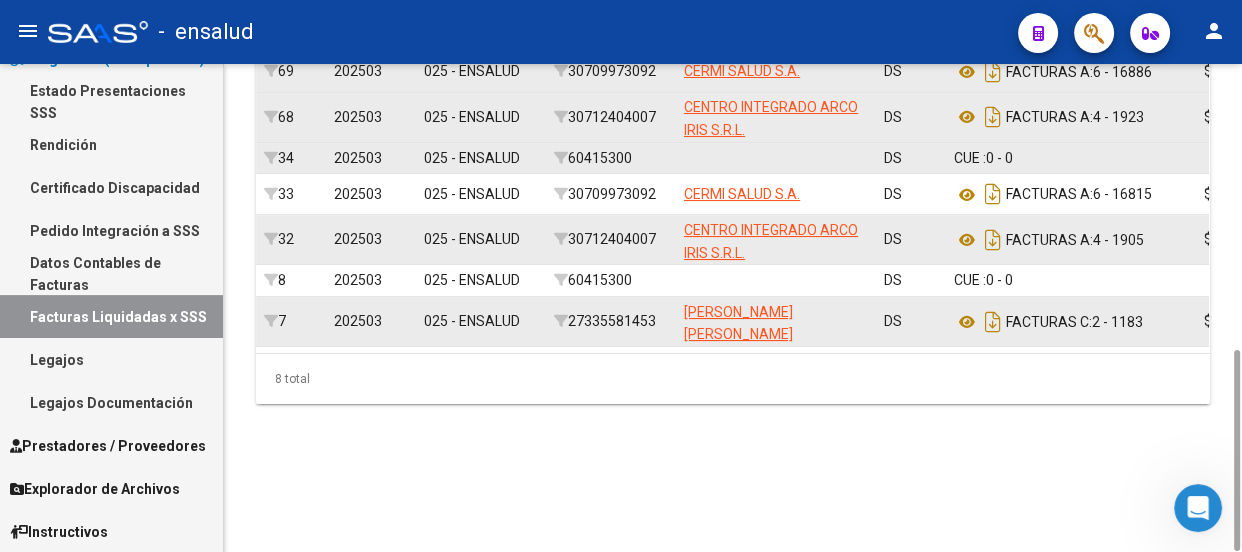 click on "DS.SUBSIDIO: Último Archivo SSS publicado hace: 4 días - DR.ENVIO: Último Archivo SSS publicado hace: 4 días  VER DETALLE  Firma Digital SSS  -  Instructivo Documentación SSS  INTEGRACION -> Facturas Liquidadas por SSS (a partir de DR_ENVIO) cloud_download  Exportar CSV  file_download  Exportar CSV 2
Descarga SSS
-  Comprobantes Filtros ID 202503  Período Presentación Período de Prestación 20-56504964-0 CUIL CUIT Prestador Código de Práctica Archivo CSV CUIL help Seleccionar Gerenciador Seleccionar Gerenciador Punto de Venta Nro Comprobante Todos  Tipo de archivo Todos  Con PDF Clave   Mostrar totalizadores  search  Buscar Facturas  delete  Borrar Filtros  ID Período Presentación Gerenciador CUIT Prestador Tipo Archivo CPBT Importe CPBT Importe Solicitado Importe Liquidado Importe Aplicado (x SAAS) Dif. Solicitado - Aplicado Importe CPBT DS/DC Cuil Afiliado Práctica Período de Prestación Clave    70  202503 025 - ENSALUD    60415300  DS CUE :    0 - 0  $ 0,00 $ 0,00 $ 0,00" 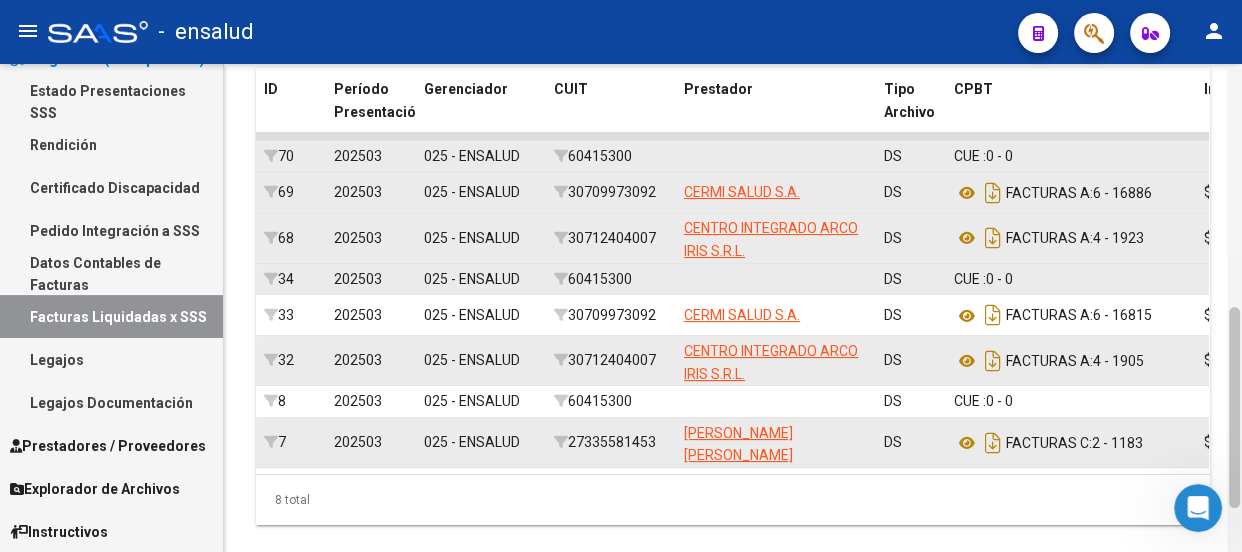 scroll, scrollTop: 569, scrollLeft: 0, axis: vertical 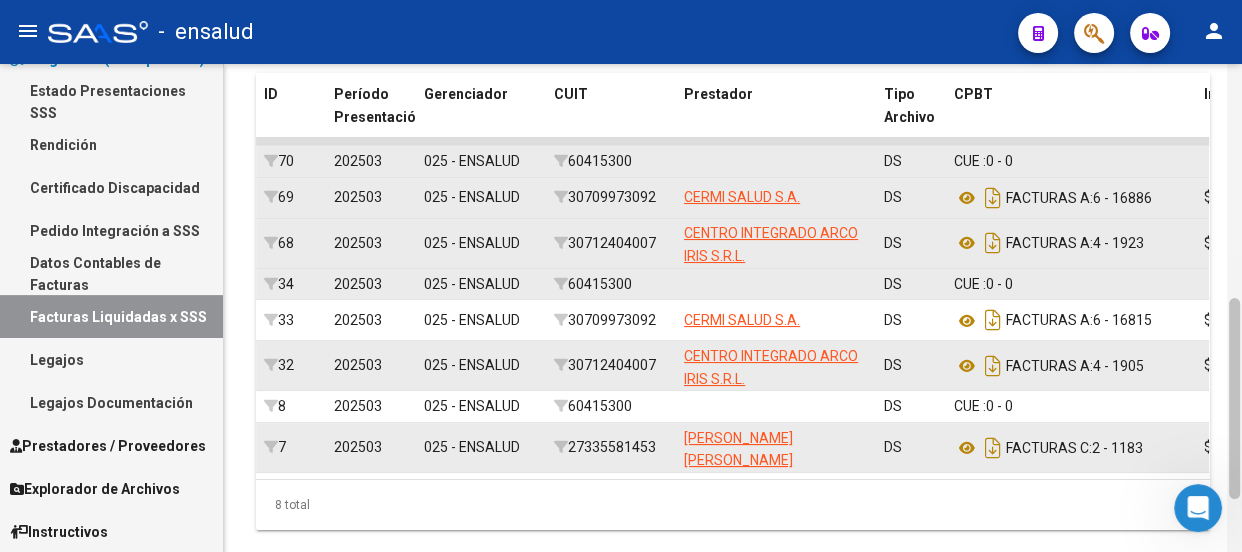 drag, startPoint x: 1235, startPoint y: 387, endPoint x: 1240, endPoint y: 335, distance: 52.23983 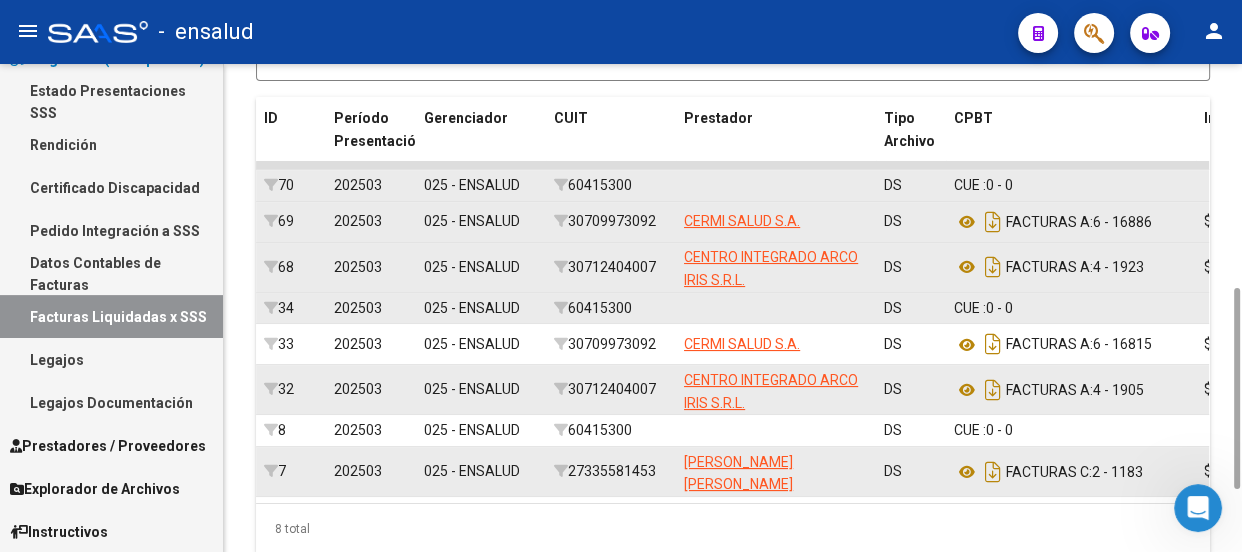 scroll, scrollTop: 363, scrollLeft: 0, axis: vertical 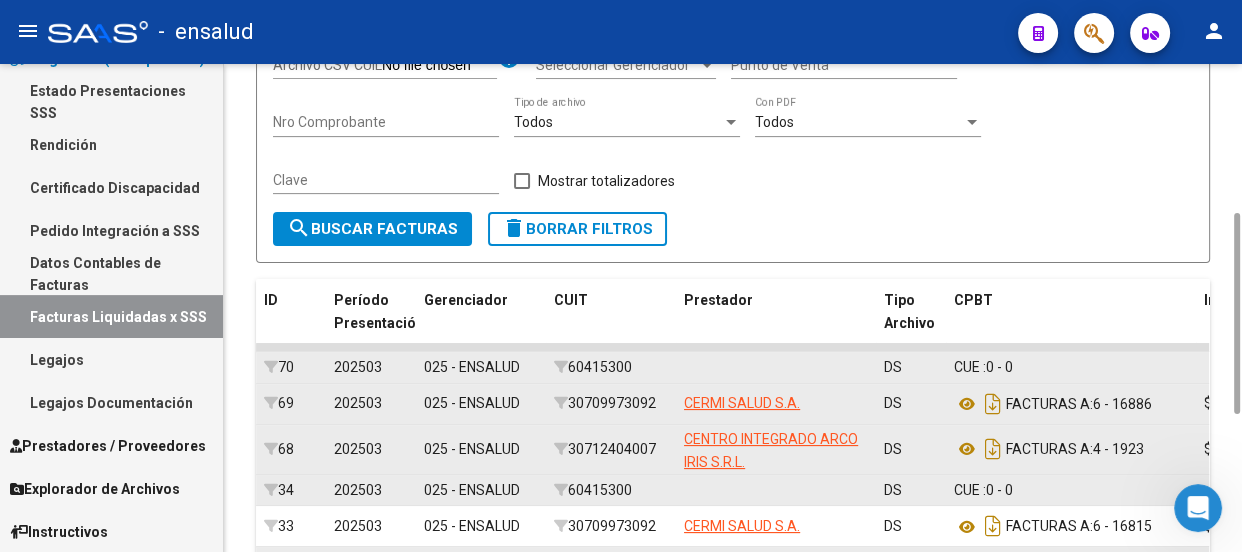 click on "delete  Borrar Filtros" 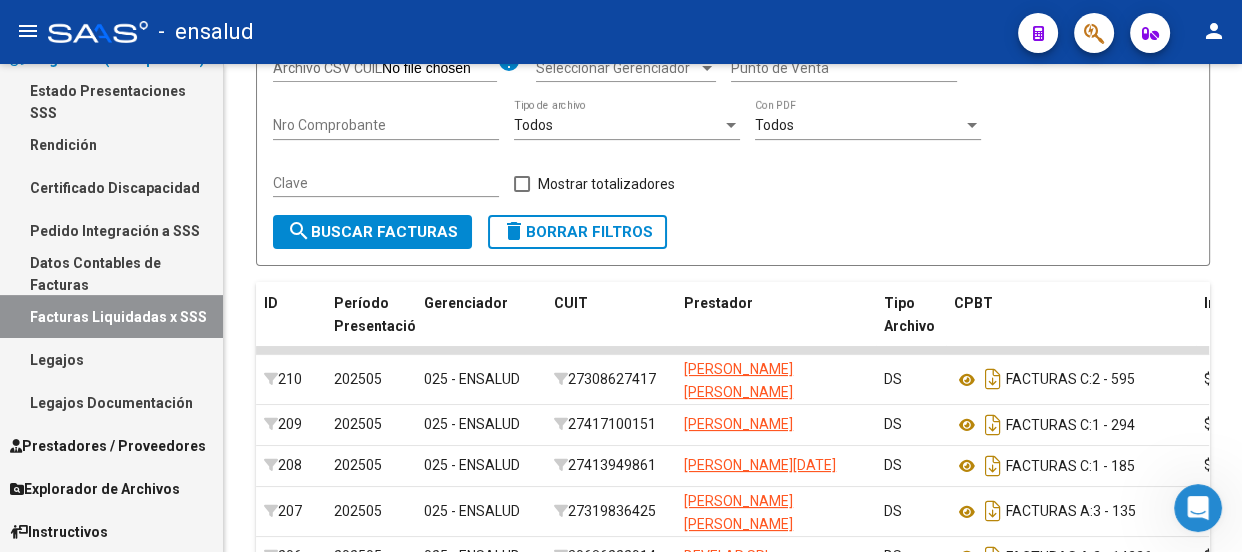 scroll, scrollTop: 178, scrollLeft: 0, axis: vertical 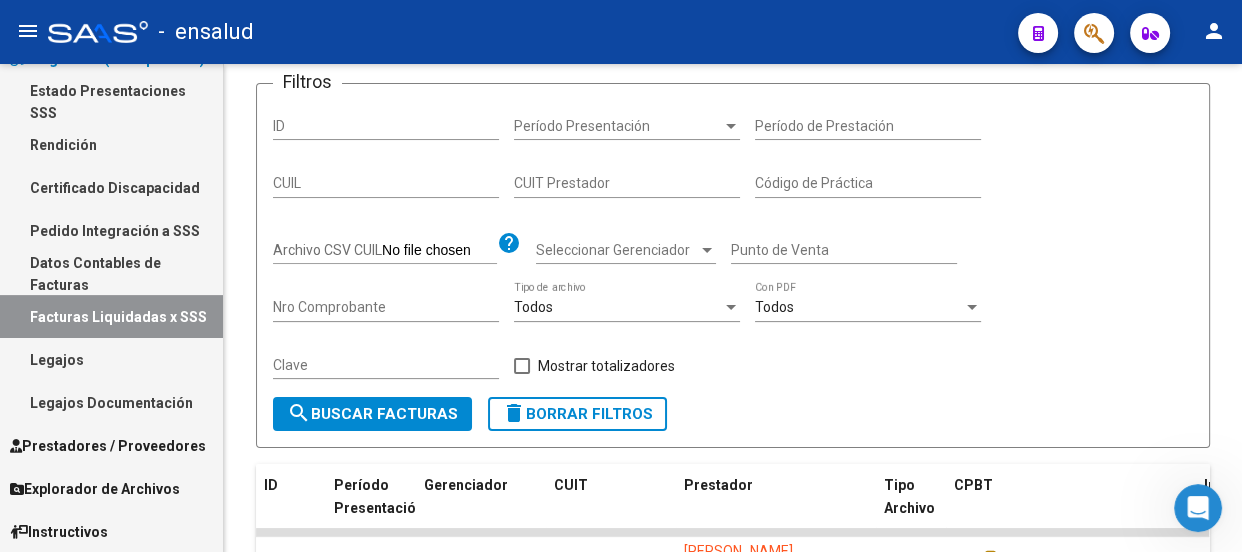 click on "Período Presentación" at bounding box center [618, 126] 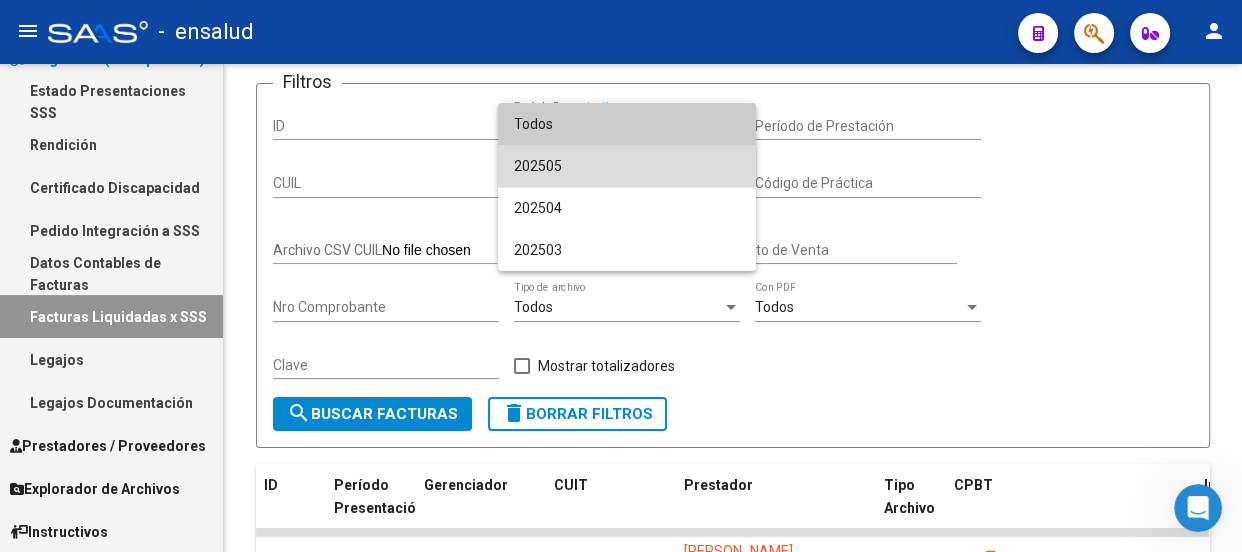 click on "202505" at bounding box center (627, 166) 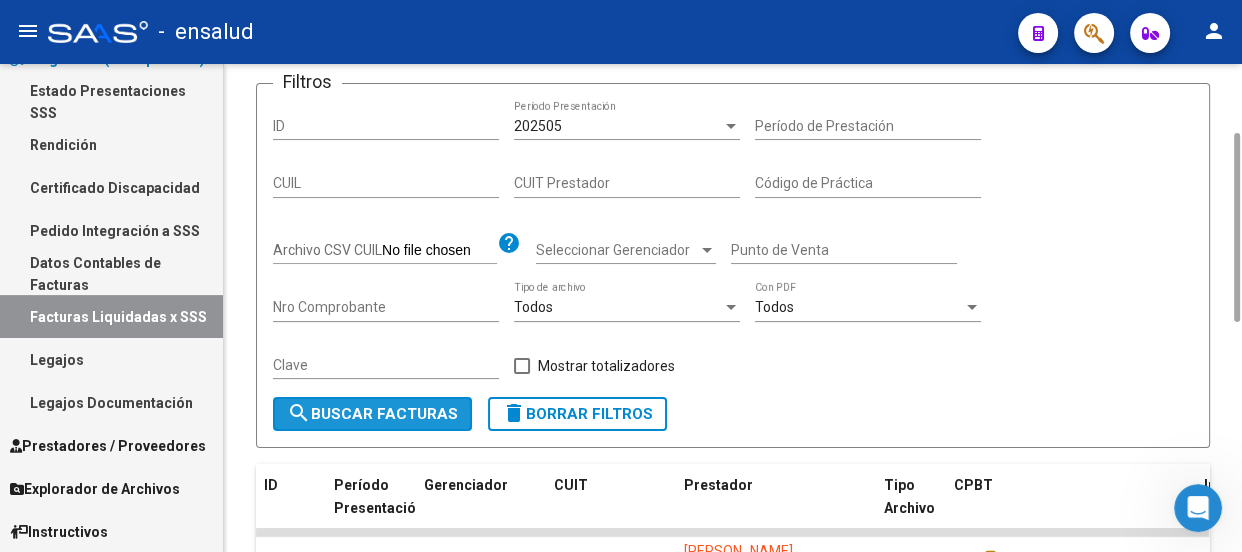 click on "search  Buscar Facturas" 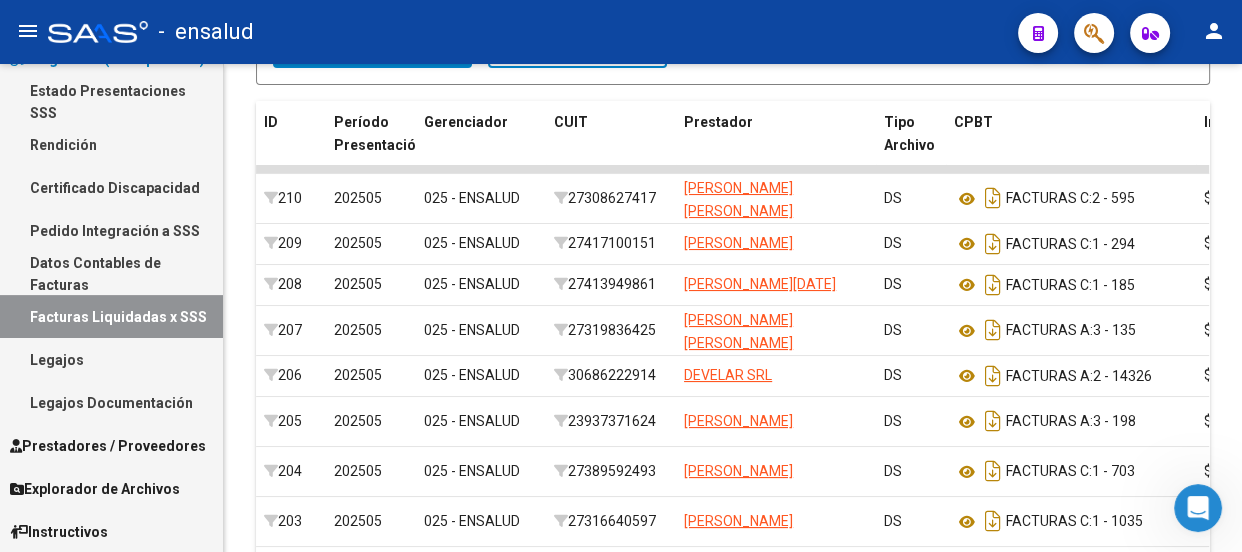 scroll, scrollTop: 767, scrollLeft: 0, axis: vertical 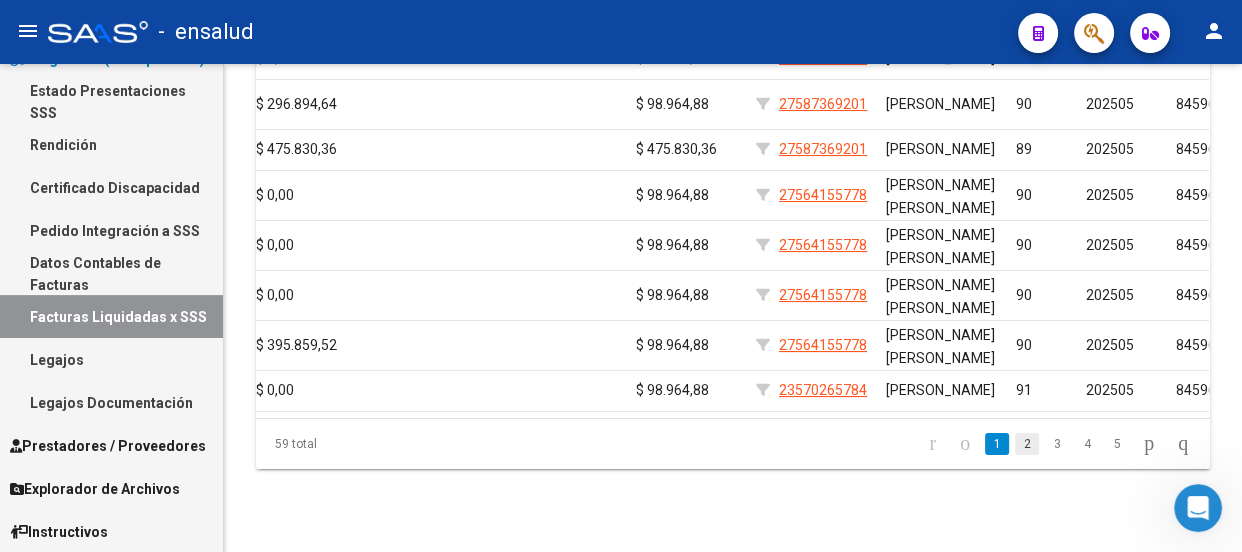 drag, startPoint x: 1010, startPoint y: 466, endPoint x: 1024, endPoint y: 460, distance: 15.231546 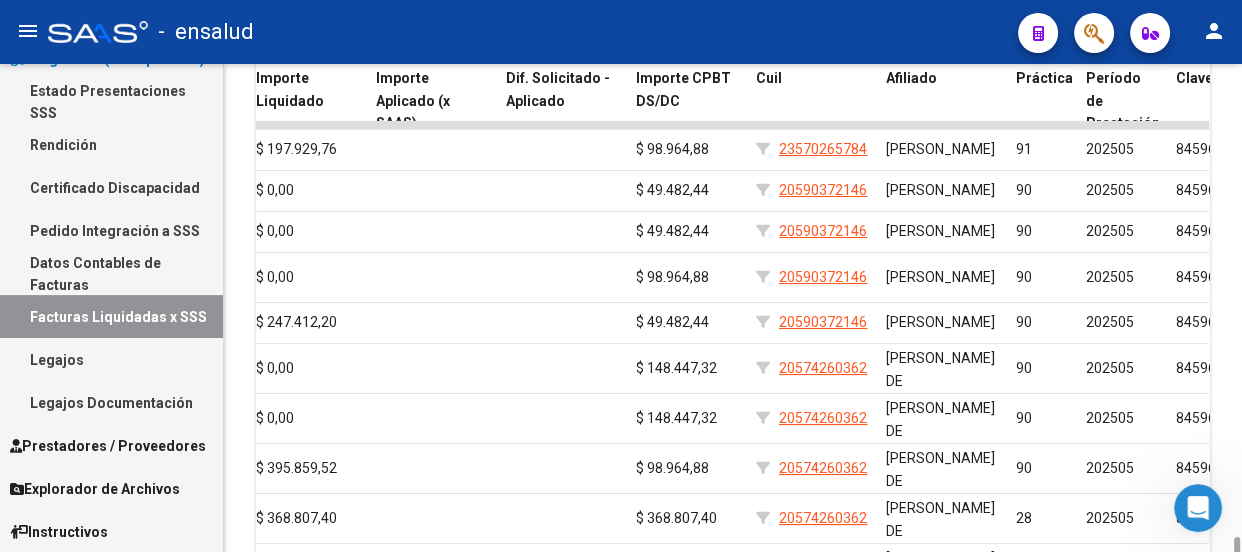 scroll, scrollTop: 767, scrollLeft: 0, axis: vertical 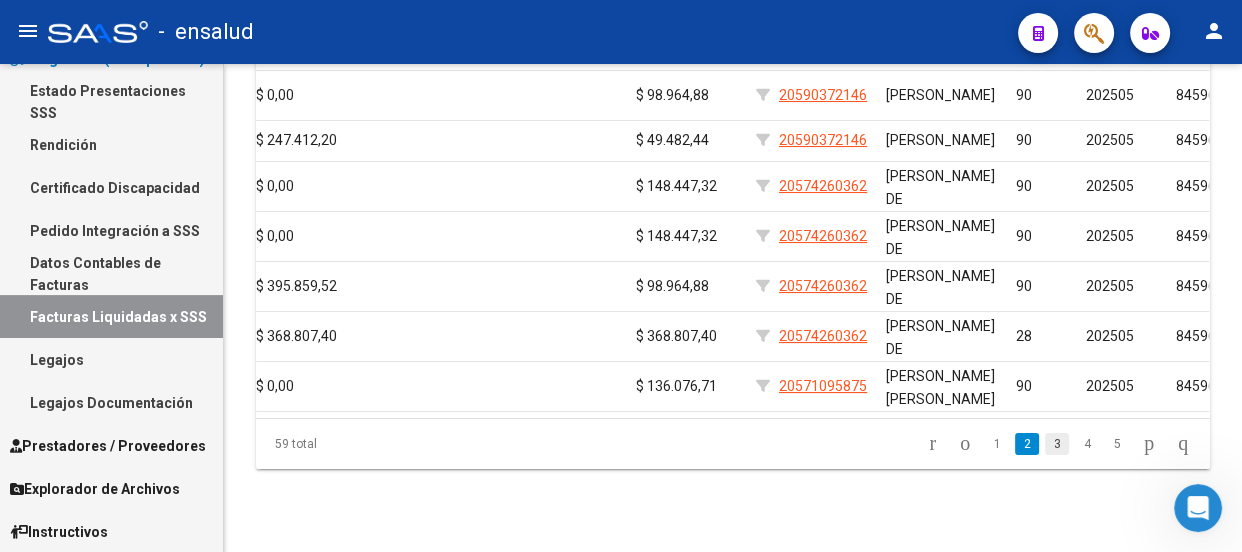click on "3" 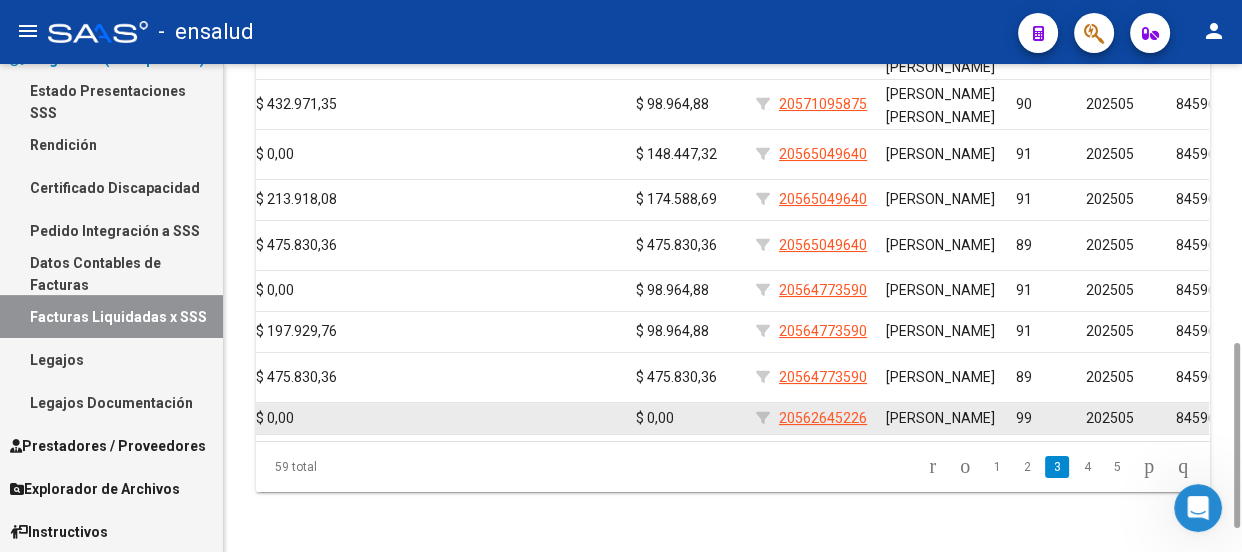 drag, startPoint x: 1236, startPoint y: 395, endPoint x: 1167, endPoint y: 451, distance: 88.86507 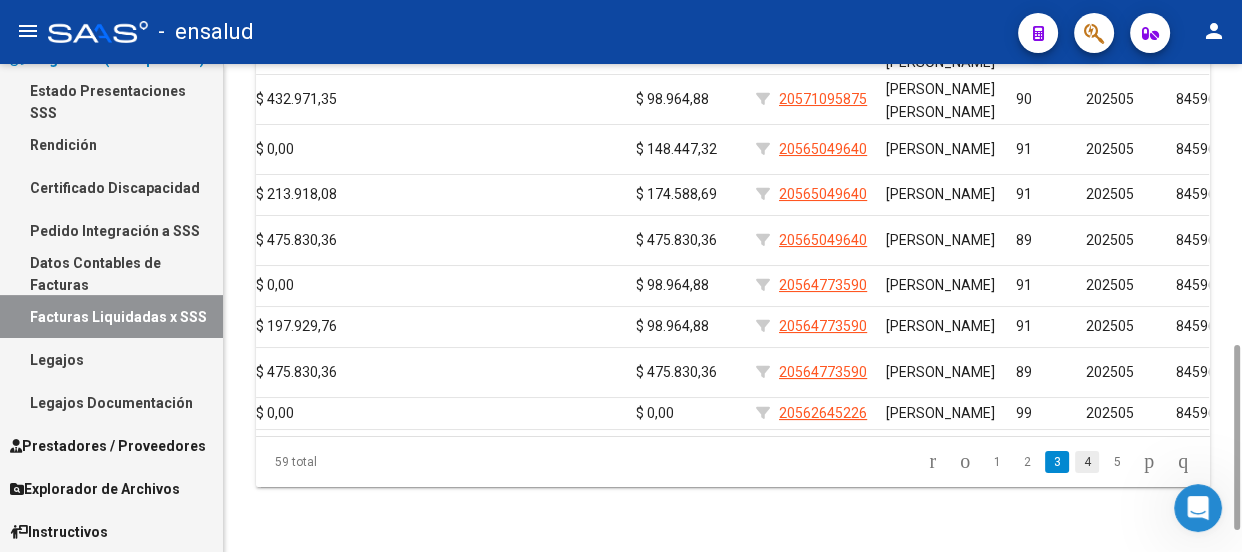 click on "4" 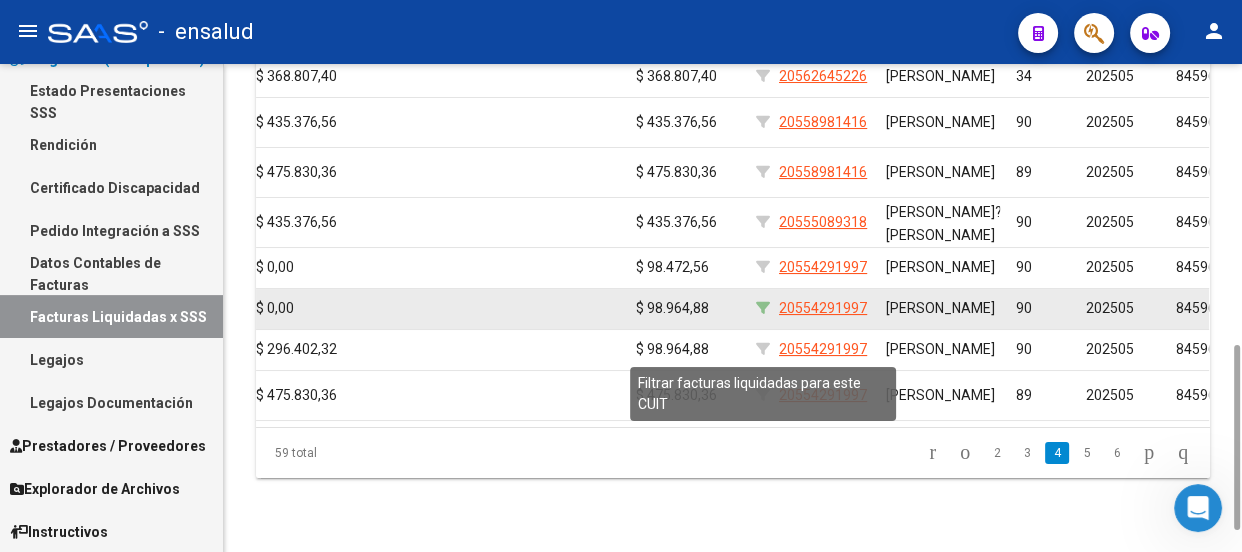 click 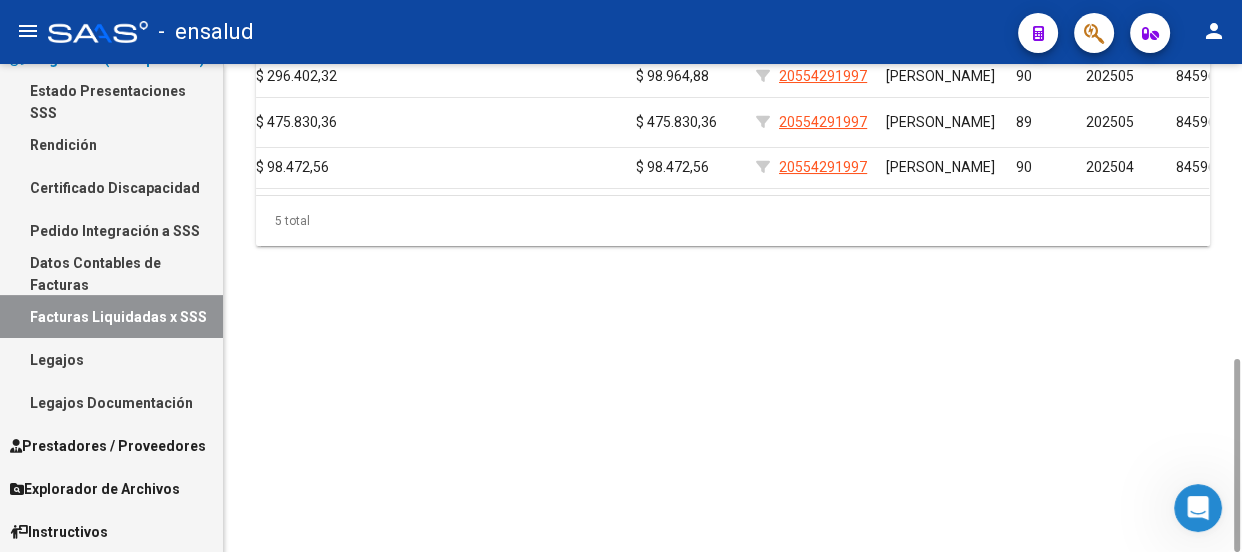 scroll, scrollTop: 558, scrollLeft: 0, axis: vertical 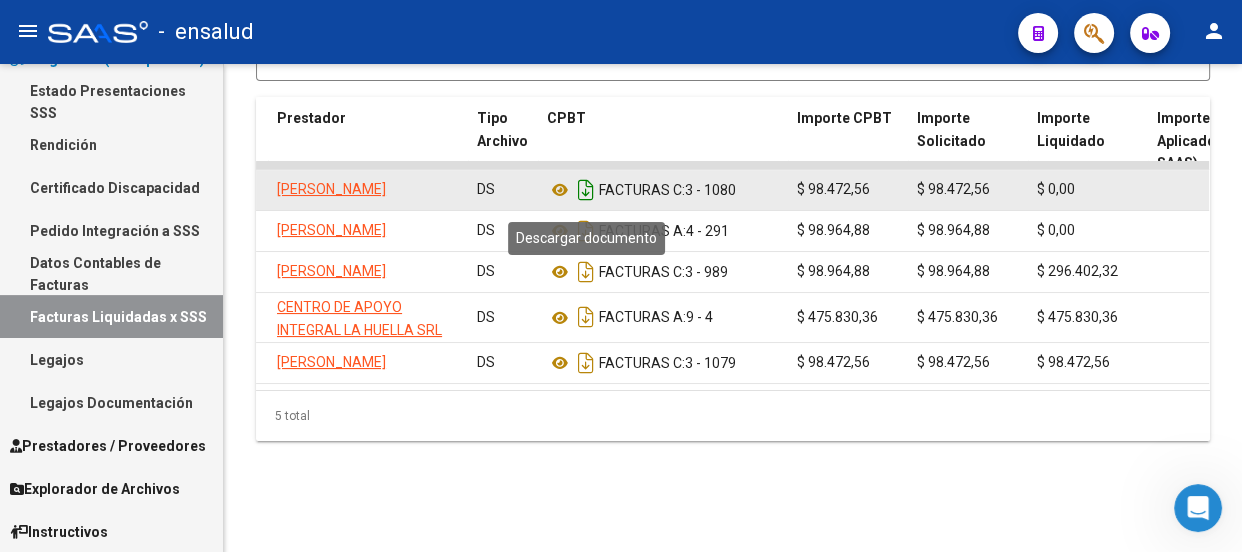click 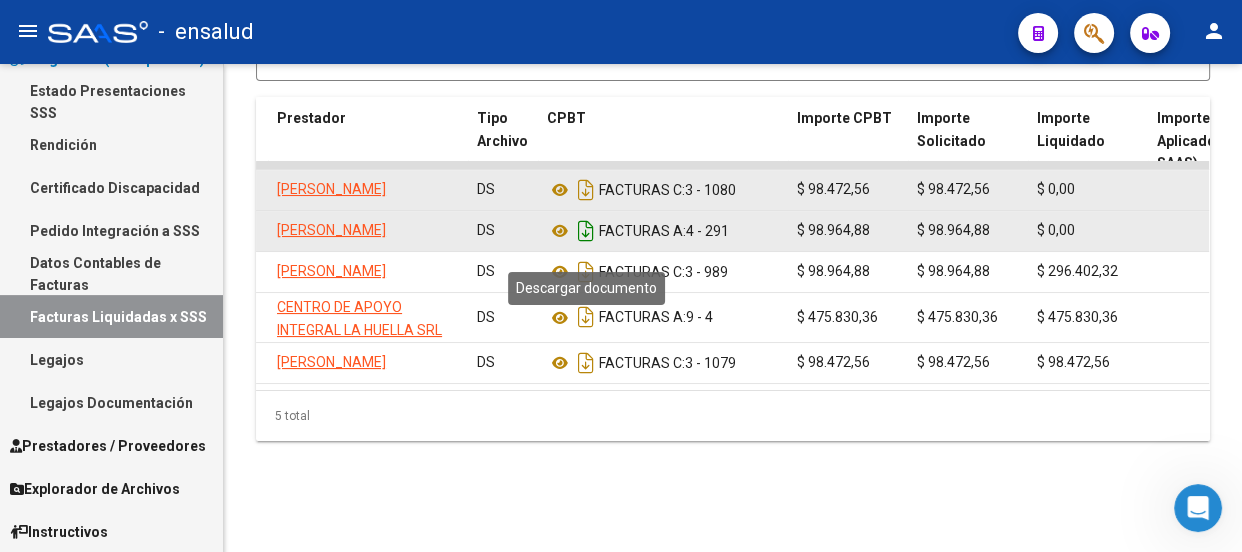 click 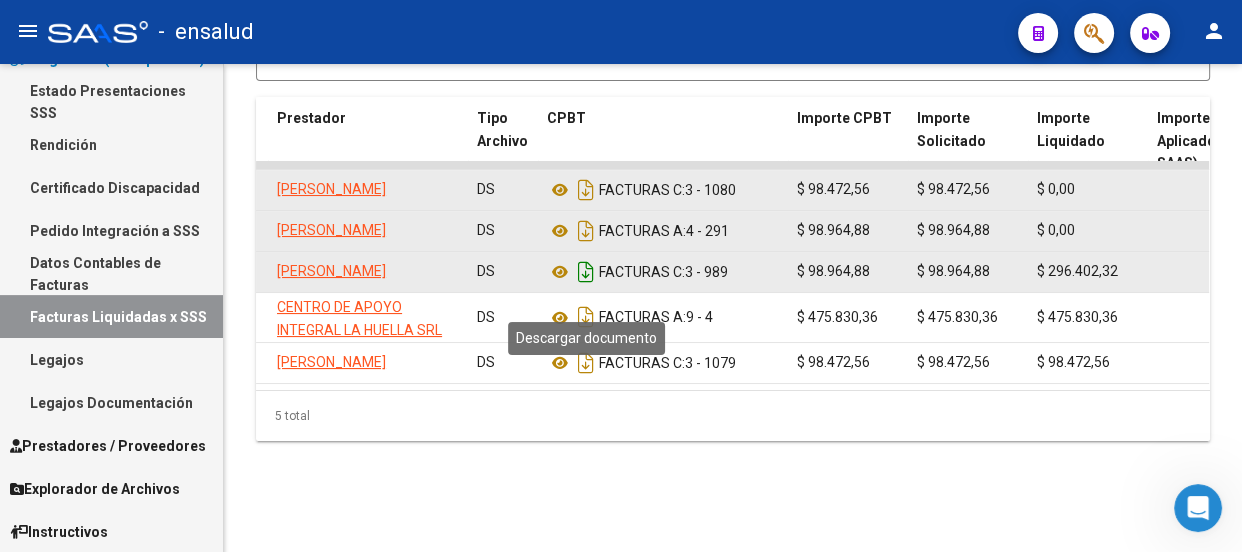 click 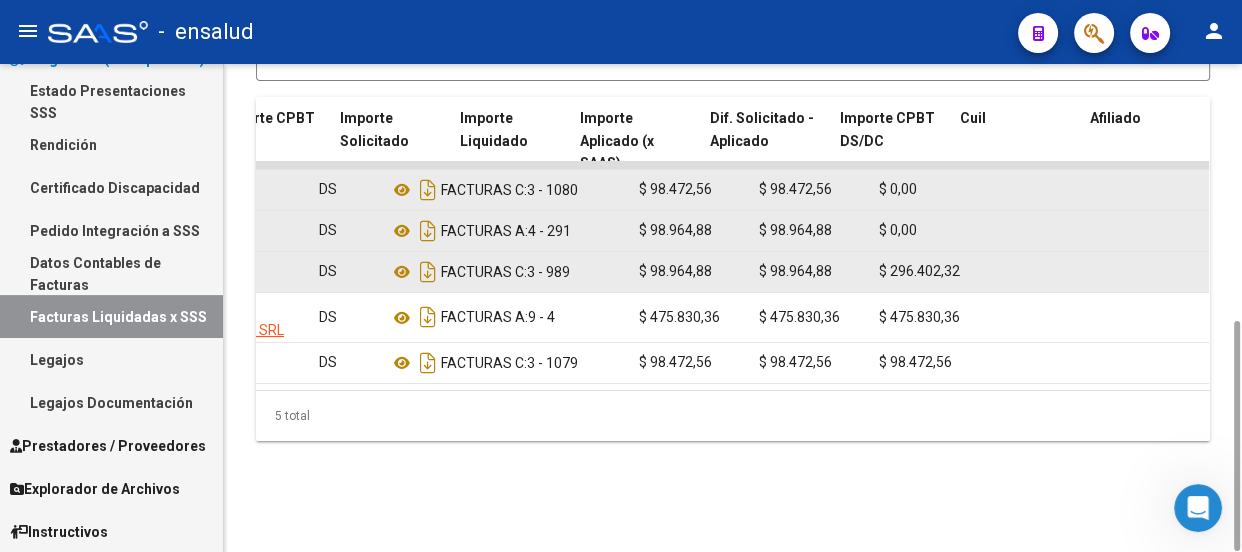scroll, scrollTop: 0, scrollLeft: 0, axis: both 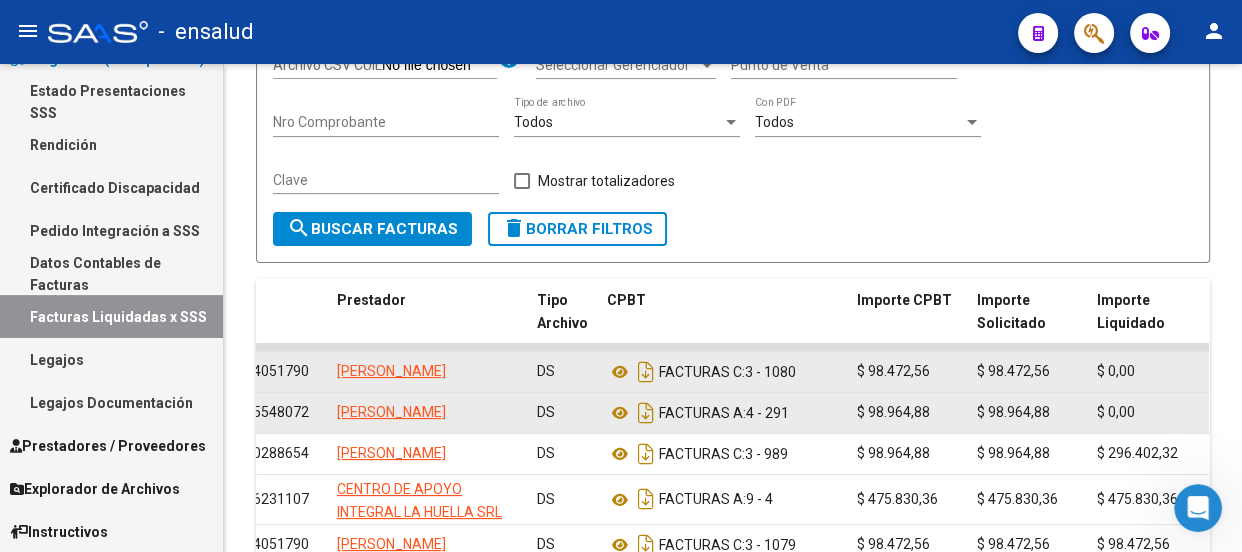 click on "delete  Borrar Filtros" 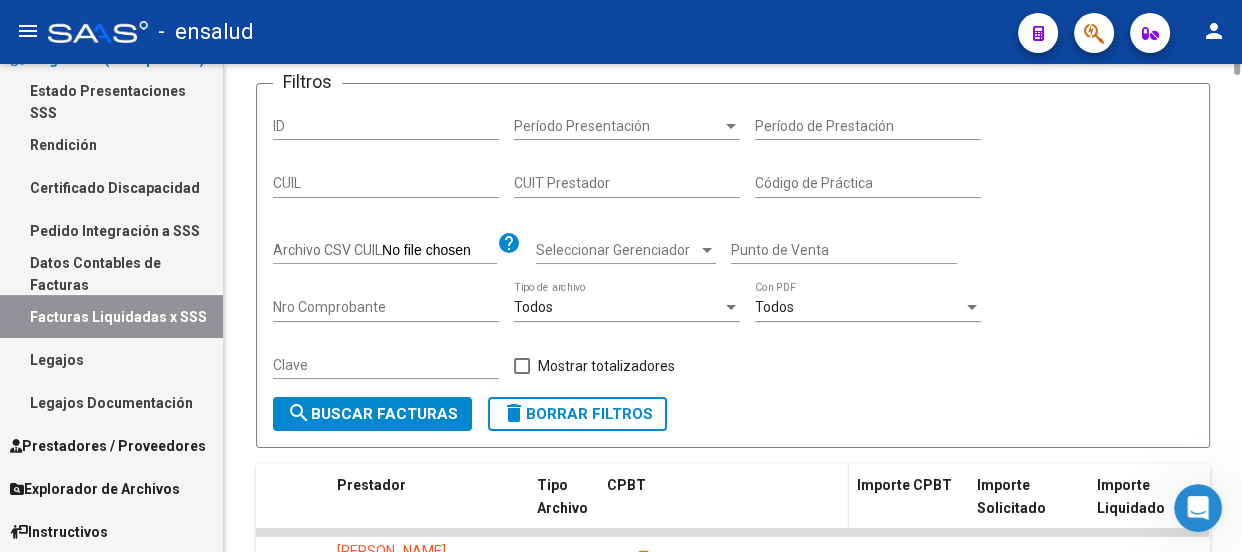 scroll, scrollTop: 0, scrollLeft: 0, axis: both 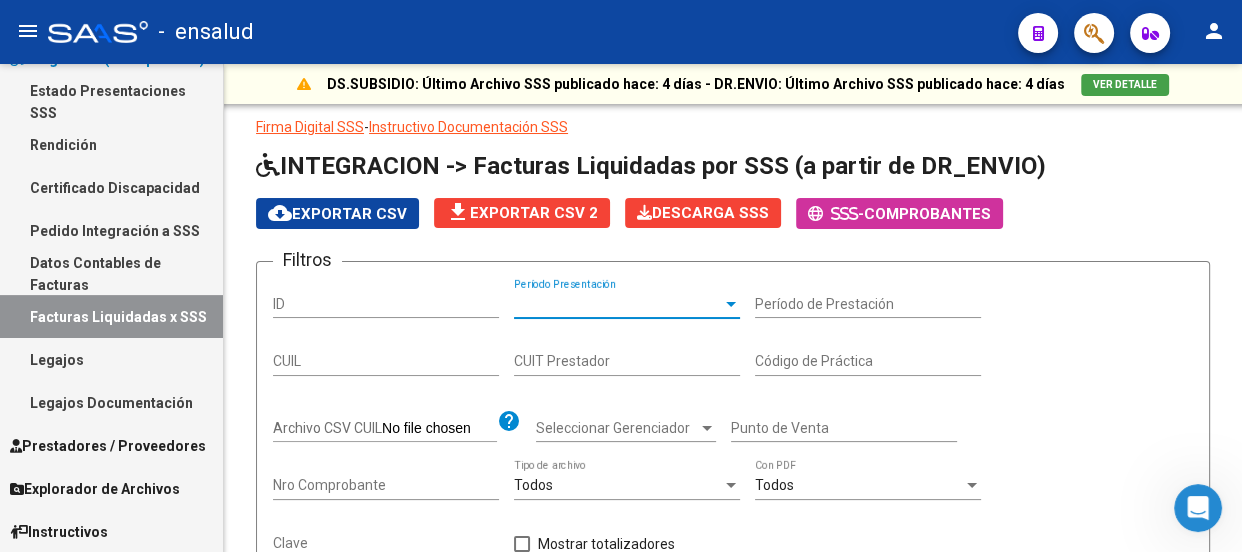 click on "Período Presentación" at bounding box center (618, 304) 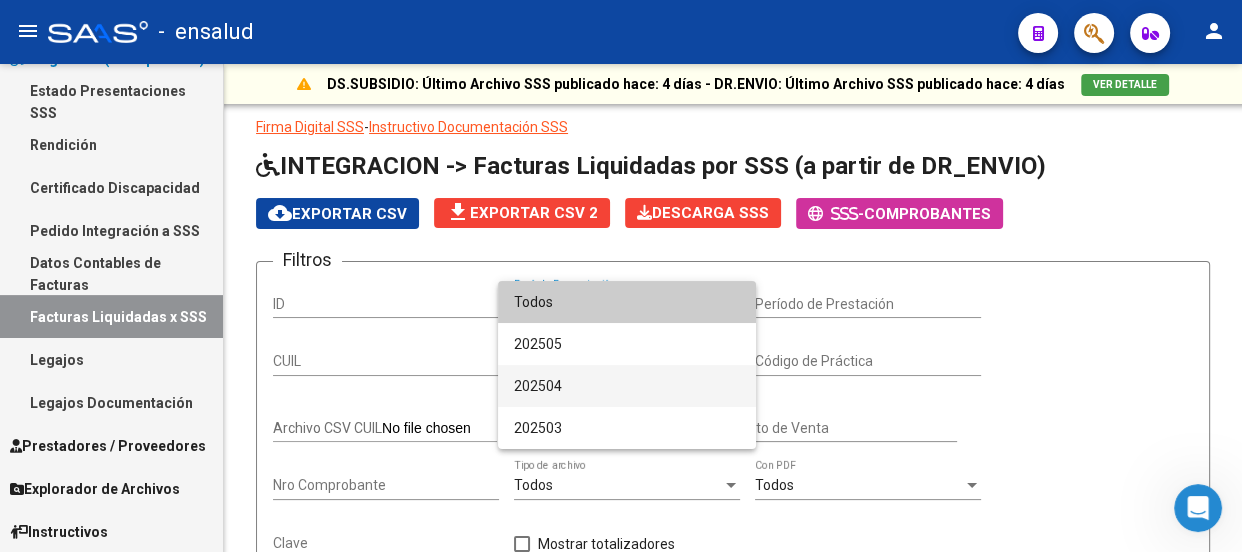 click on "202504" at bounding box center (627, 386) 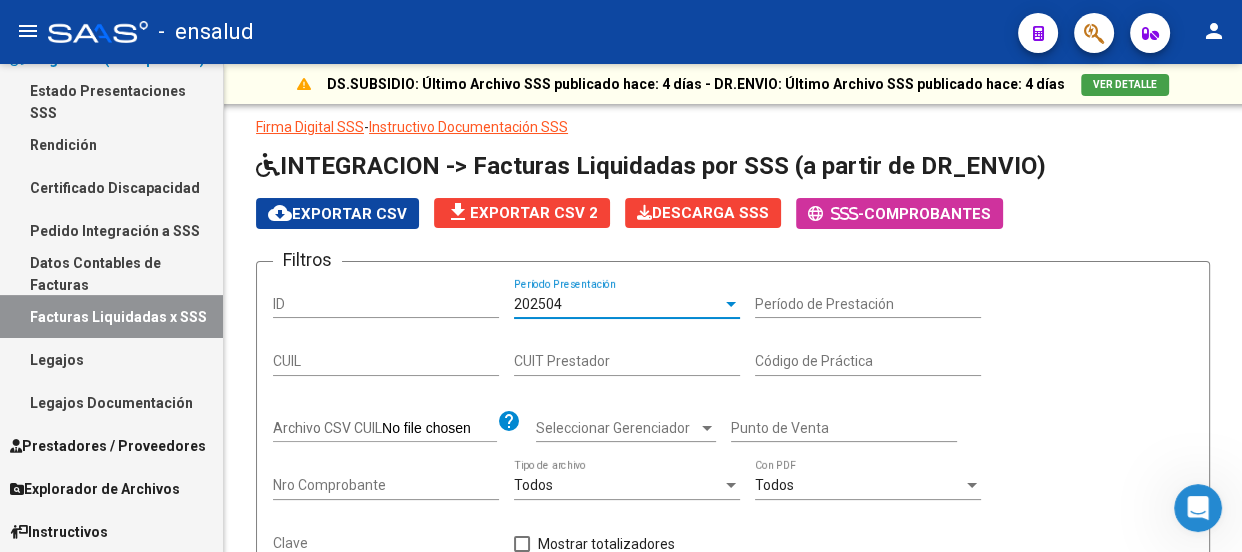 scroll, scrollTop: 363, scrollLeft: 0, axis: vertical 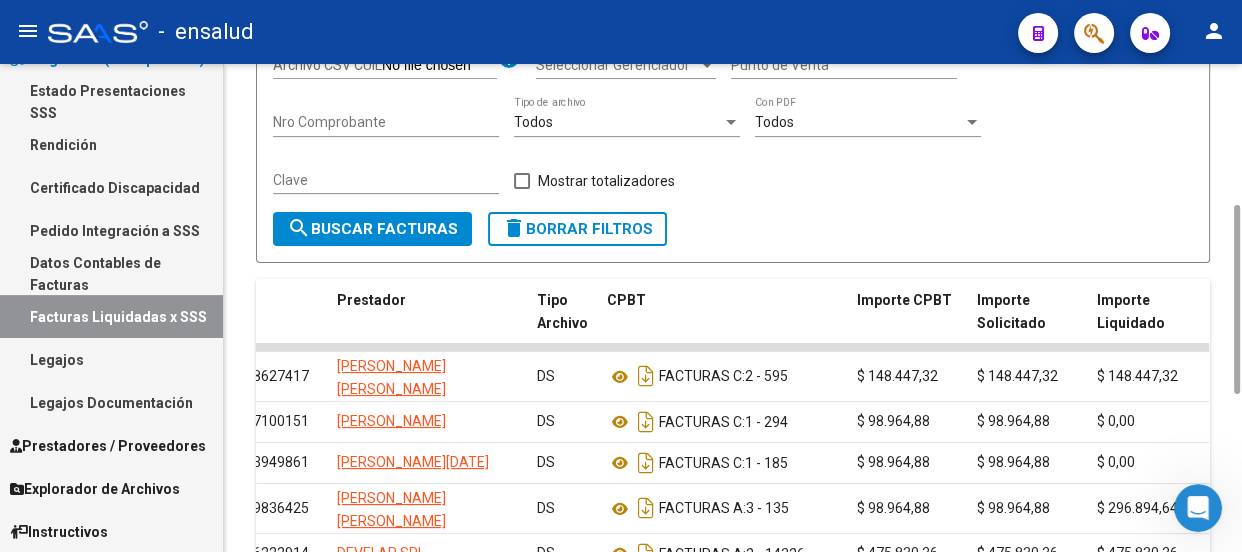 click on "search  Buscar Facturas" 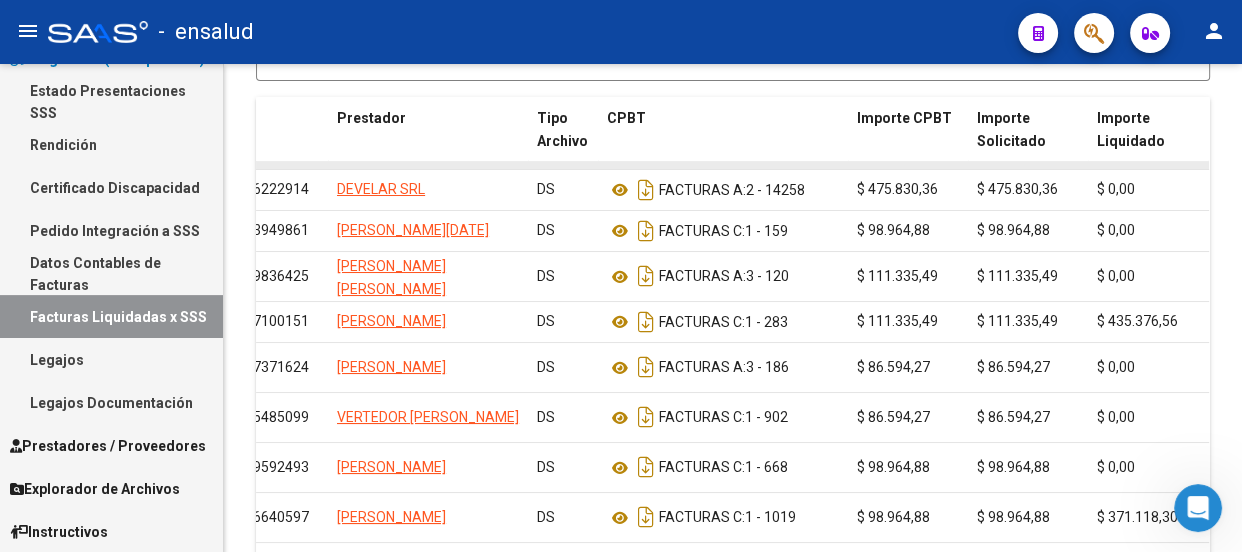 scroll, scrollTop: 767, scrollLeft: 0, axis: vertical 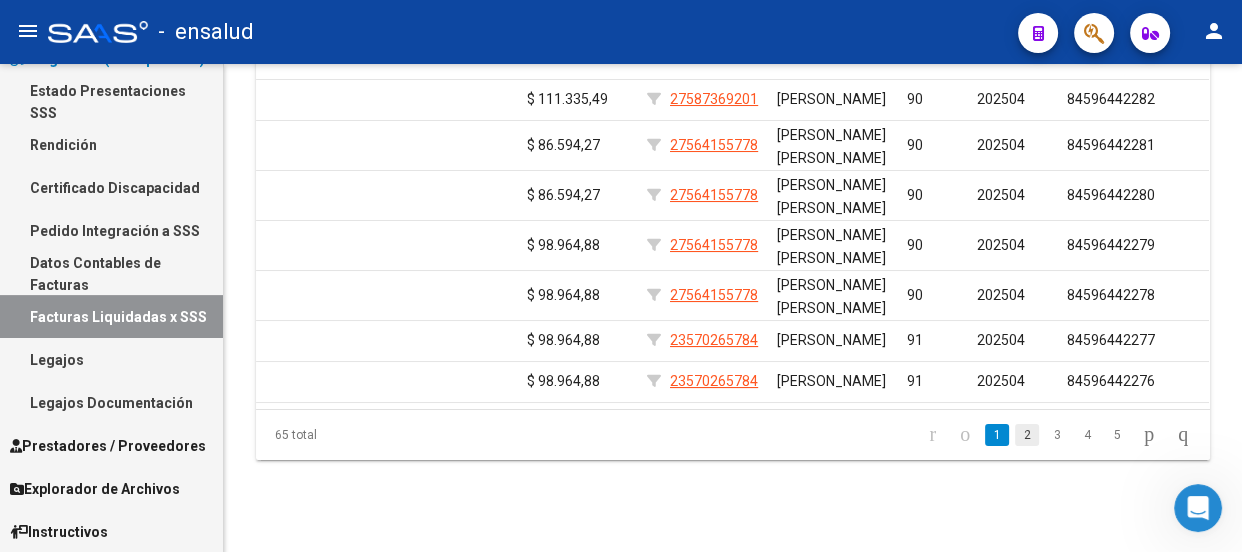 click on "2" 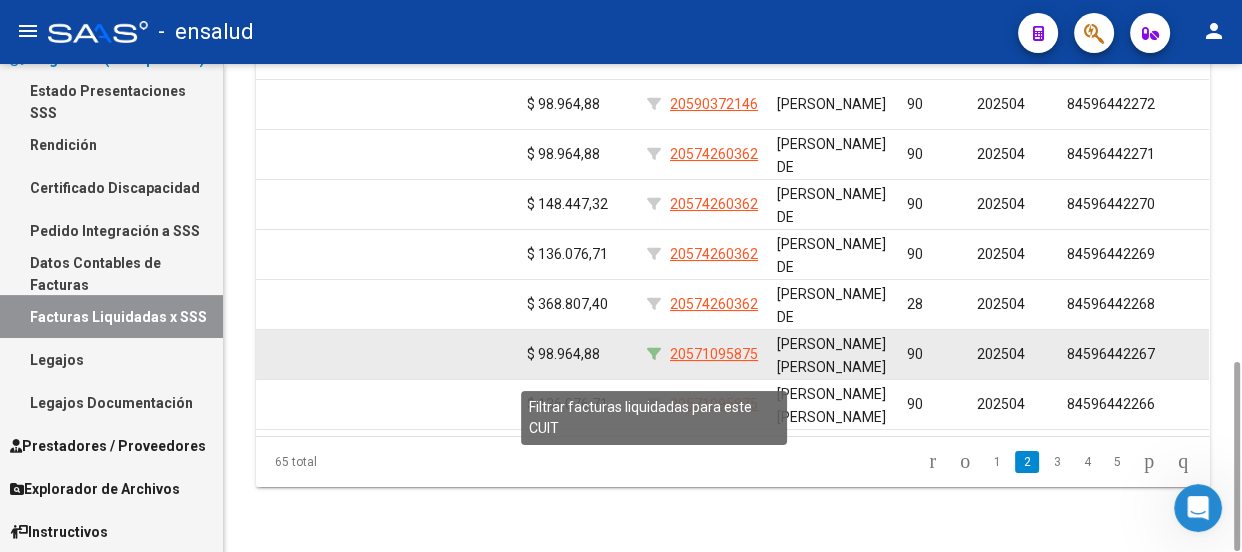 click 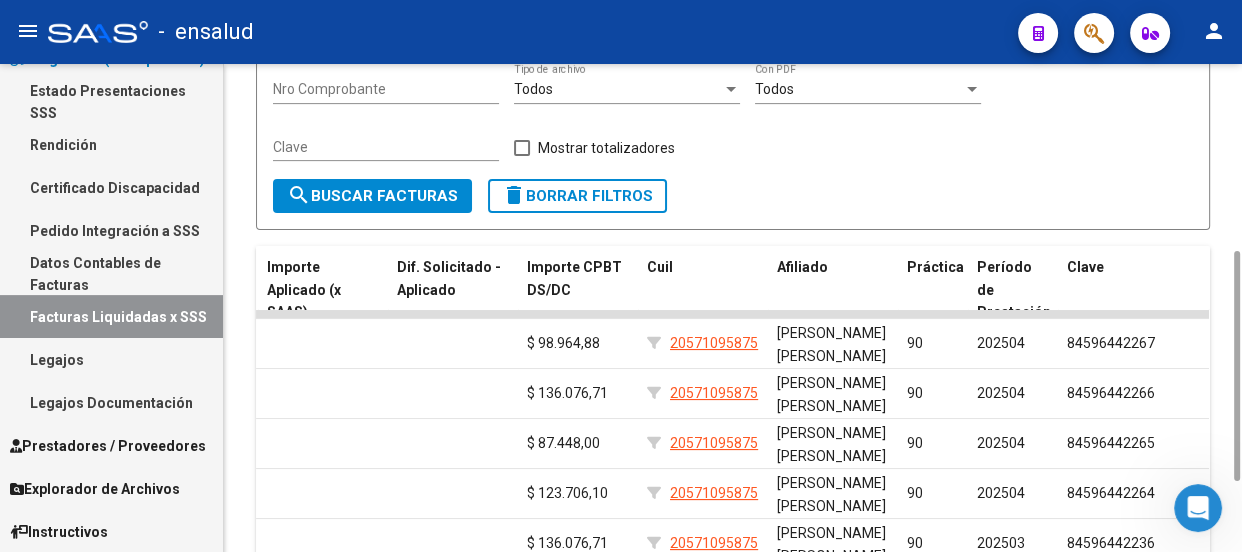 scroll, scrollTop: 545, scrollLeft: 0, axis: vertical 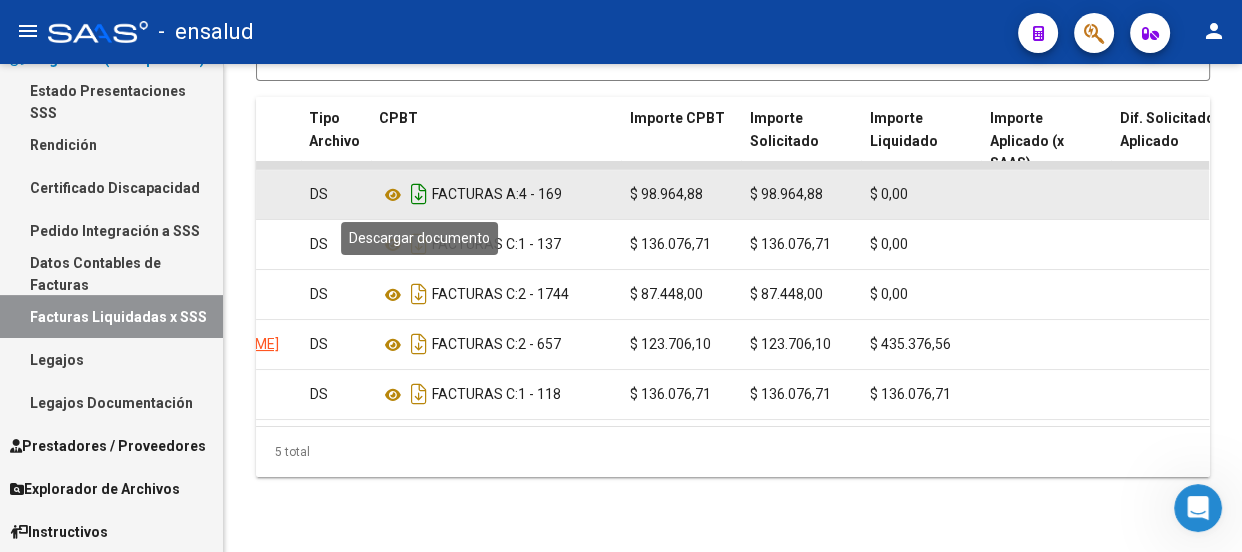 click 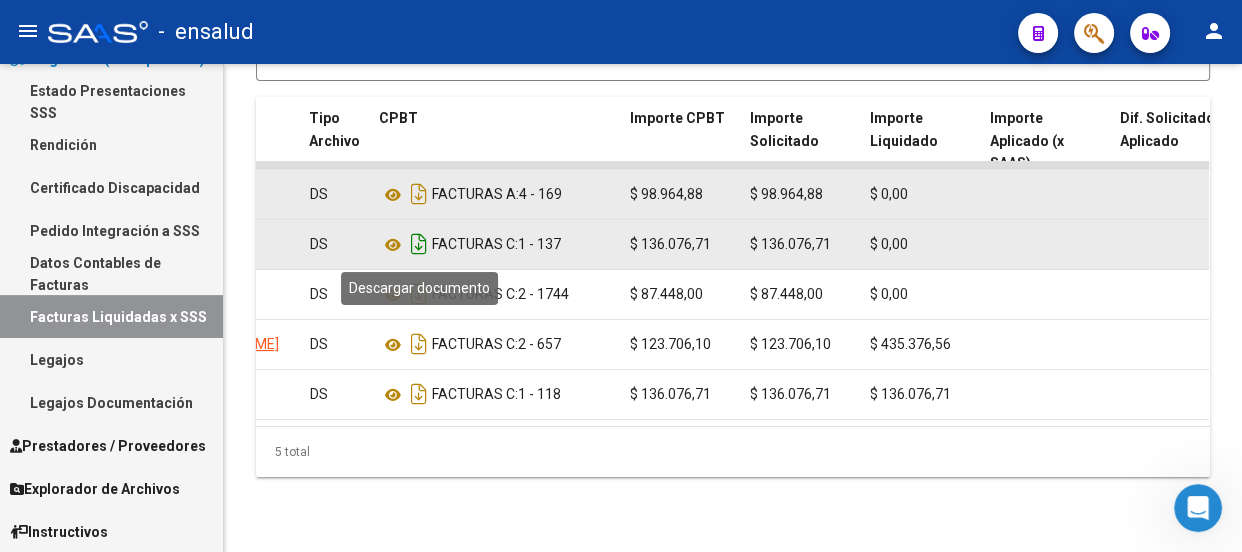 click 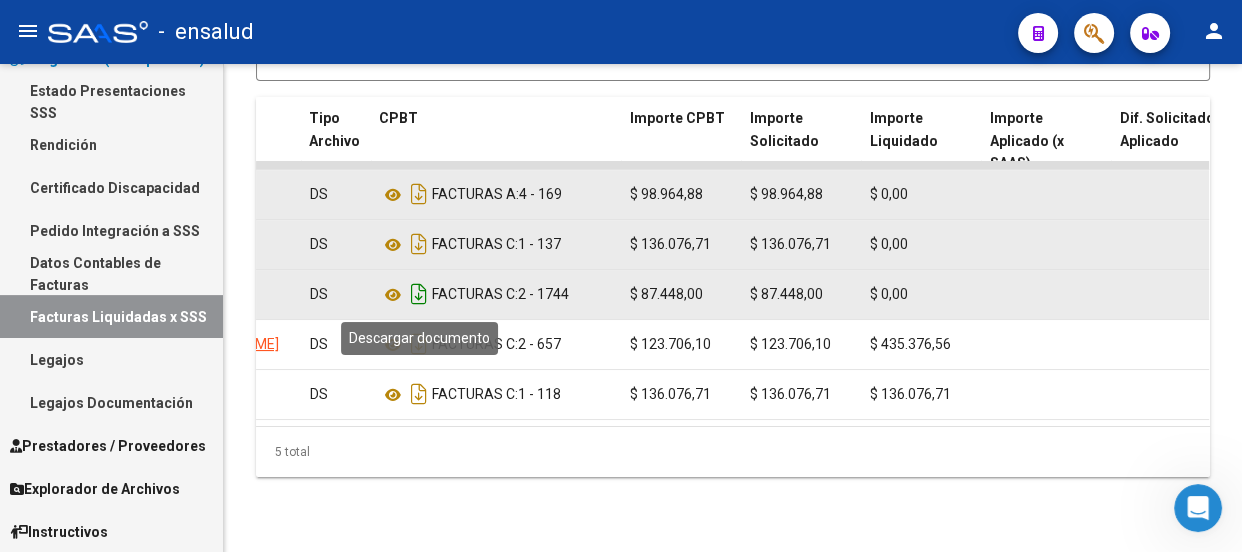 click 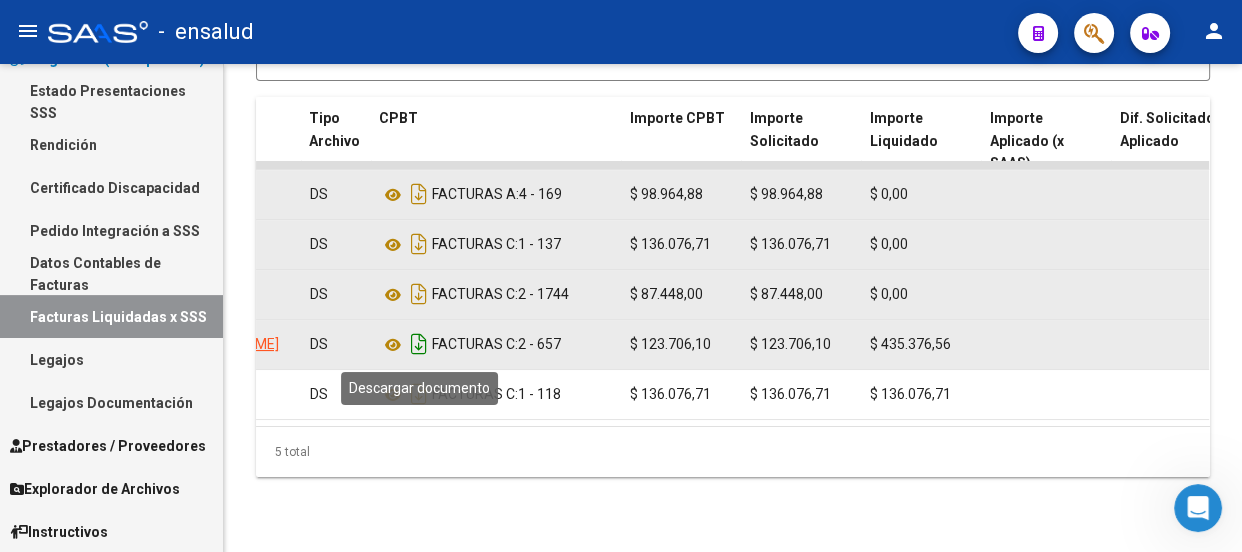 click 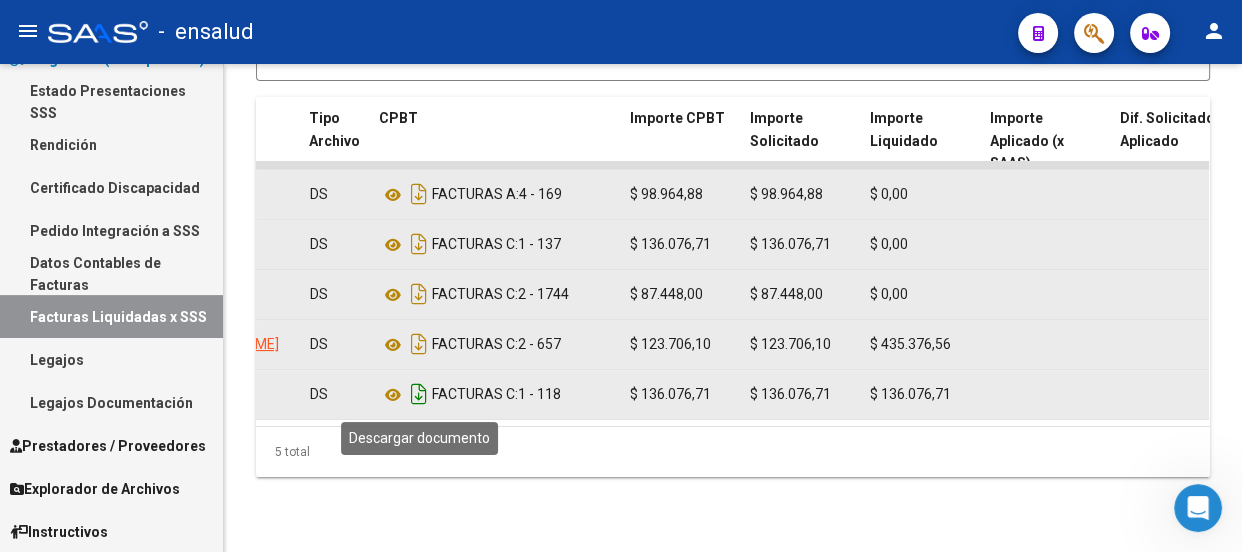 click 